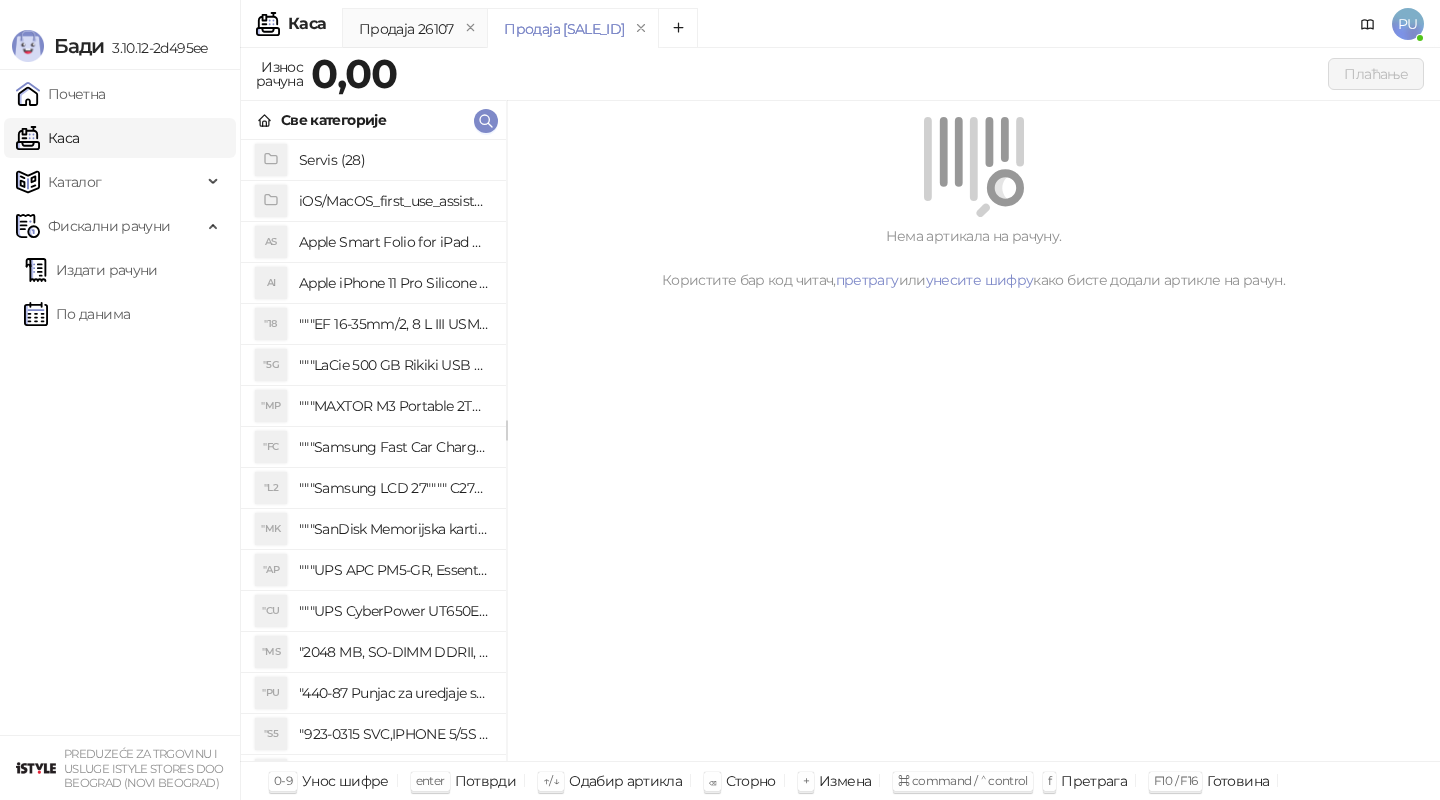 scroll, scrollTop: 0, scrollLeft: 0, axis: both 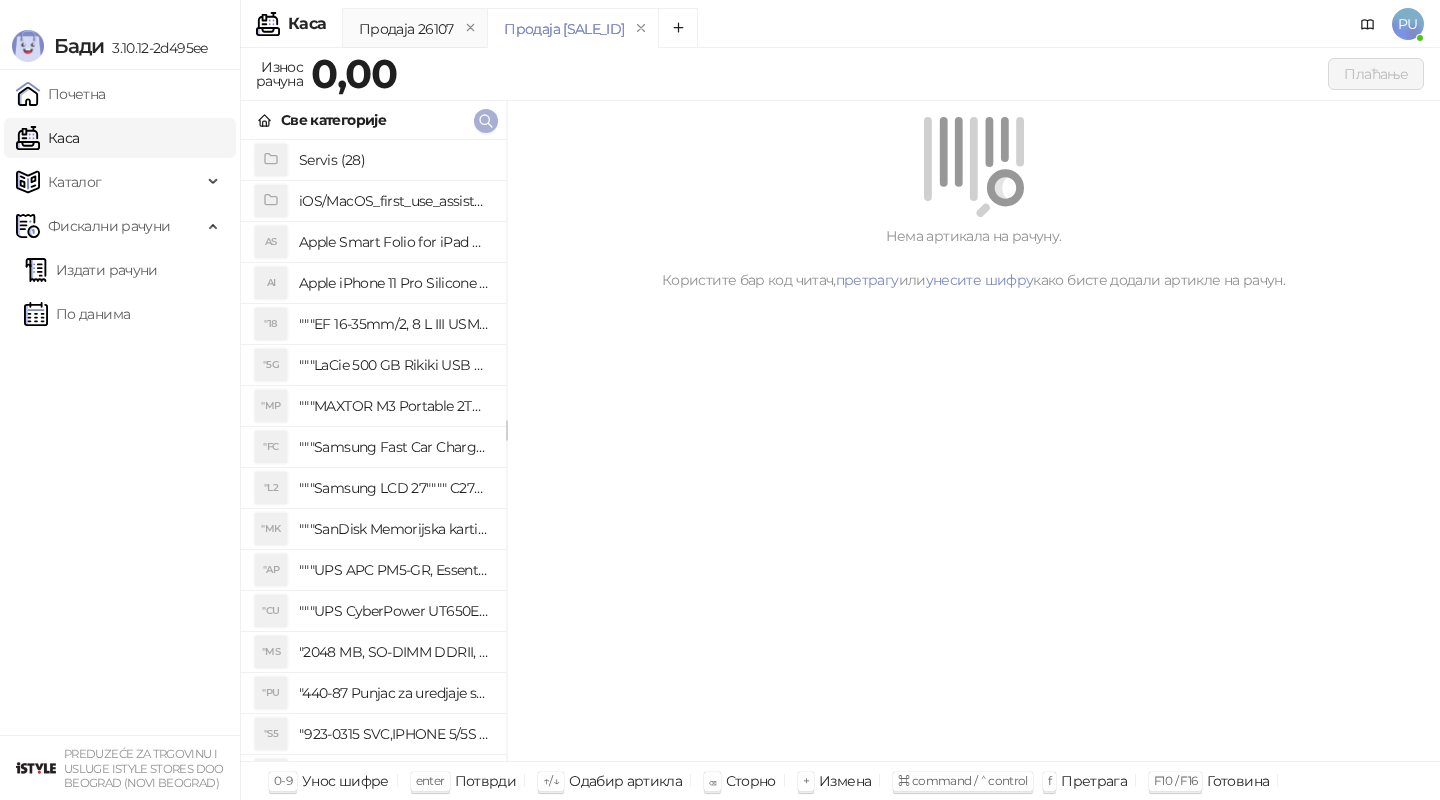 click 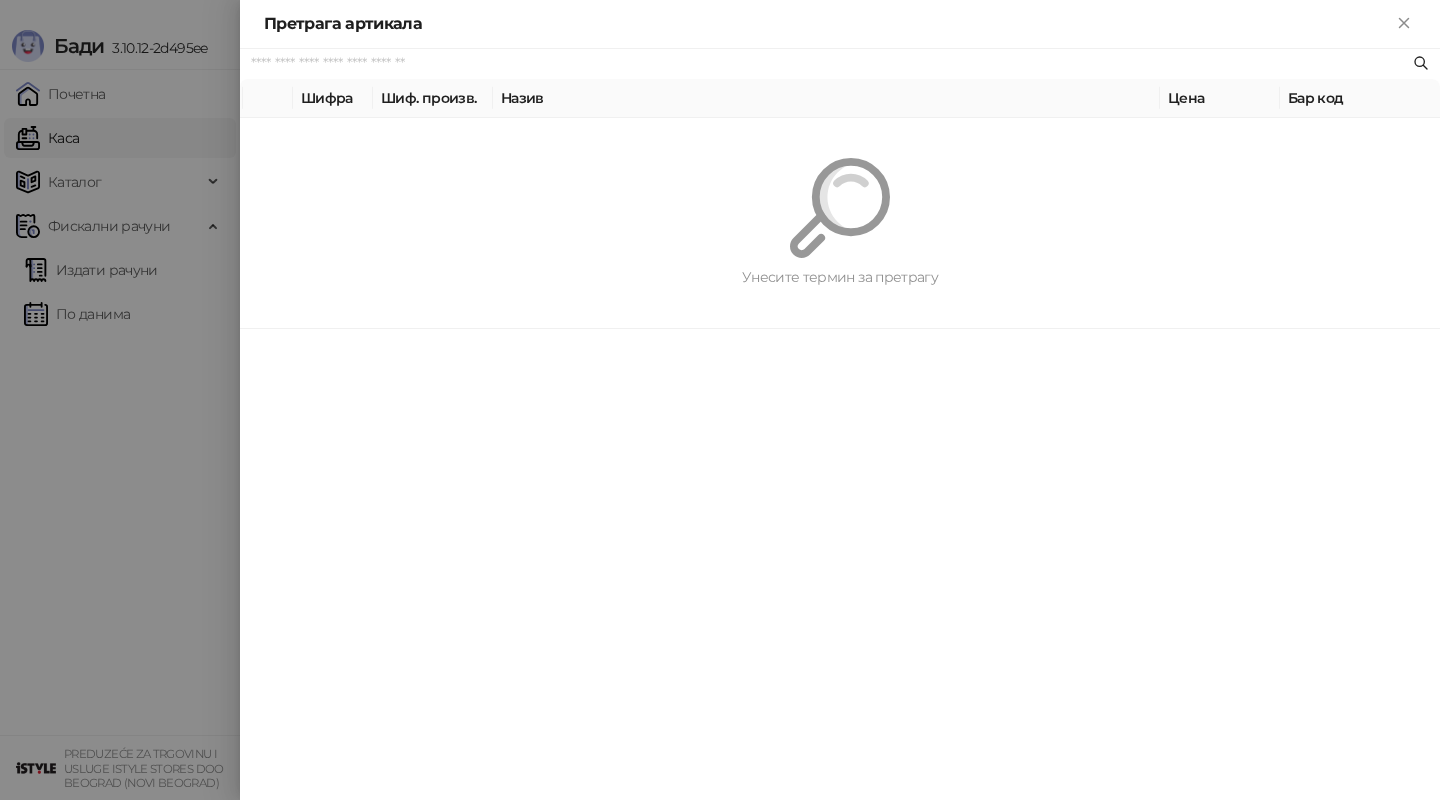 paste on "**********" 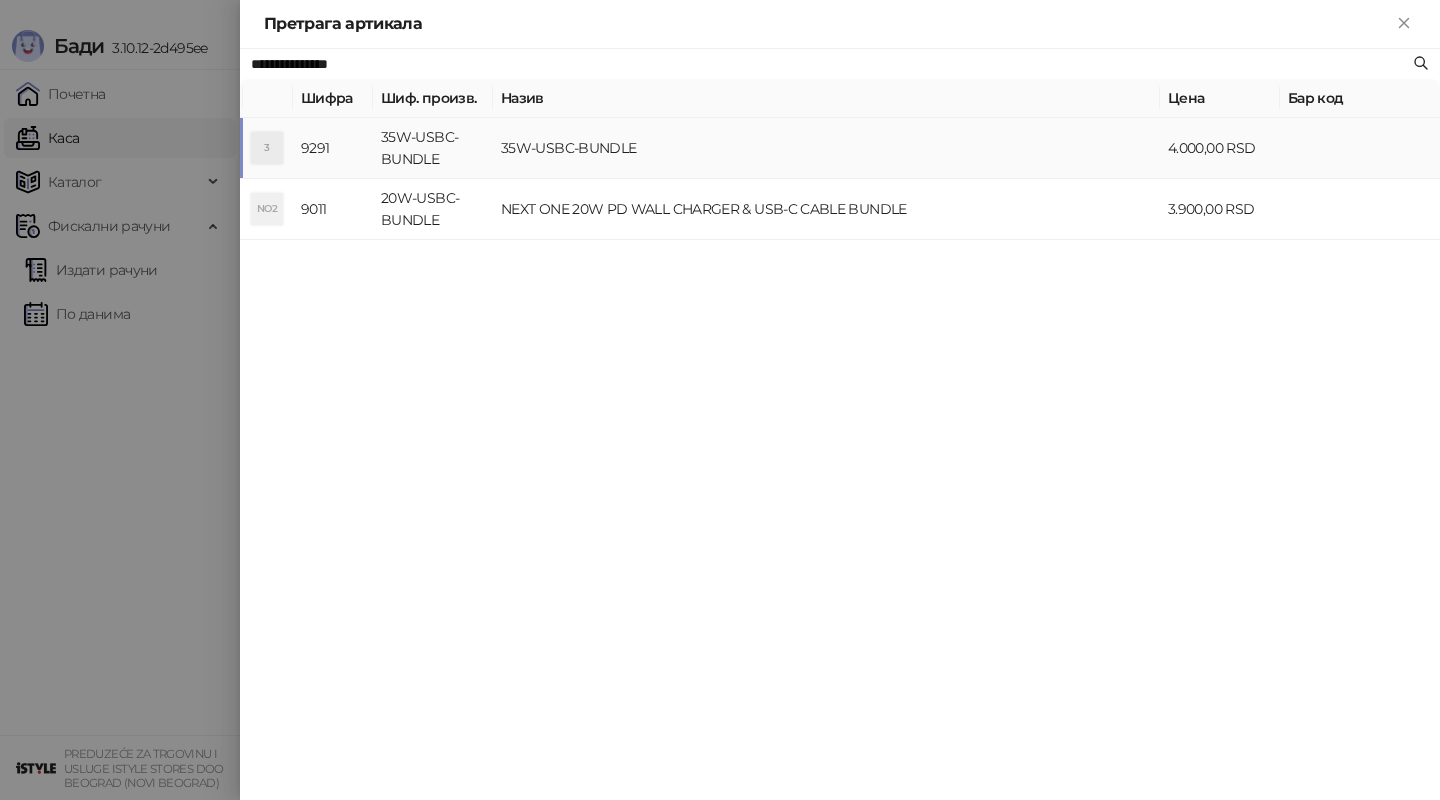 click on "35W-USBC-BUNDLE" at bounding box center (826, 148) 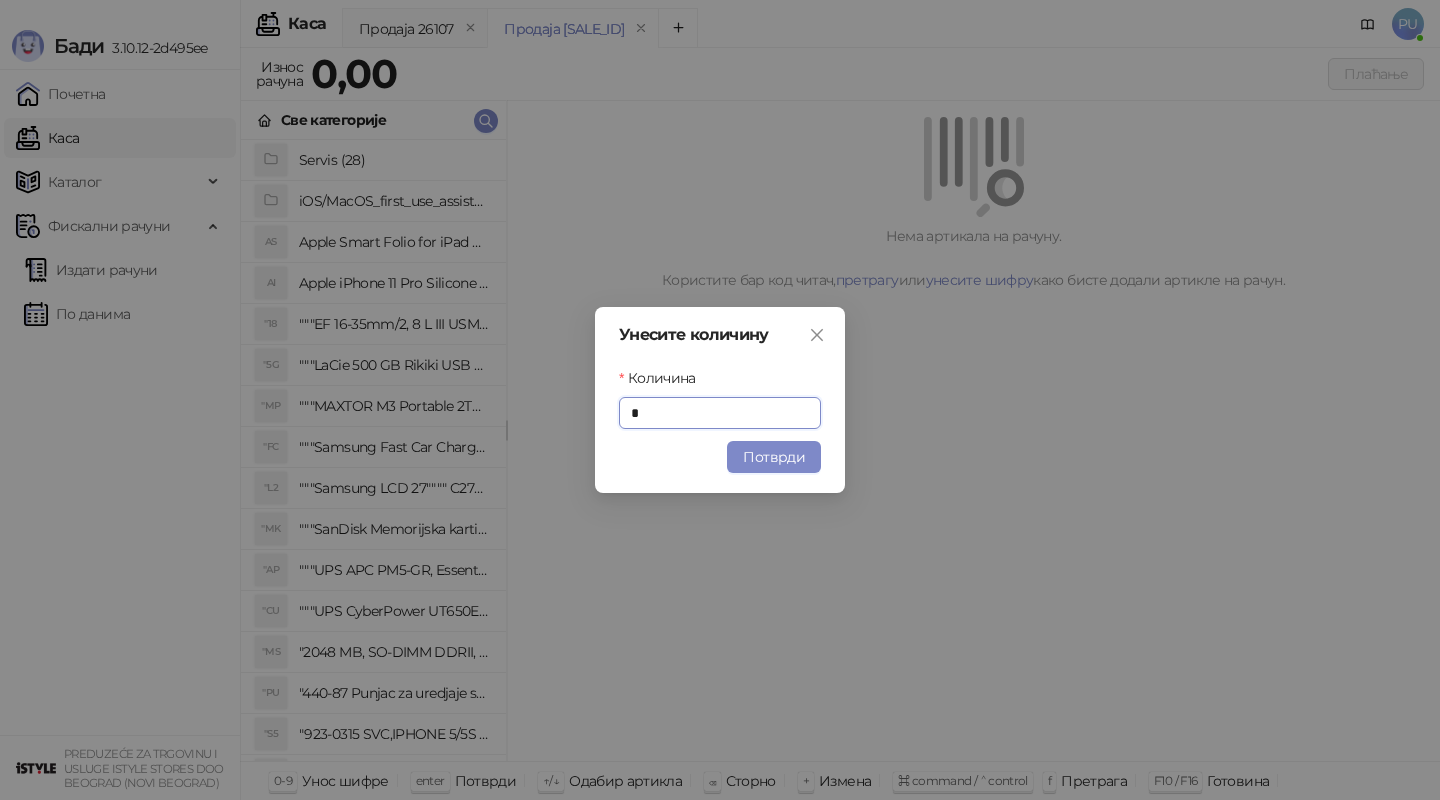 click on "Унесите количину Количина * Потврди" at bounding box center [720, 400] 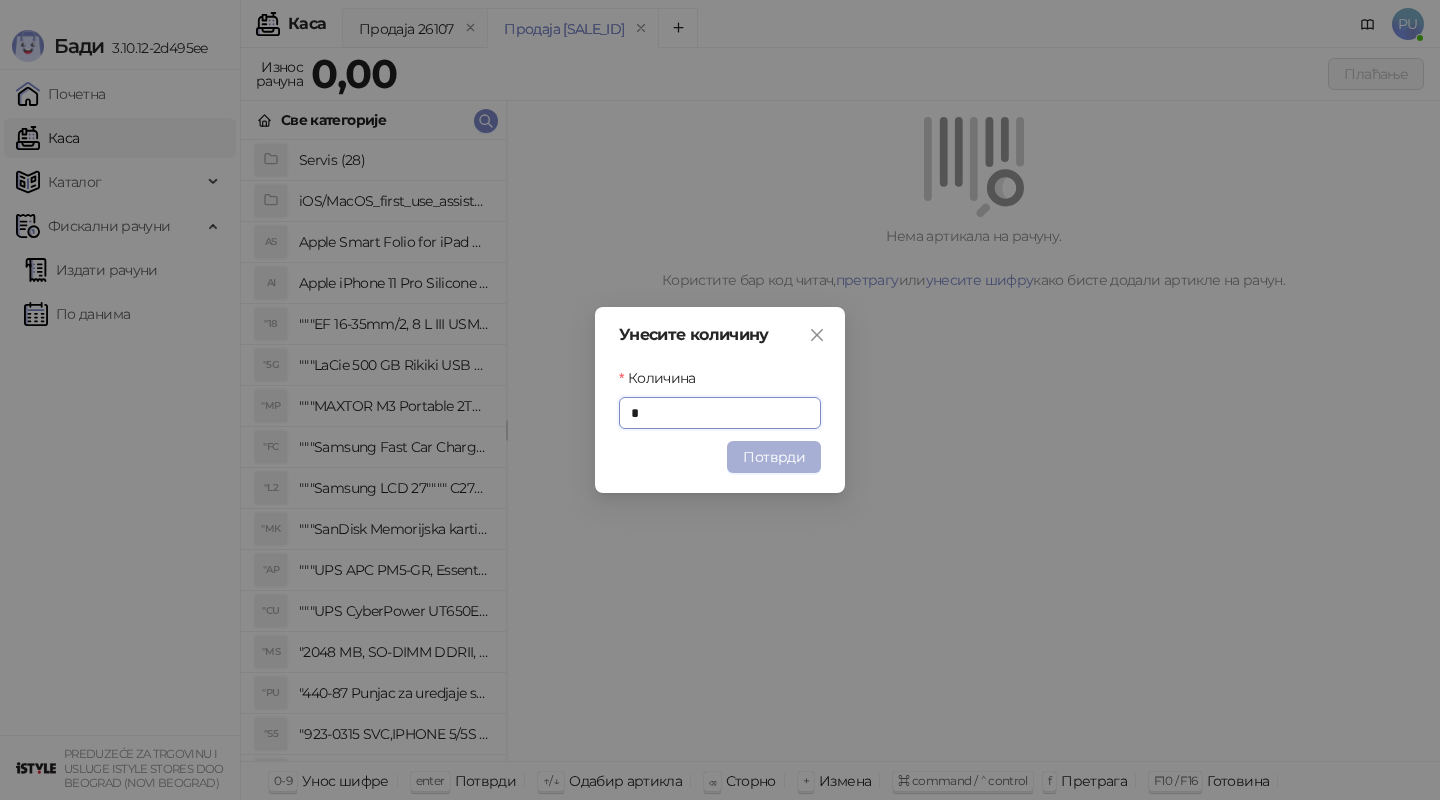 click on "Потврди" at bounding box center (774, 457) 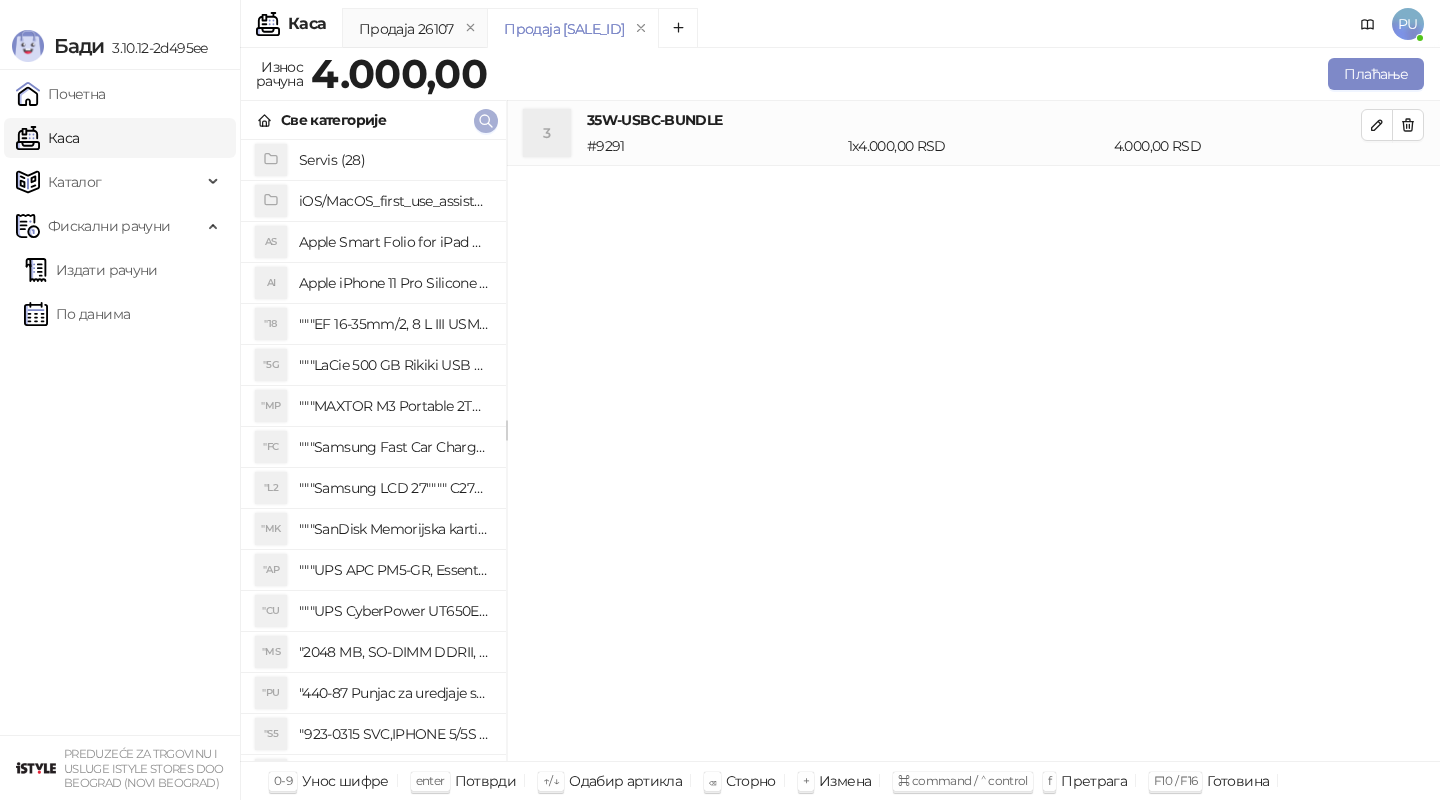 click 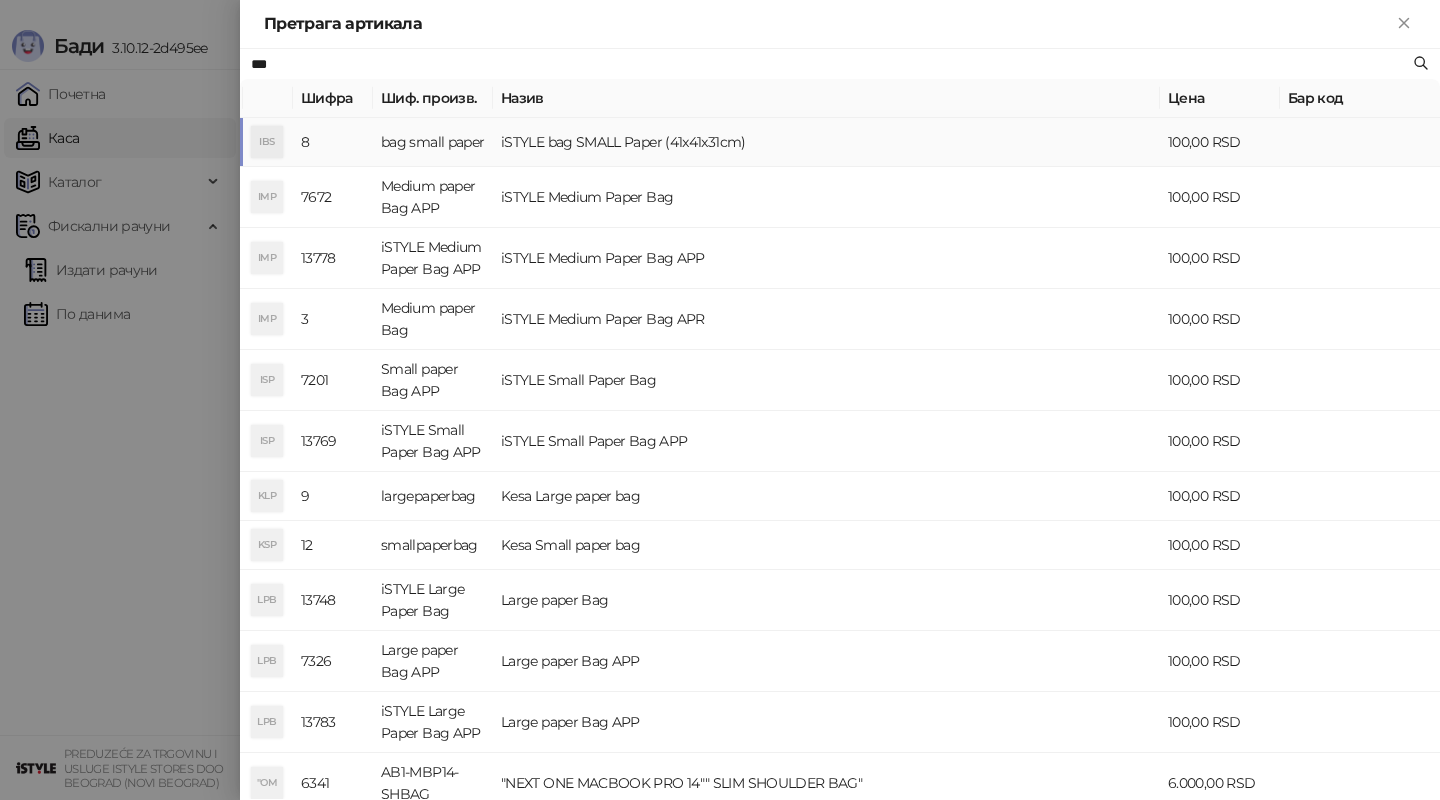 type on "***" 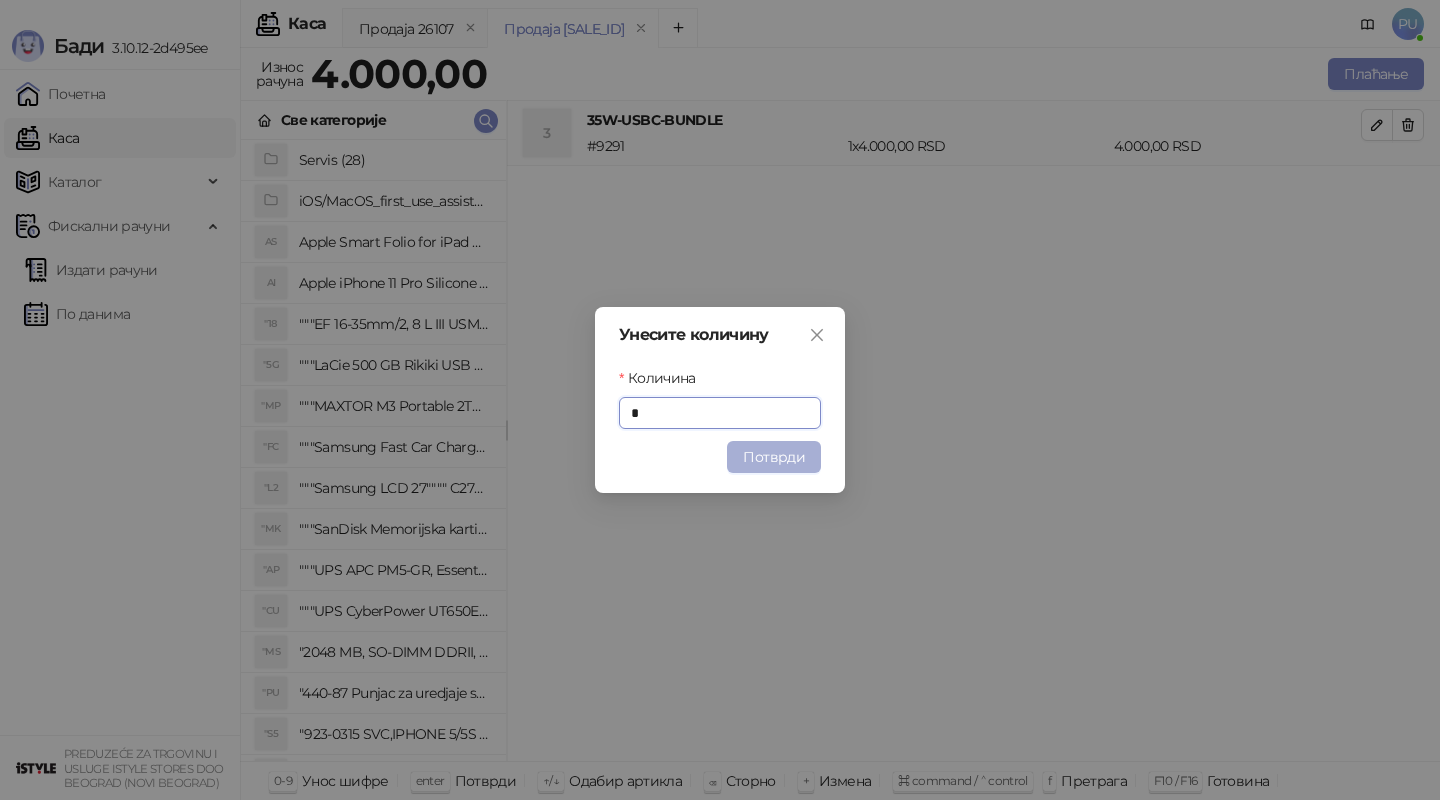 click on "Потврди" at bounding box center (774, 457) 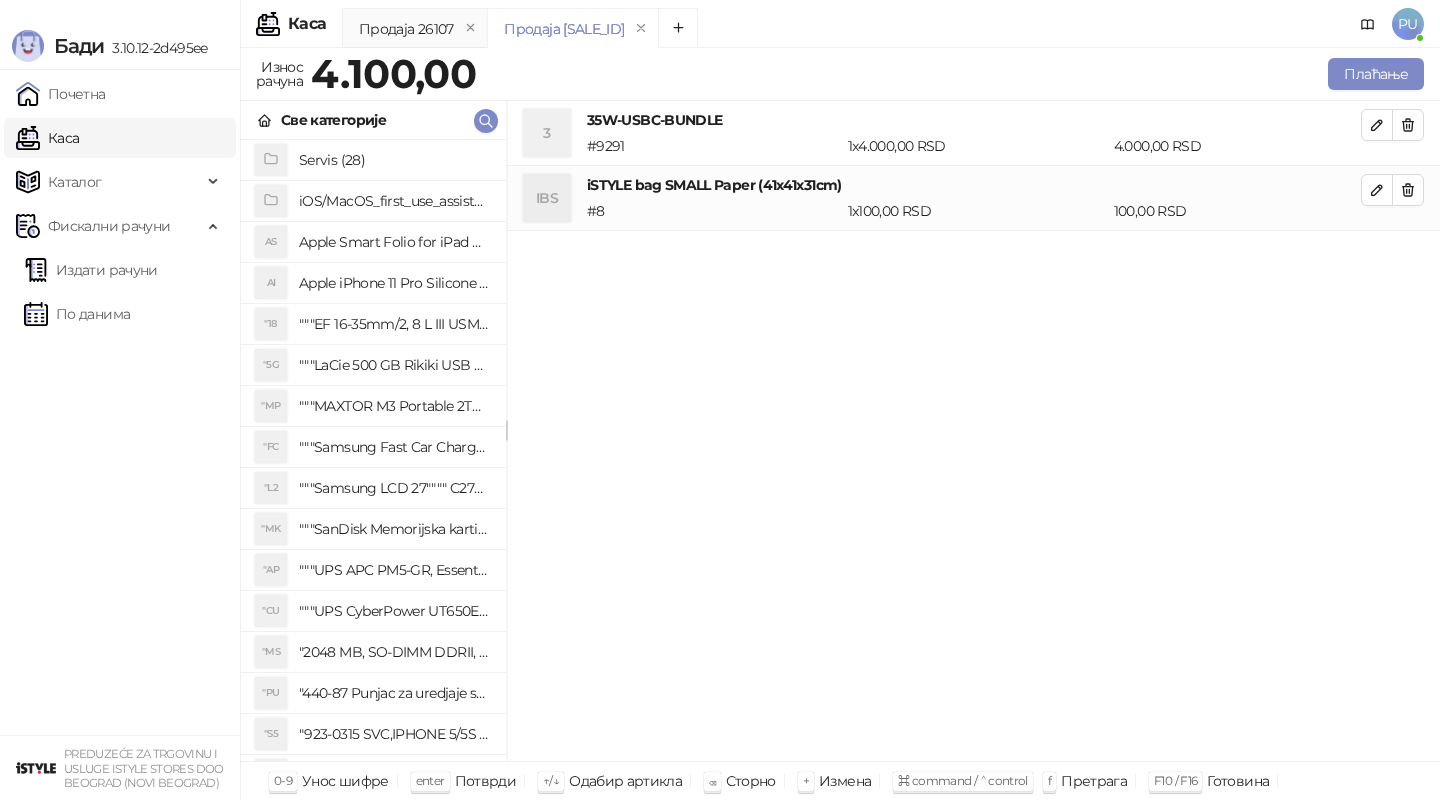click on "iSTYLE bag SMALL Paper (41x41x31cm)" at bounding box center [974, 185] 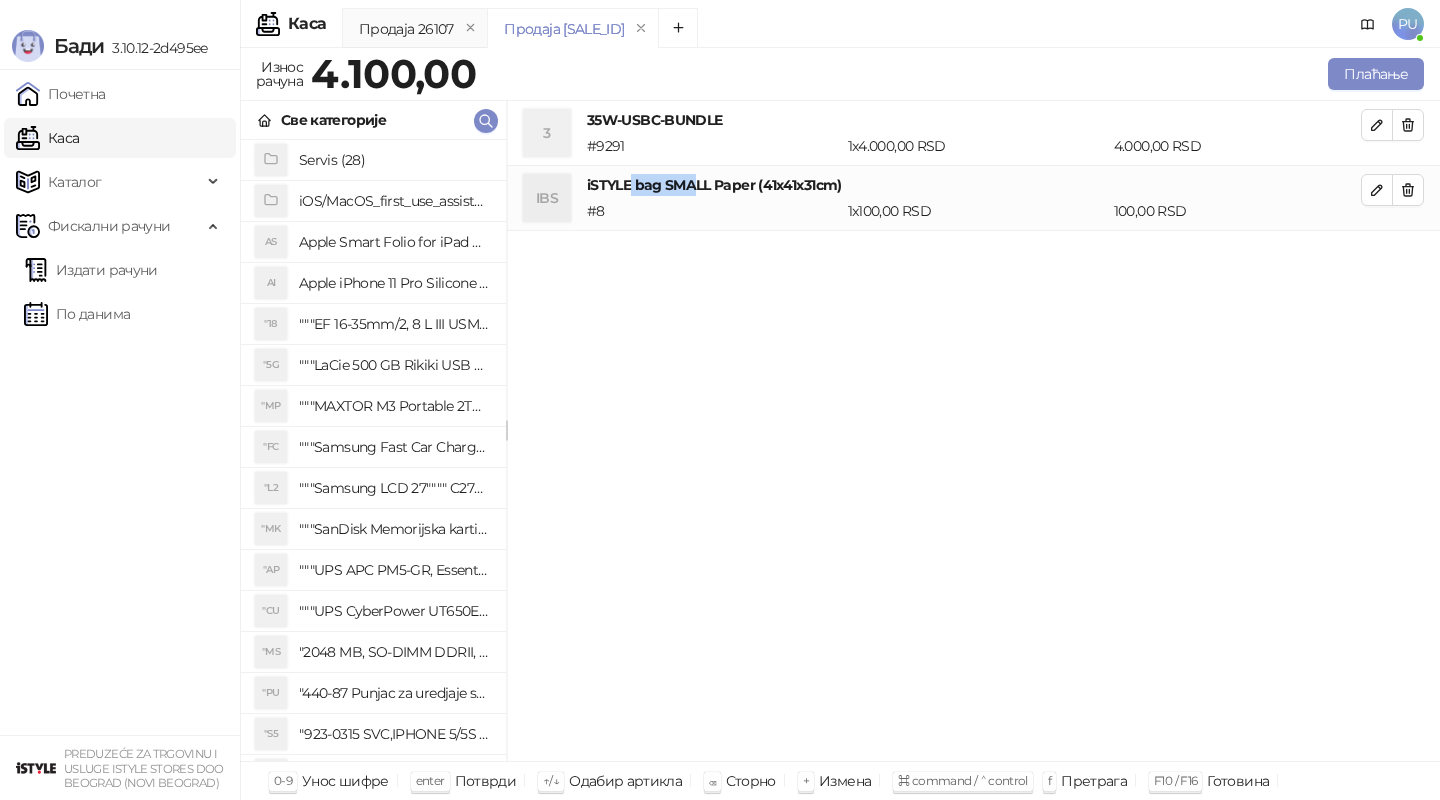 drag, startPoint x: 630, startPoint y: 189, endPoint x: 696, endPoint y: 189, distance: 66 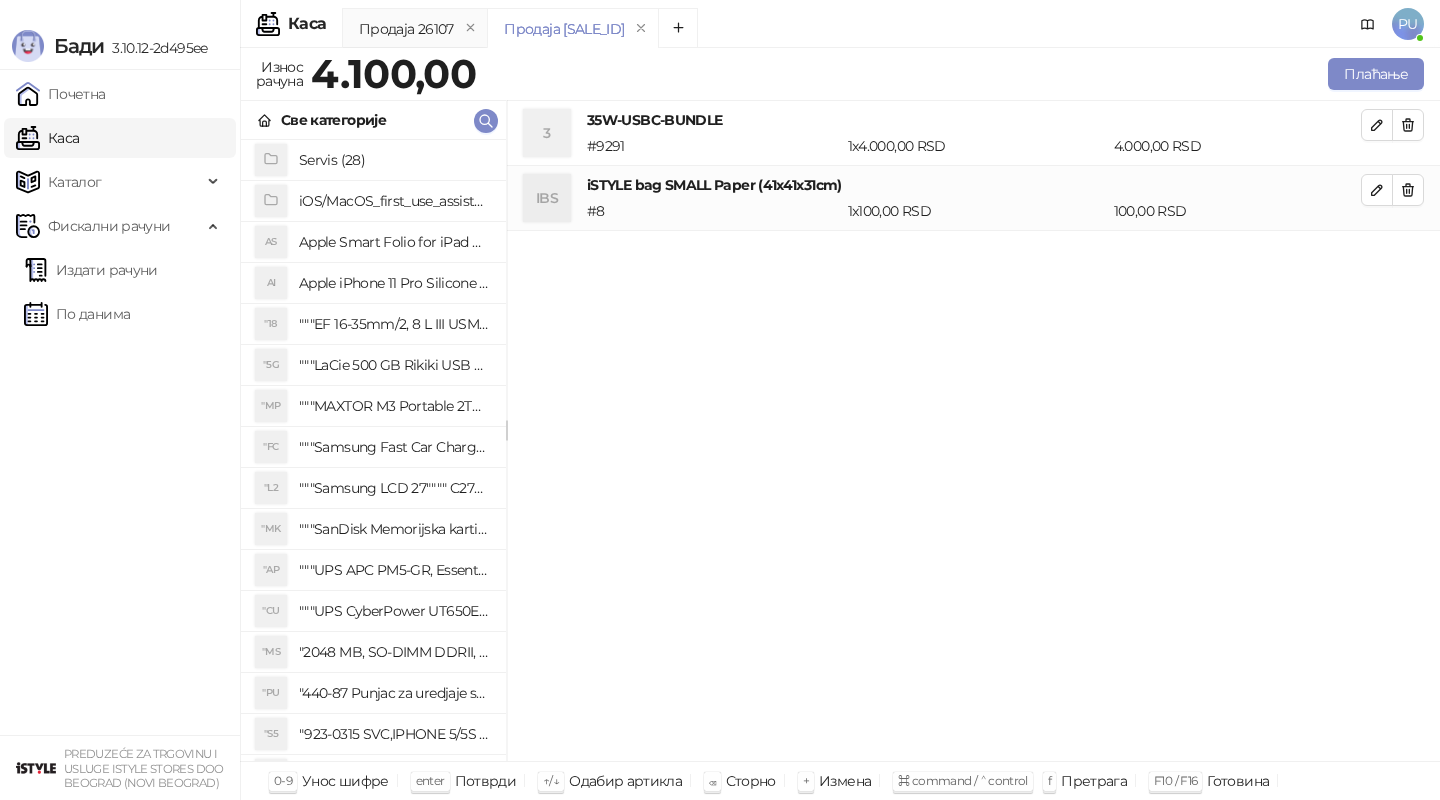 click on "iSTYLE bag SMALL Paper (41x41x31cm)" at bounding box center [974, 185] 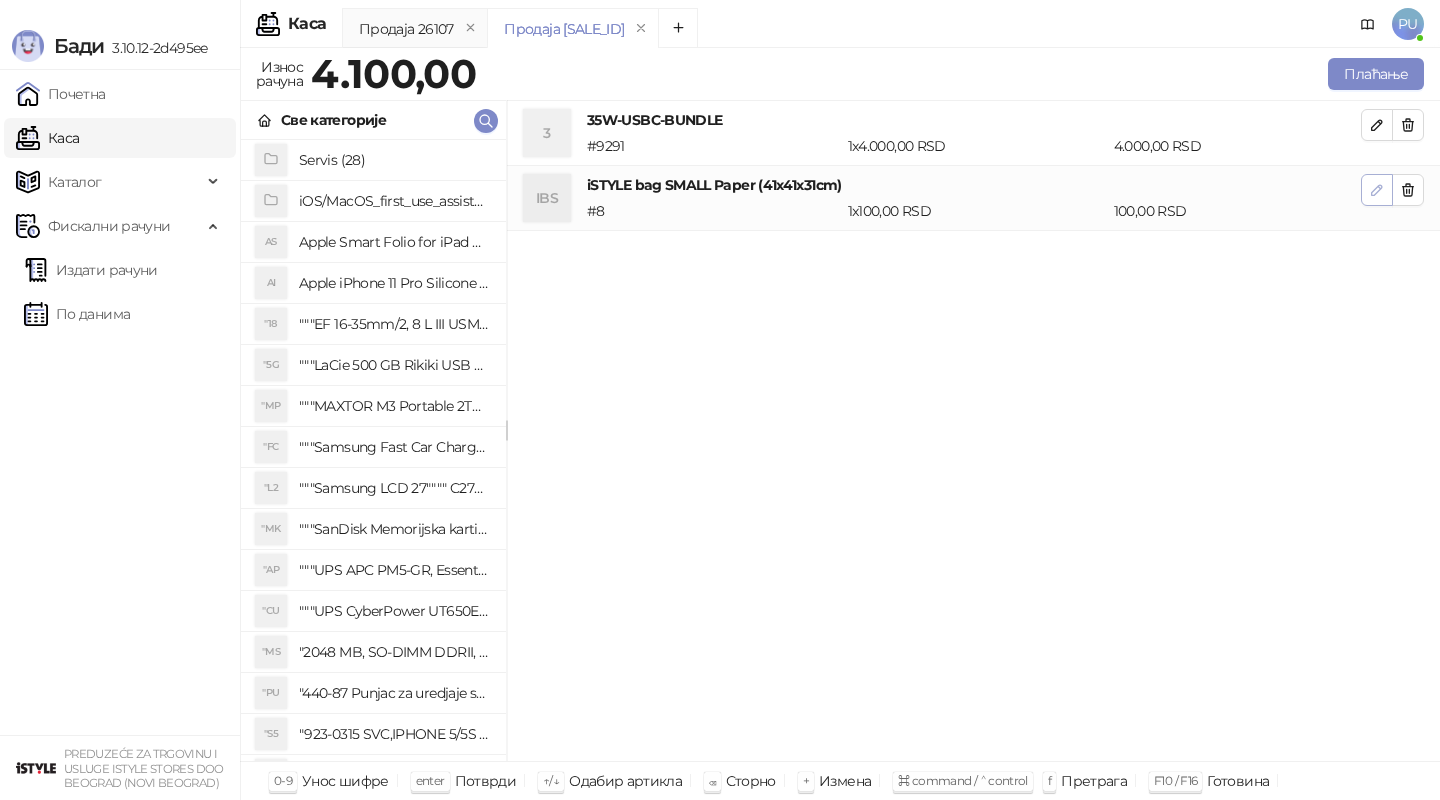 click 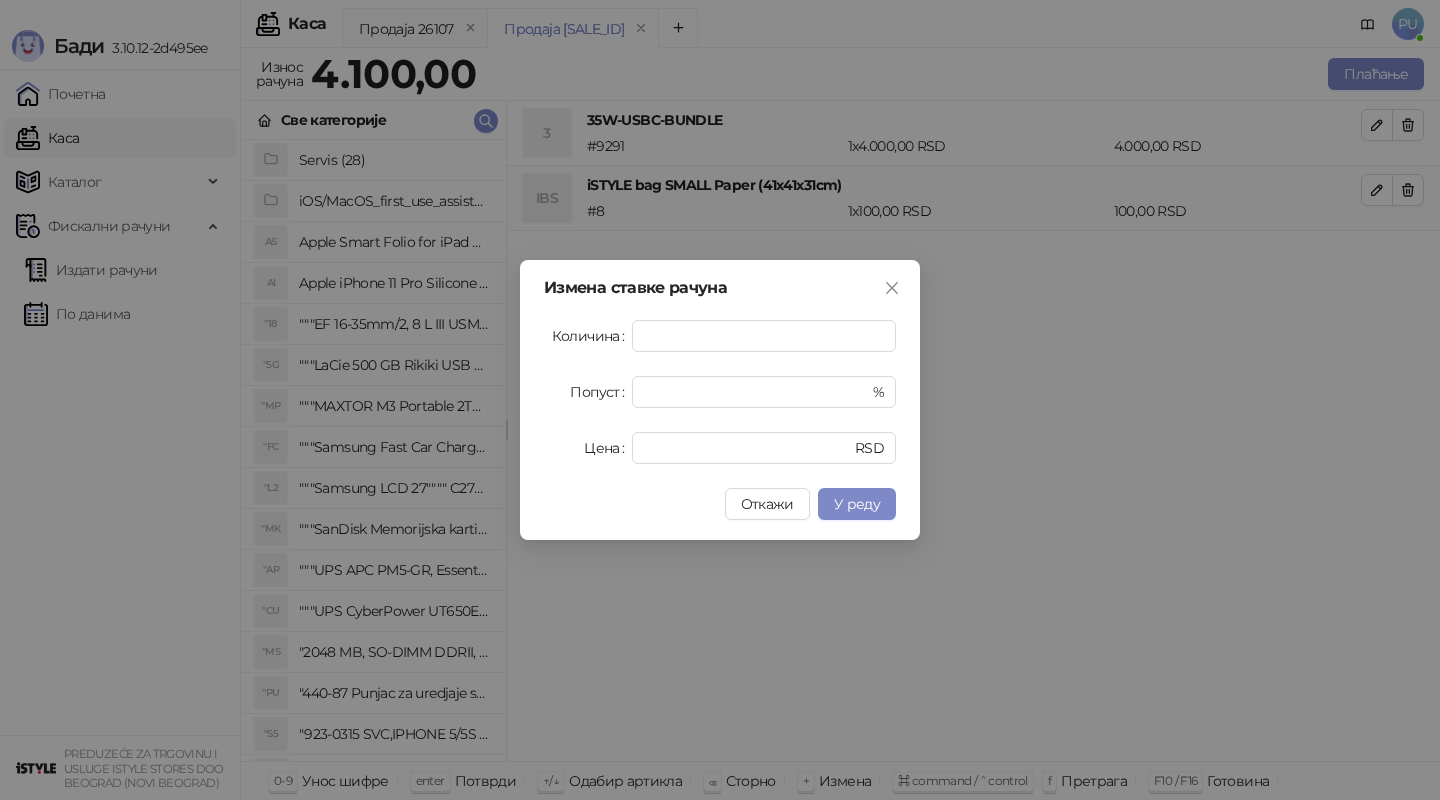 click on "Измена ставке рачуна" at bounding box center [720, 288] 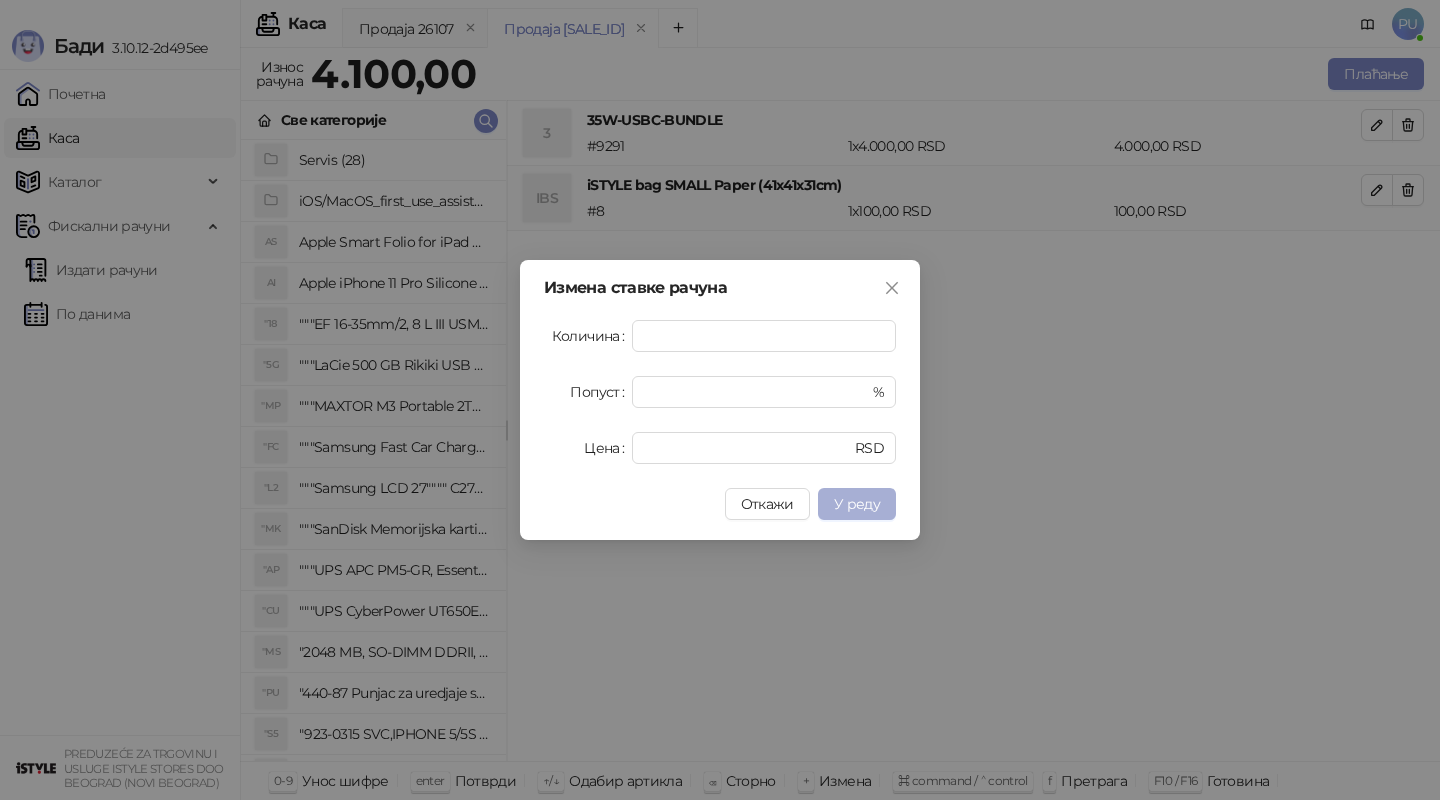click on "У реду" at bounding box center (857, 504) 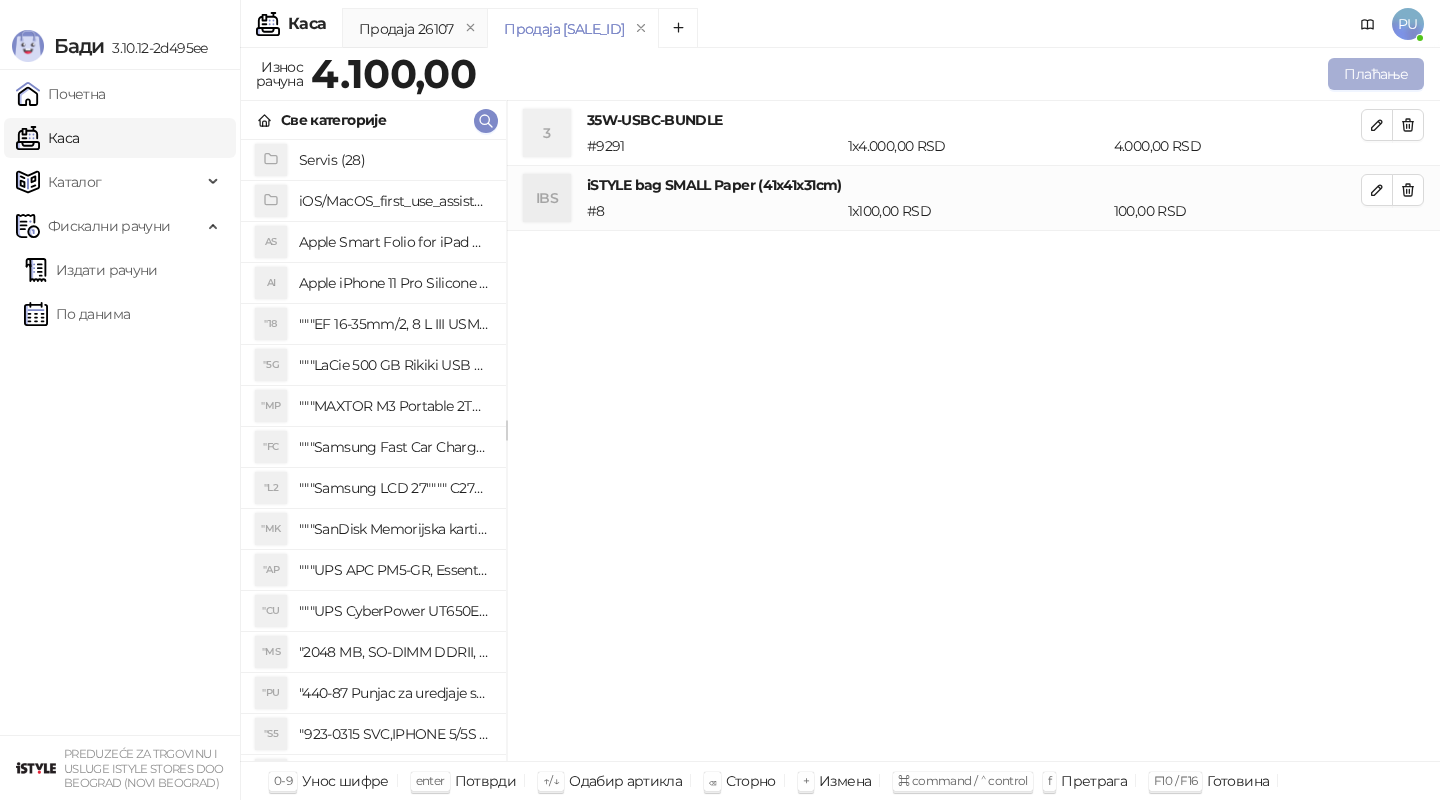 click on "Плаћање" at bounding box center [1376, 74] 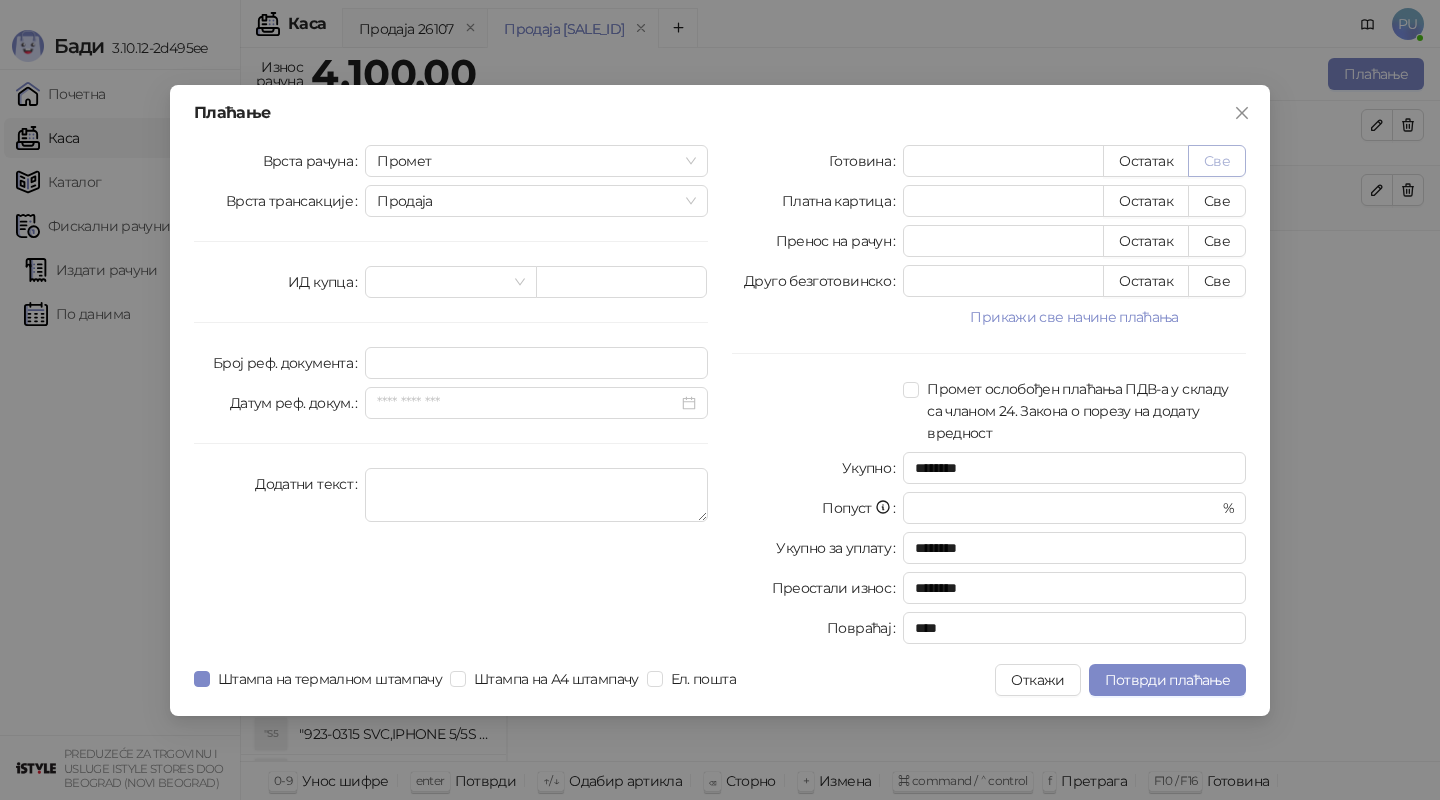 click on "Све" at bounding box center (1217, 161) 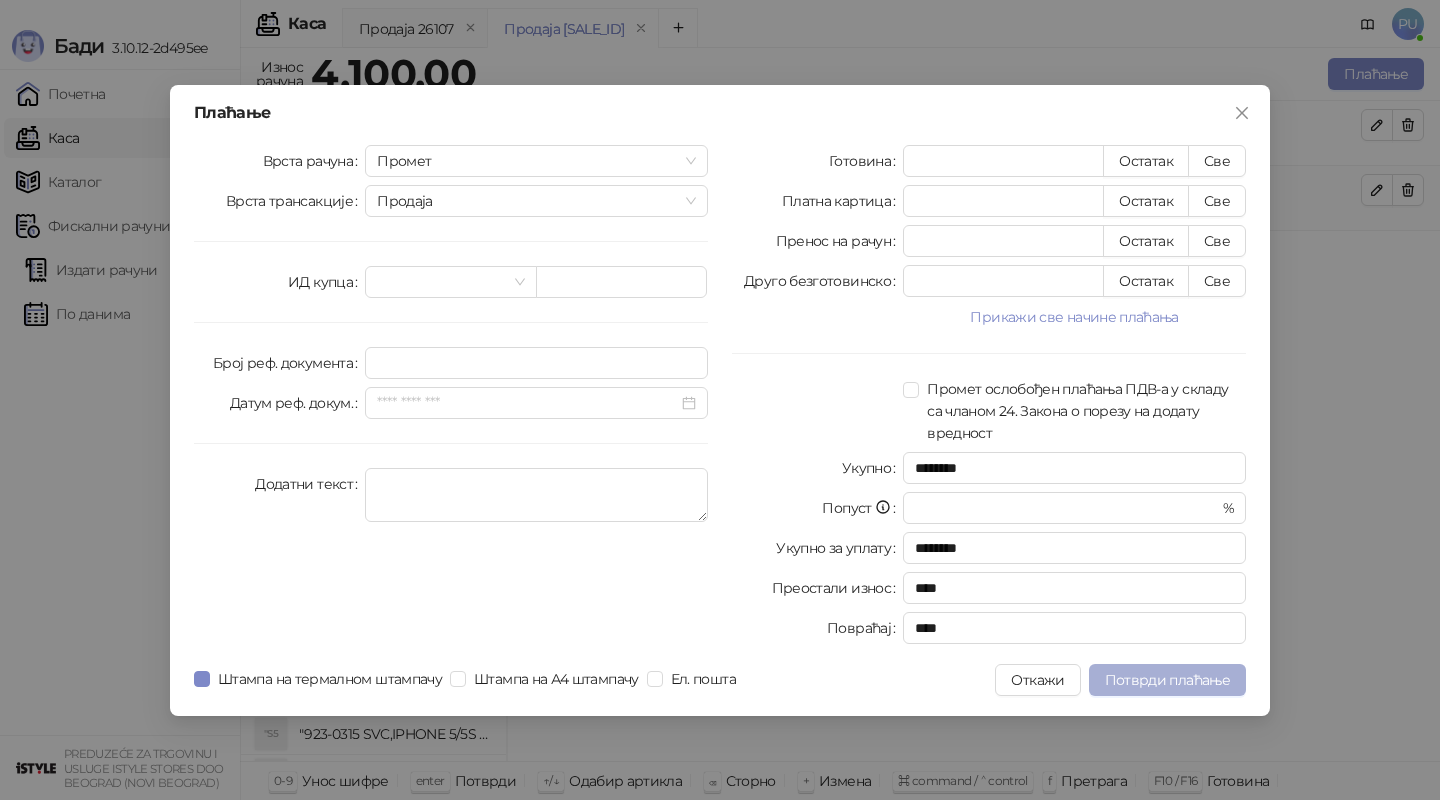 click on "Потврди плаћање" at bounding box center [1167, 680] 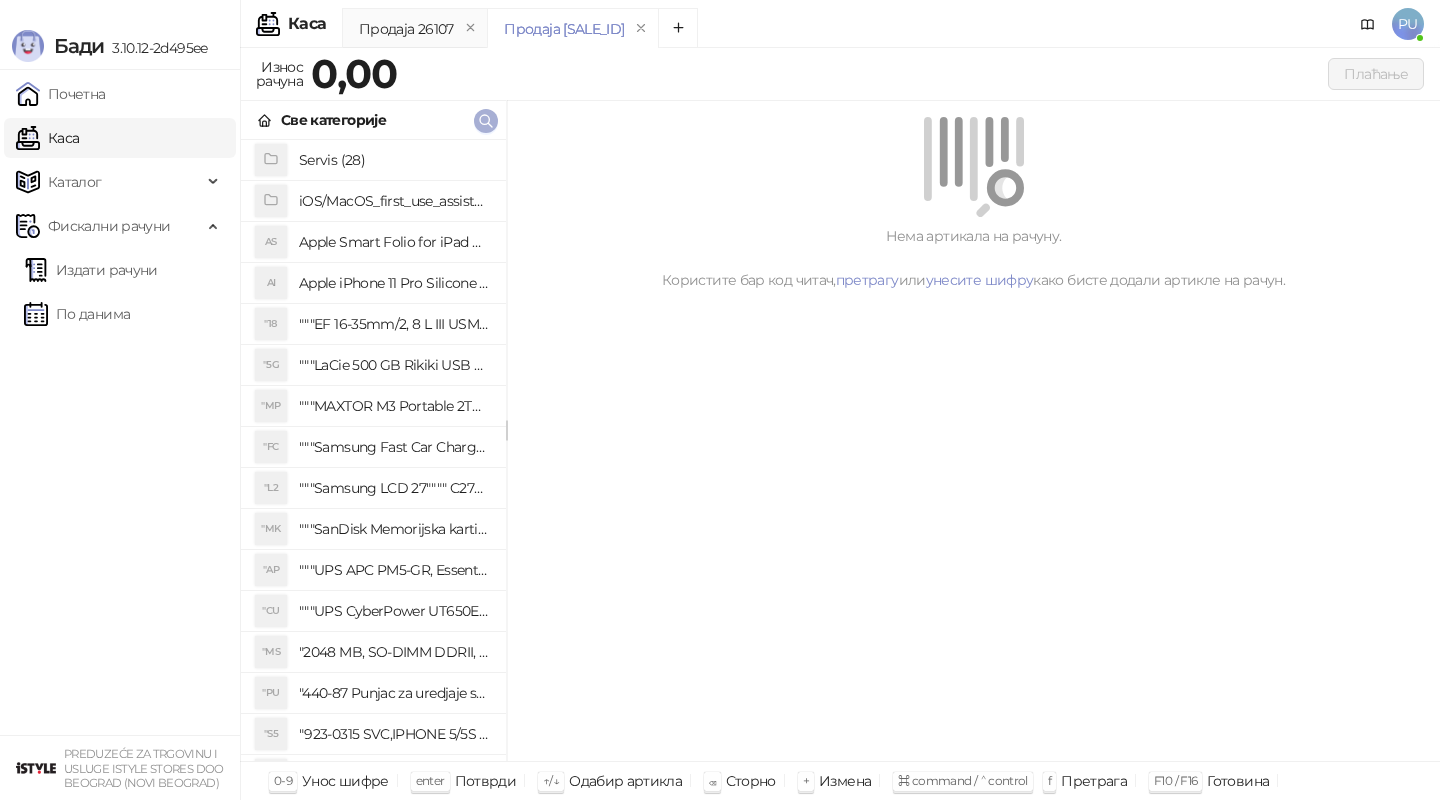 click 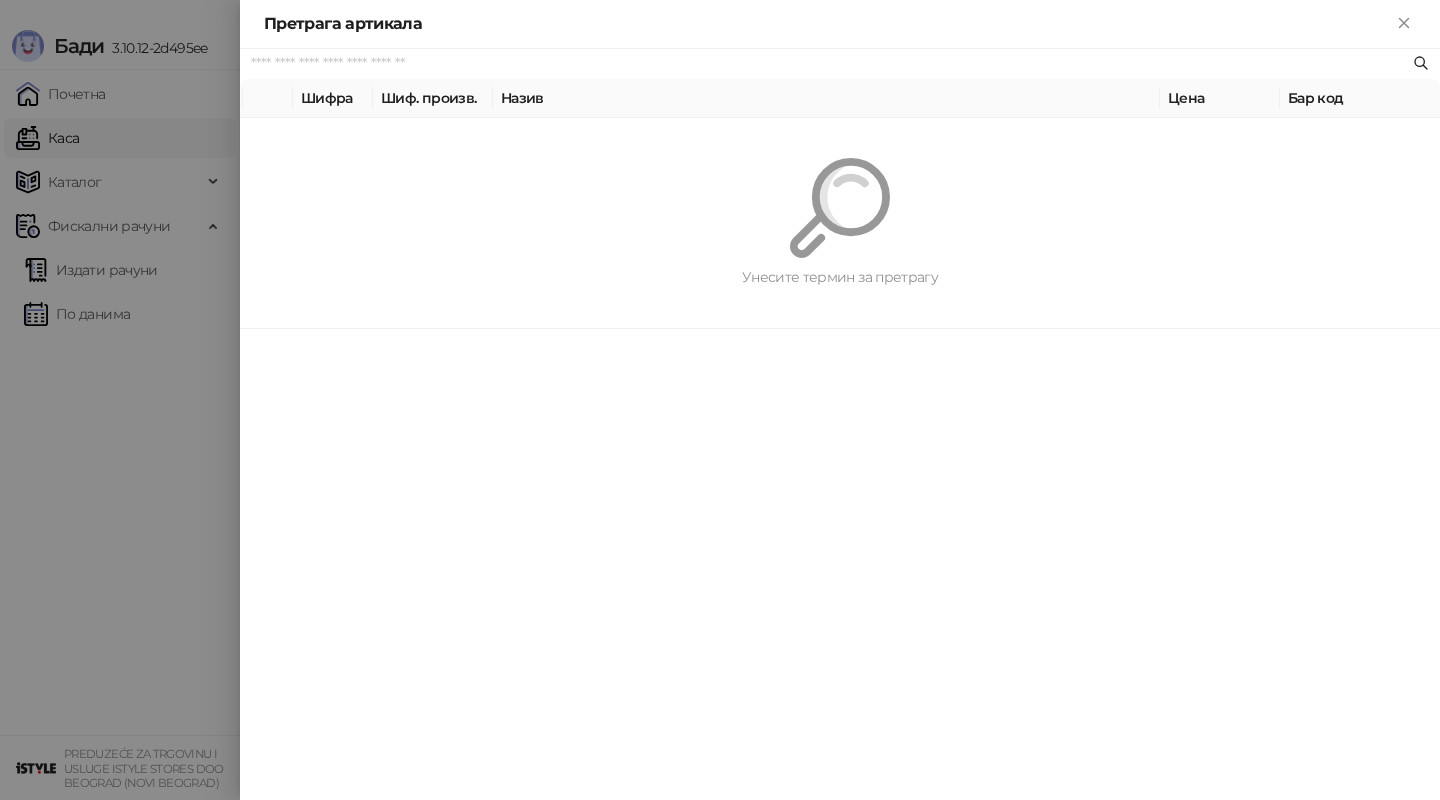 paste on "*********" 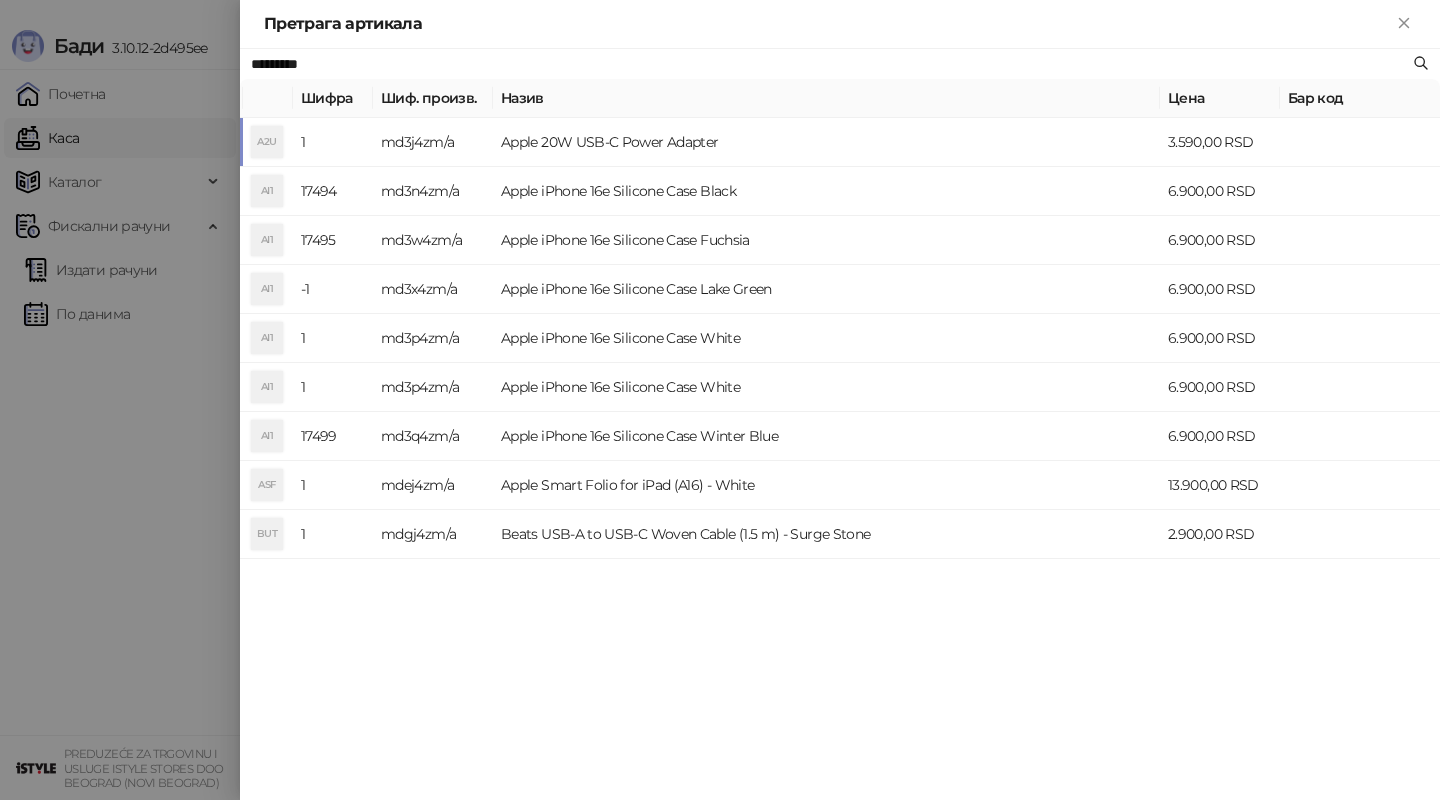click on "Apple 20W USB-C Power Adapter" at bounding box center [826, 142] 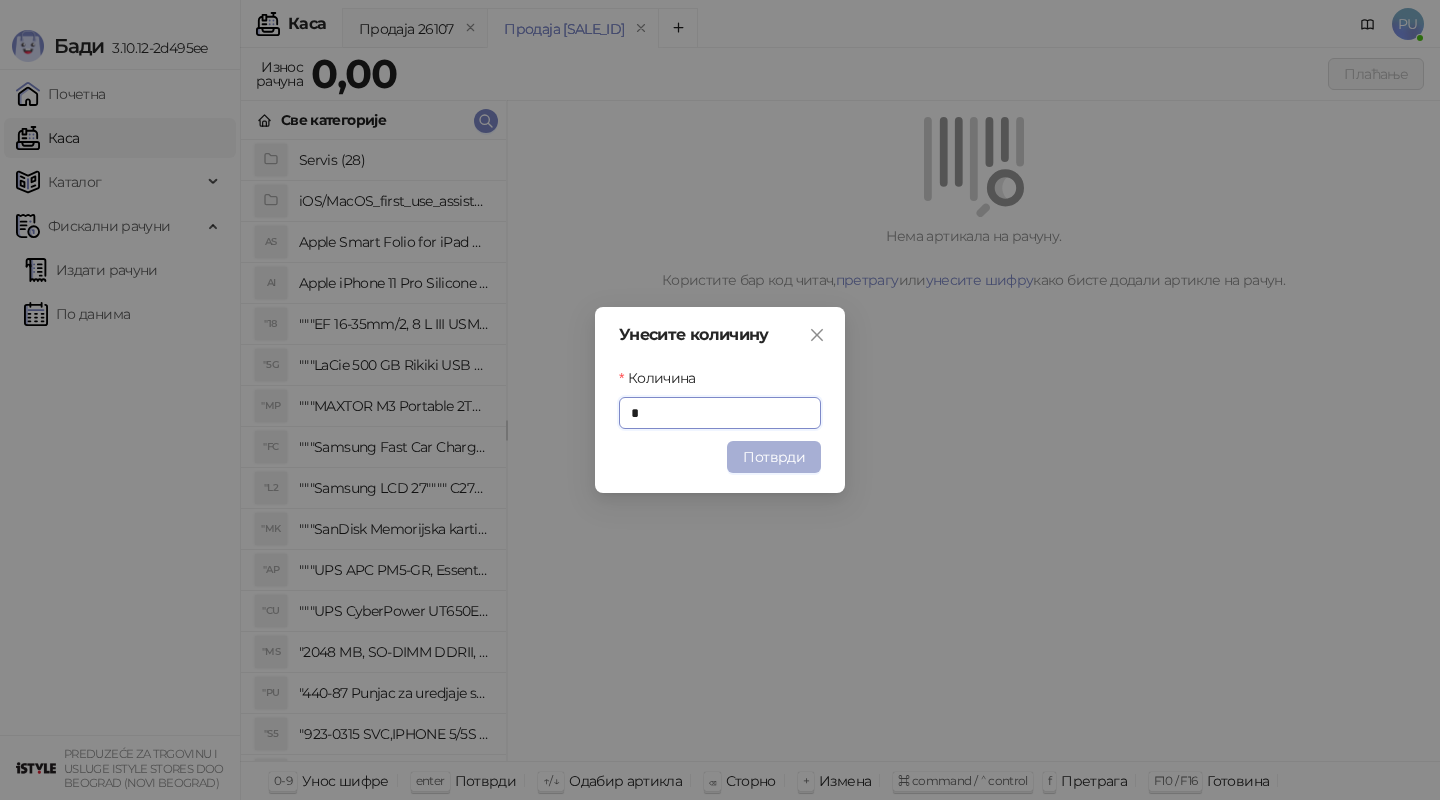 click on "Потврди" at bounding box center [774, 457] 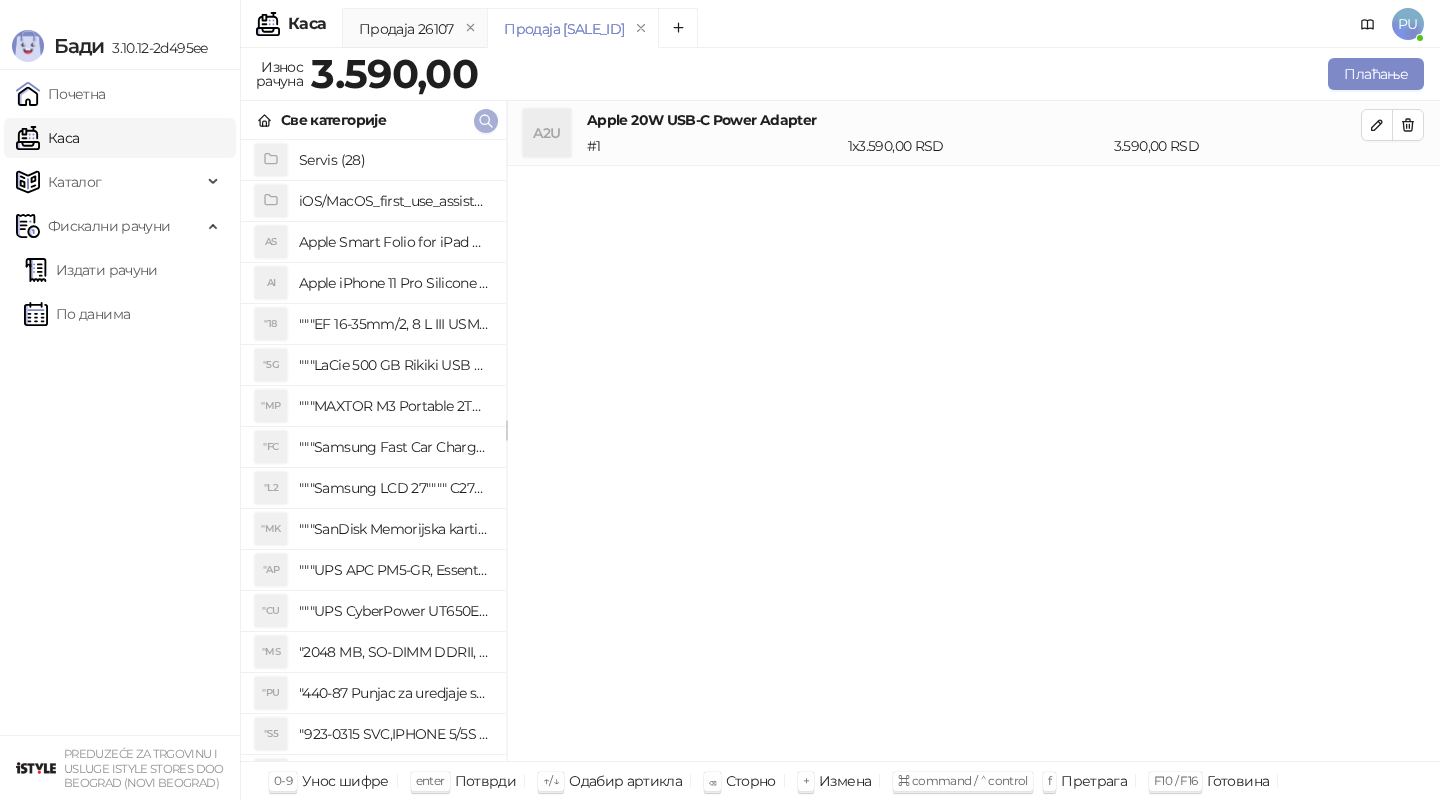 click 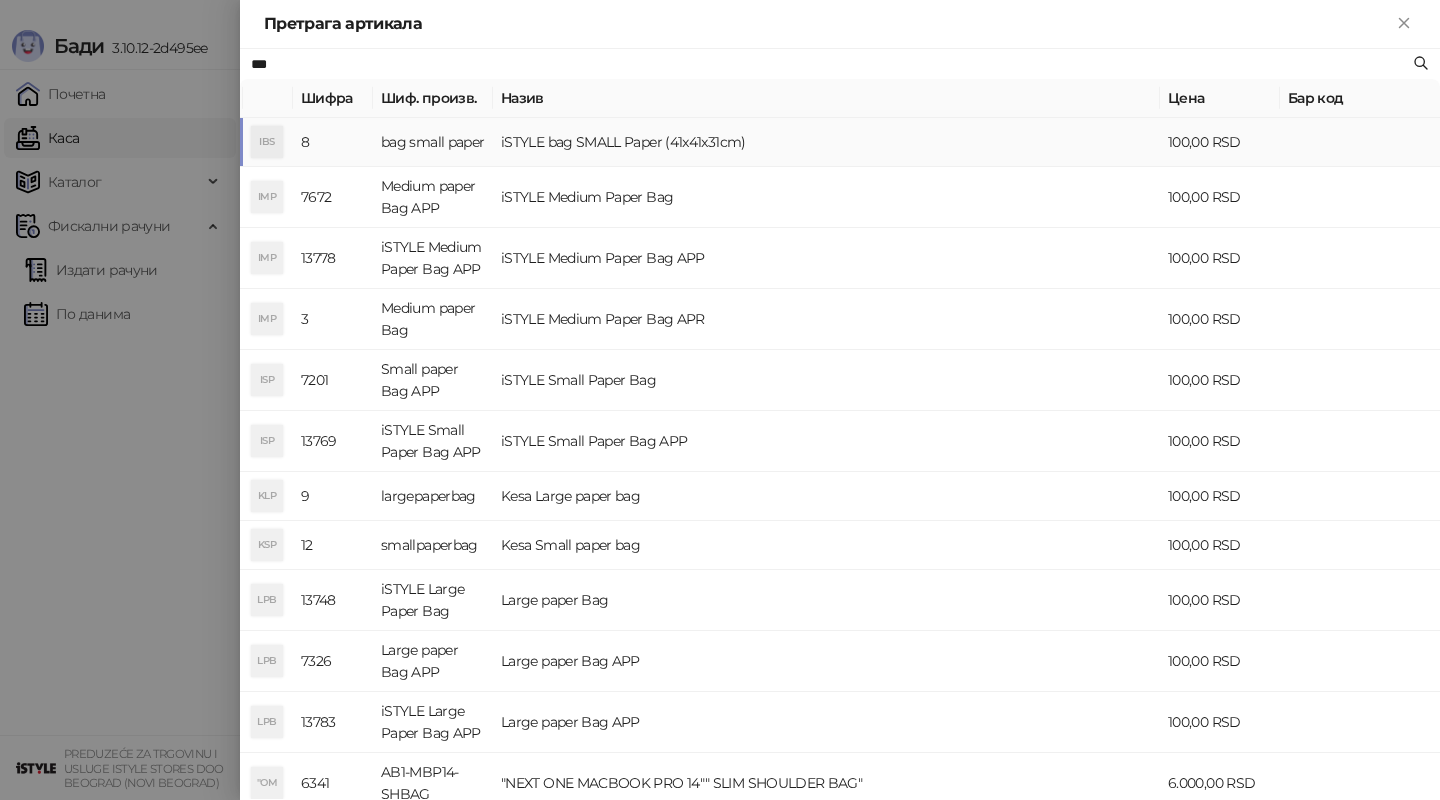 type on "***" 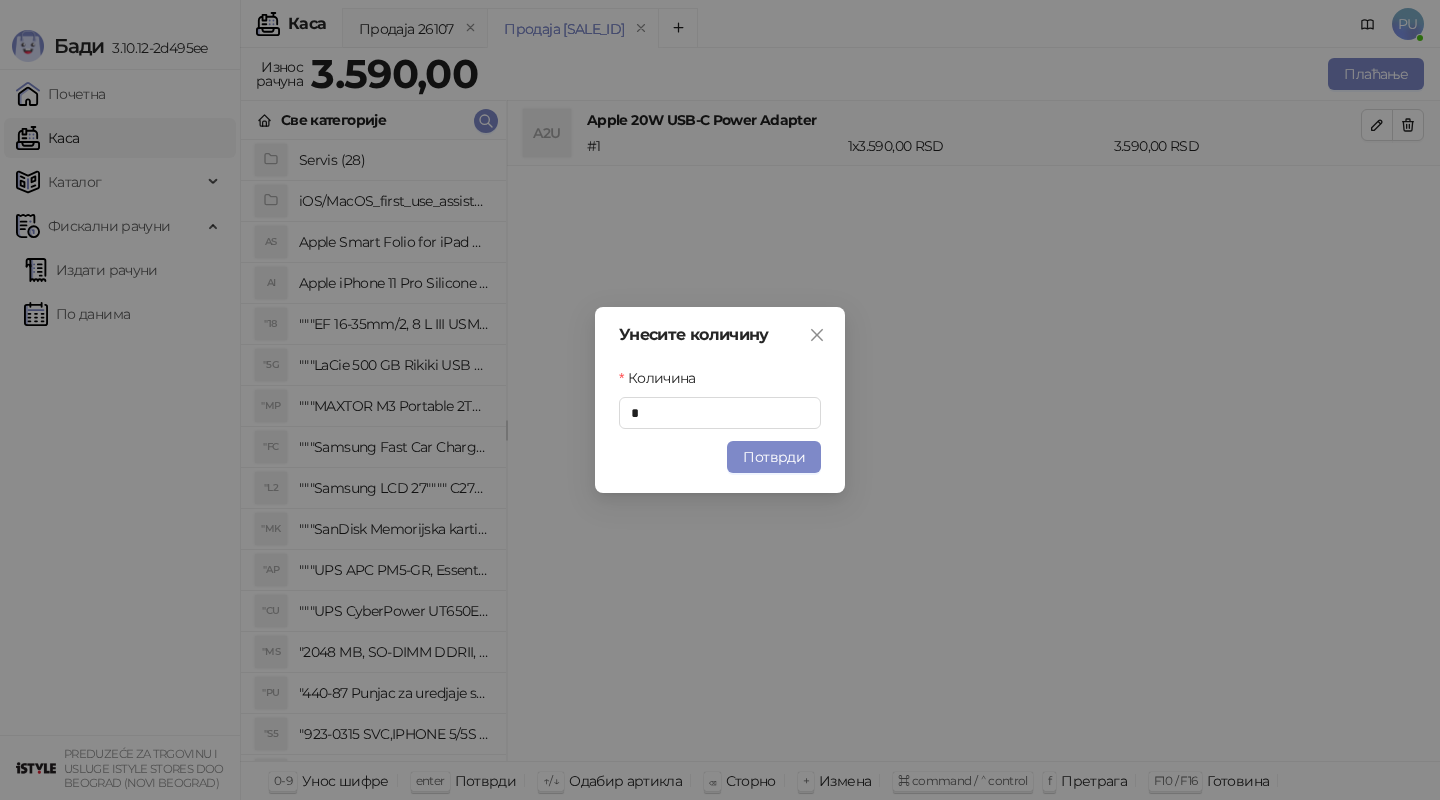 click on "Унесите количину Количина * Потврди" at bounding box center [720, 400] 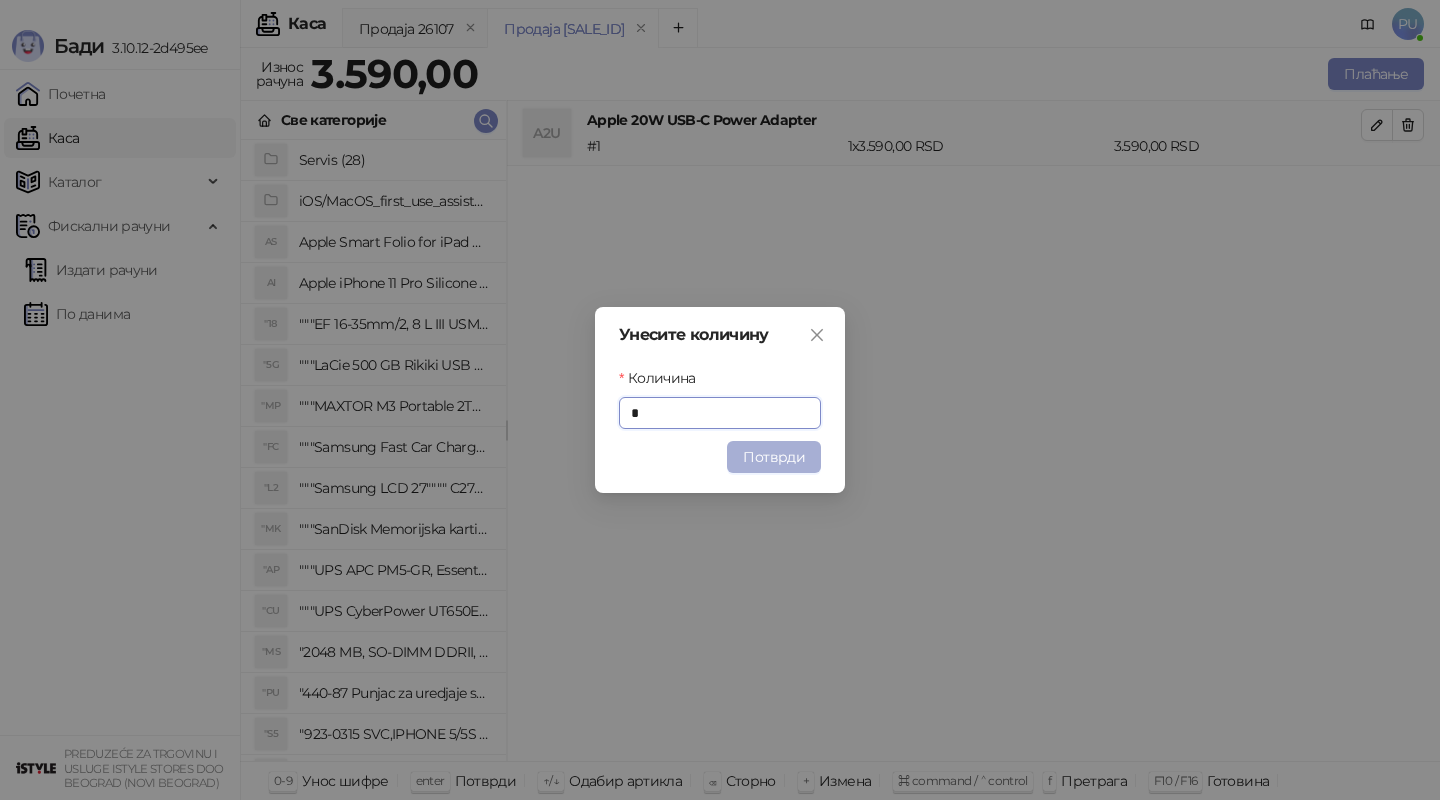 click on "Потврди" at bounding box center (774, 457) 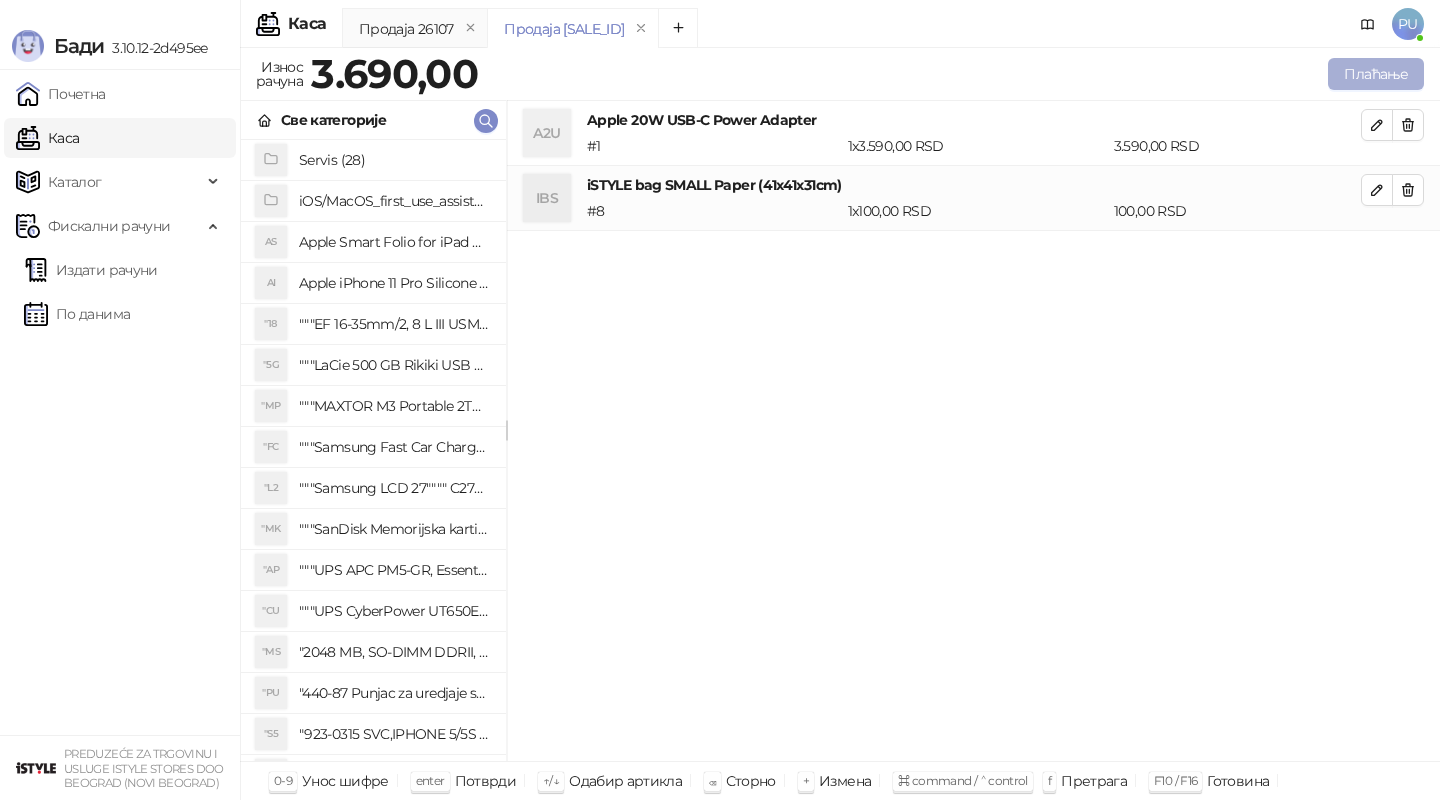 click on "Плаћање" at bounding box center (1376, 74) 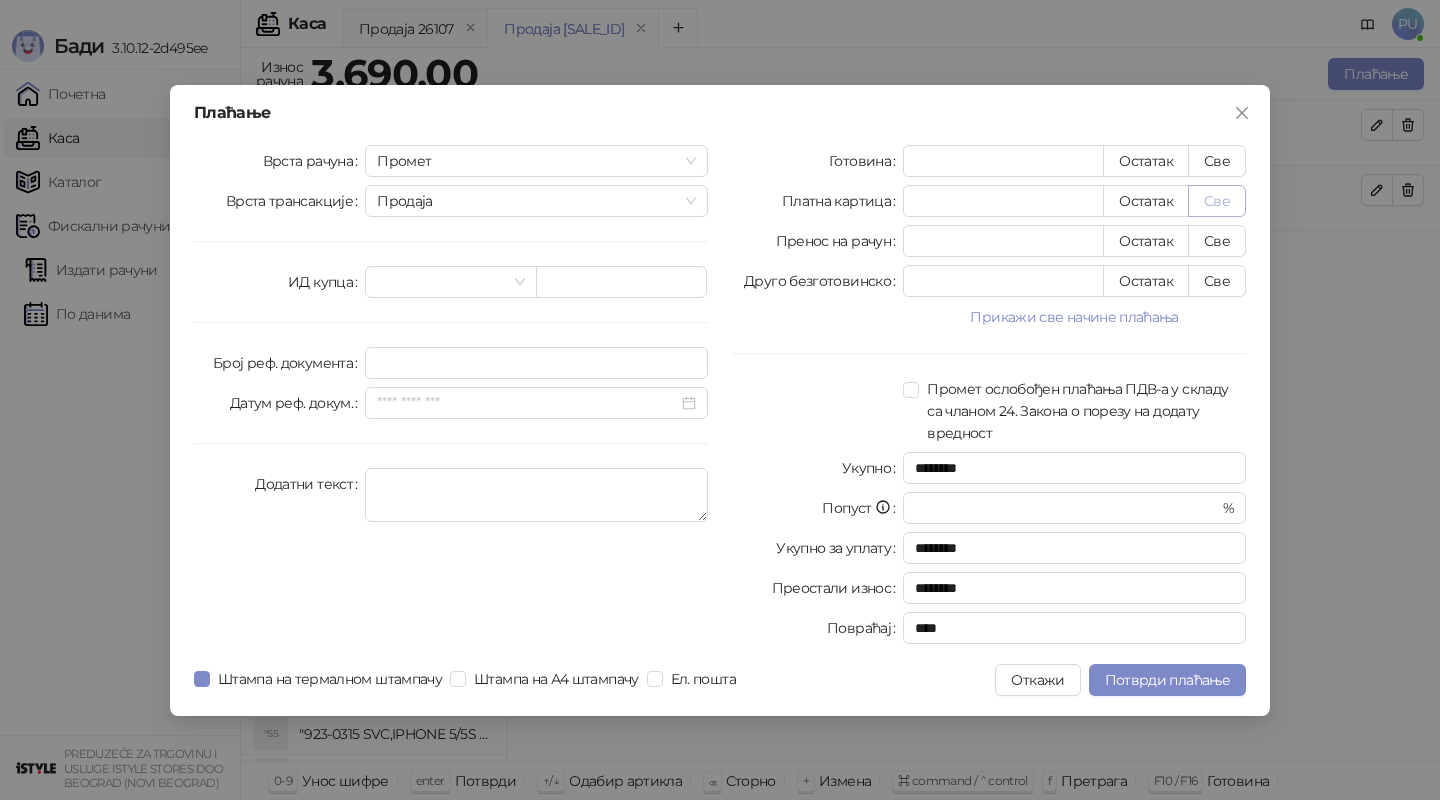 click on "Све" at bounding box center (1217, 201) 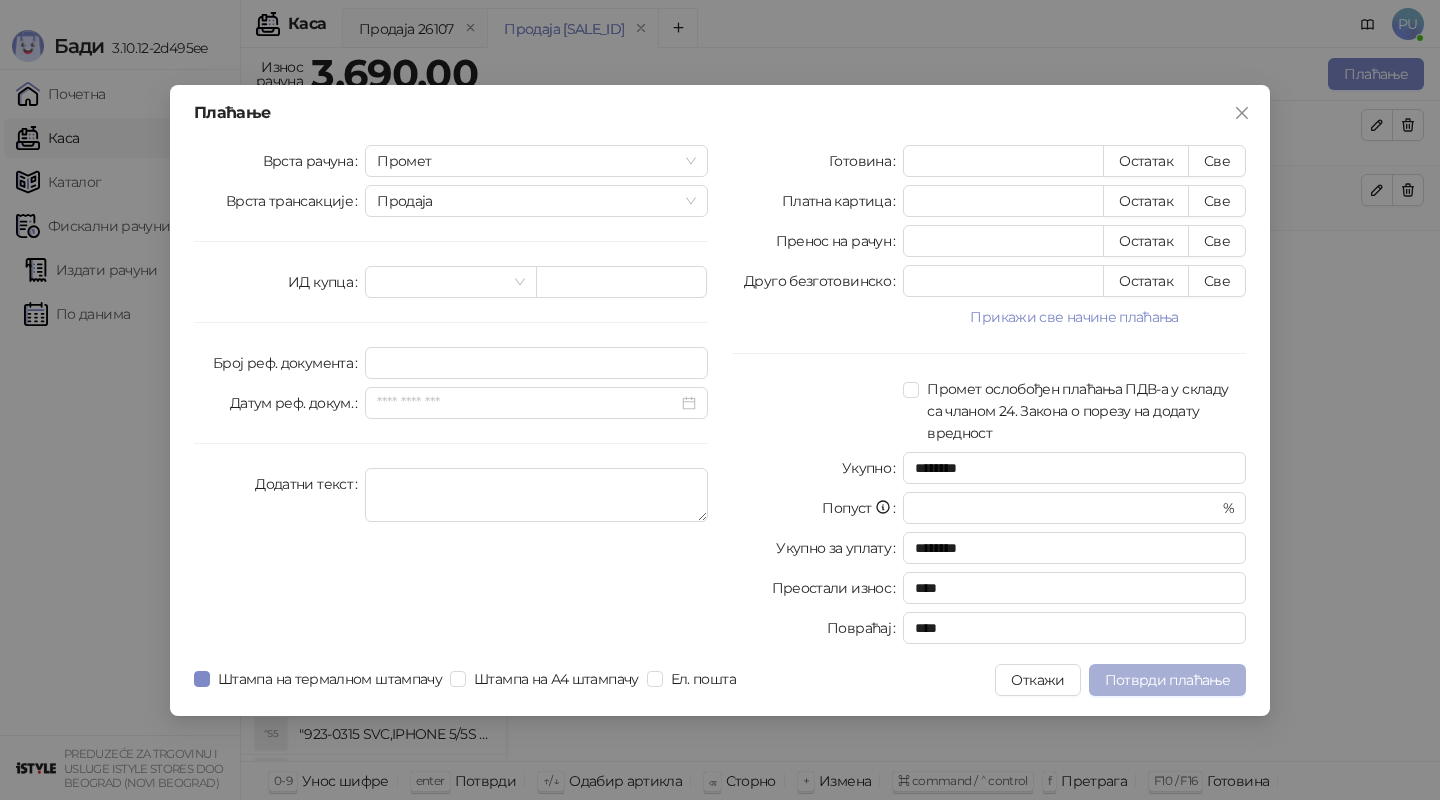 click on "Потврди плаћање" at bounding box center [1167, 680] 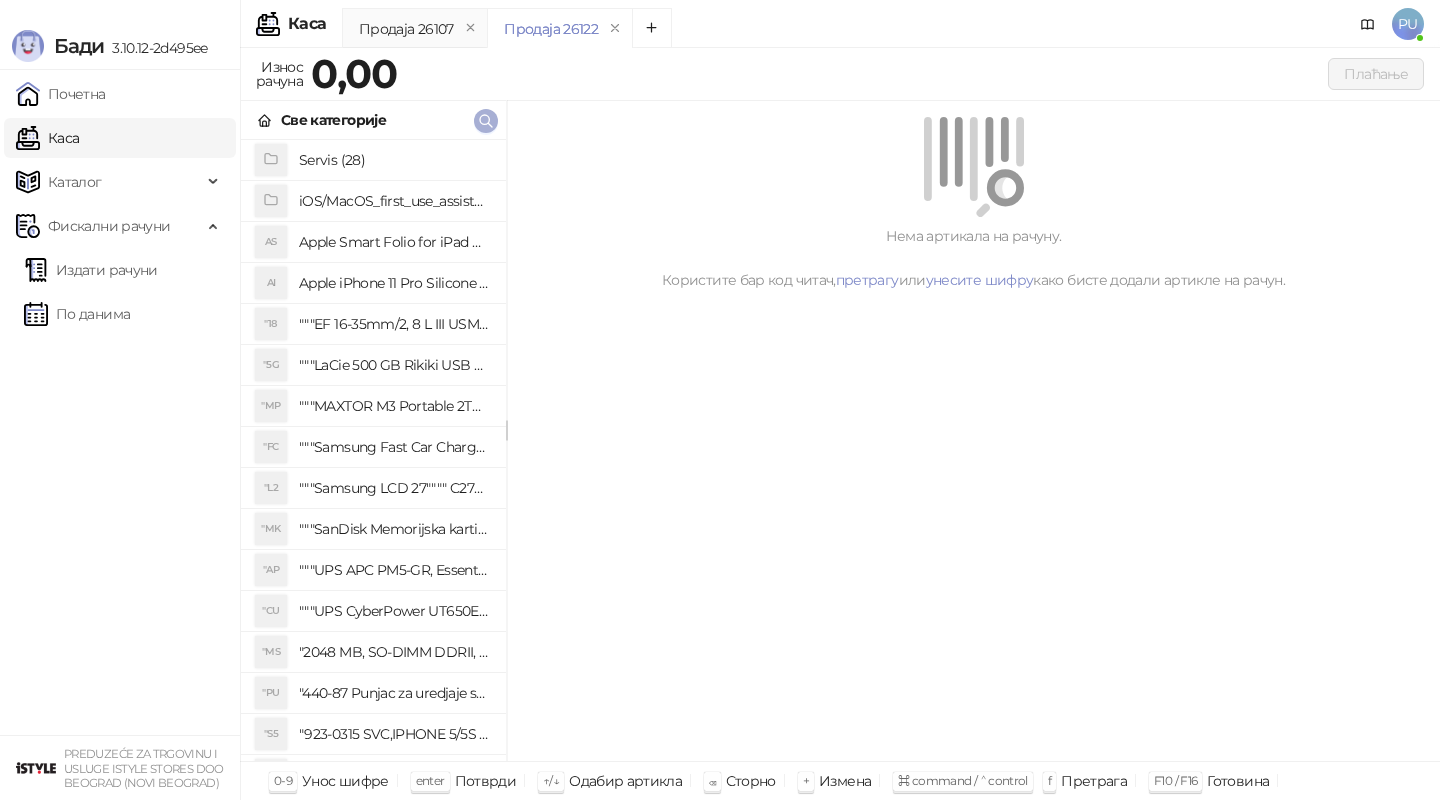 click 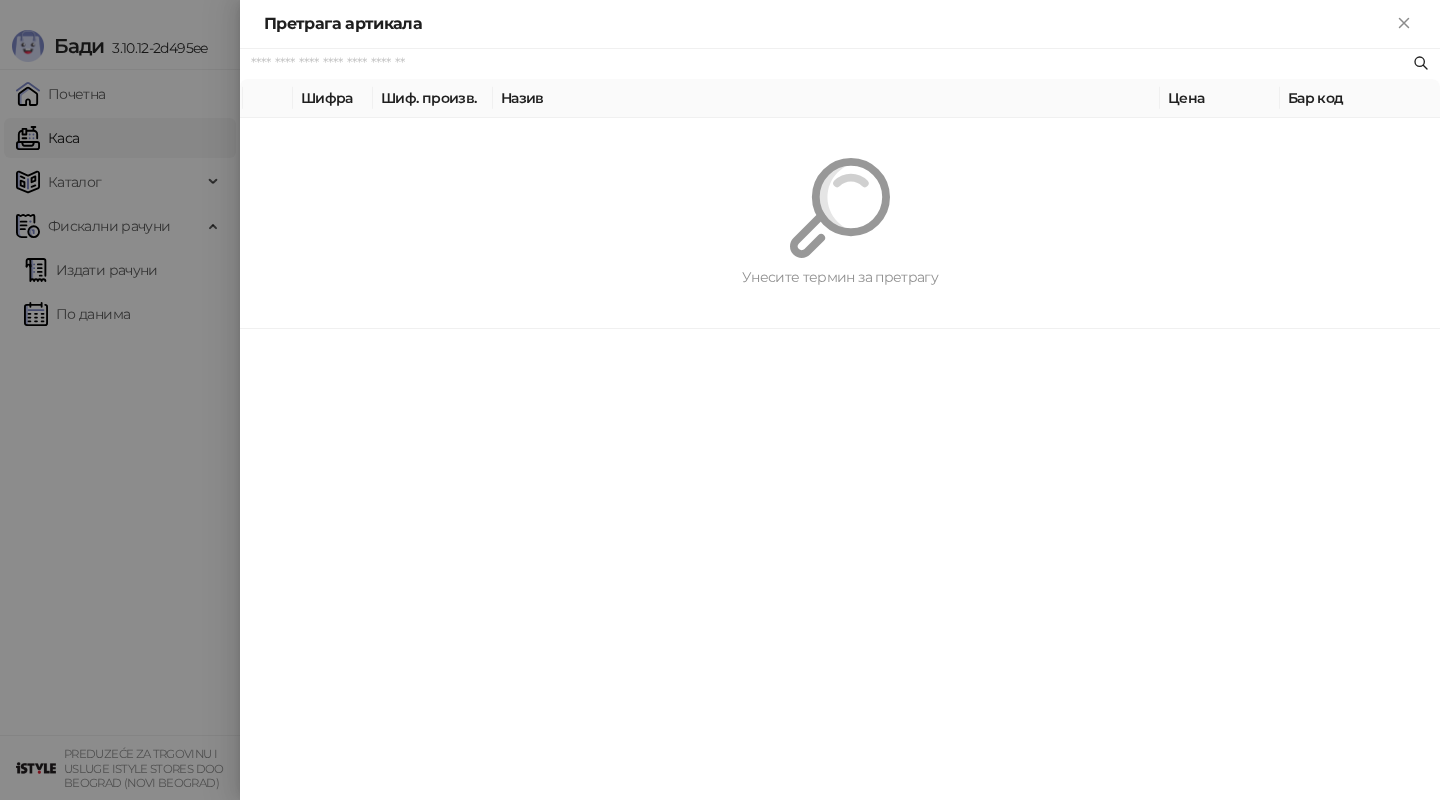paste on "********" 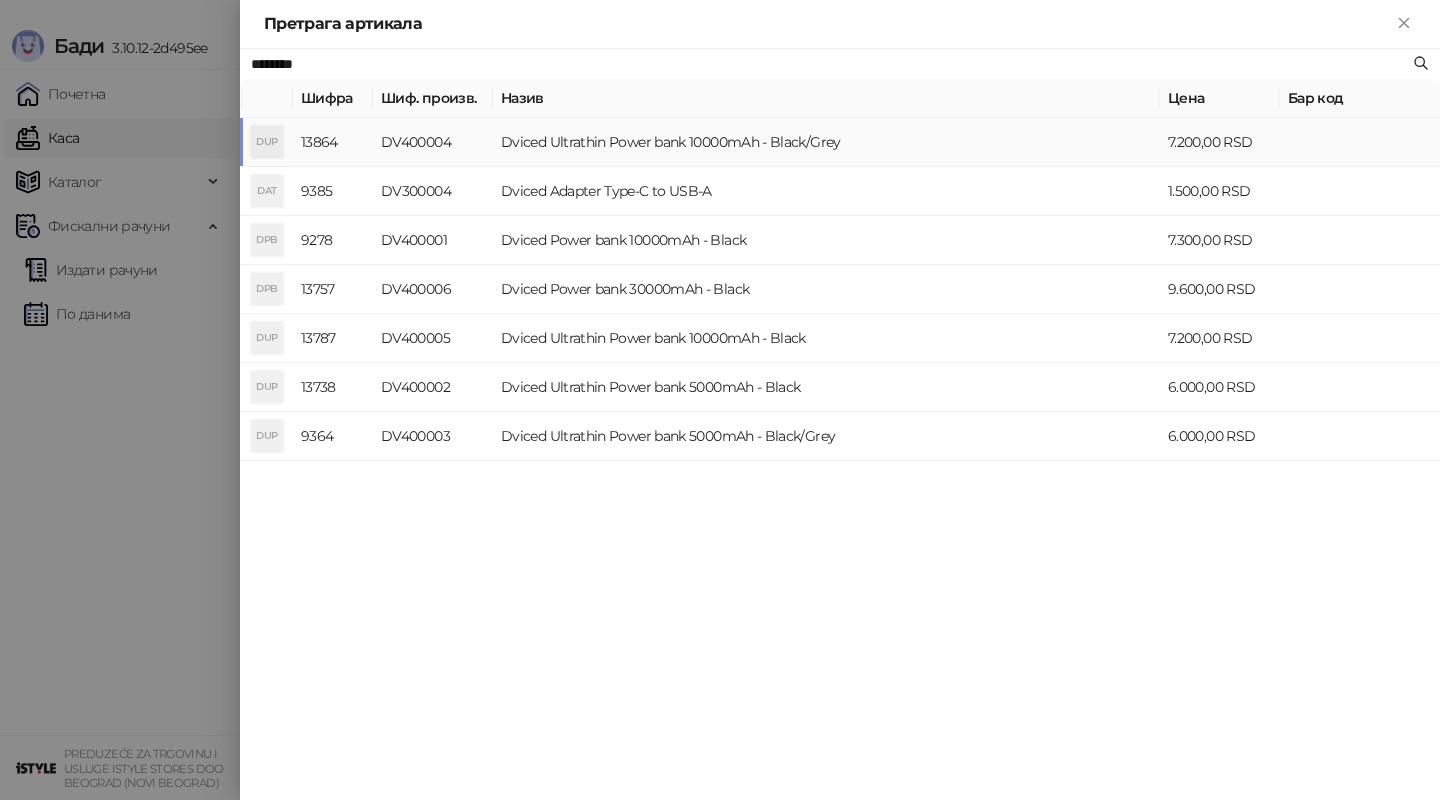 click on "Dviced Ultrathin Power bank 10000mAh - Black/Grey" at bounding box center [826, 142] 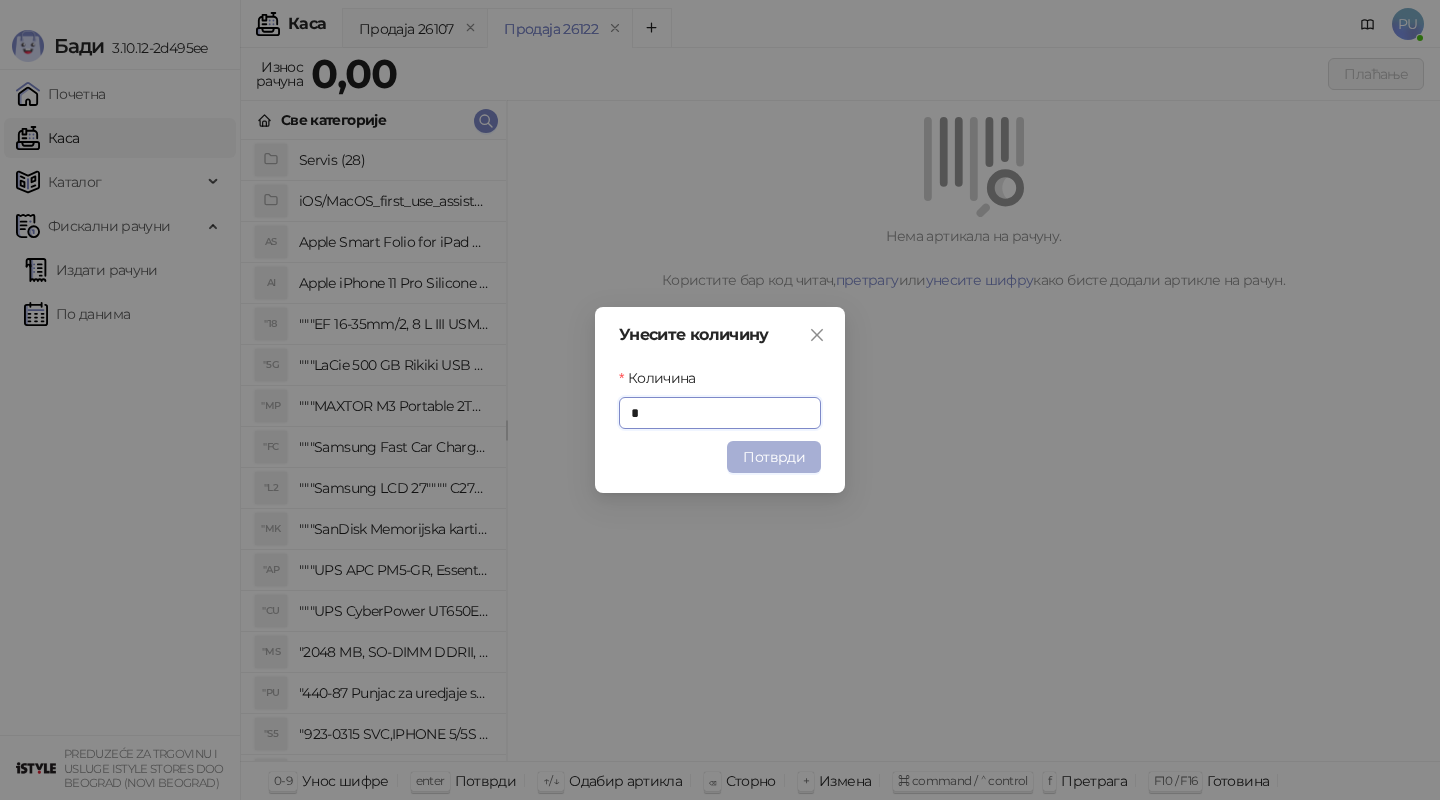 click on "Потврди" at bounding box center [774, 457] 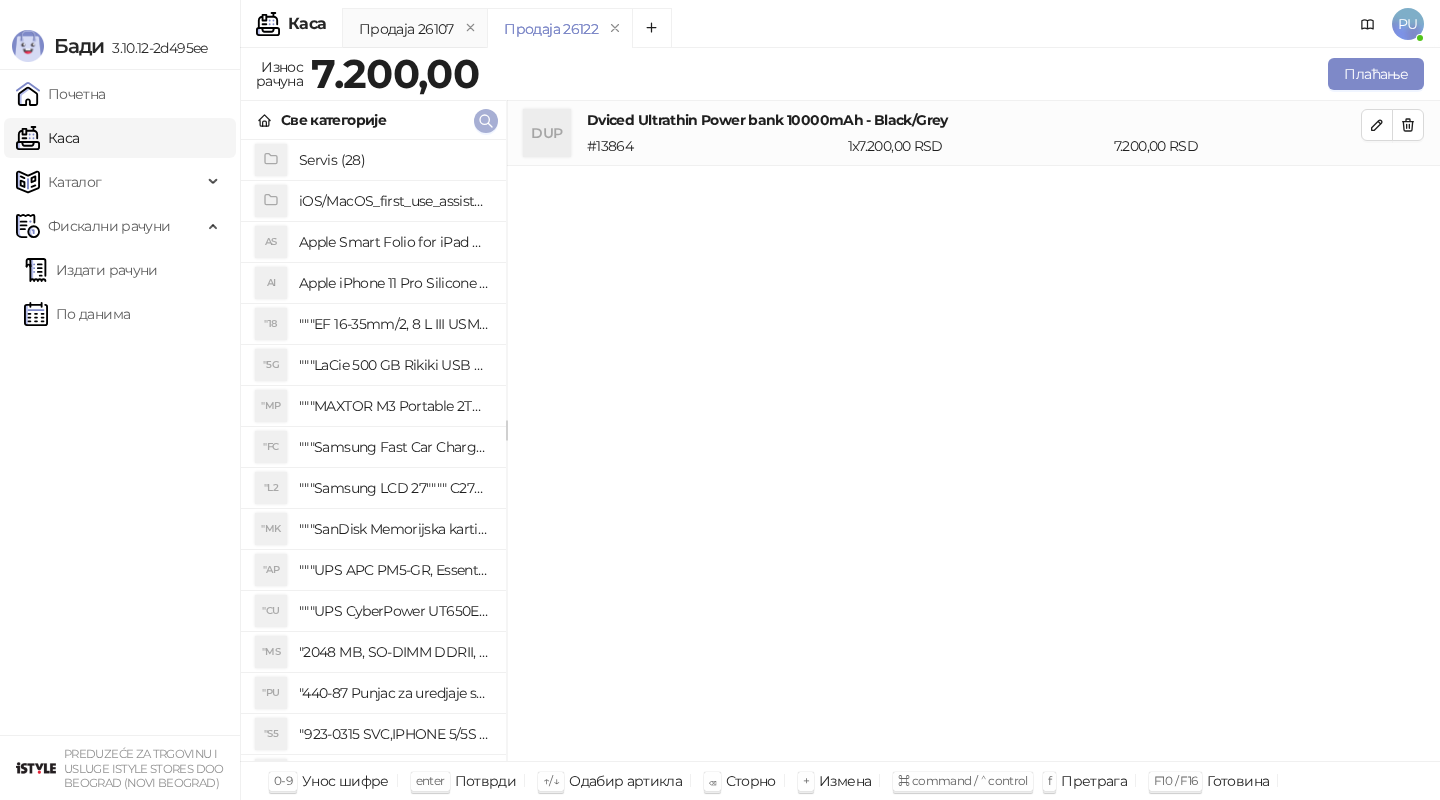click 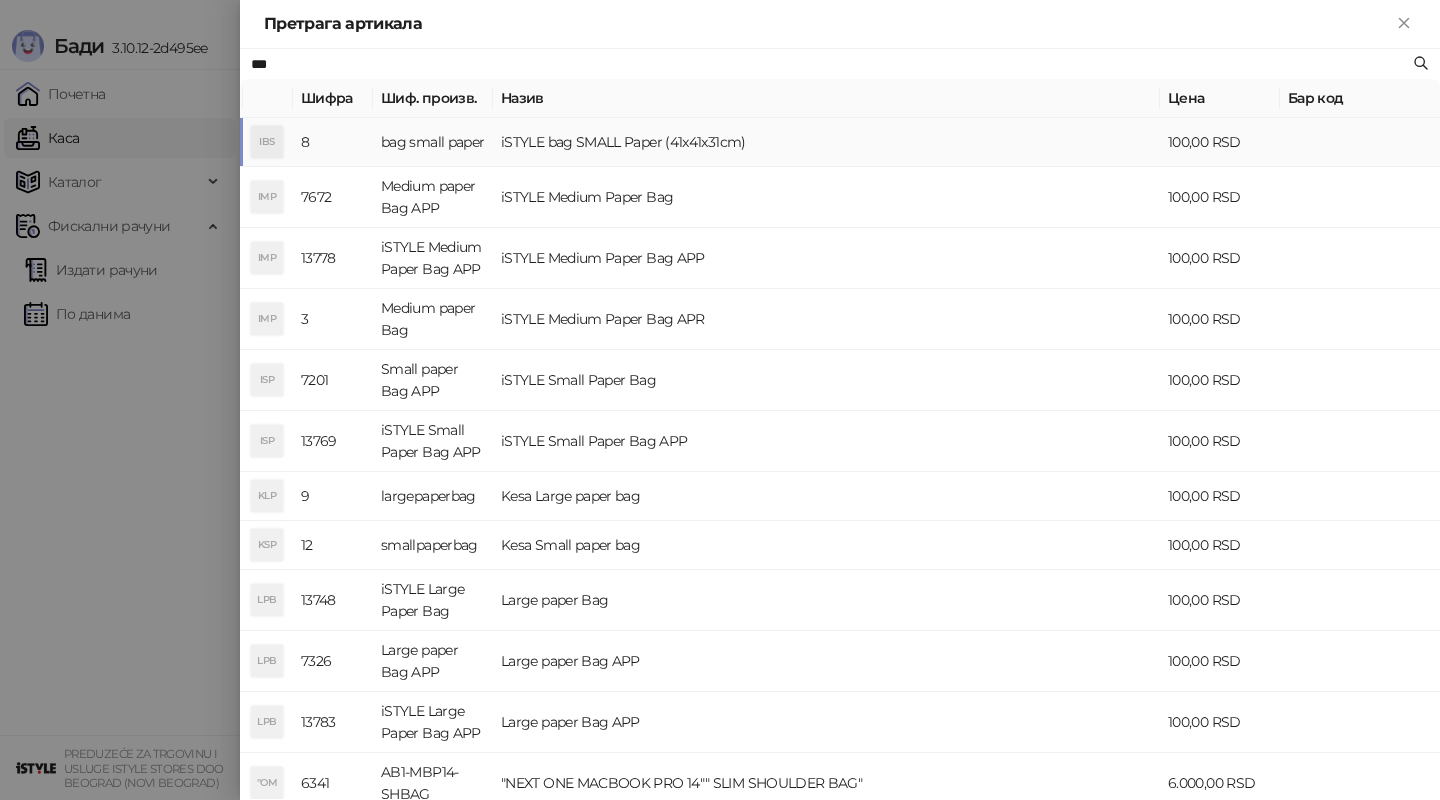 type on "***" 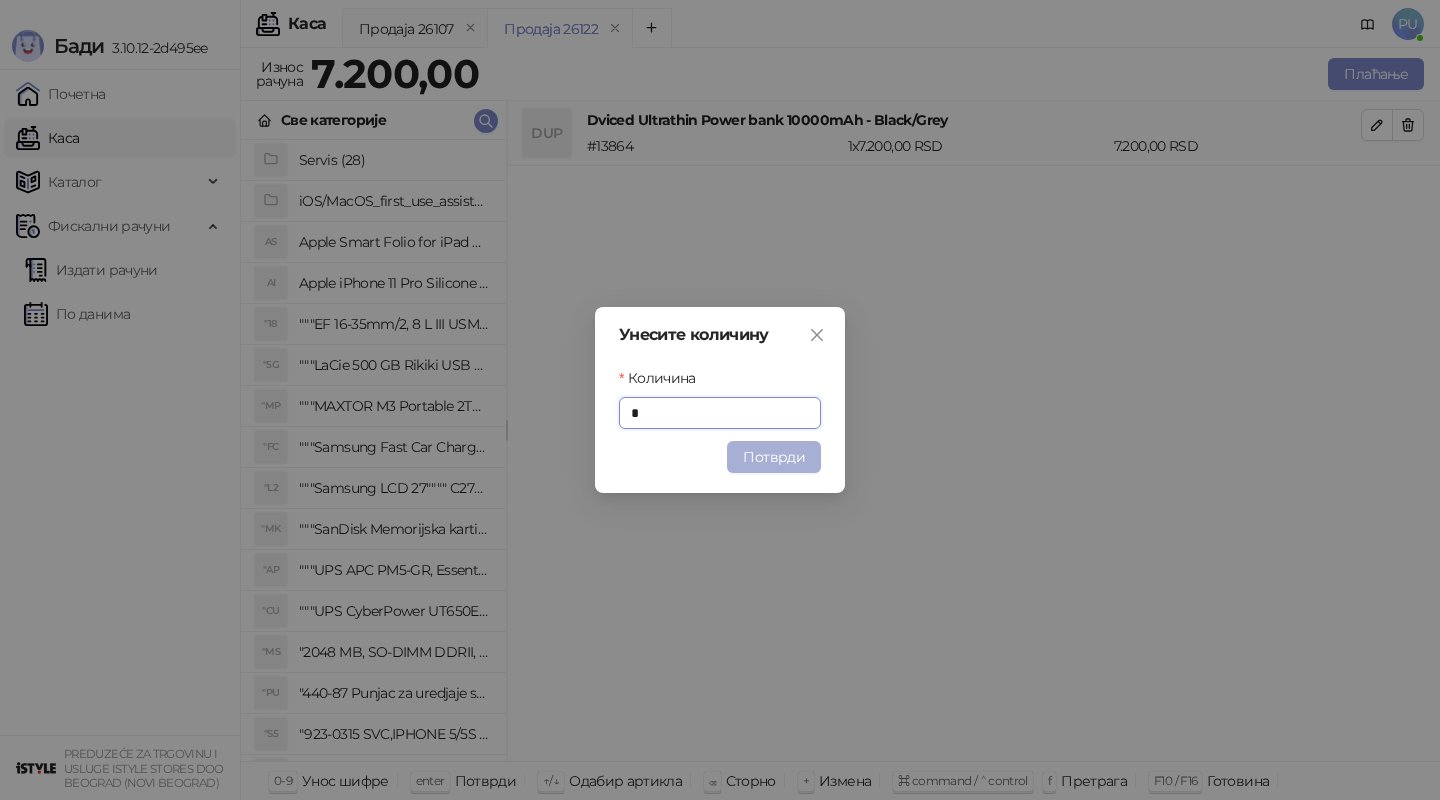 click on "Потврди" at bounding box center (774, 457) 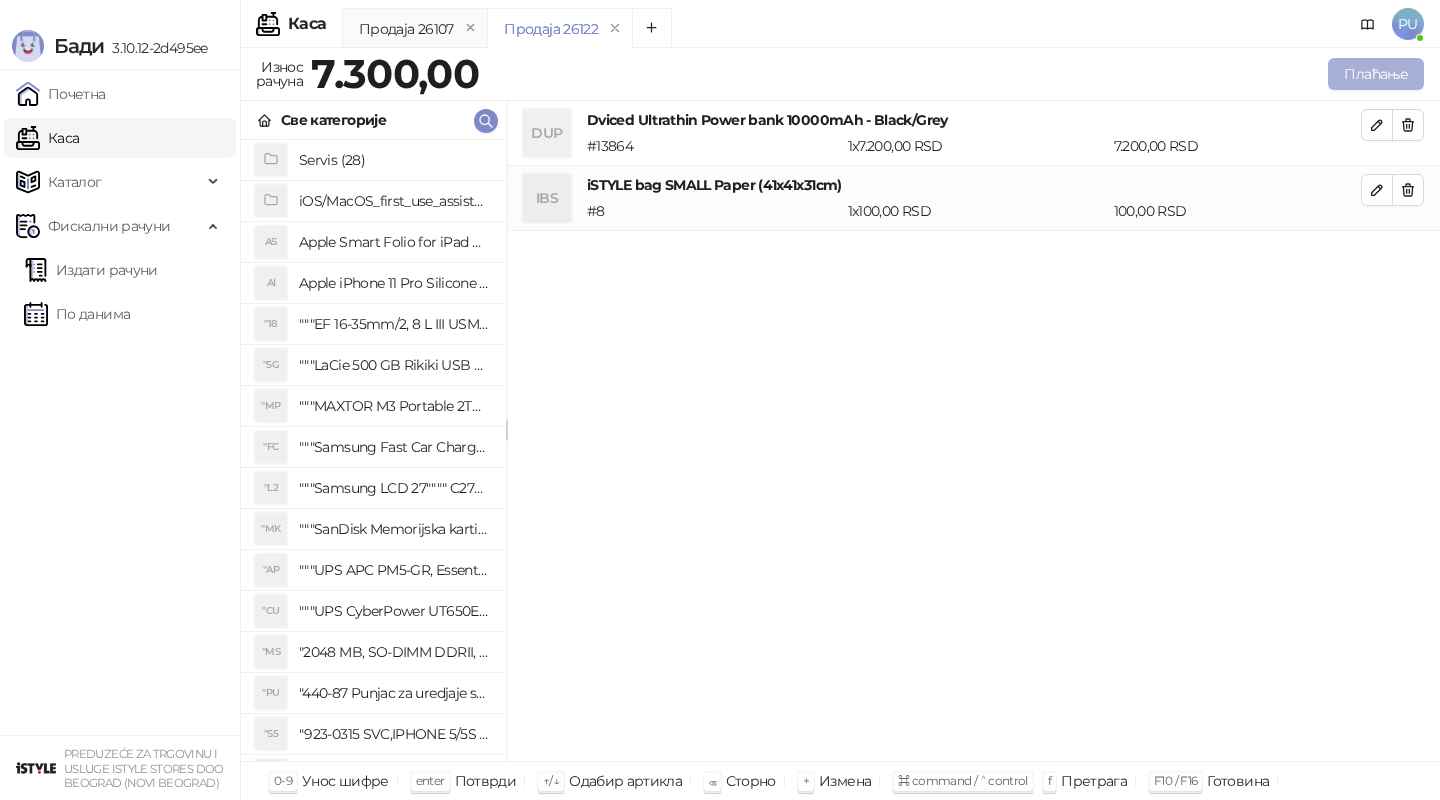 click on "Плаћање" at bounding box center [1376, 74] 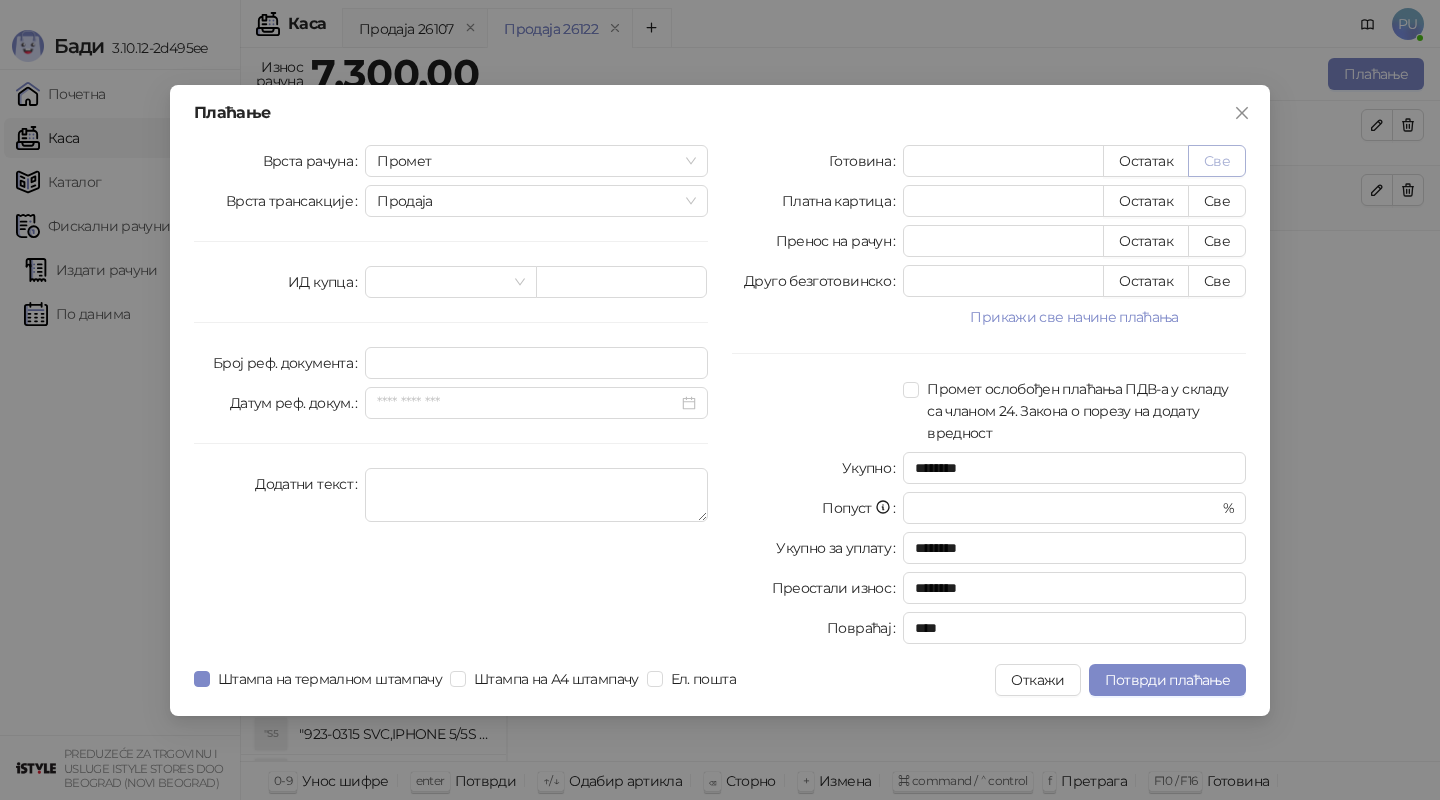 click on "Све" at bounding box center [1217, 161] 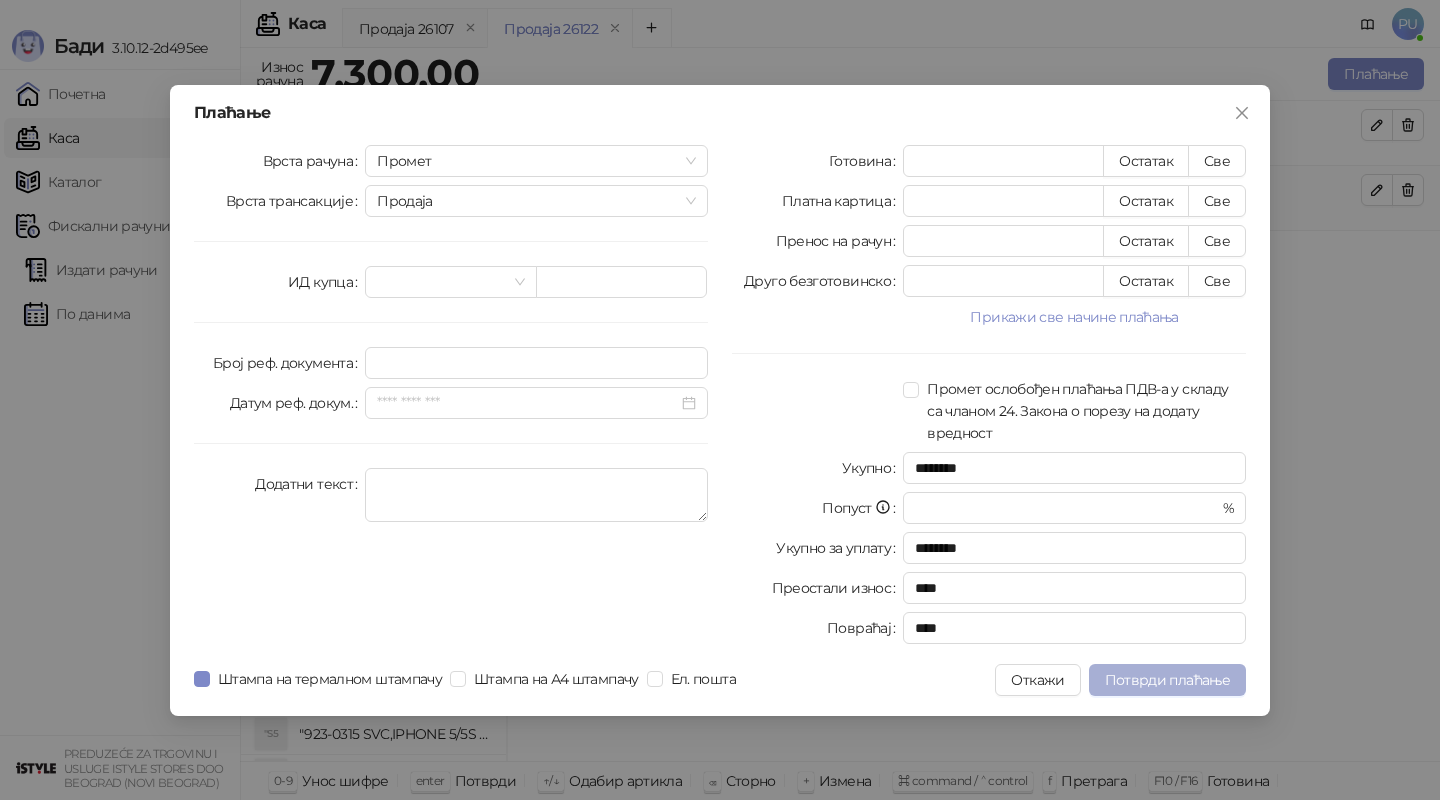 click on "Потврди плаћање" at bounding box center [1167, 680] 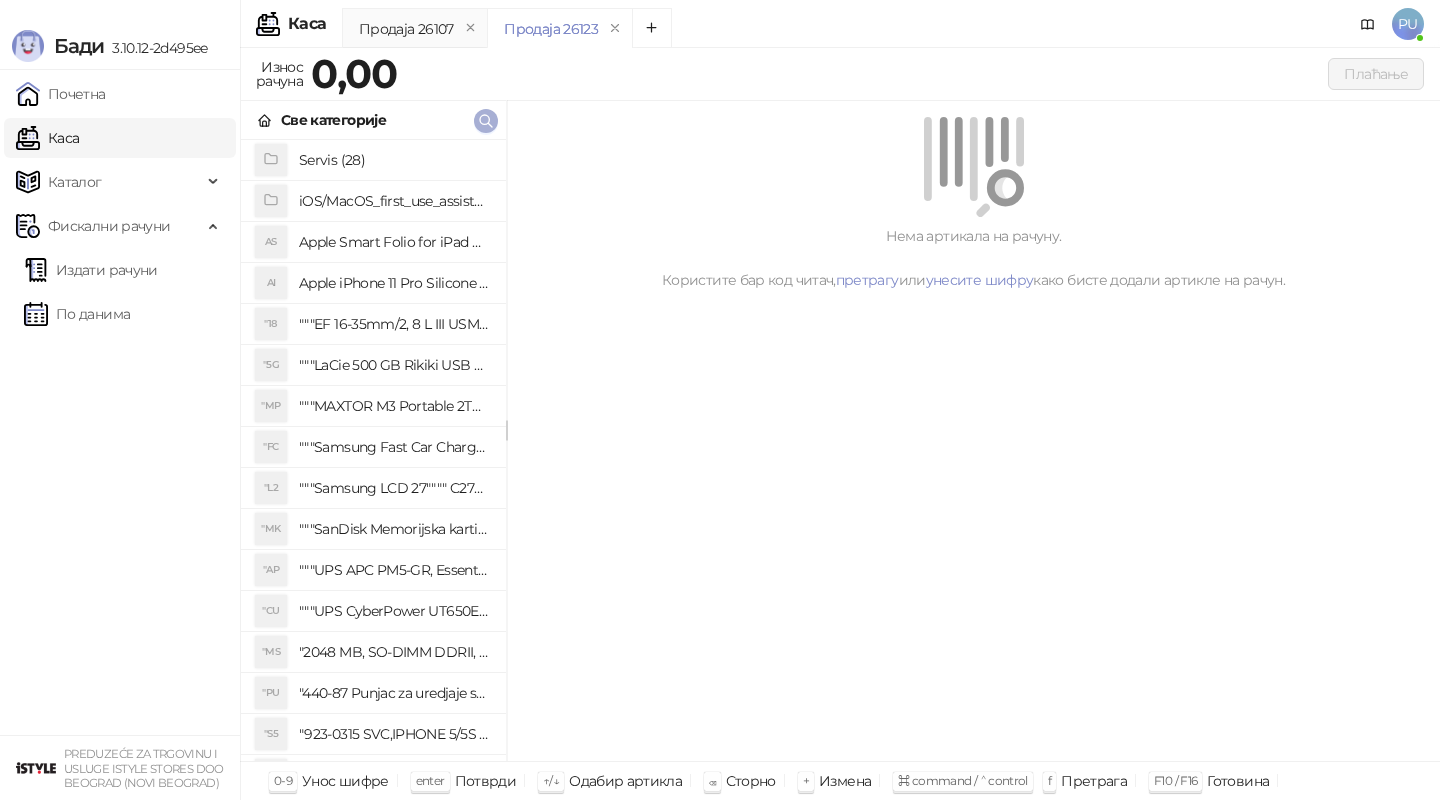 click 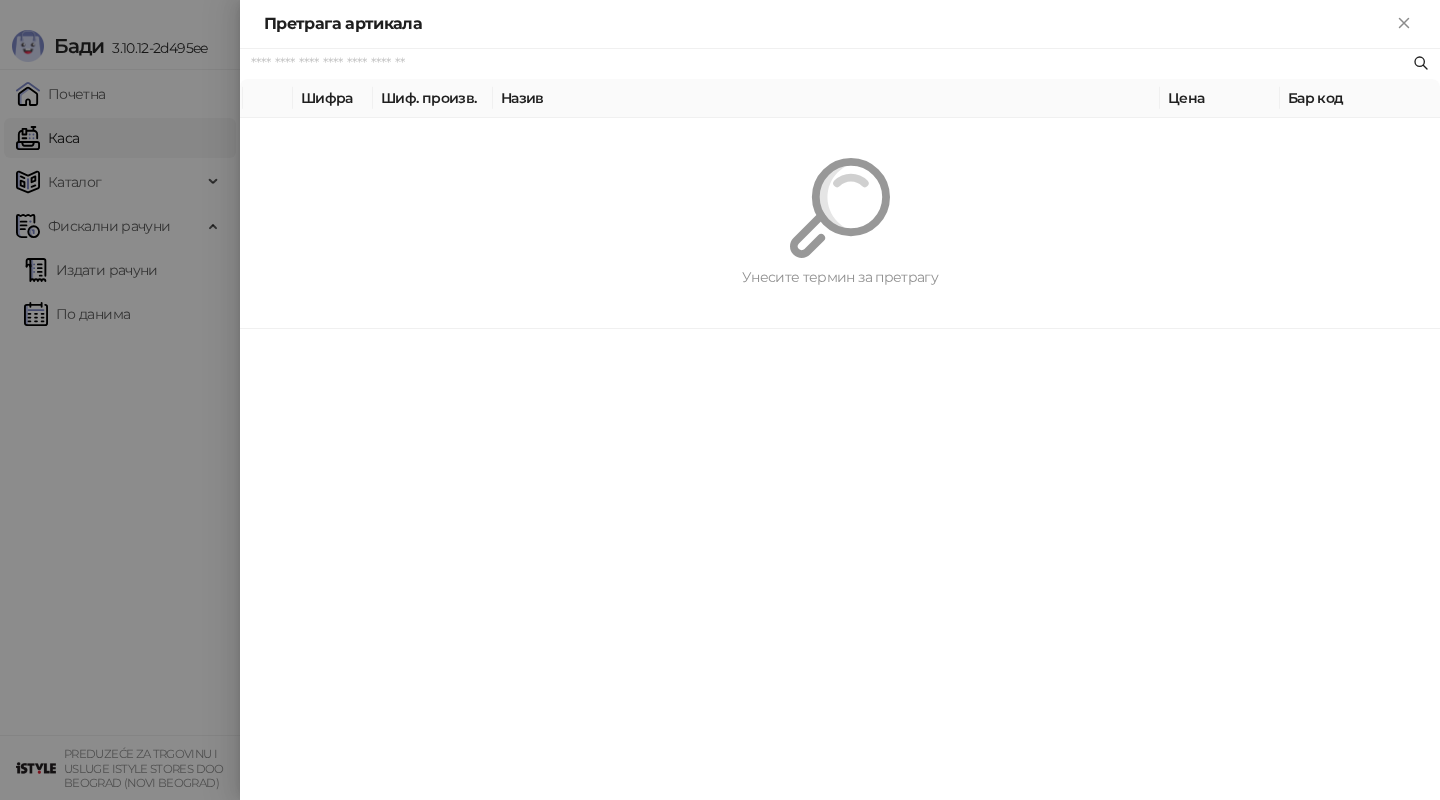paste on "*********" 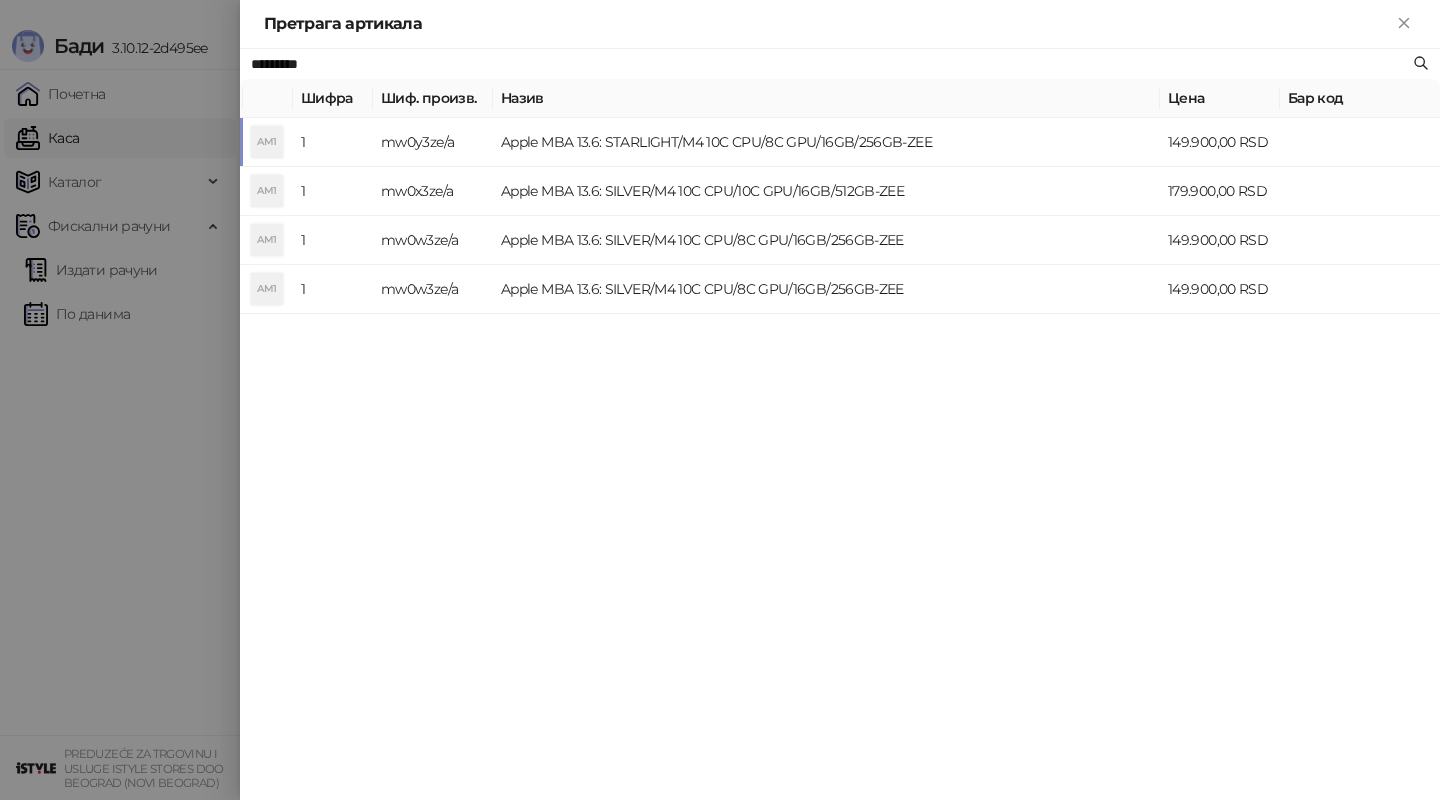 click on "Apple MBA 13.6: STARLIGHT/M4 10C CPU/8C GPU/16GB/256GB-ZEE" at bounding box center (826, 142) 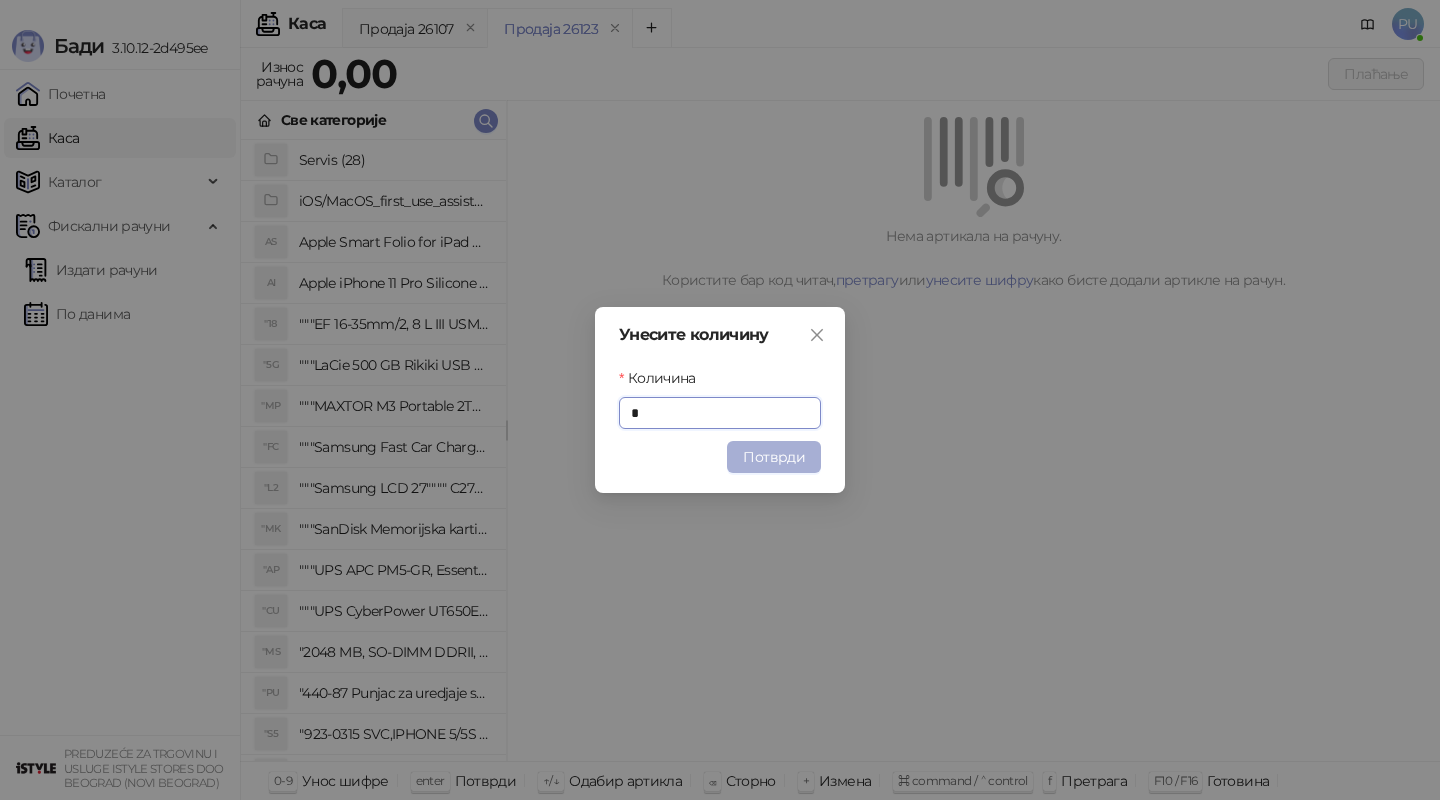 click on "Потврди" at bounding box center [774, 457] 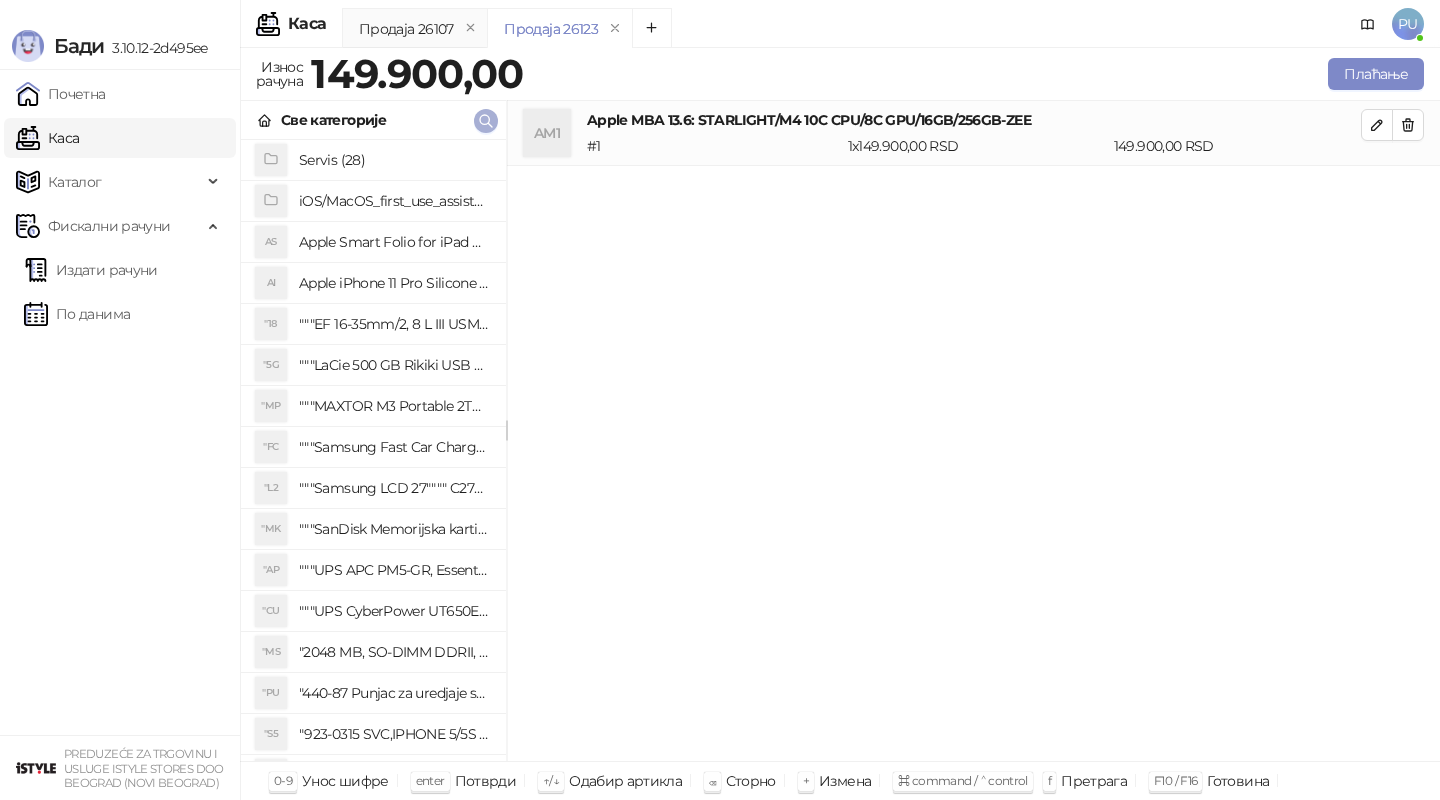 click at bounding box center [486, 121] 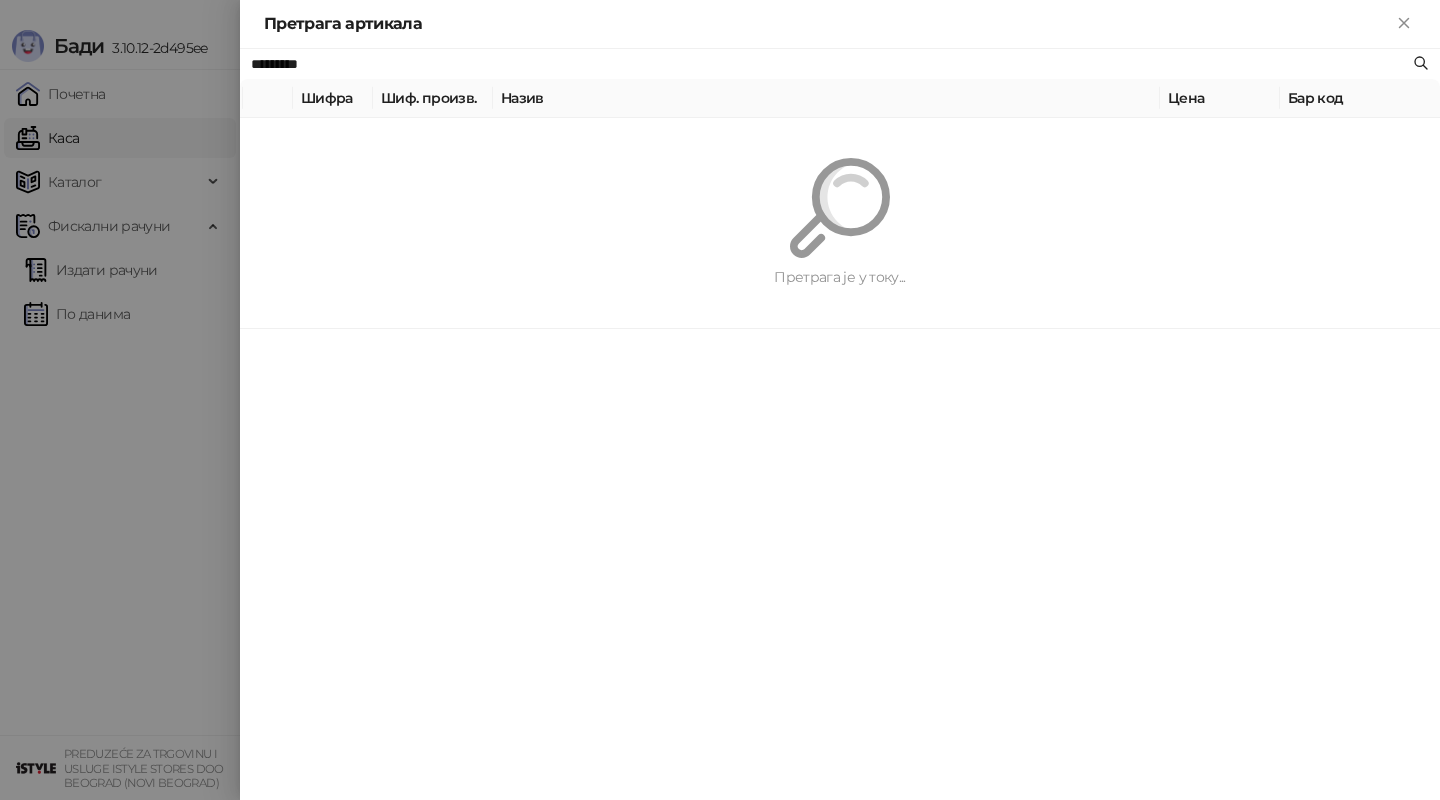 paste 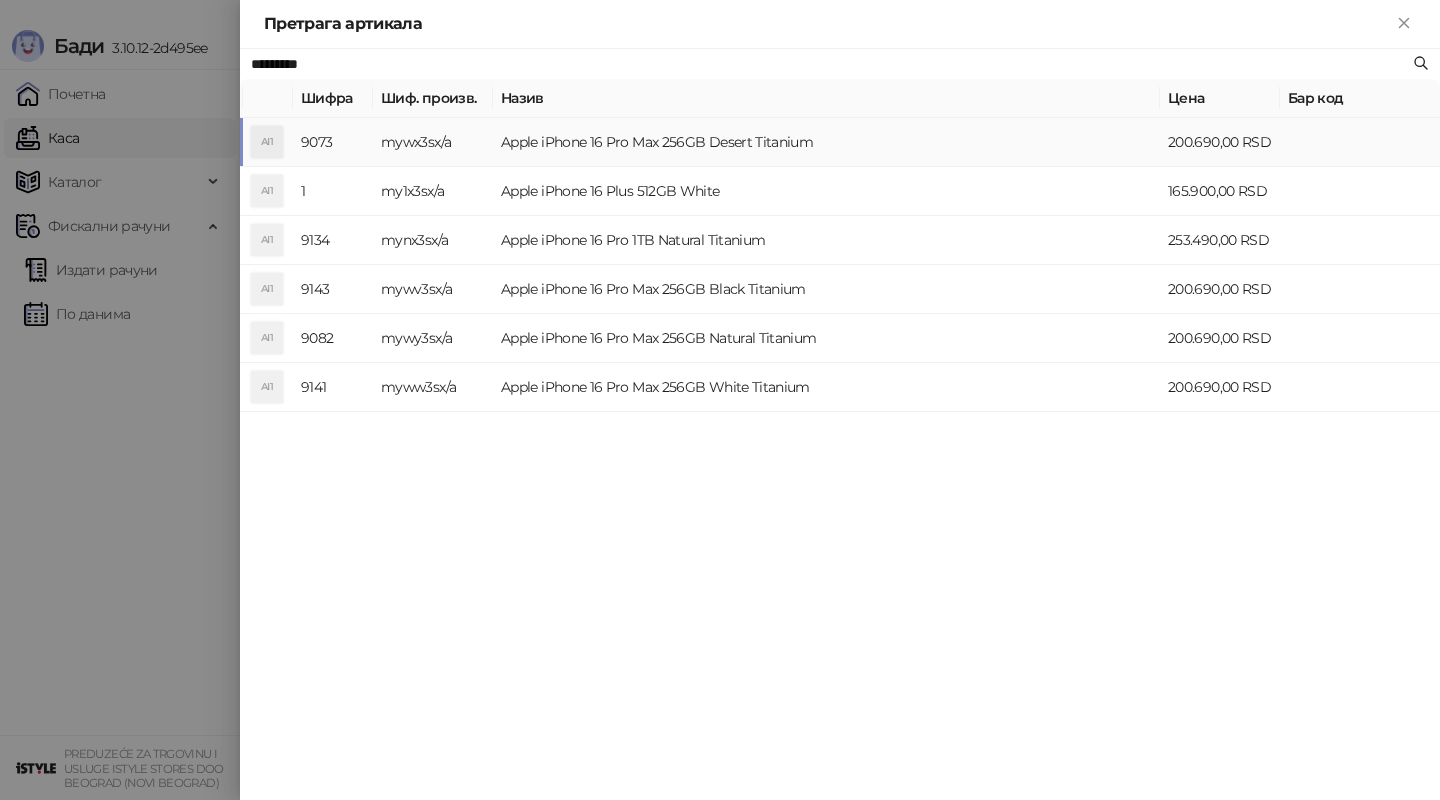 click on "Apple iPhone 16 Pro Max 256GB Desert Titanium" at bounding box center [826, 142] 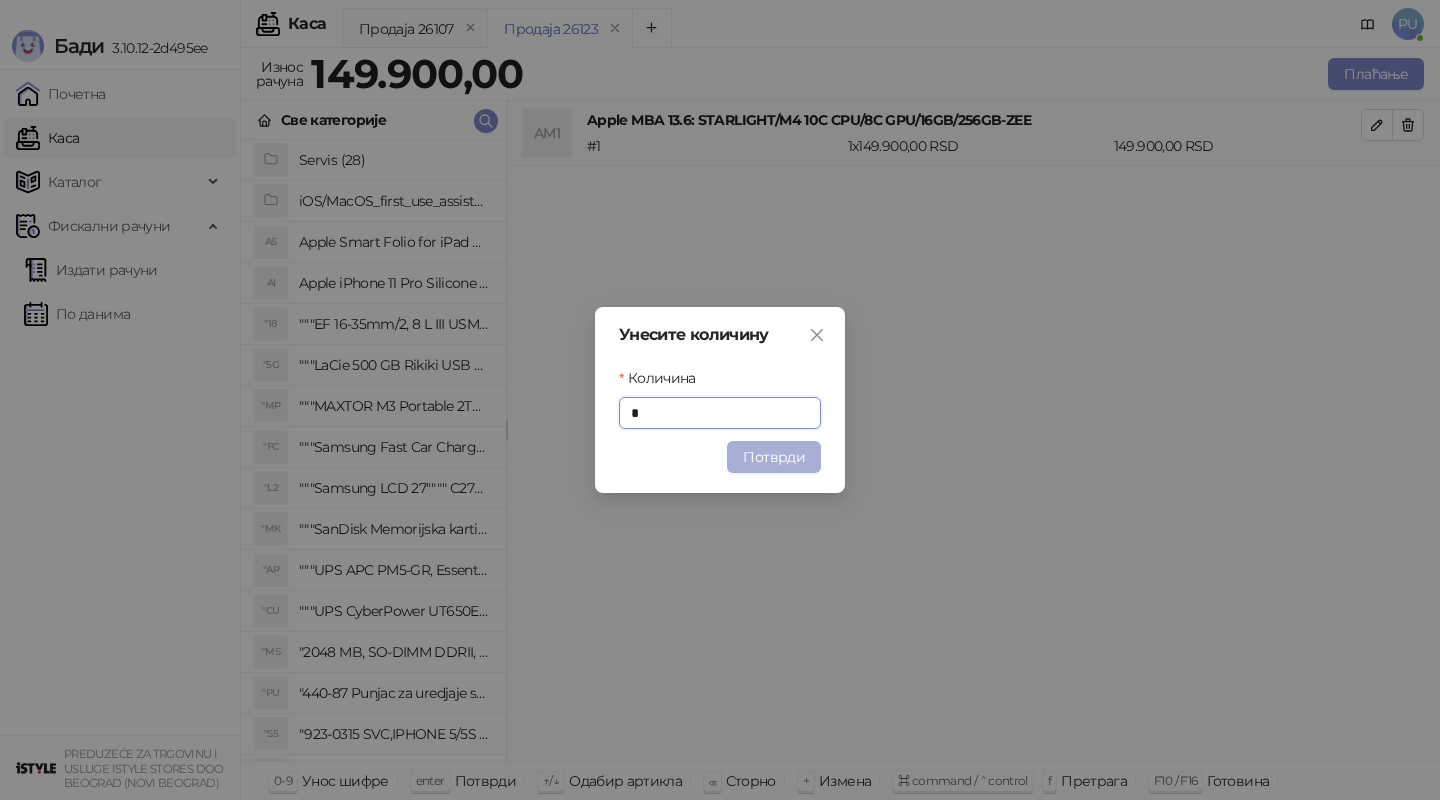 click on "Потврди" at bounding box center (774, 457) 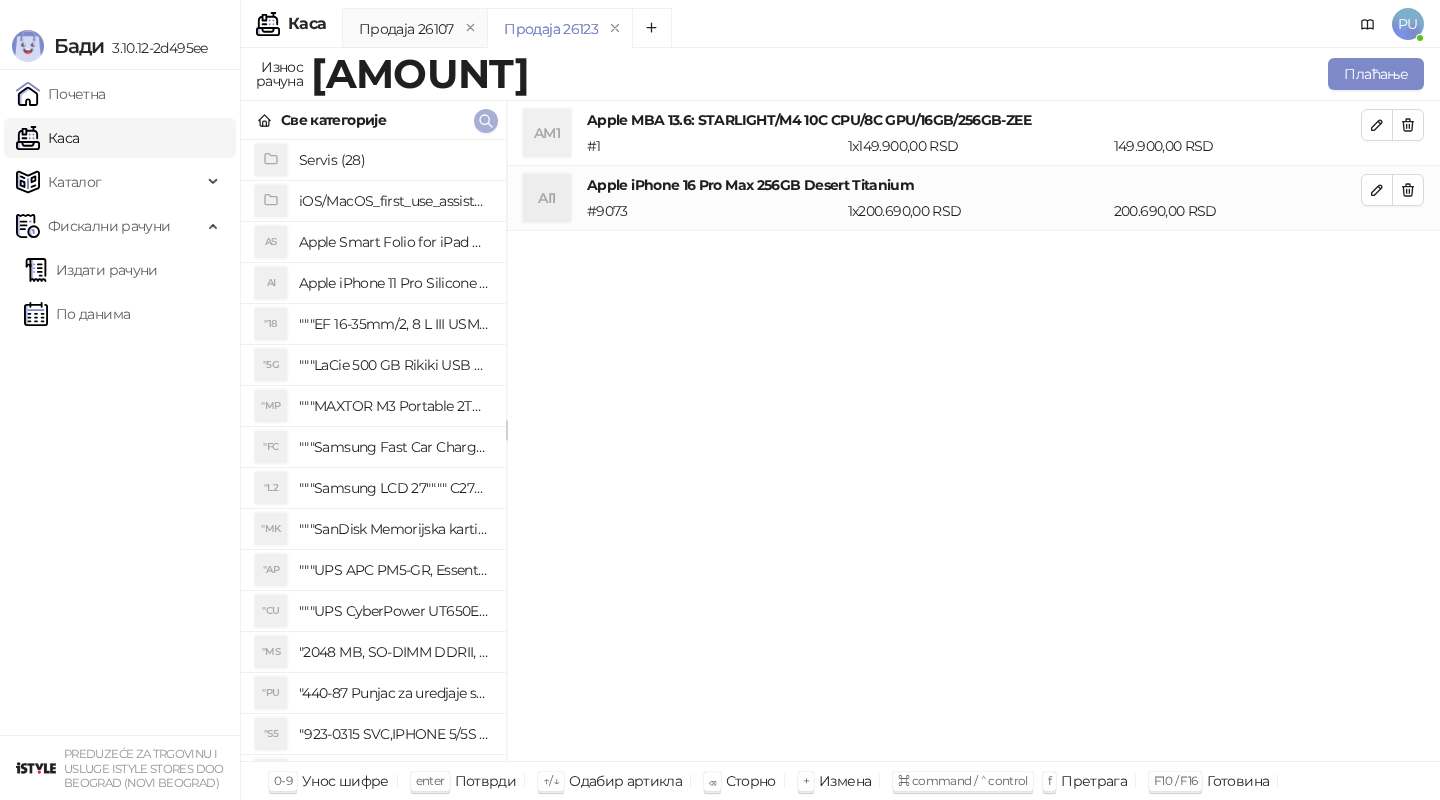 click 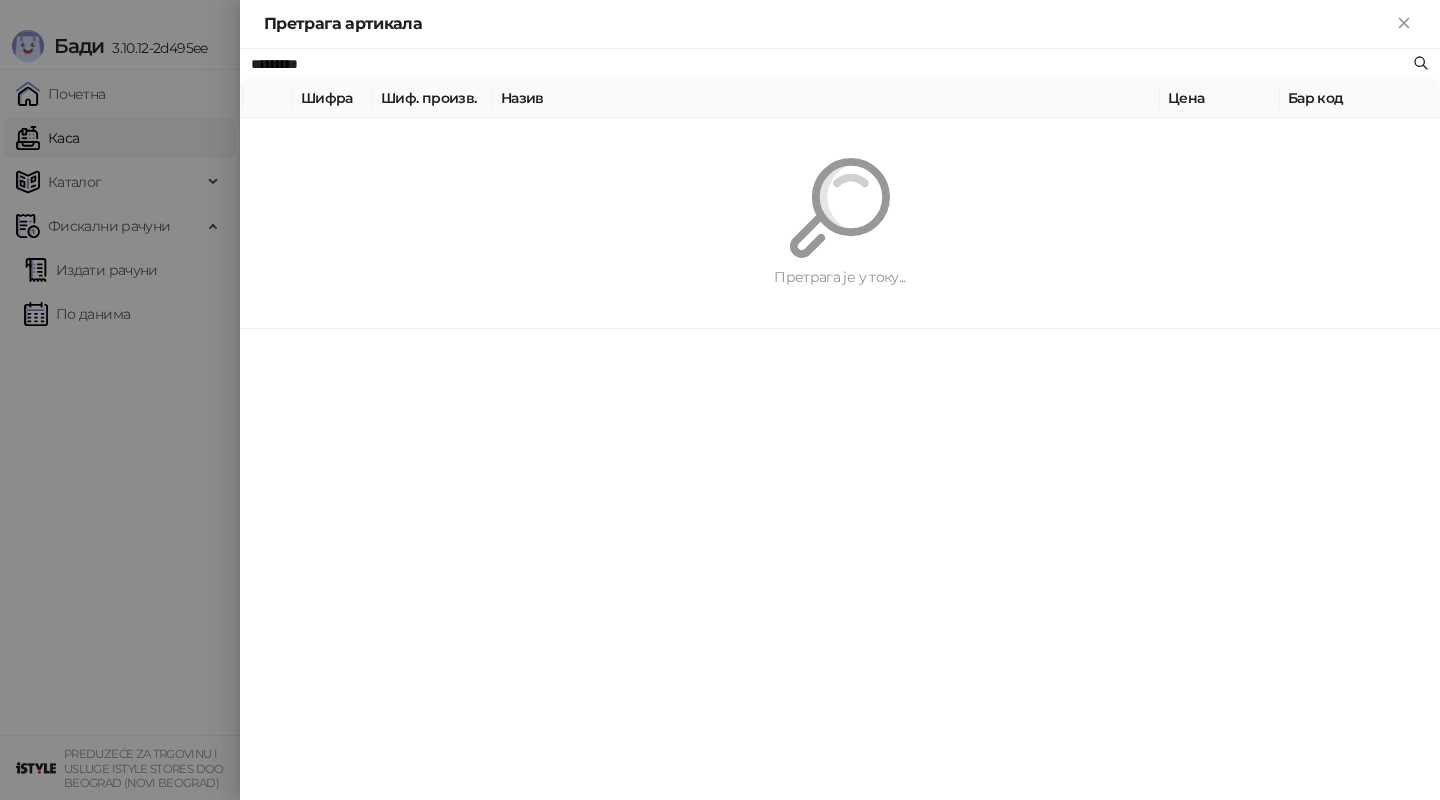 paste 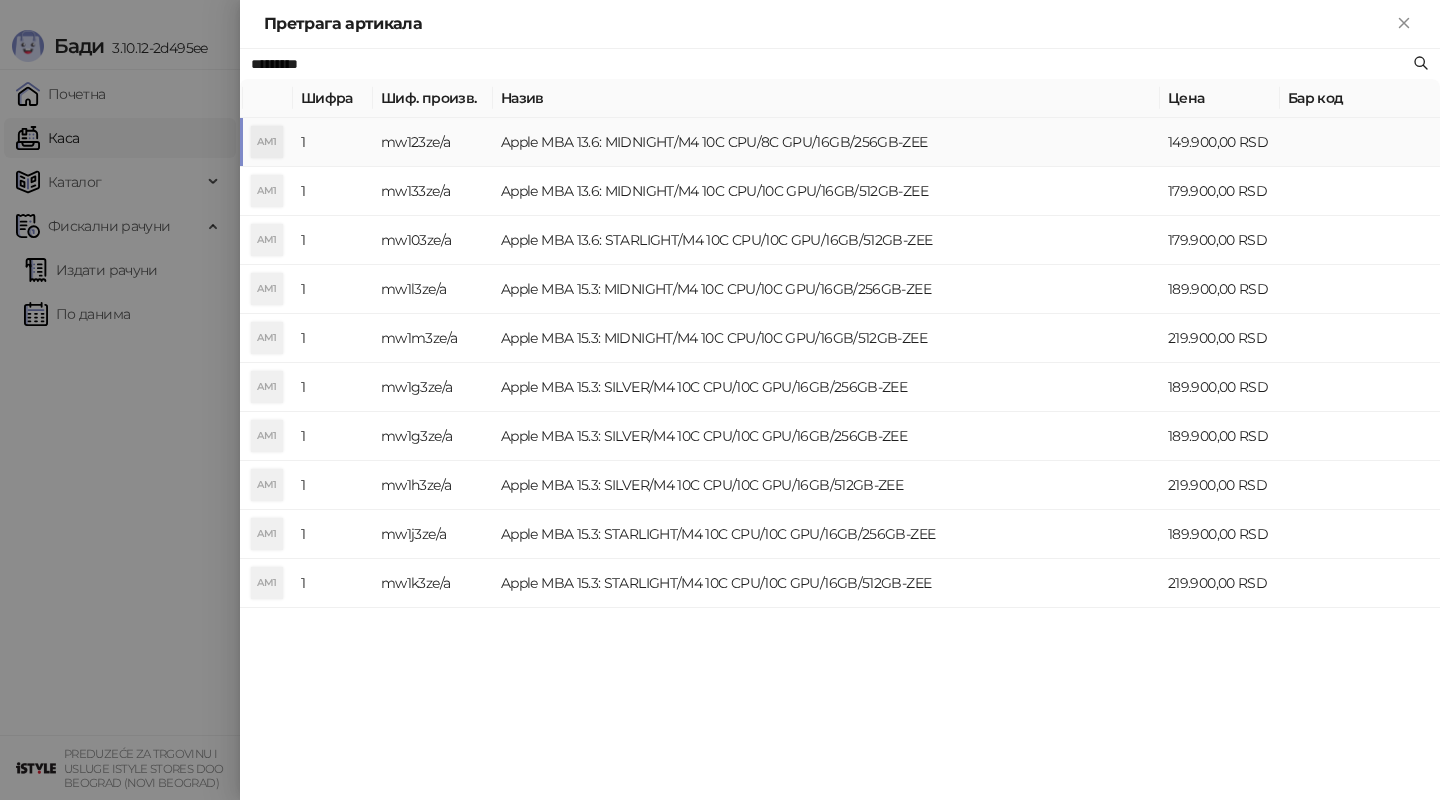 click on "Apple MBA 13.6: MIDNIGHT/M4 10C CPU/8C GPU/16GB/256GB-ZEE" at bounding box center (826, 142) 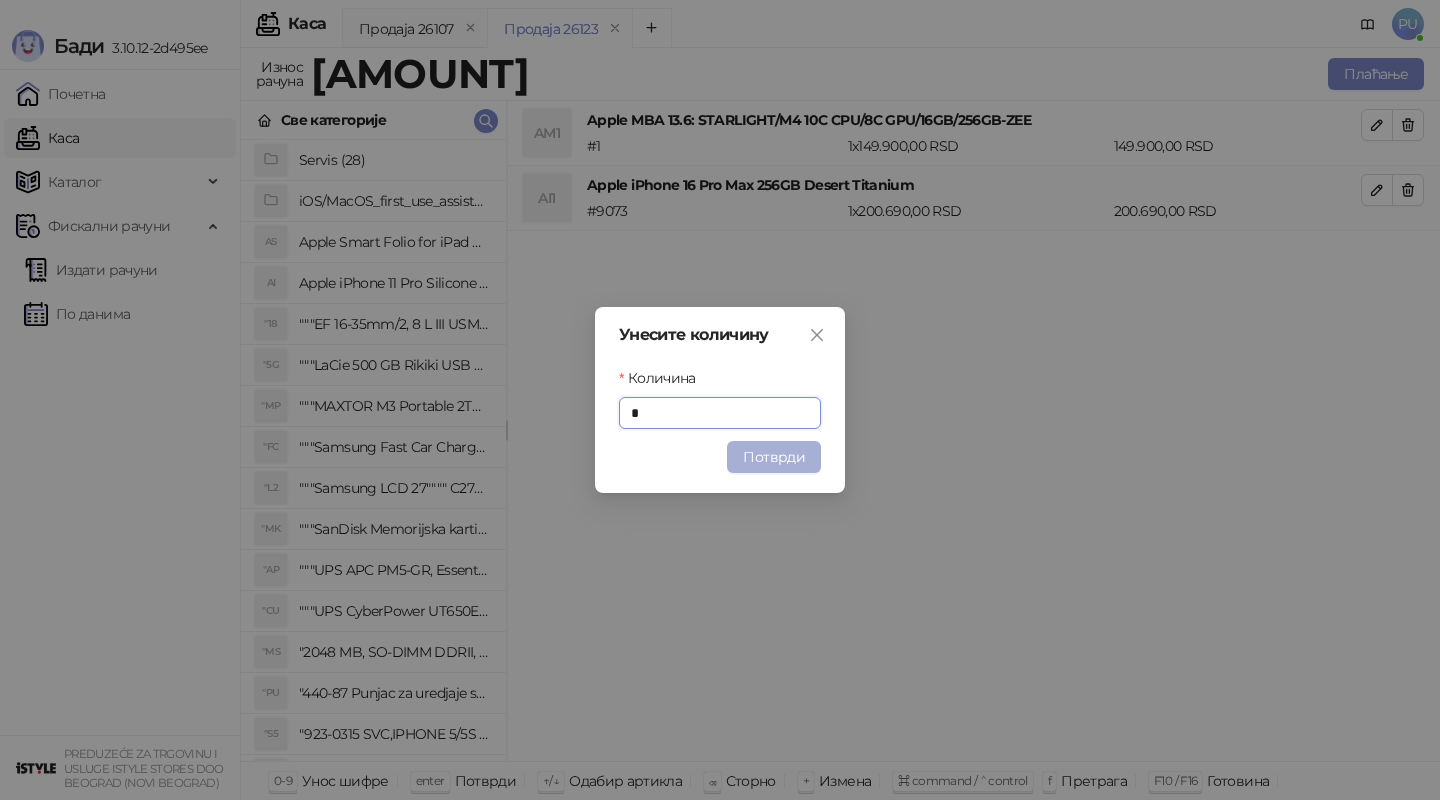 click on "Потврди" at bounding box center (774, 457) 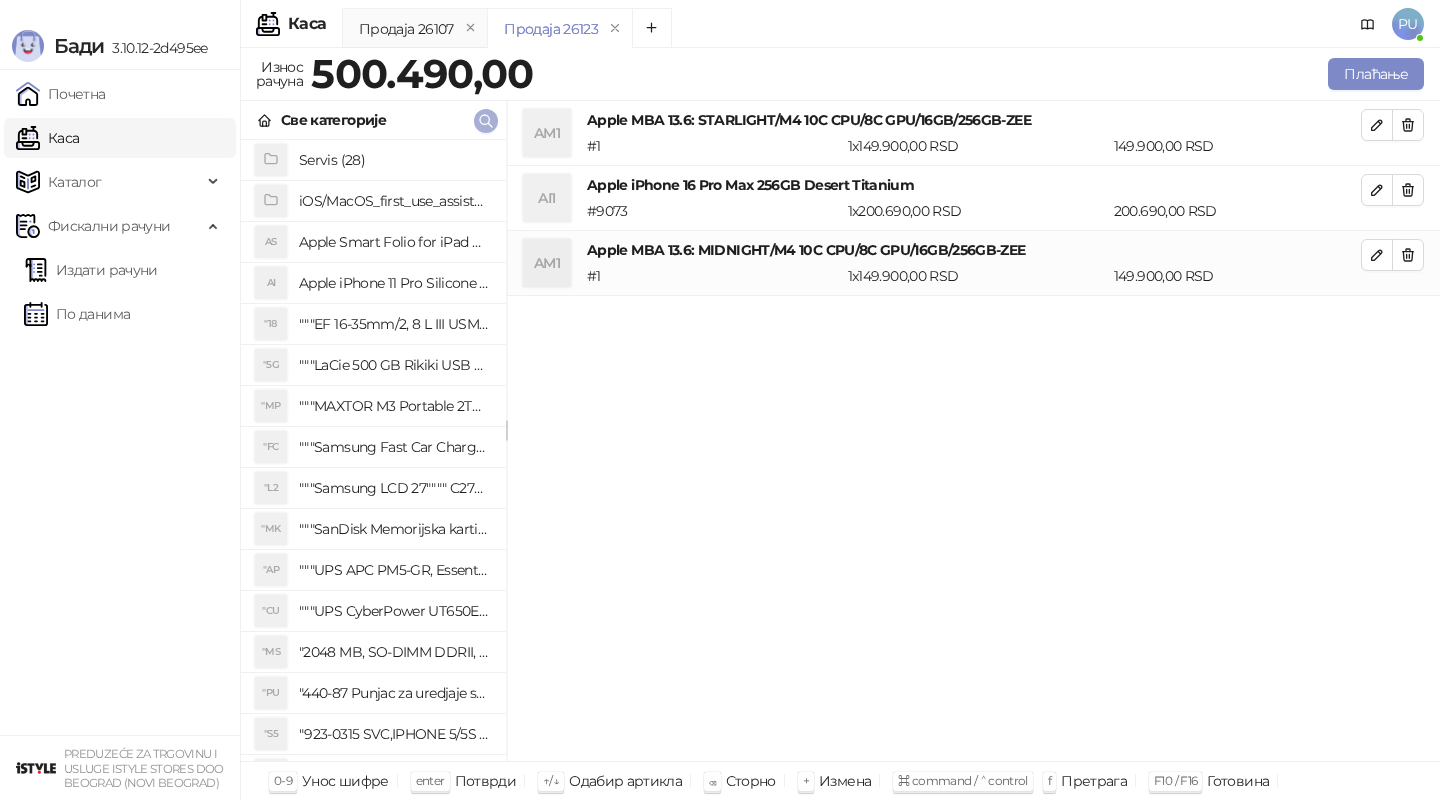 click 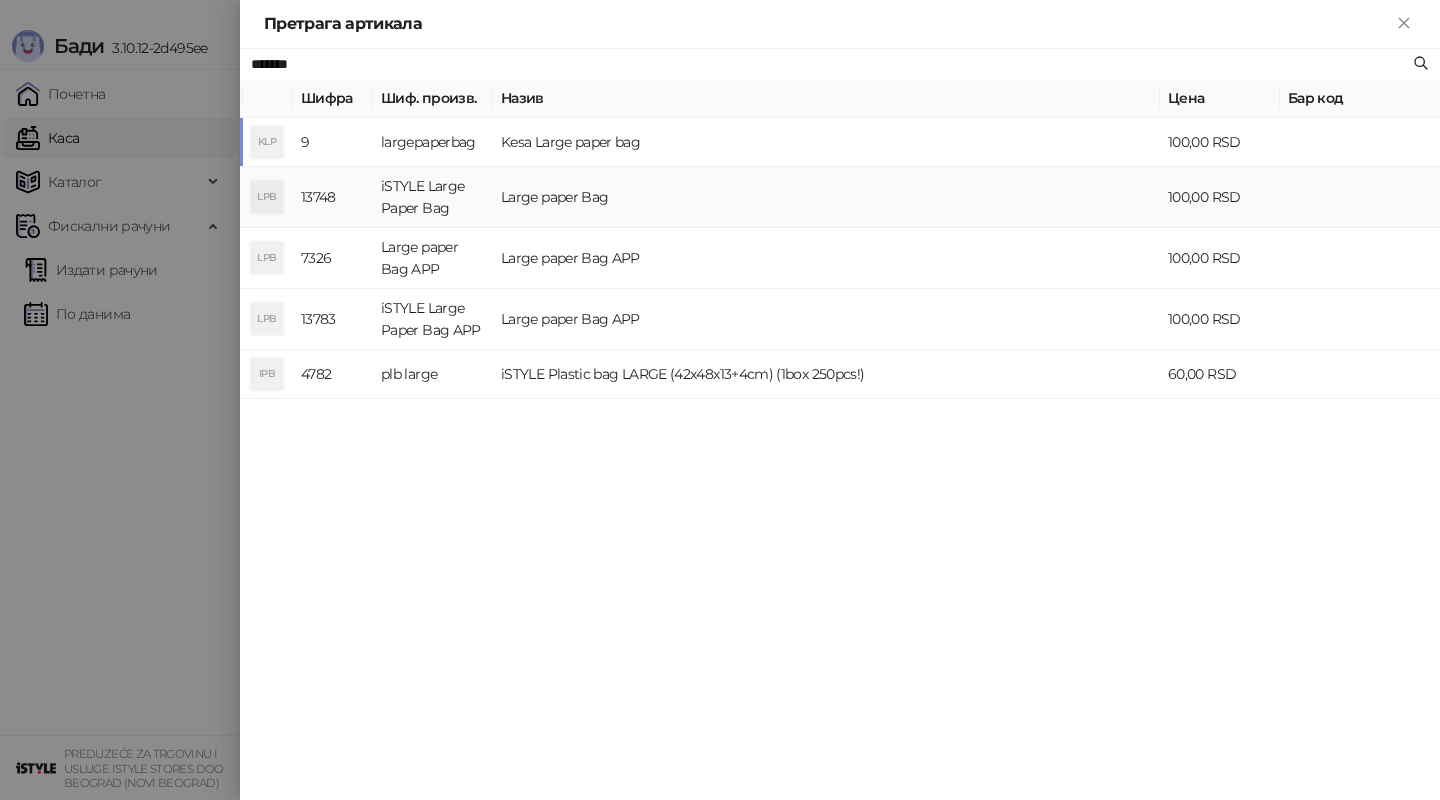 click on "Large paper Bag" at bounding box center [826, 197] 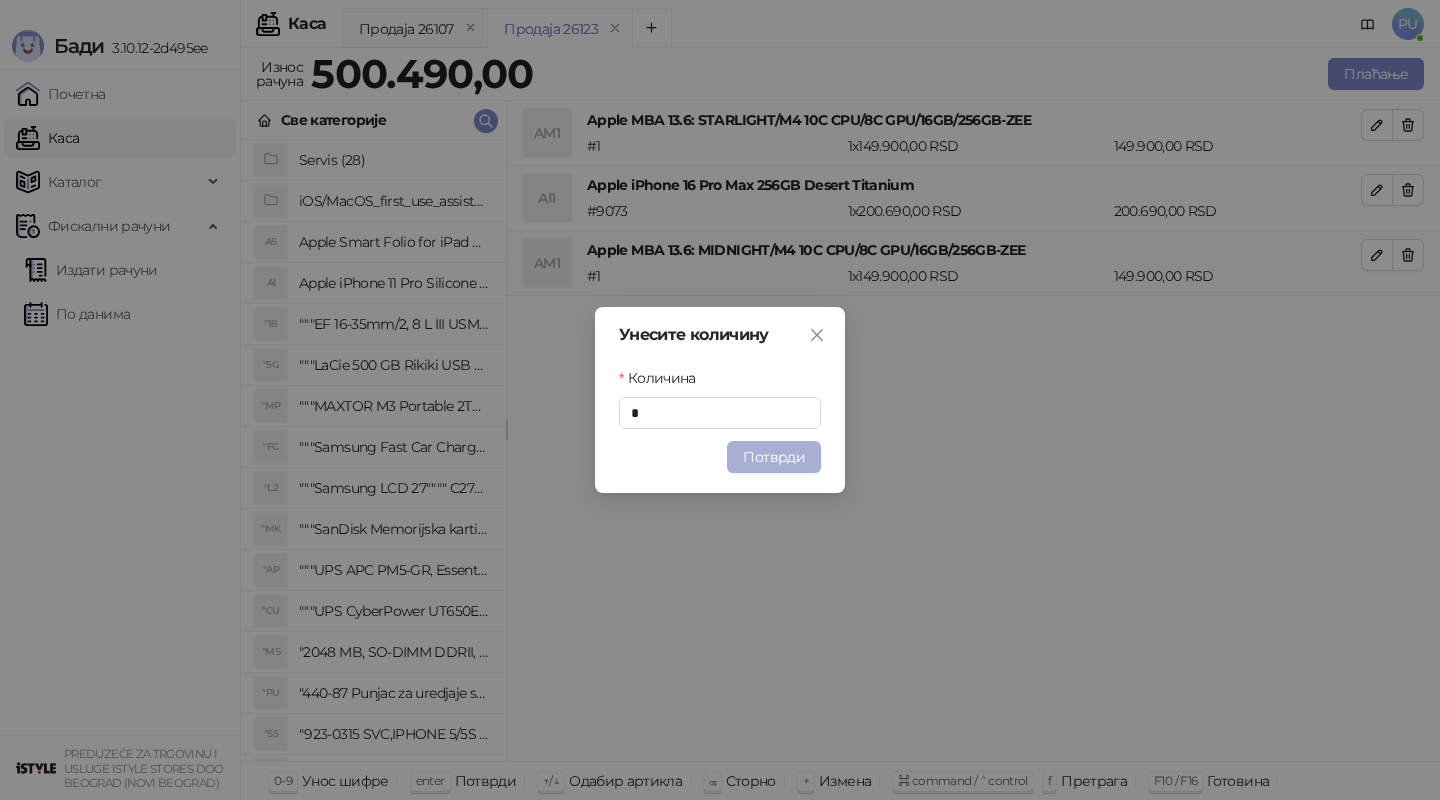 click on "Потврди" at bounding box center [774, 457] 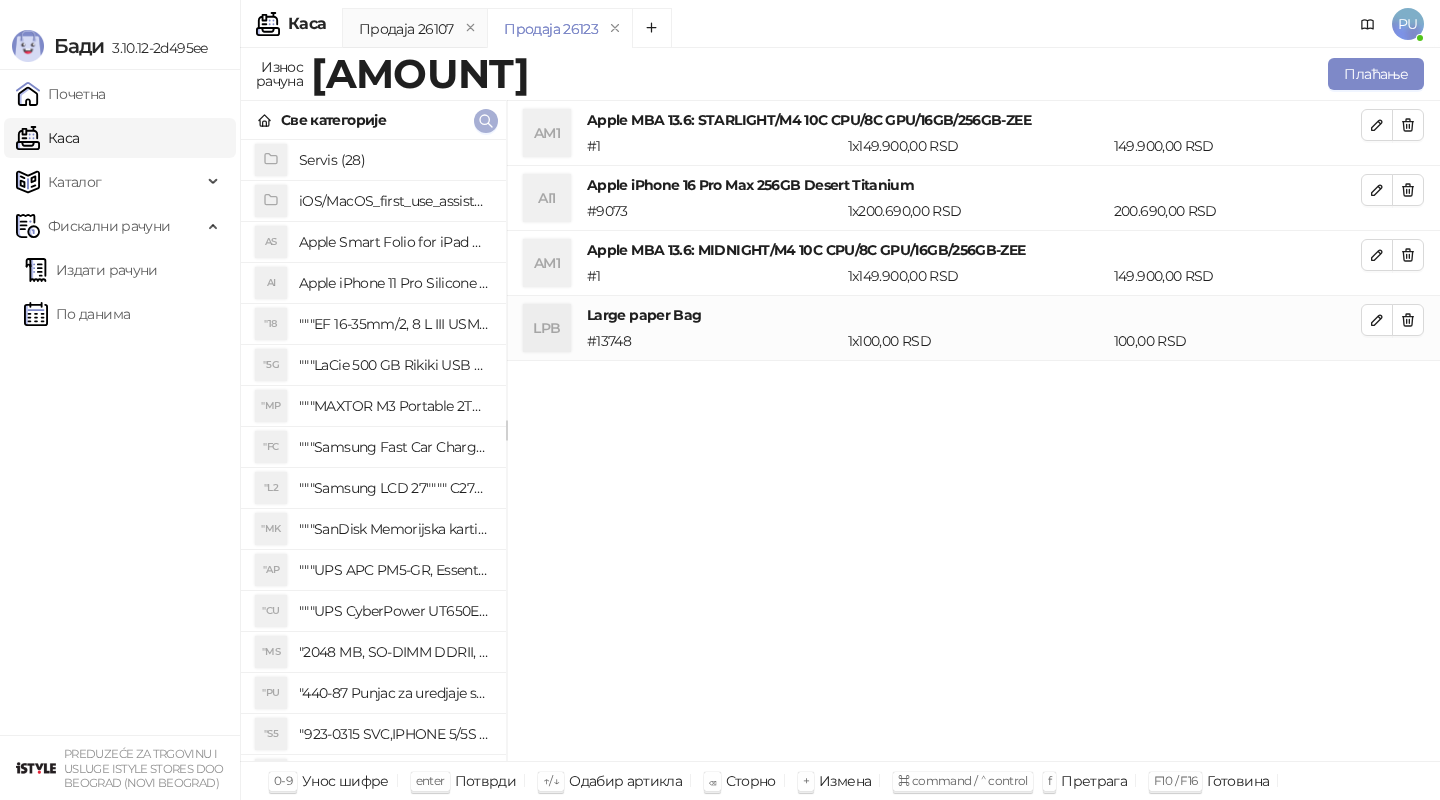 click 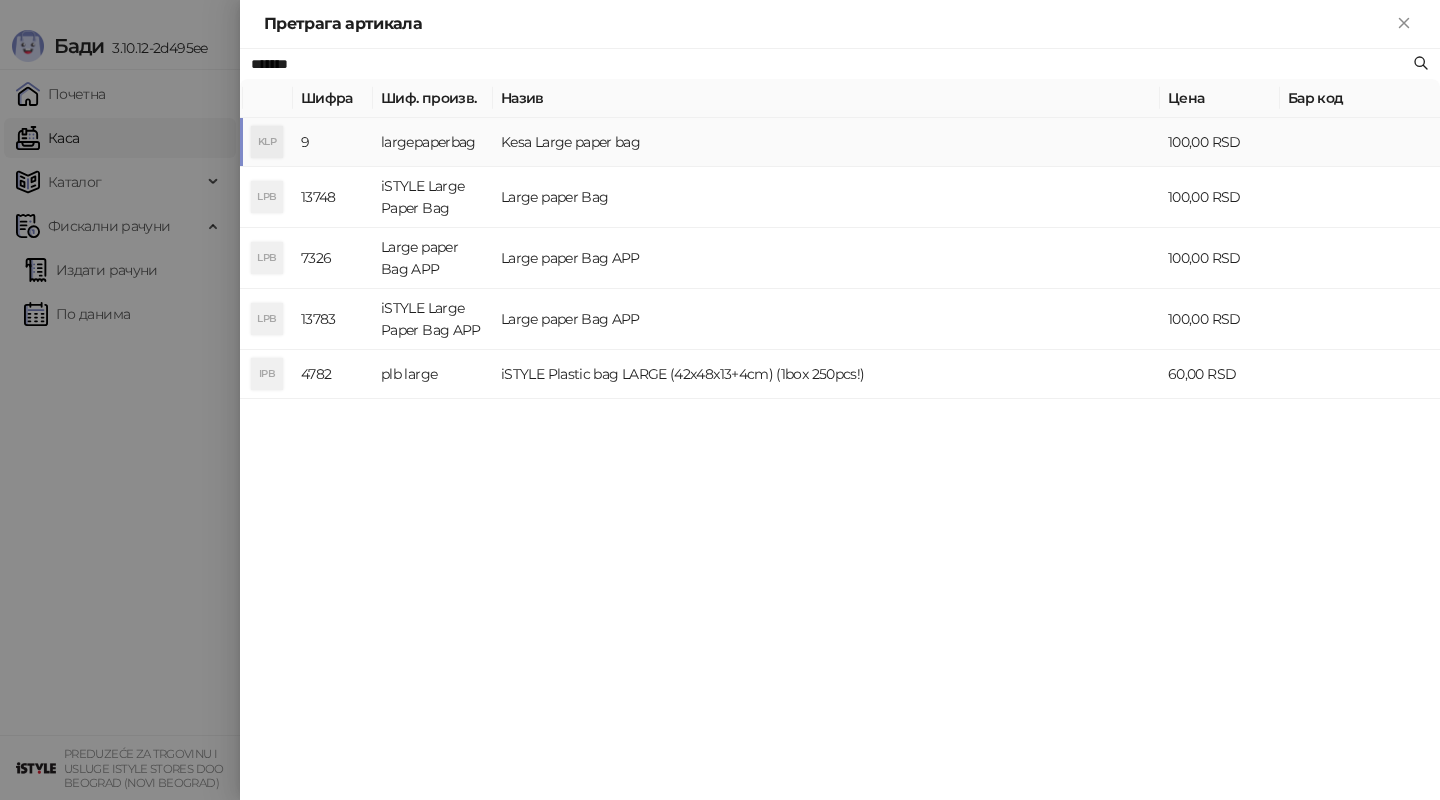 click on "Kesa Large paper bag" at bounding box center (826, 142) 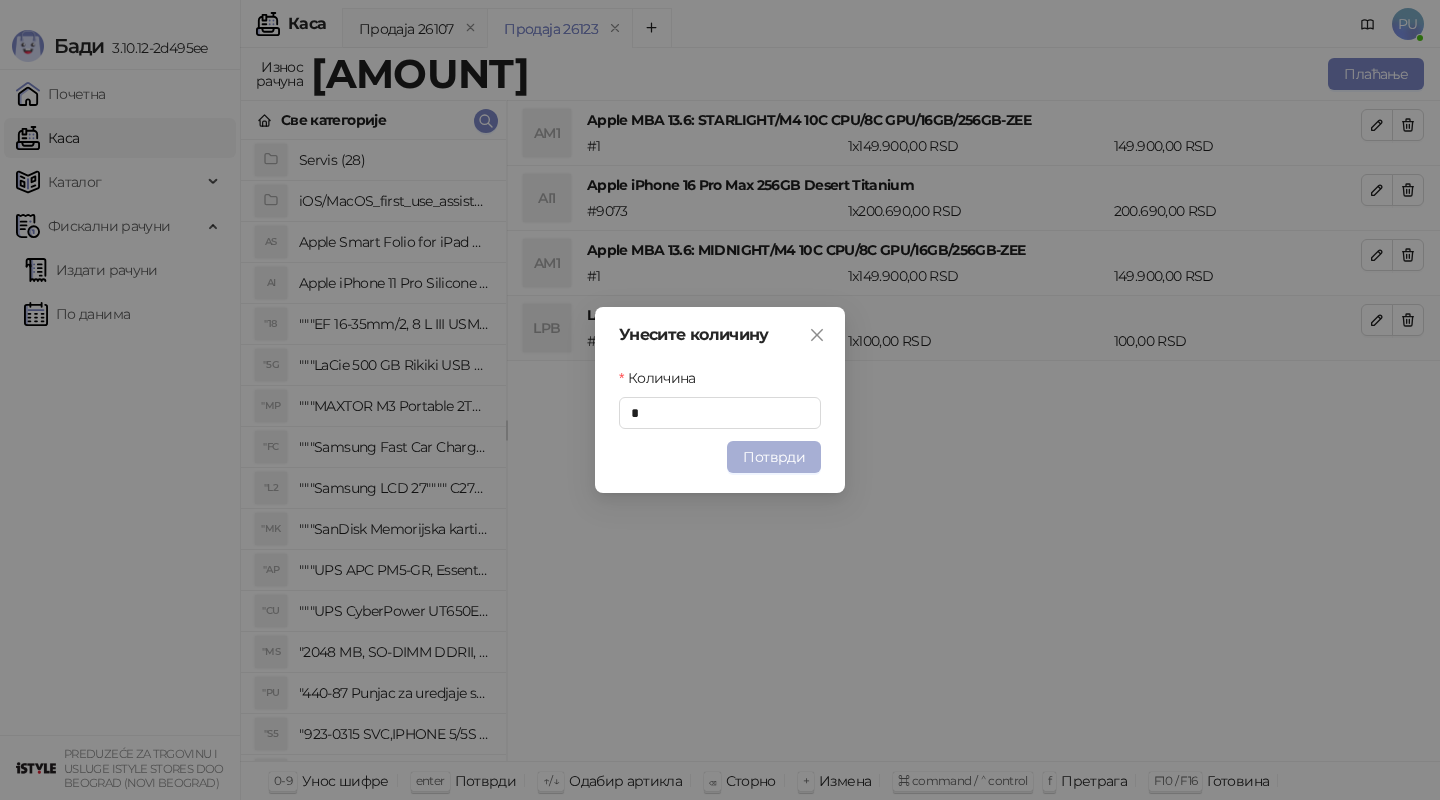 click on "Потврди" at bounding box center [774, 457] 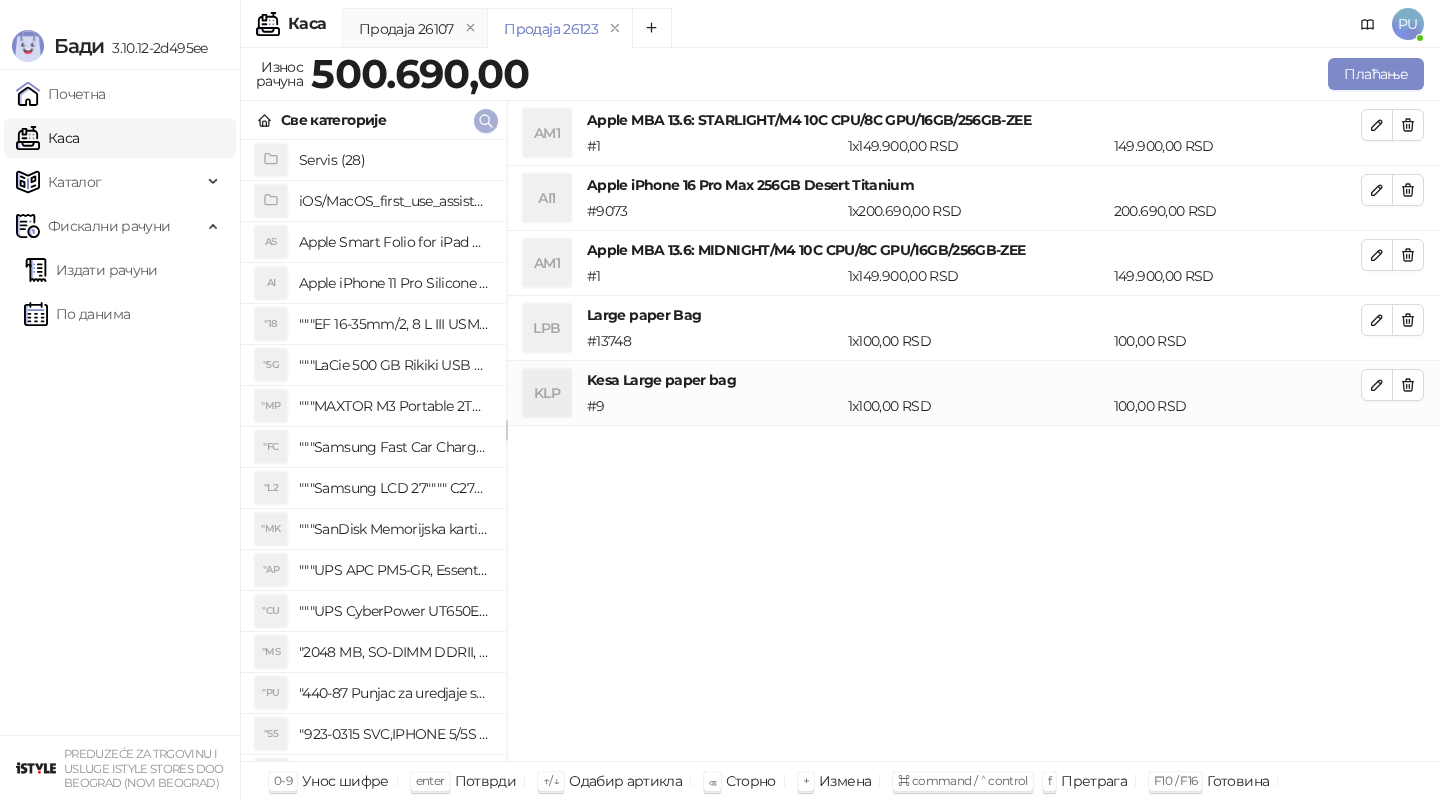 click at bounding box center [486, 121] 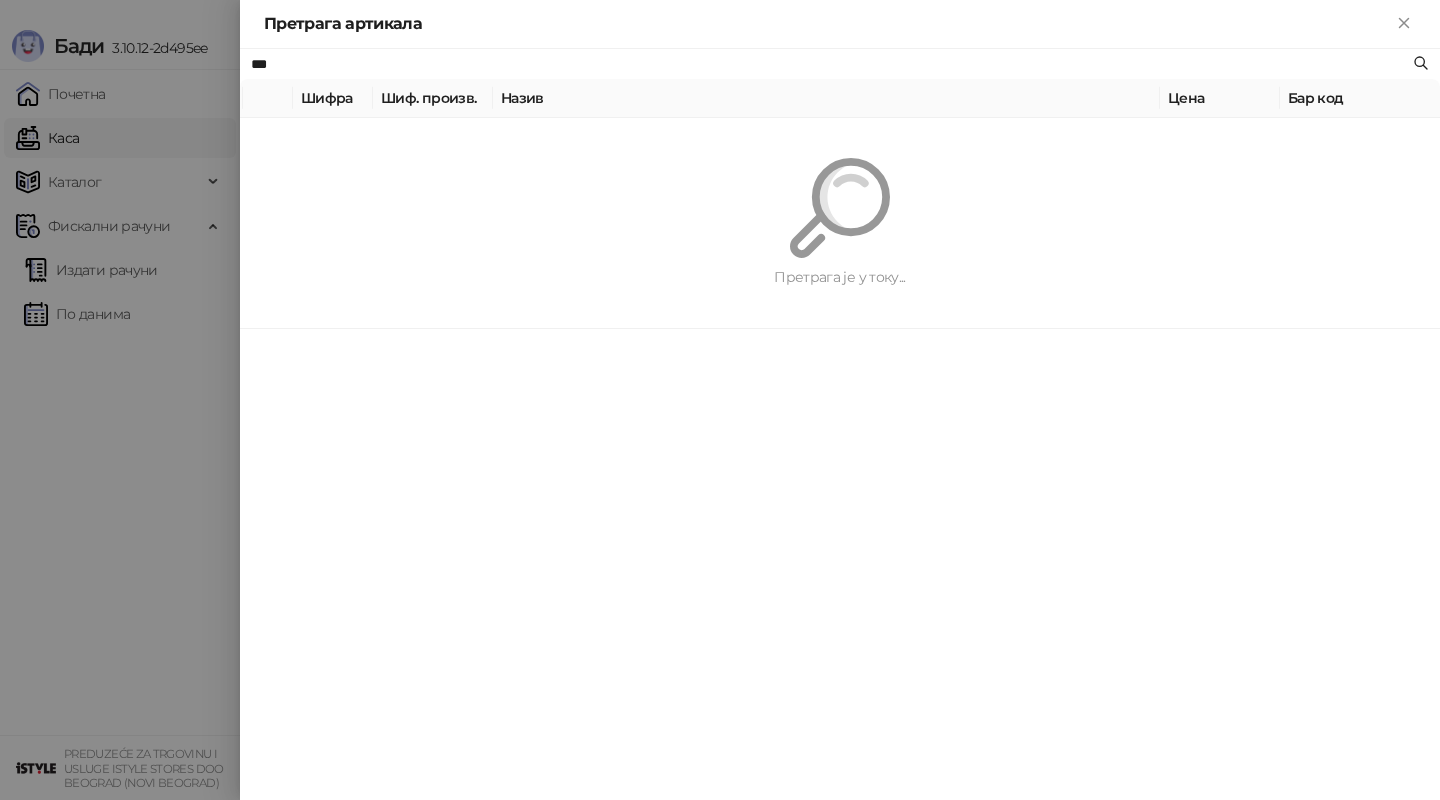 type on "***" 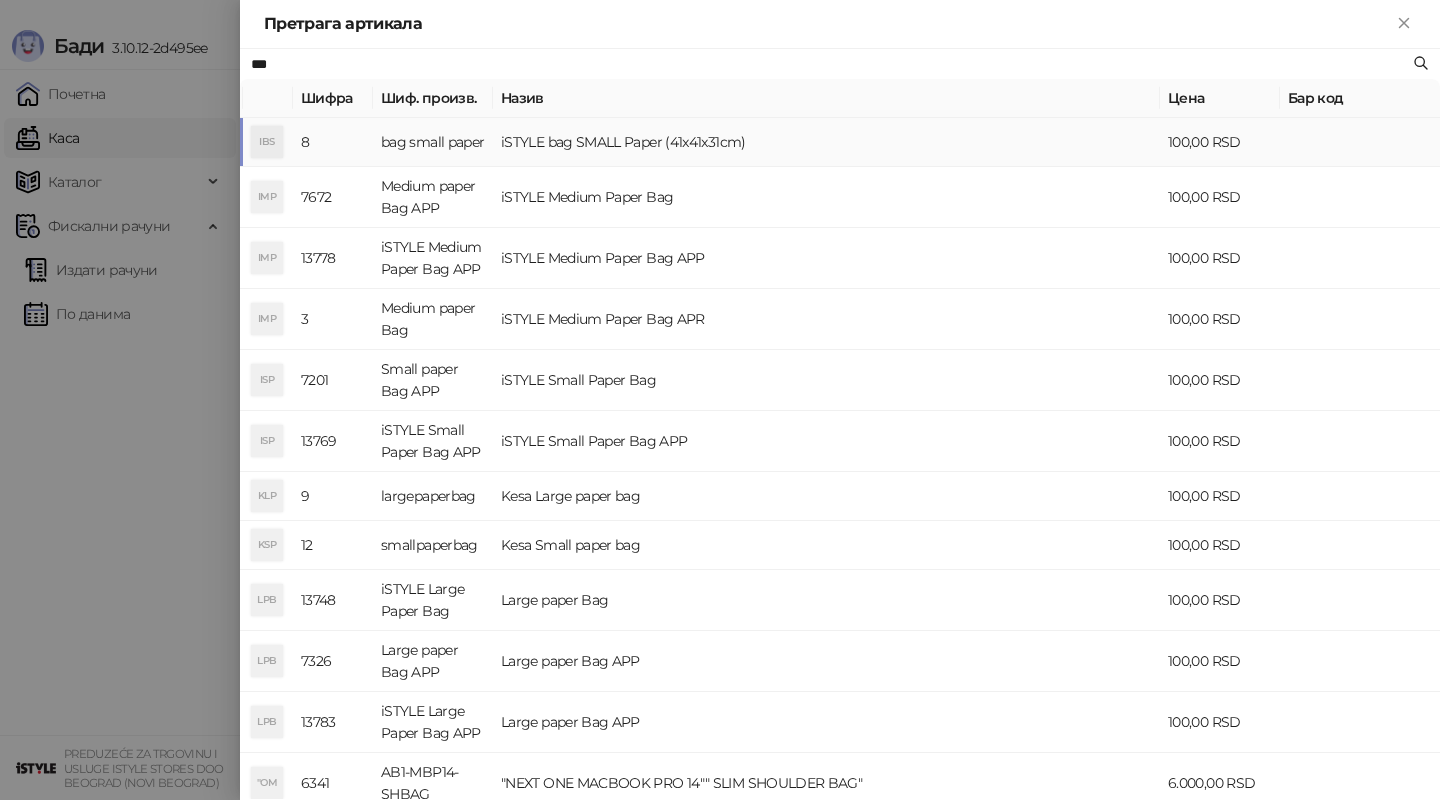 click on "iSTYLE bag SMALL Paper (41x41x31cm)" at bounding box center [826, 142] 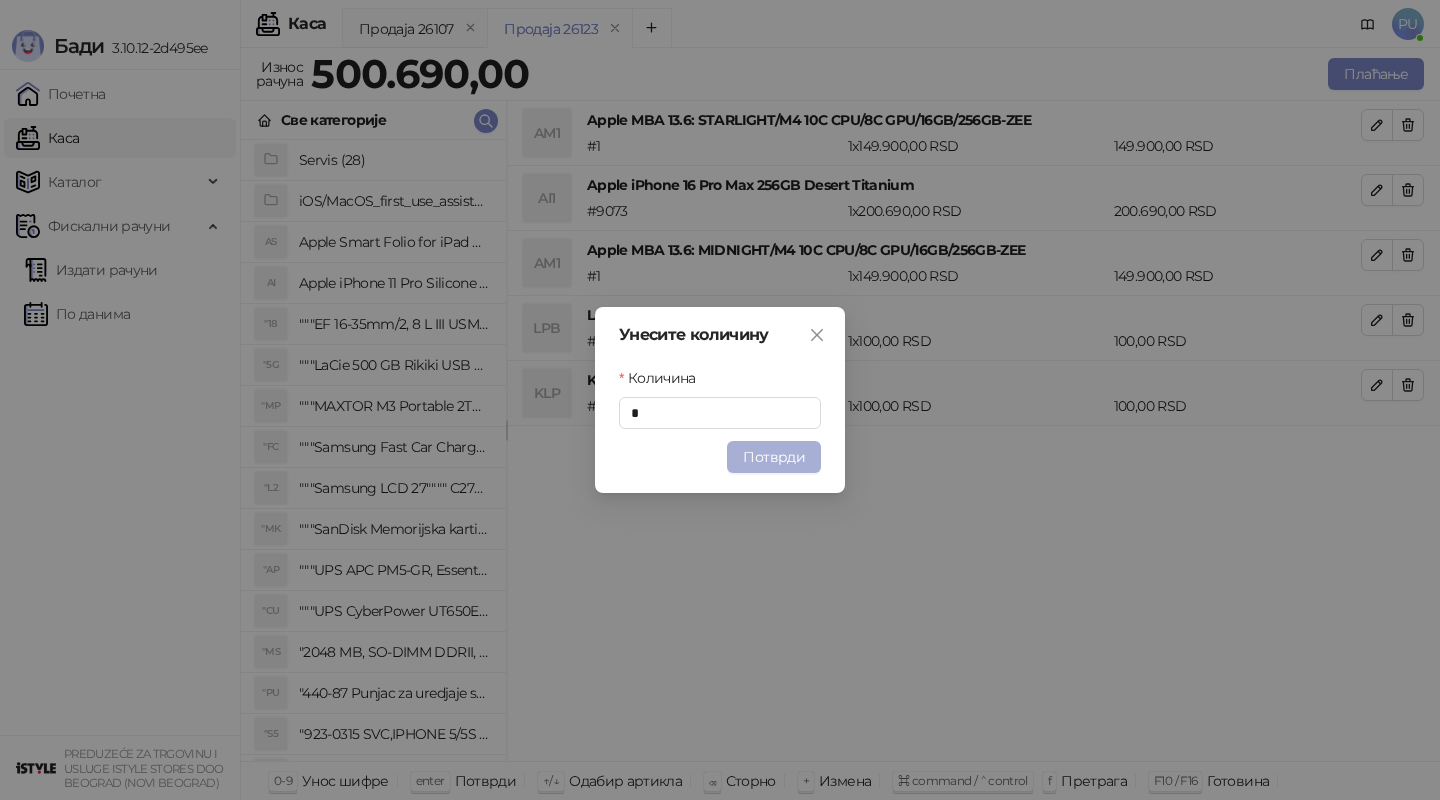 click on "Потврди" at bounding box center (774, 457) 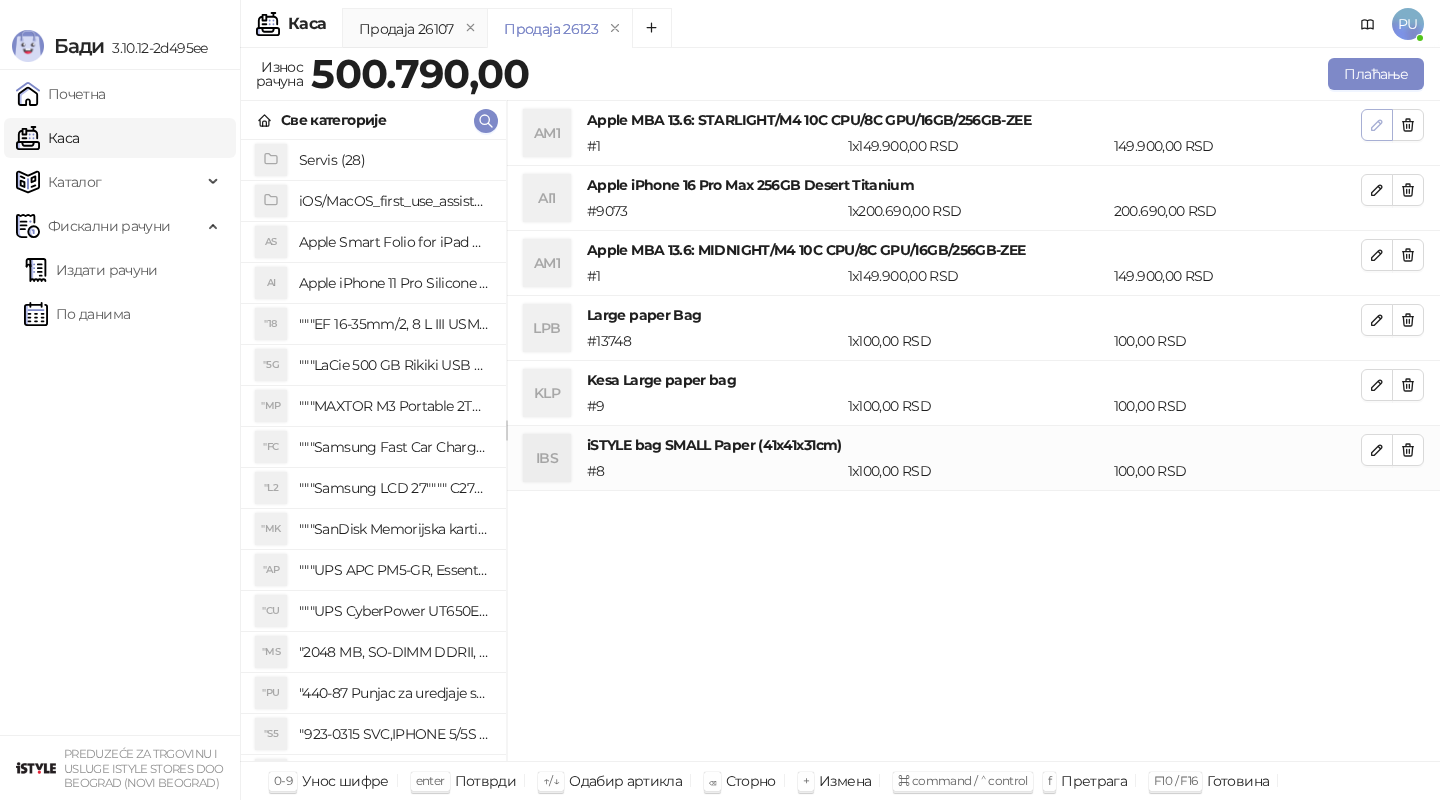 click 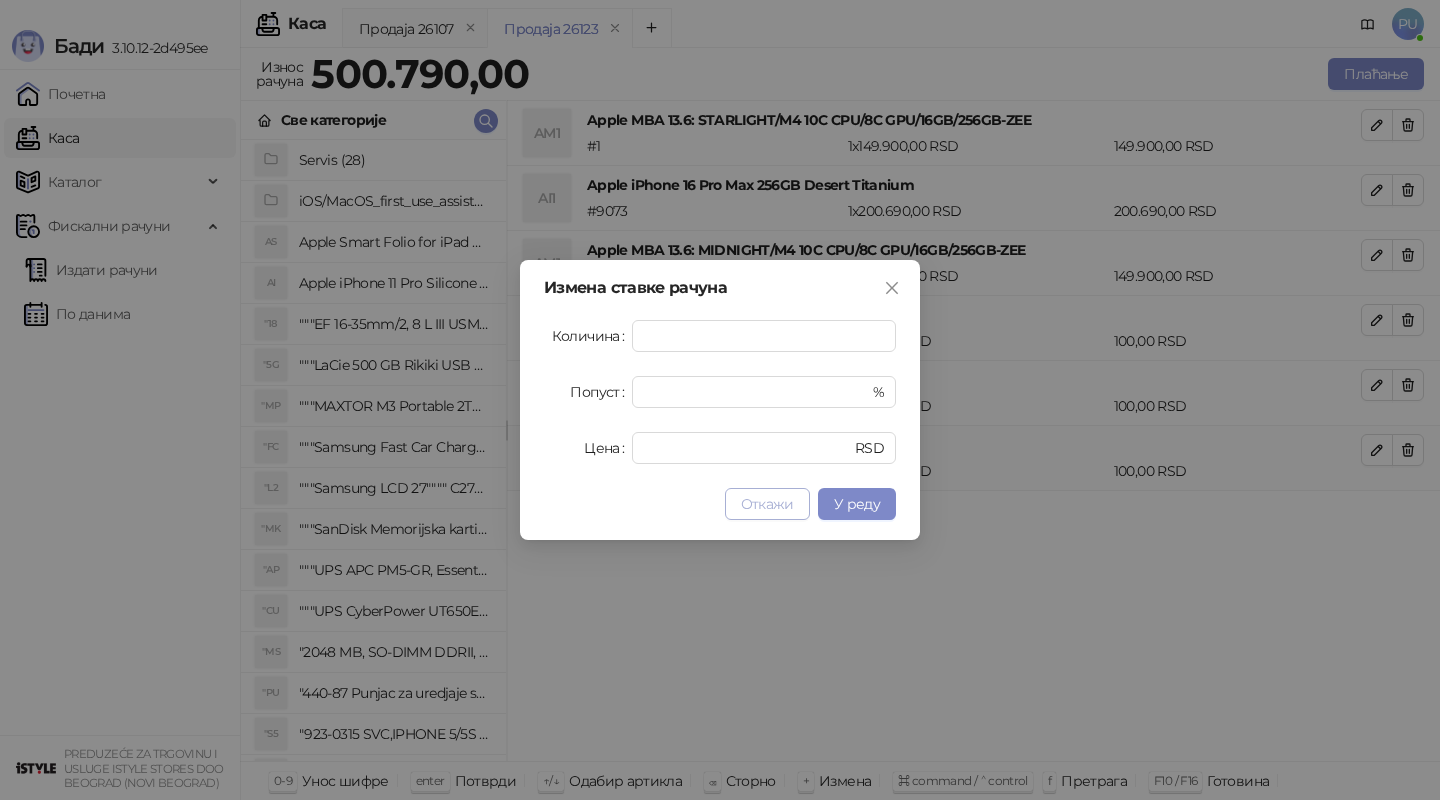 click on "Откажи" at bounding box center (767, 504) 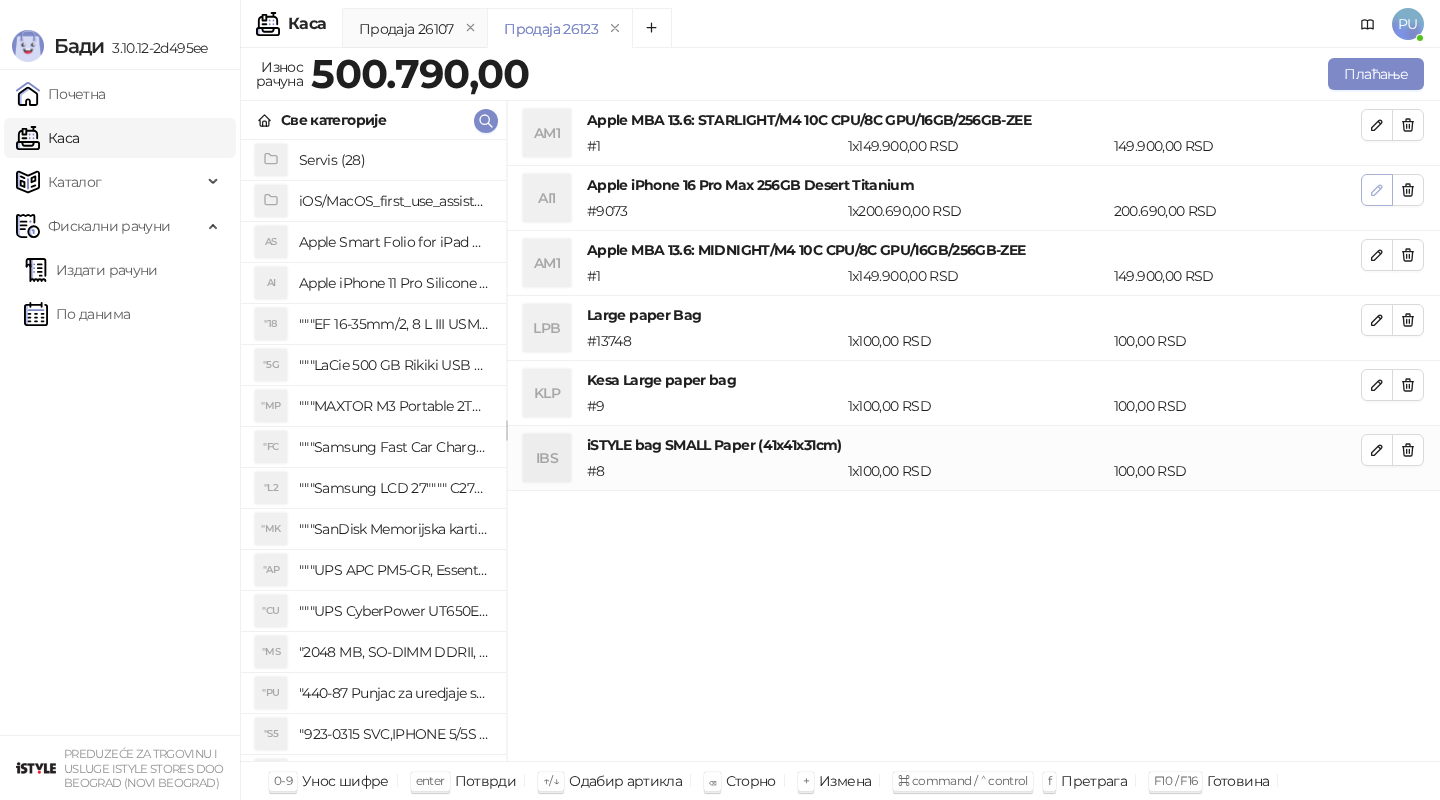 click 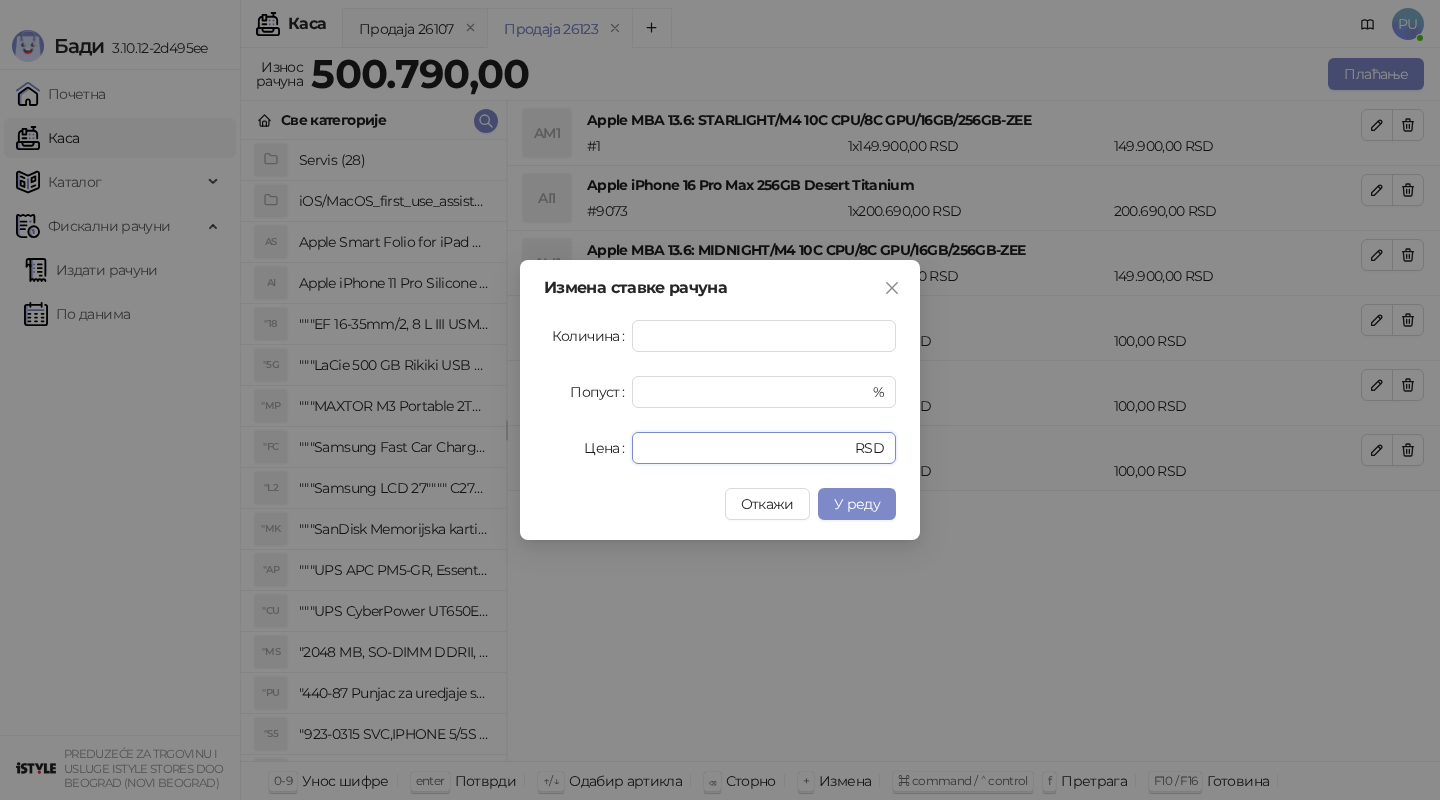 drag, startPoint x: 772, startPoint y: 441, endPoint x: 444, endPoint y: 442, distance: 328.00153 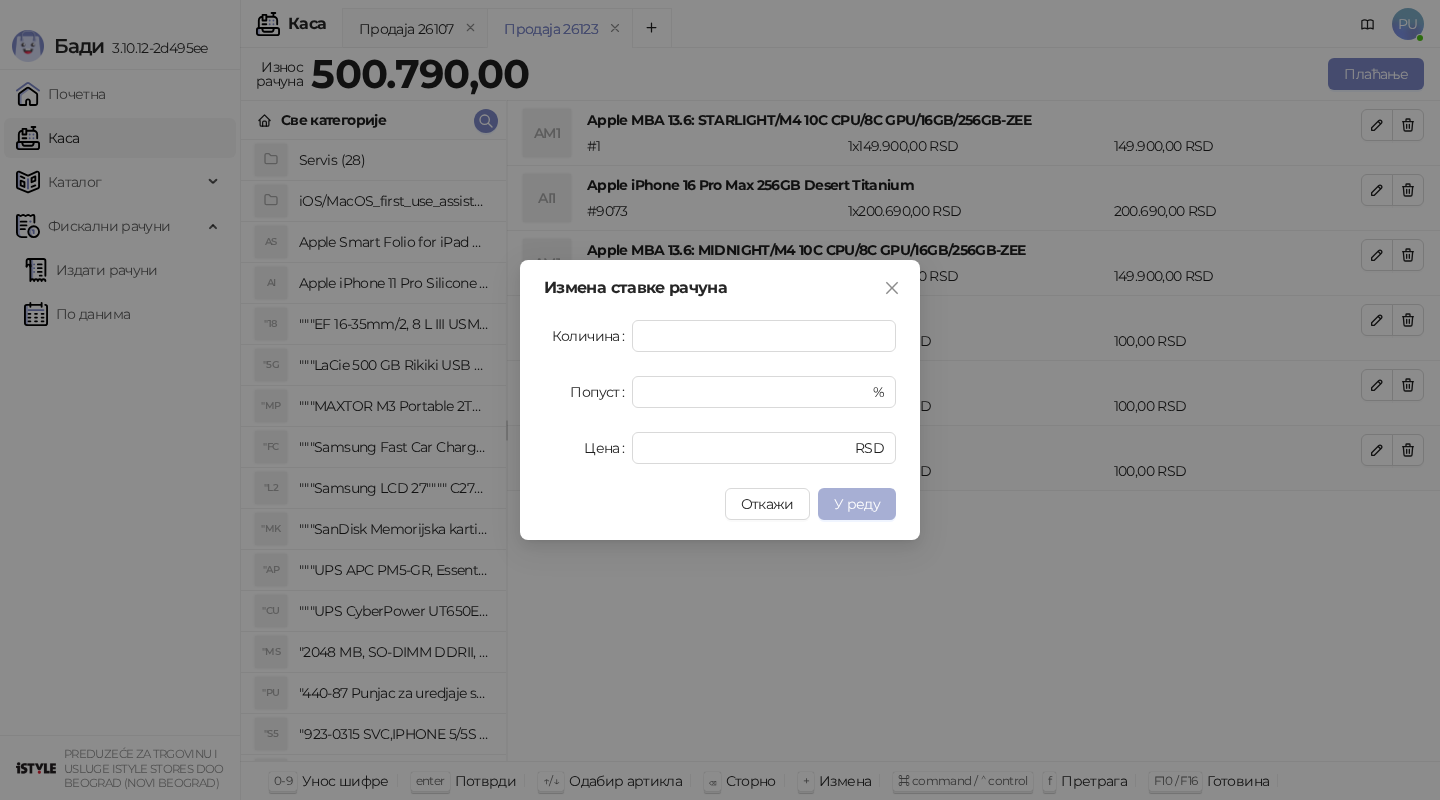 click on "У реду" at bounding box center [857, 504] 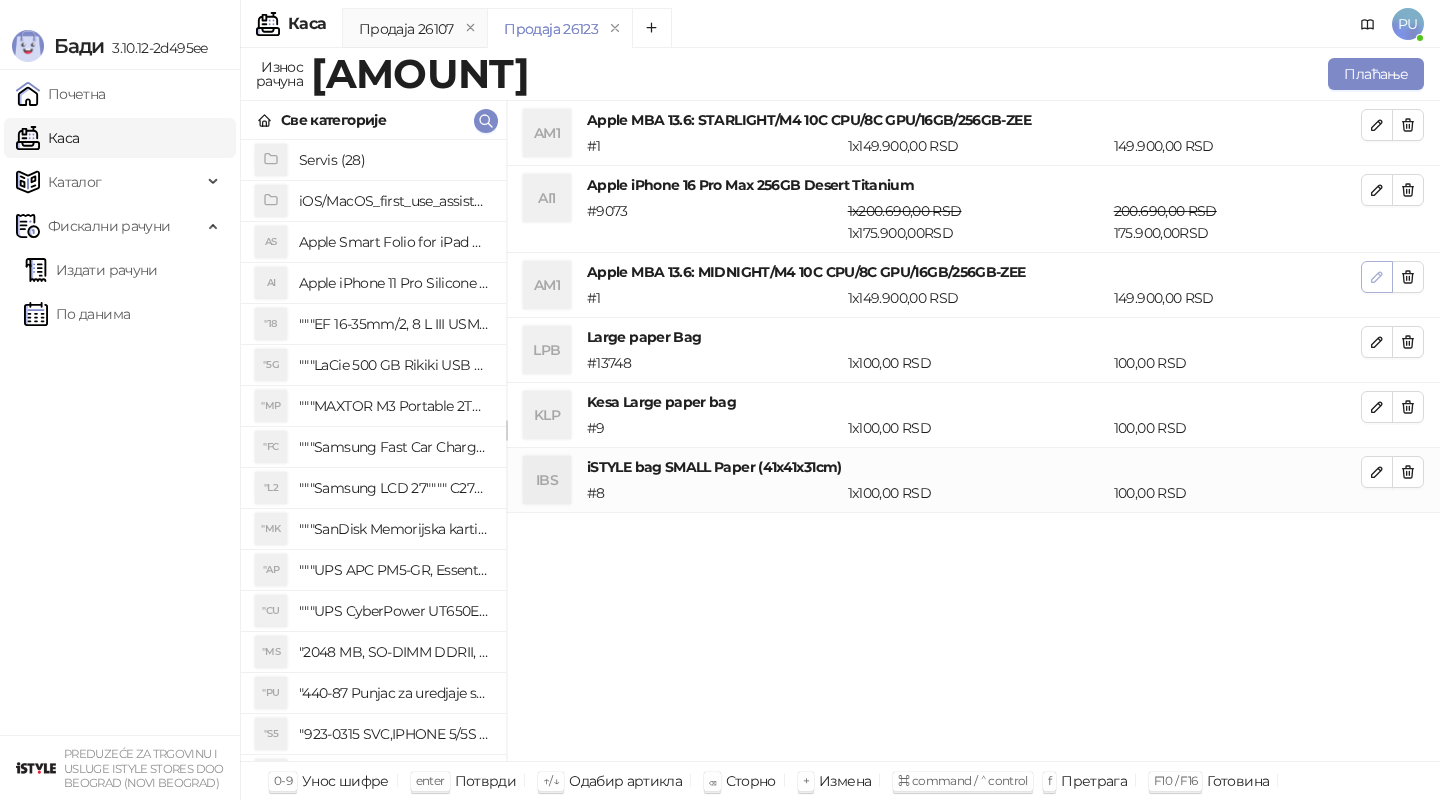 click 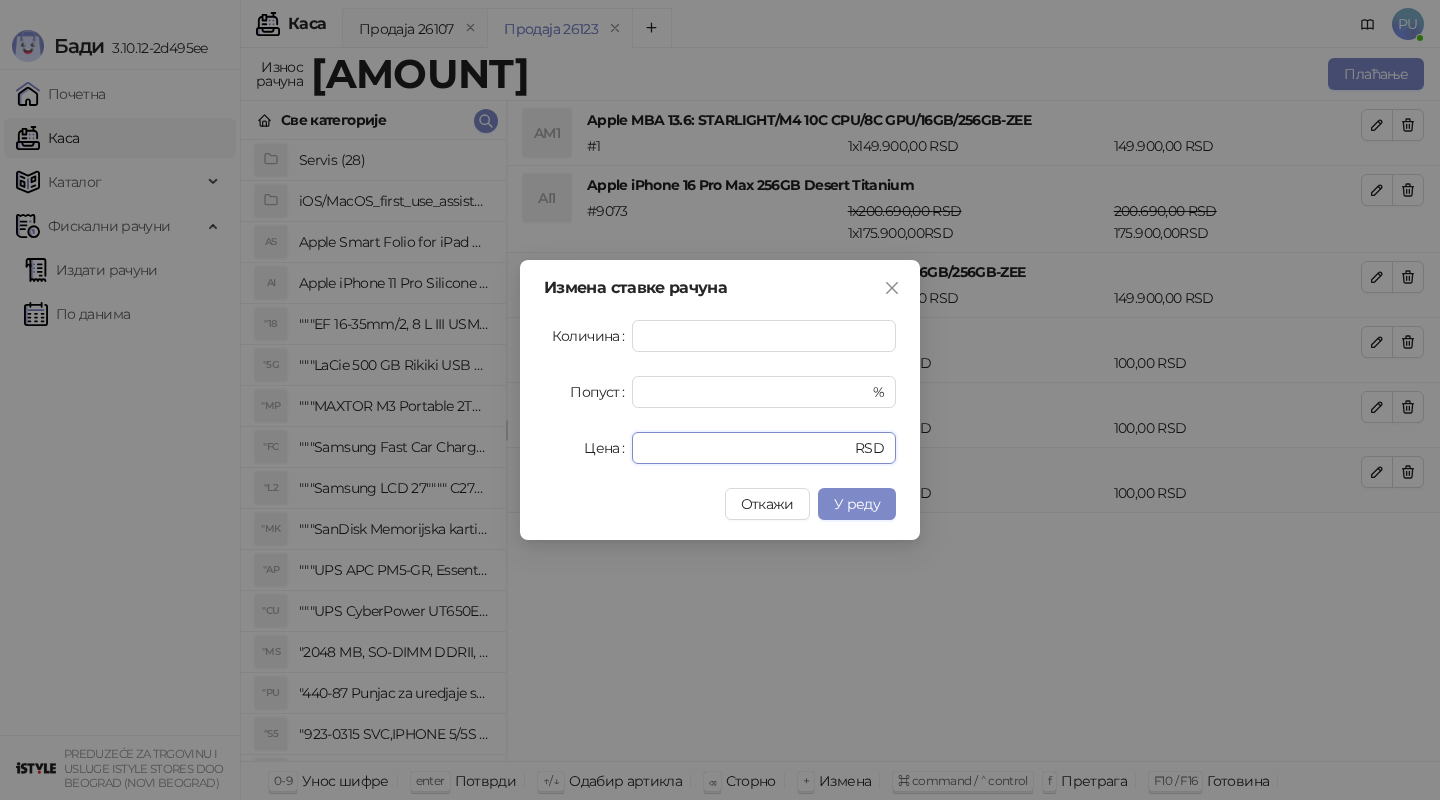drag, startPoint x: 719, startPoint y: 439, endPoint x: 592, endPoint y: 439, distance: 127 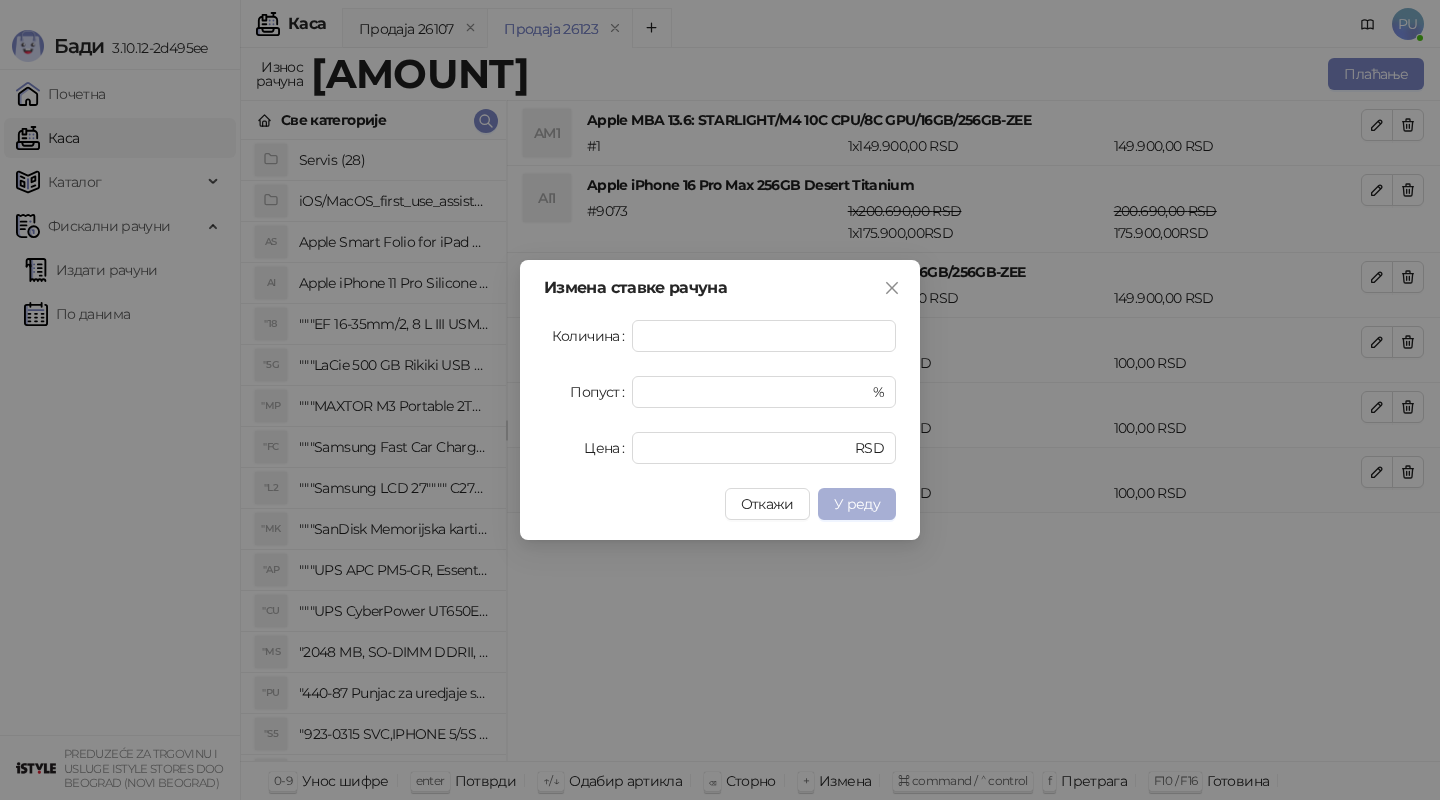 click on "У реду" at bounding box center [857, 504] 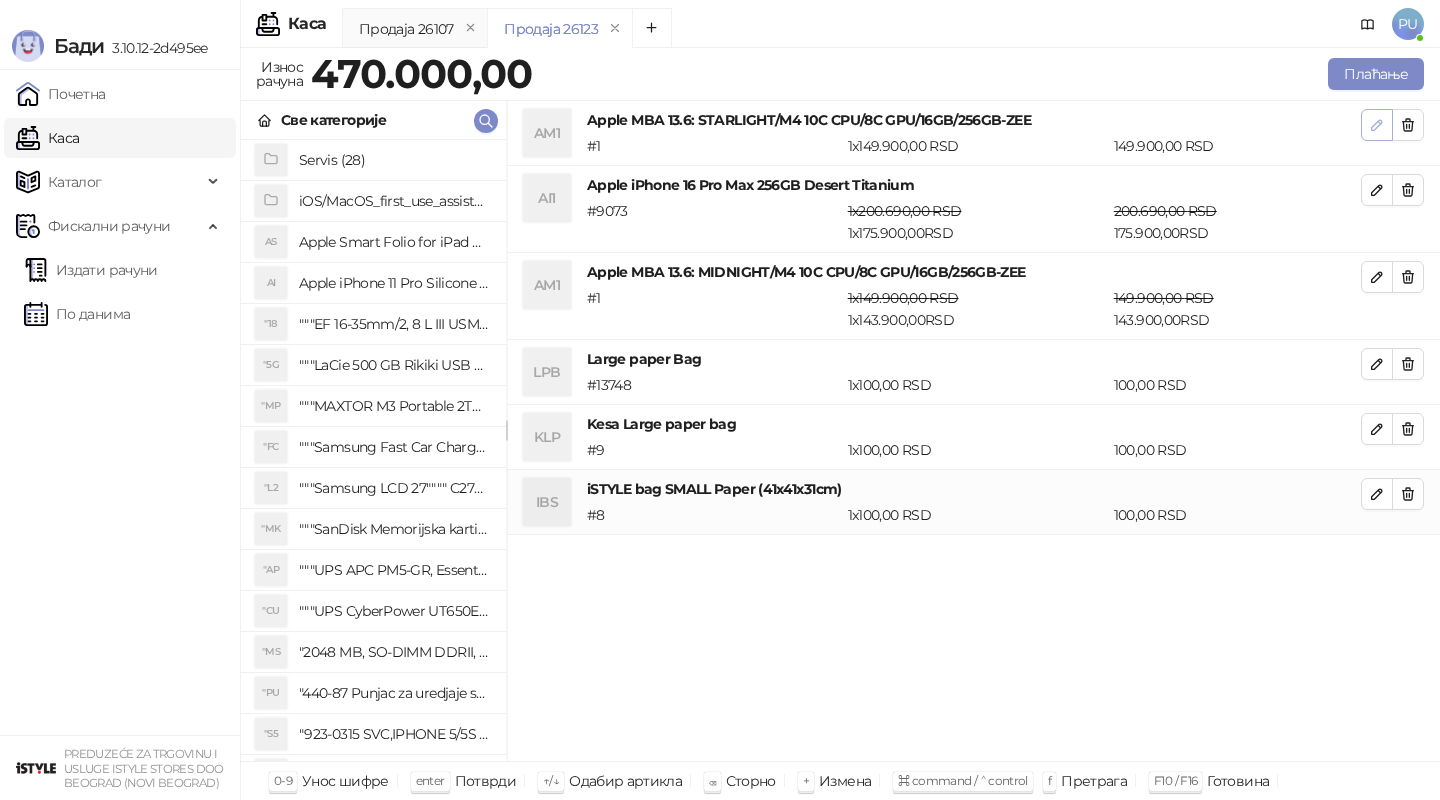 click 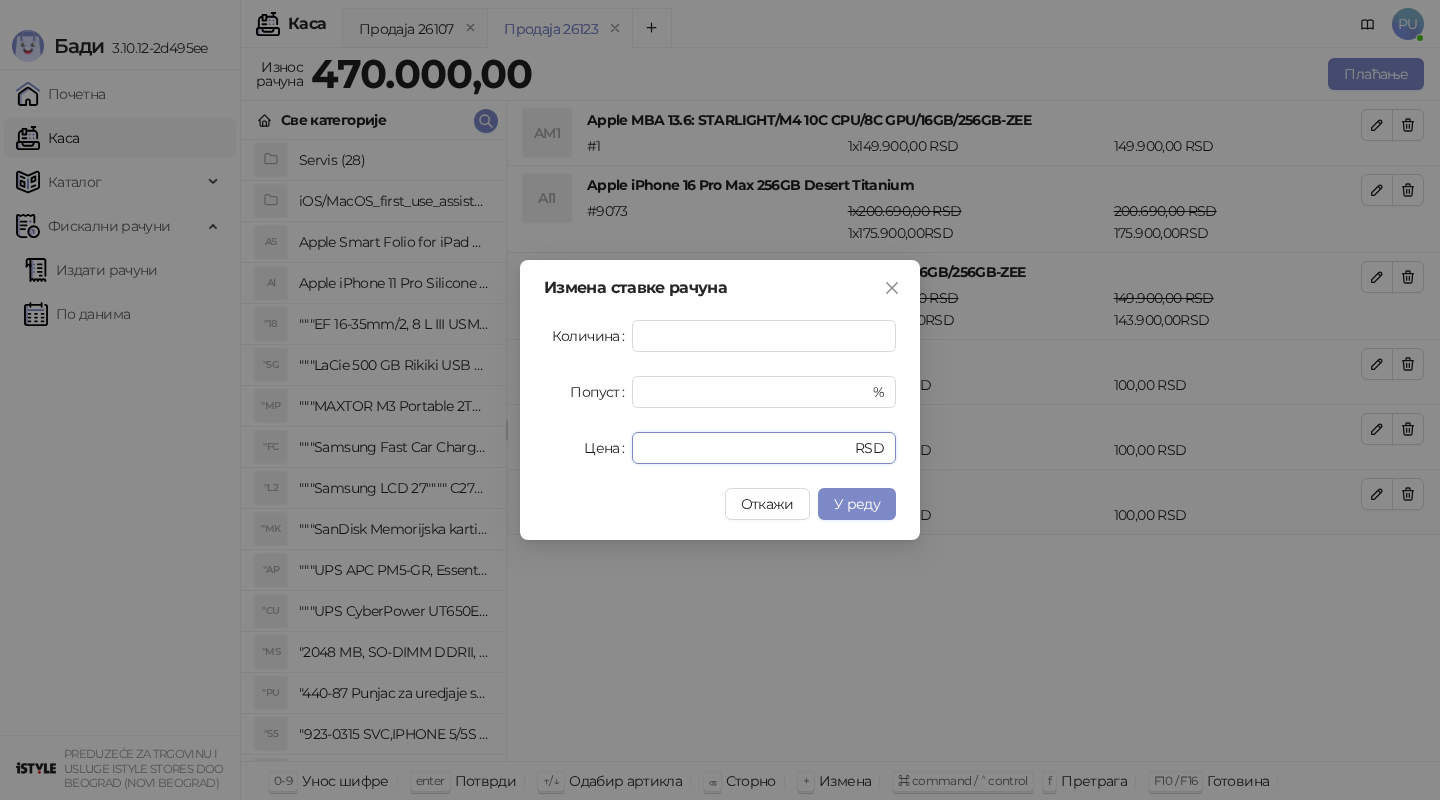 drag, startPoint x: 706, startPoint y: 437, endPoint x: 553, endPoint y: 437, distance: 153 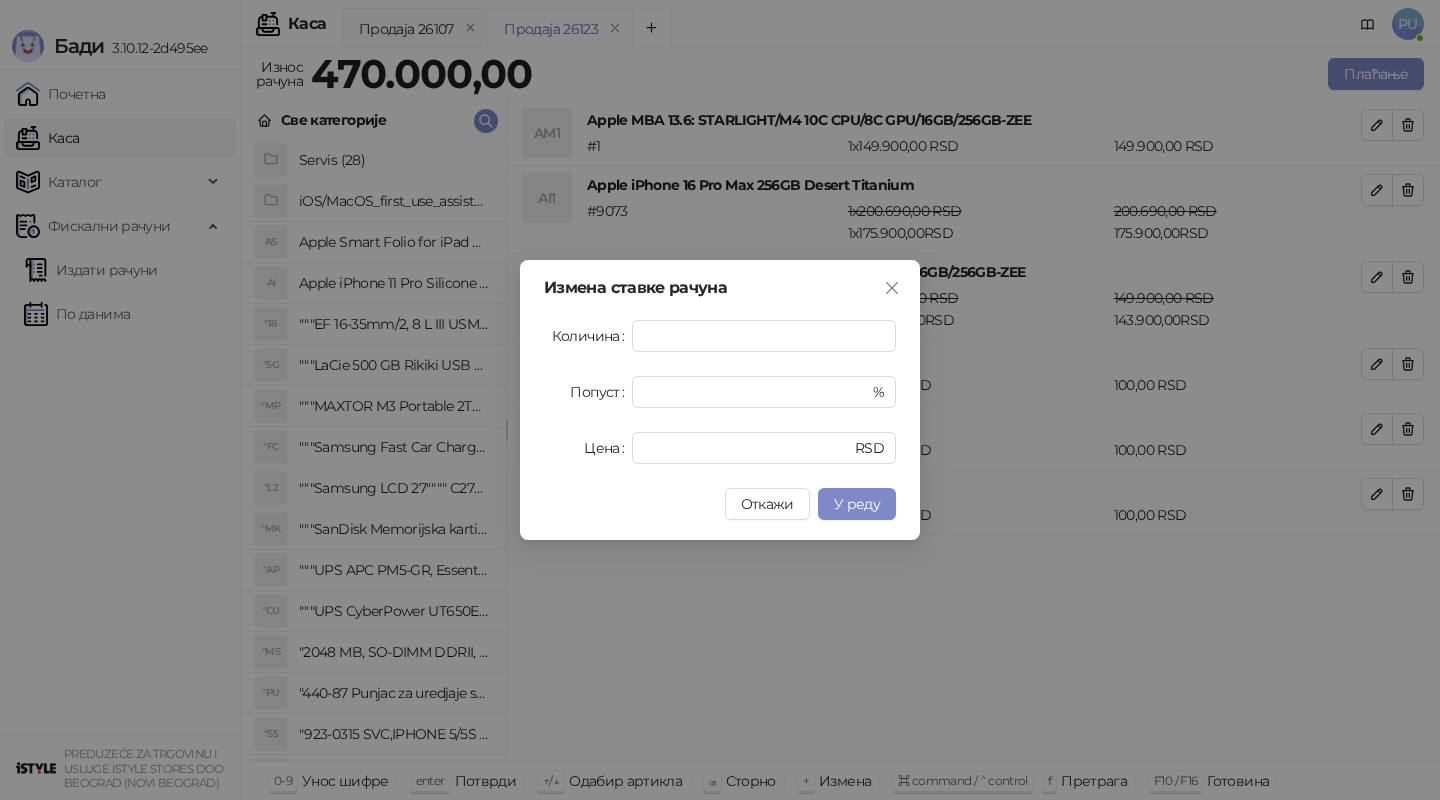 type on "******" 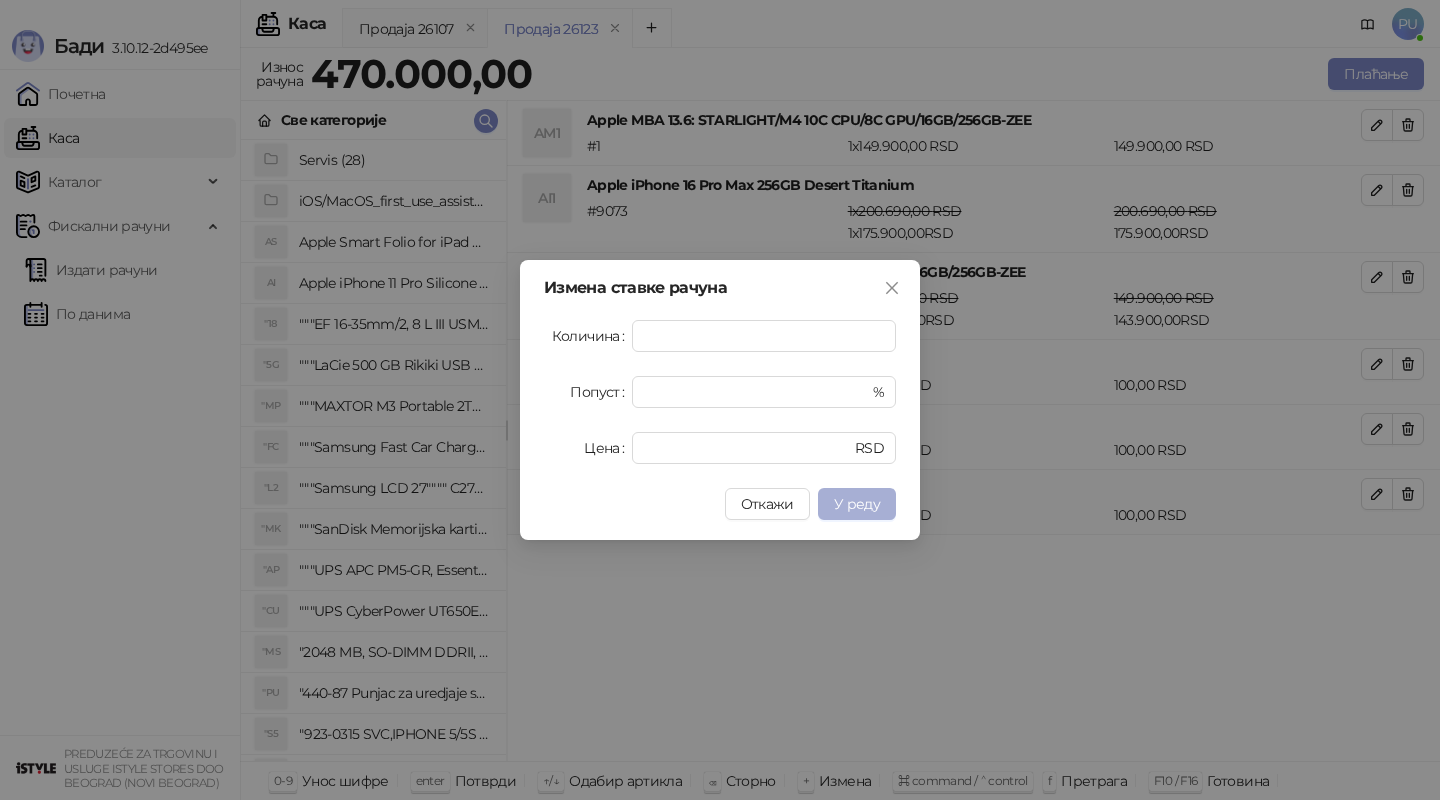 click on "У реду" at bounding box center [857, 504] 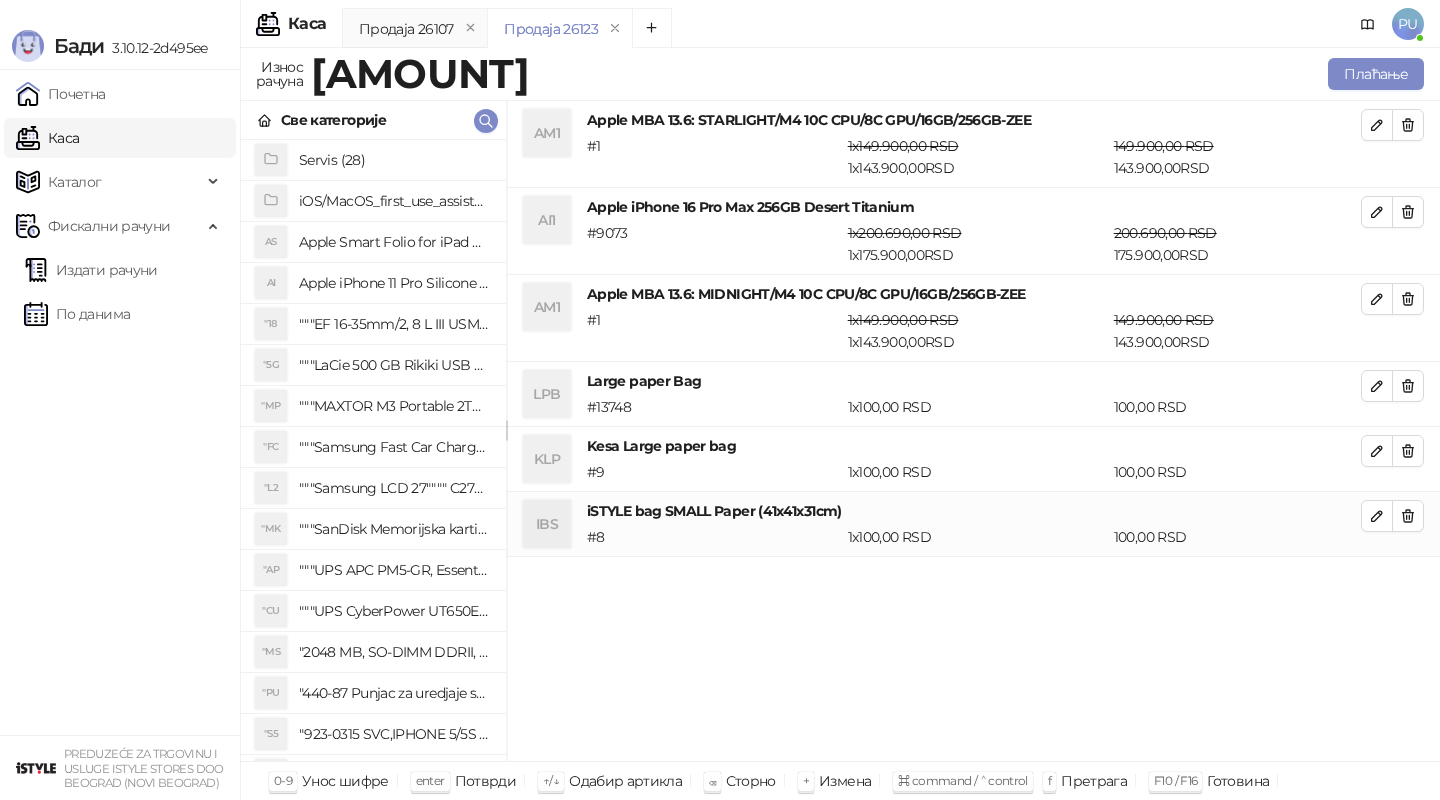click on "AM1 Apple MBA 13.6: STARLIGHT/M4 10C CPU/8C GPU/16GB/256GB-ZEE   # 1 1  x  149.900,00  RSD 1  x  143.900,00  RSD  149.900,00  RSD 143.900,00  RSD  AI1 Apple iPhone 16 Pro Max 256GB Desert Titanium   # 9073 1  x  200.690,00  RSD 1  x  175.900,00  RSD  200.690,00  RSD 175.900,00  RSD  AM1 Apple MBA 13.6: MIDNIGHT/M4 10C CPU/8C GPU/16GB/256GB-ZEE   # 1 1  x  149.900,00  RSD 1  x  143.900,00  RSD  149.900,00  RSD 143.900,00  RSD  LPB Large paper Bag   # 13748 1  x  100,00RSD 100,00RSD KLP Kesa Large paper bag   # 9 1  x  100,00RSD 100,00RSD IBS iSTYLE bag SMALL Paper (41x41x31cm)   # 8 1  x  100,00RSD 100,00RSD" at bounding box center (973, 431) 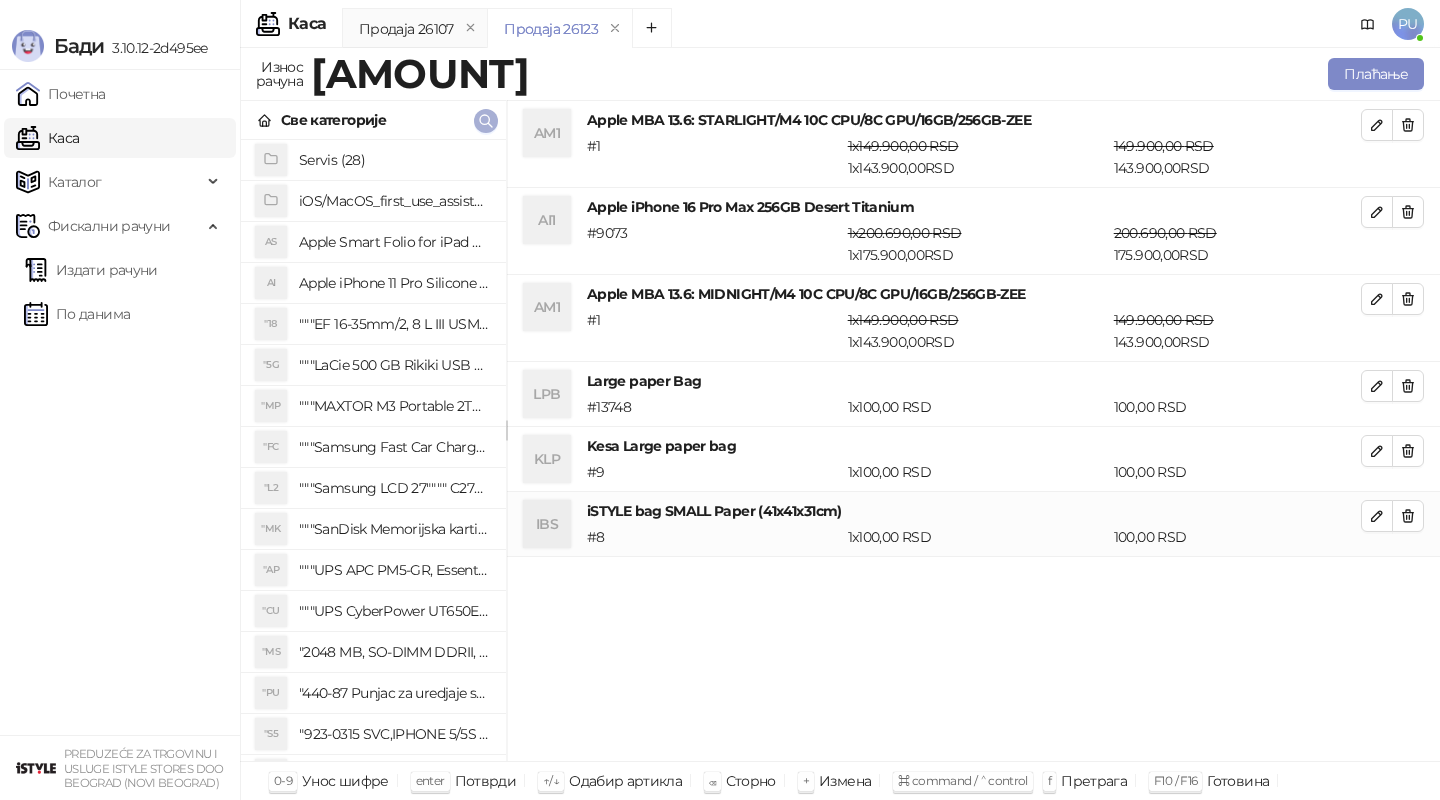 click 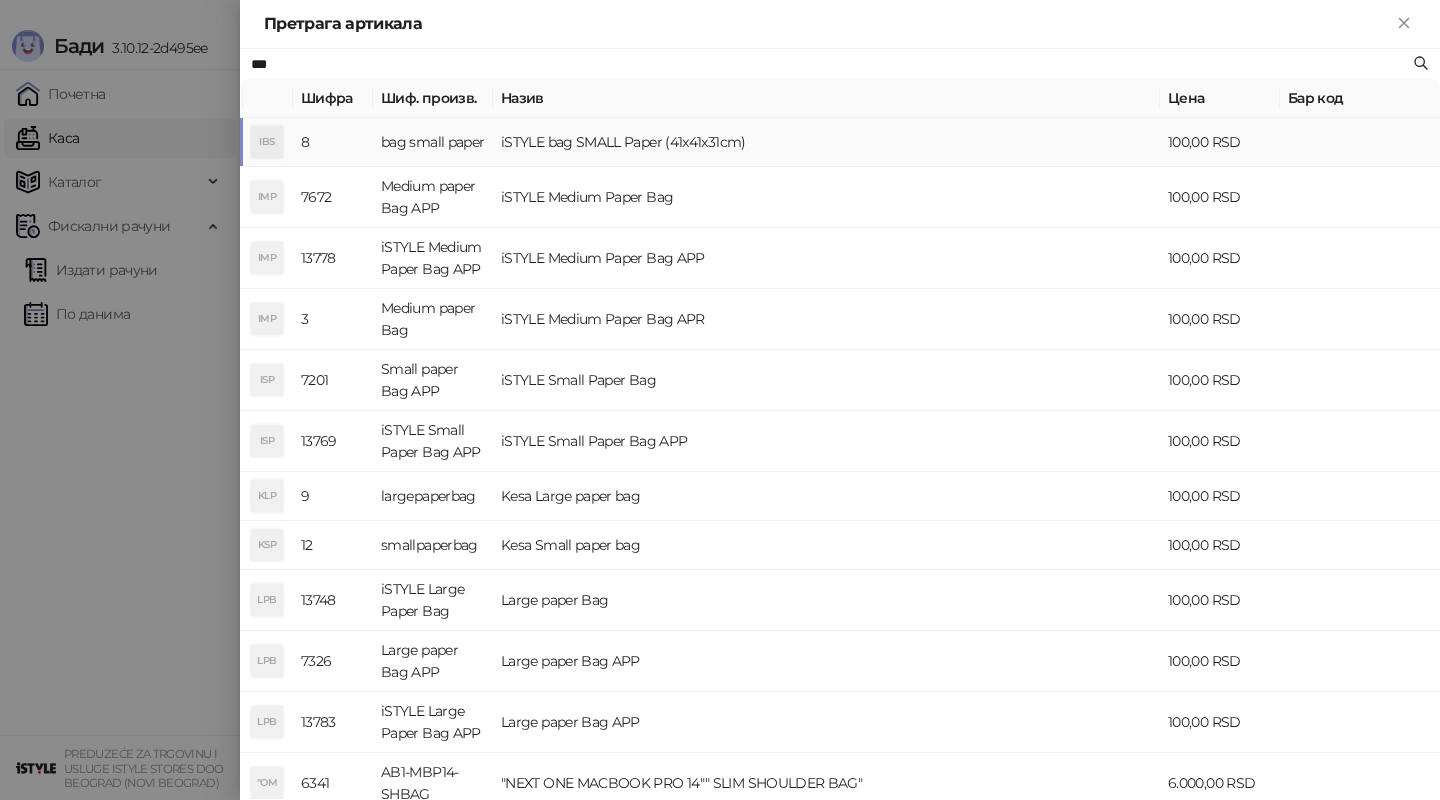 paste on "******" 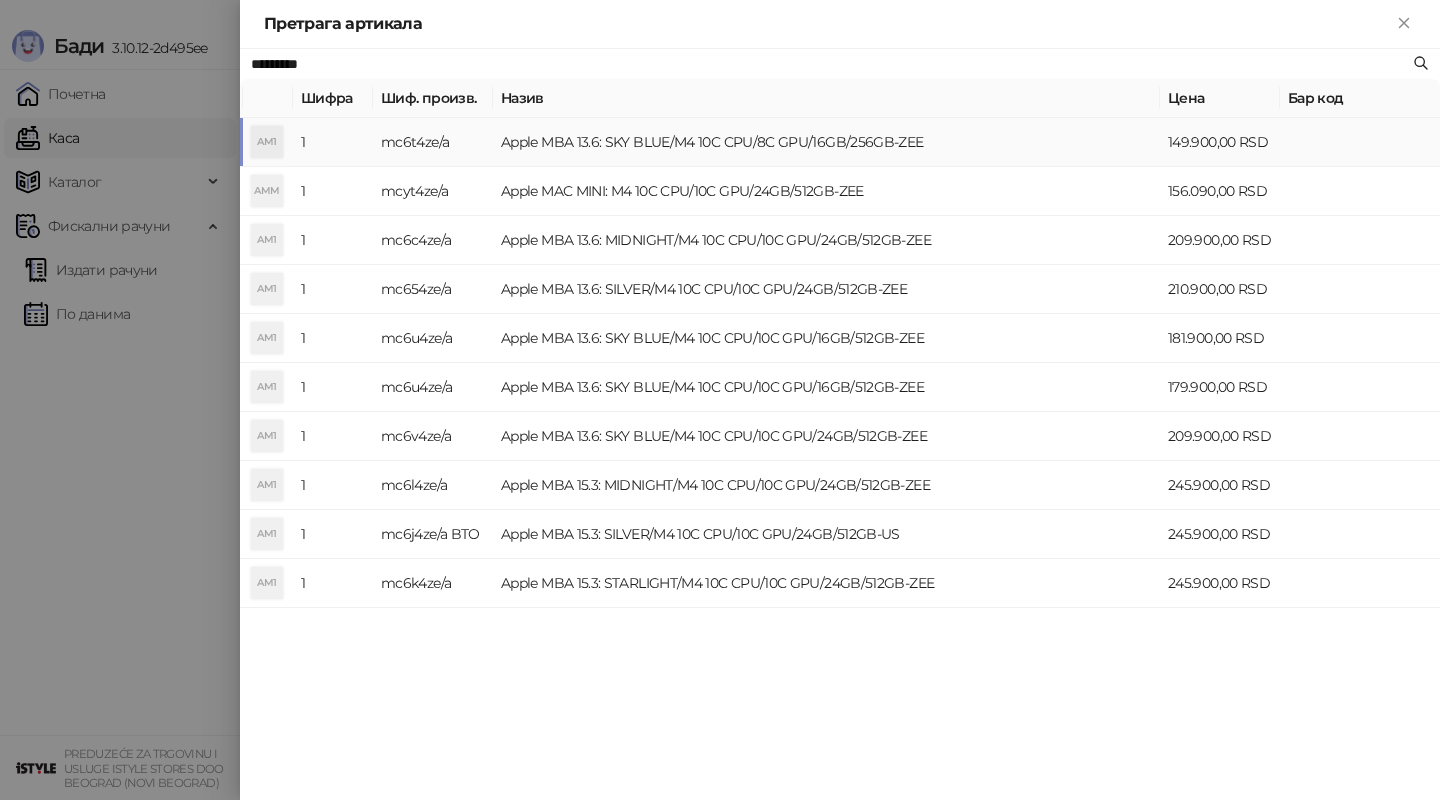 type on "*********" 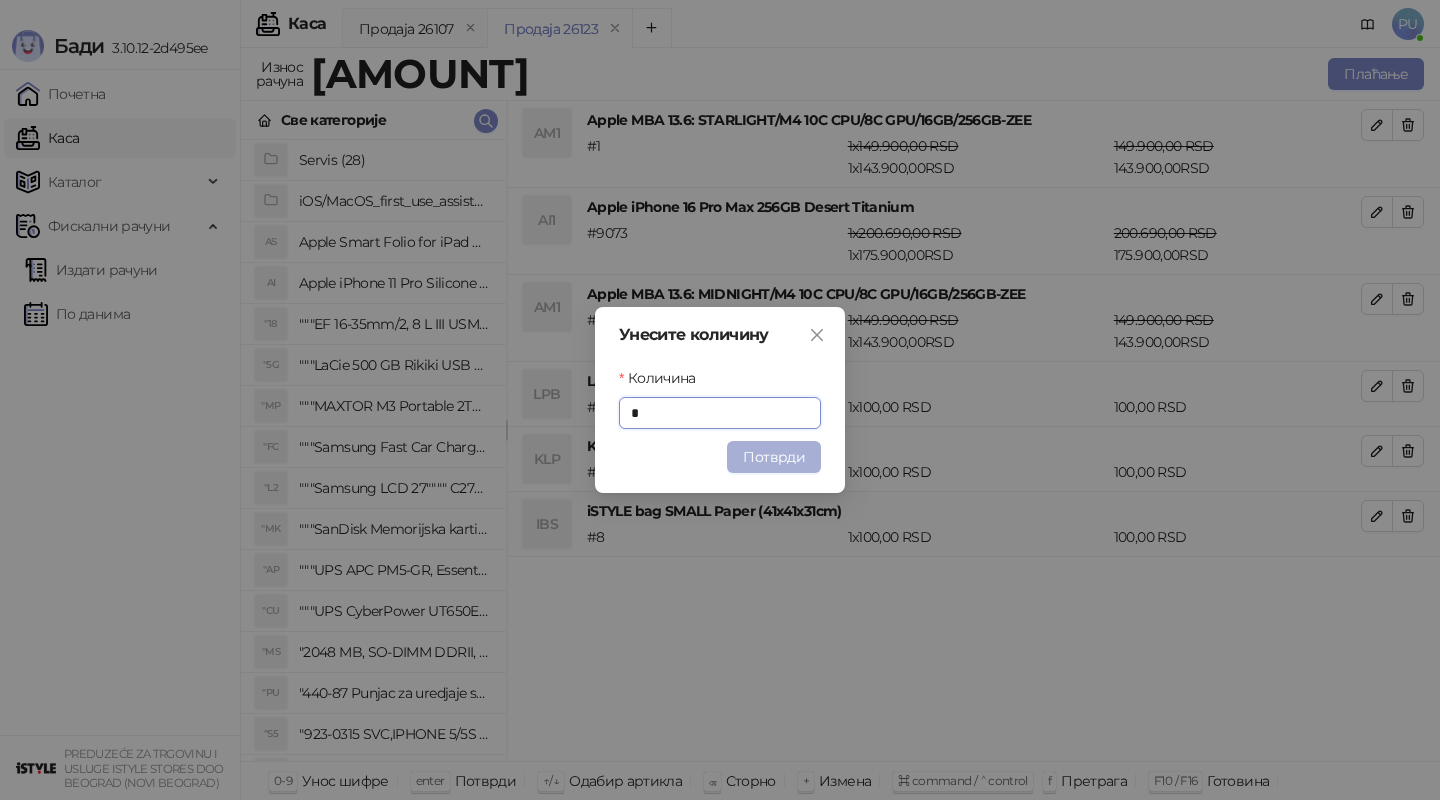 click on "Потврди" at bounding box center (774, 457) 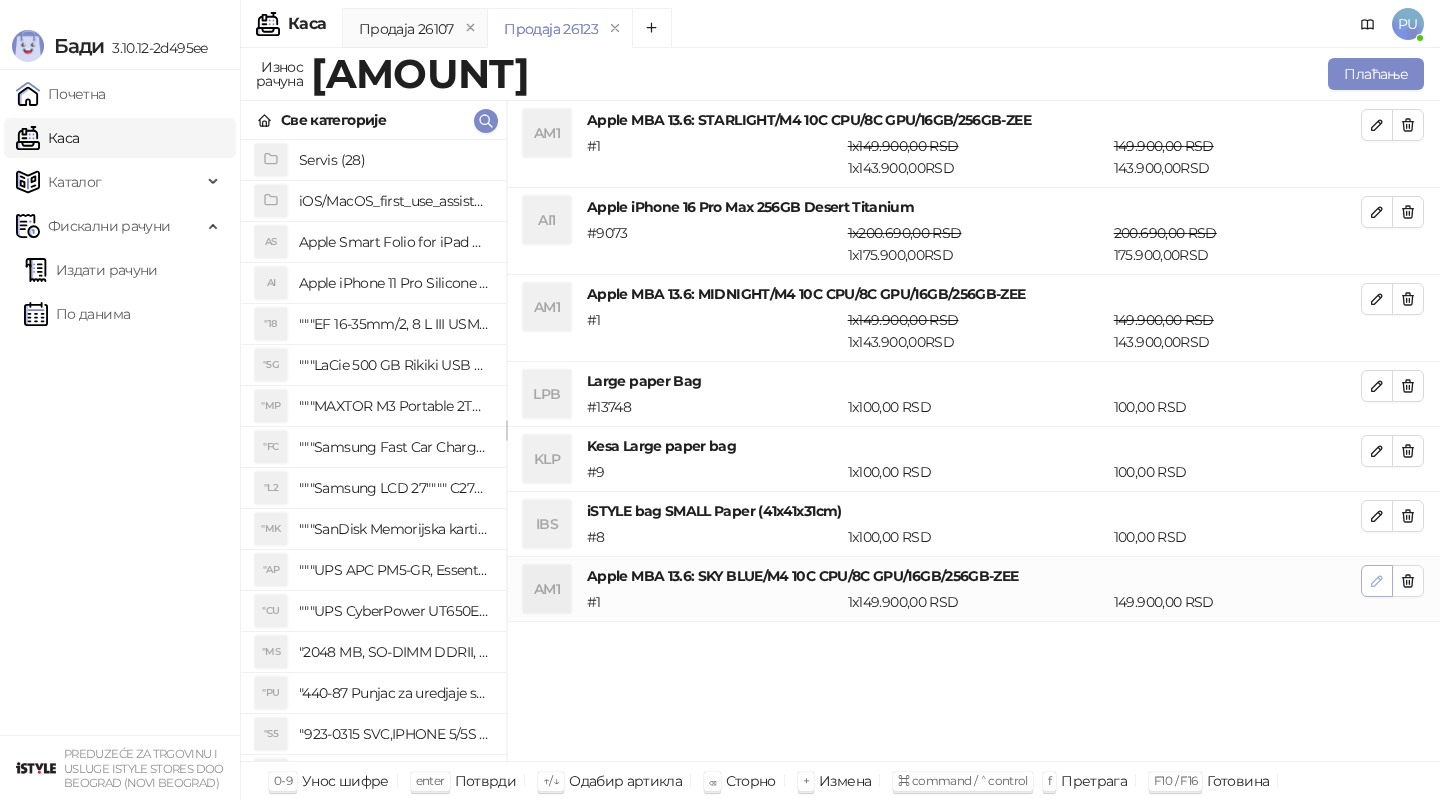 click 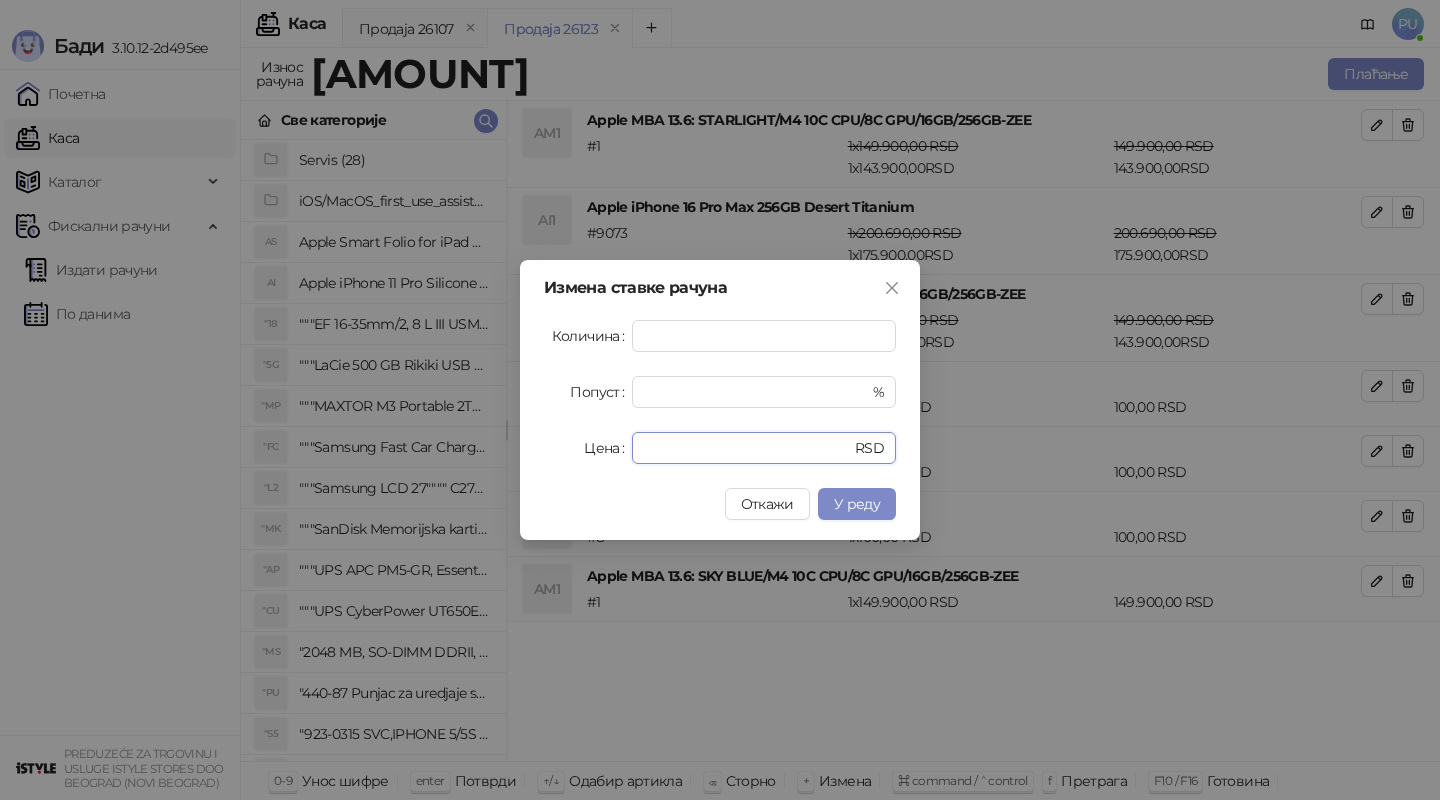 drag, startPoint x: 738, startPoint y: 446, endPoint x: 496, endPoint y: 460, distance: 242.40462 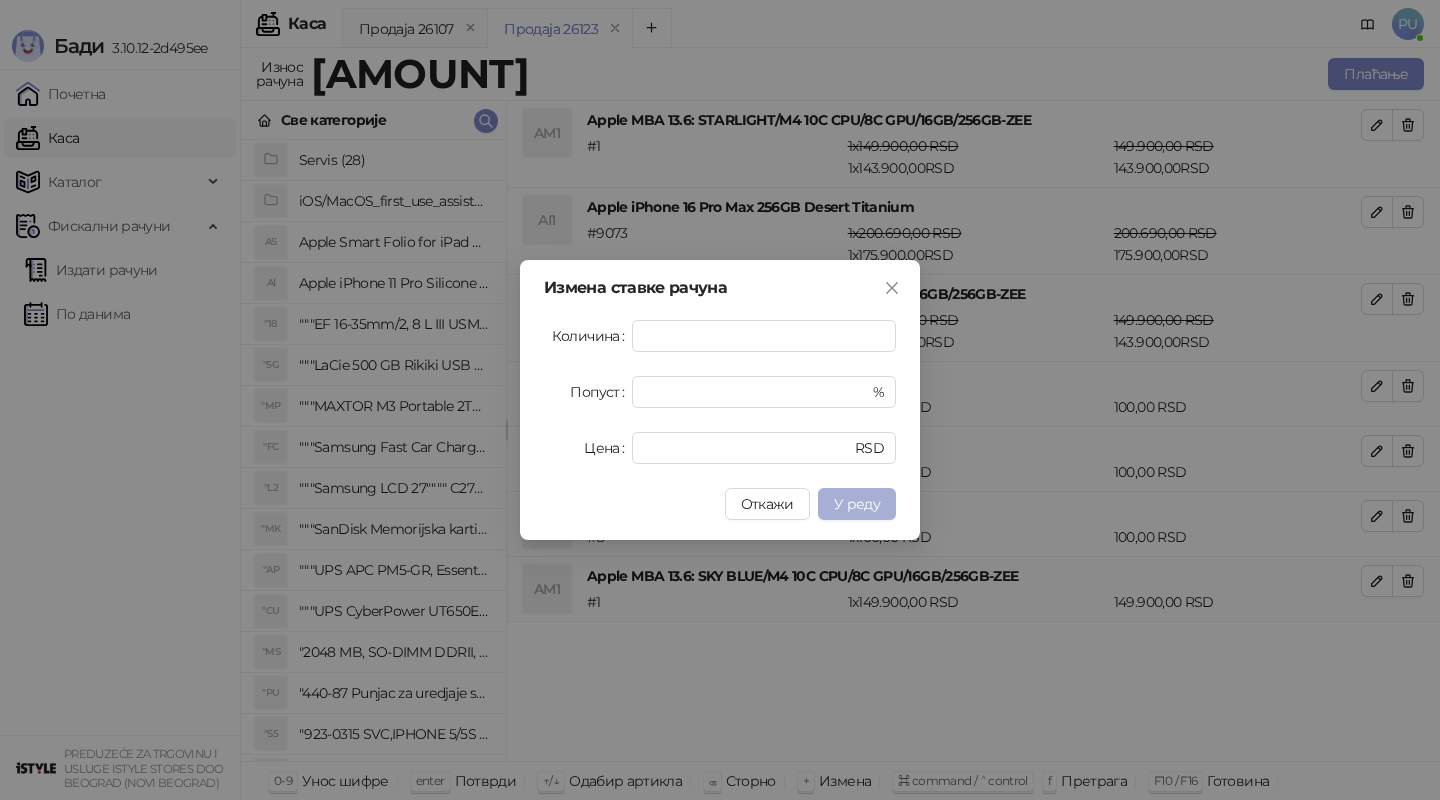 type on "******" 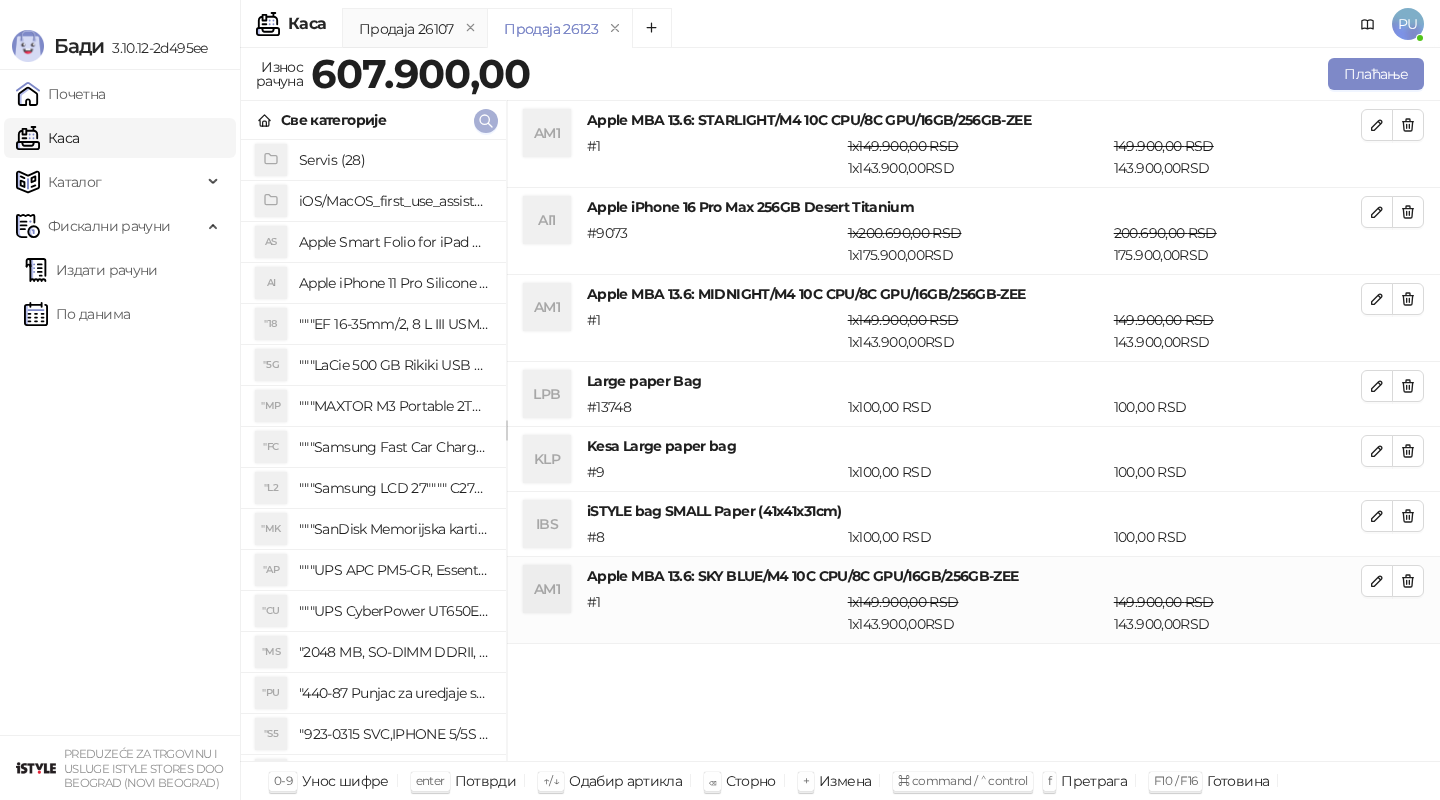 click 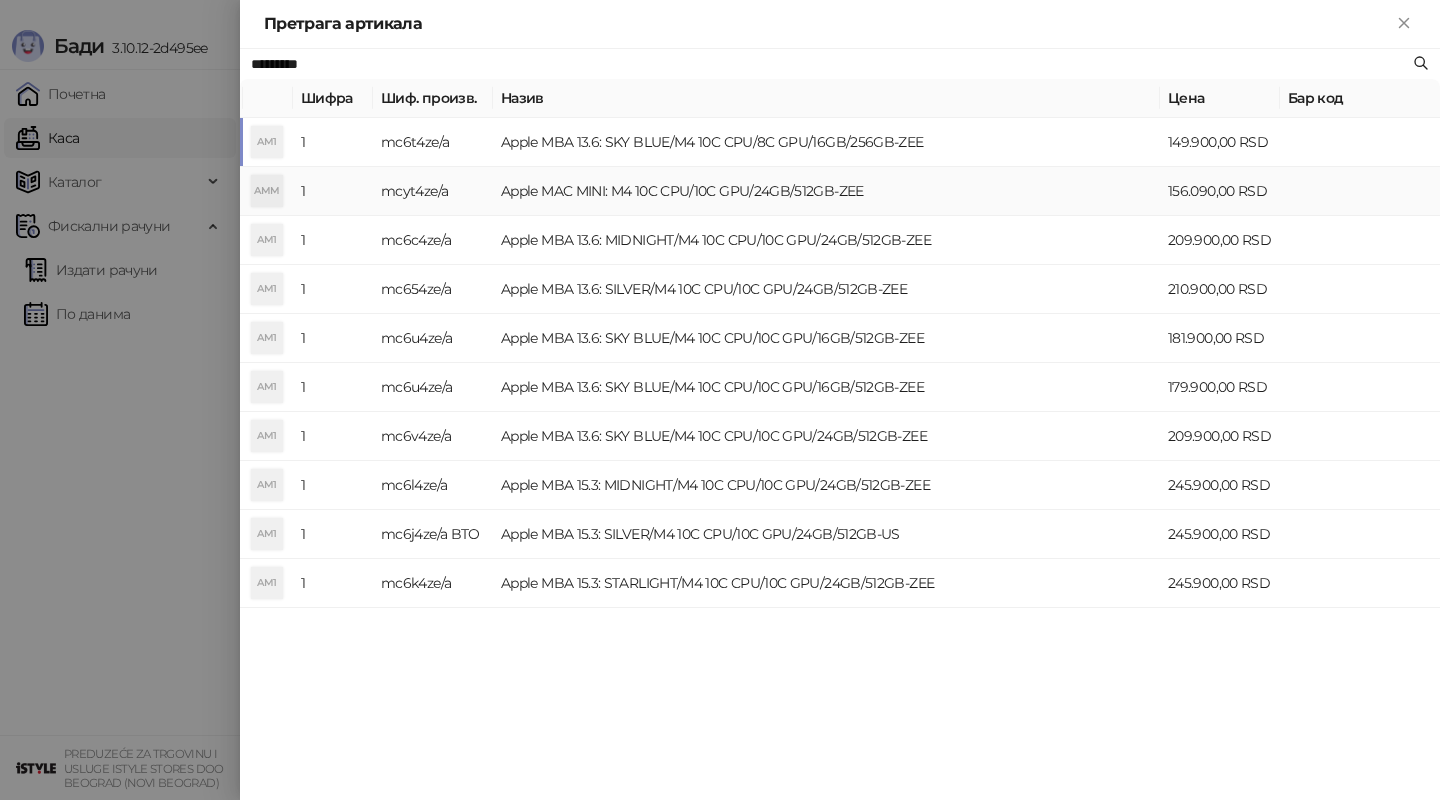 paste on "***" 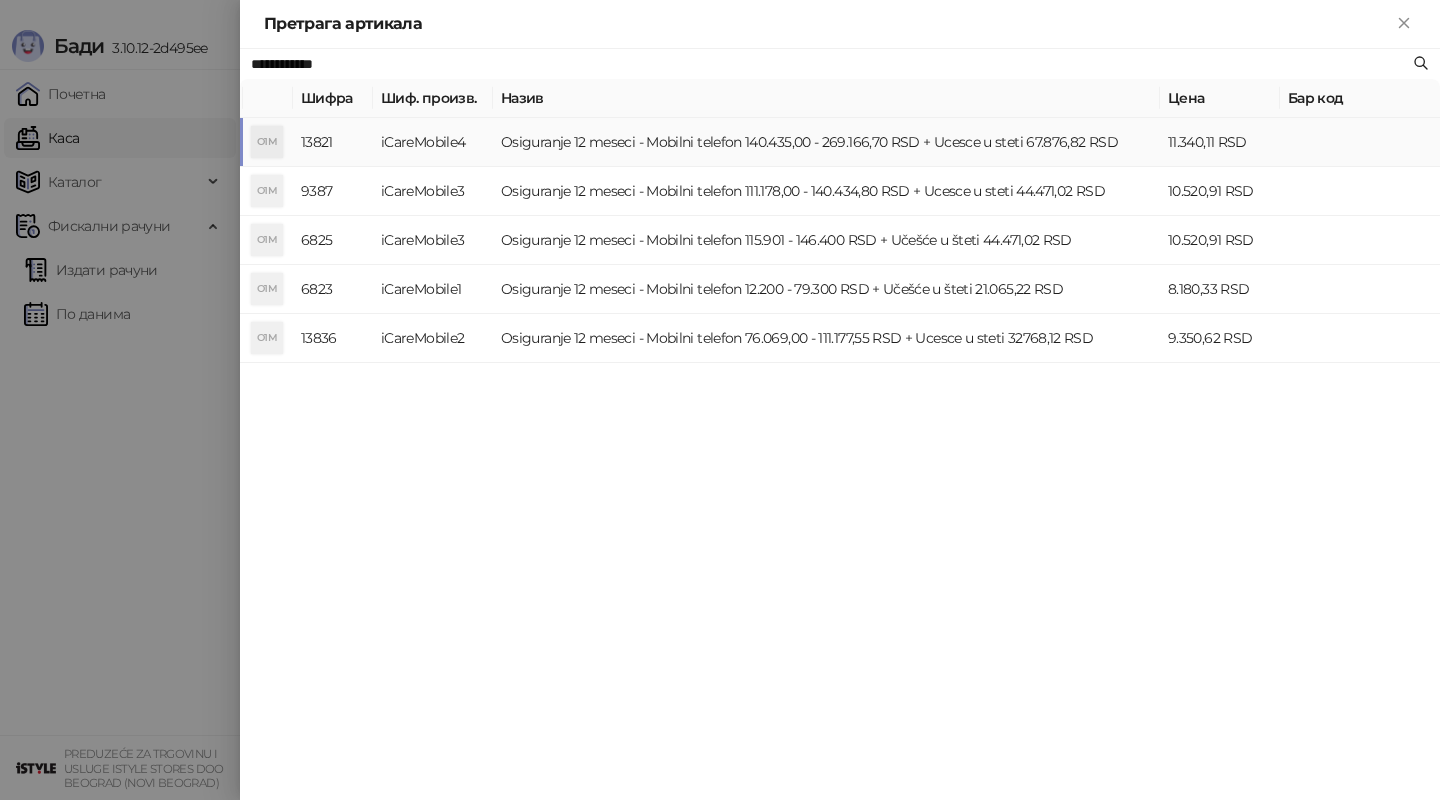 click on "Osiguranje 12 meseci - Mobilni telefon 140.435,00 - 269.166,70 RSD + Ucesce u steti 67.876,82 RSD" at bounding box center (826, 142) 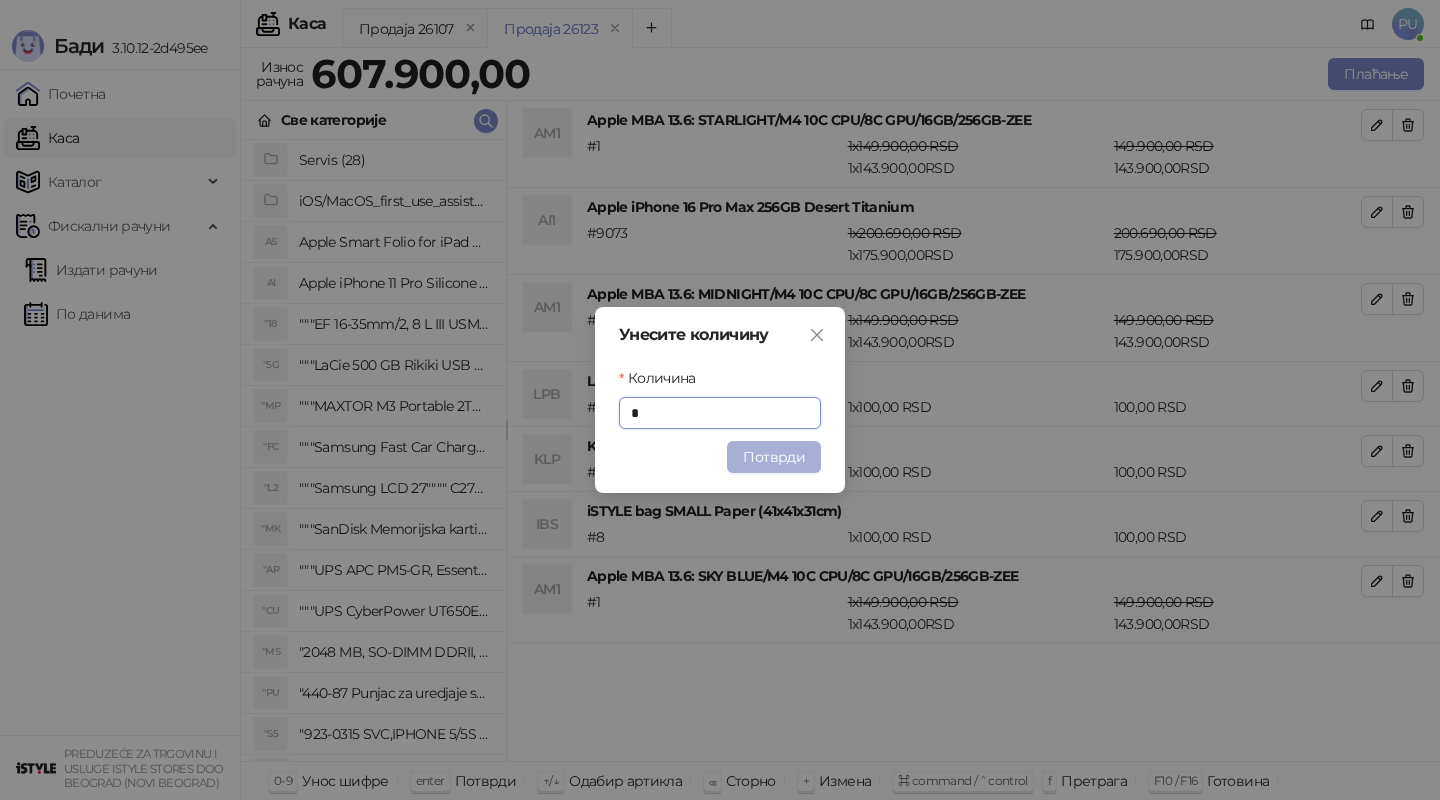 click on "Потврди" at bounding box center [774, 457] 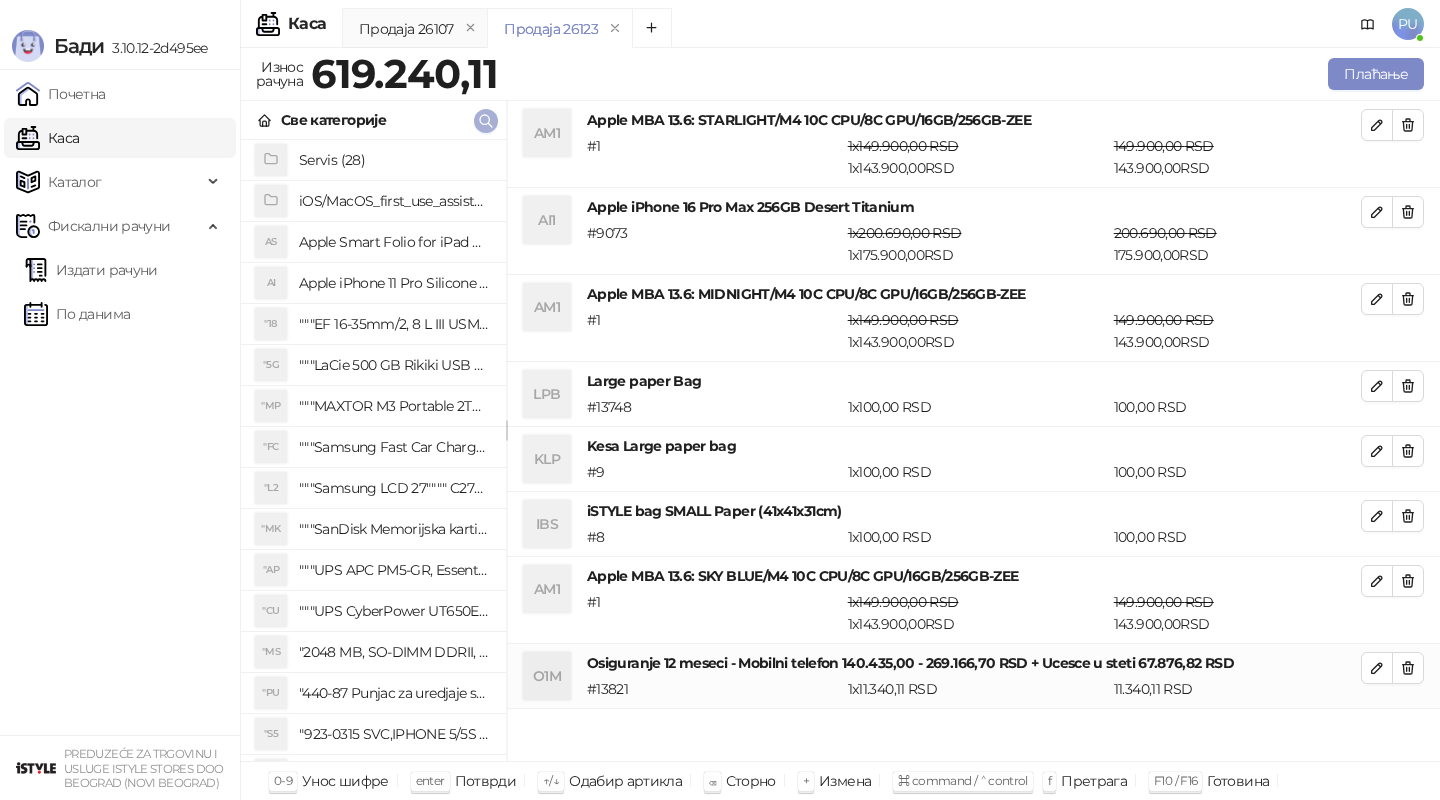 click 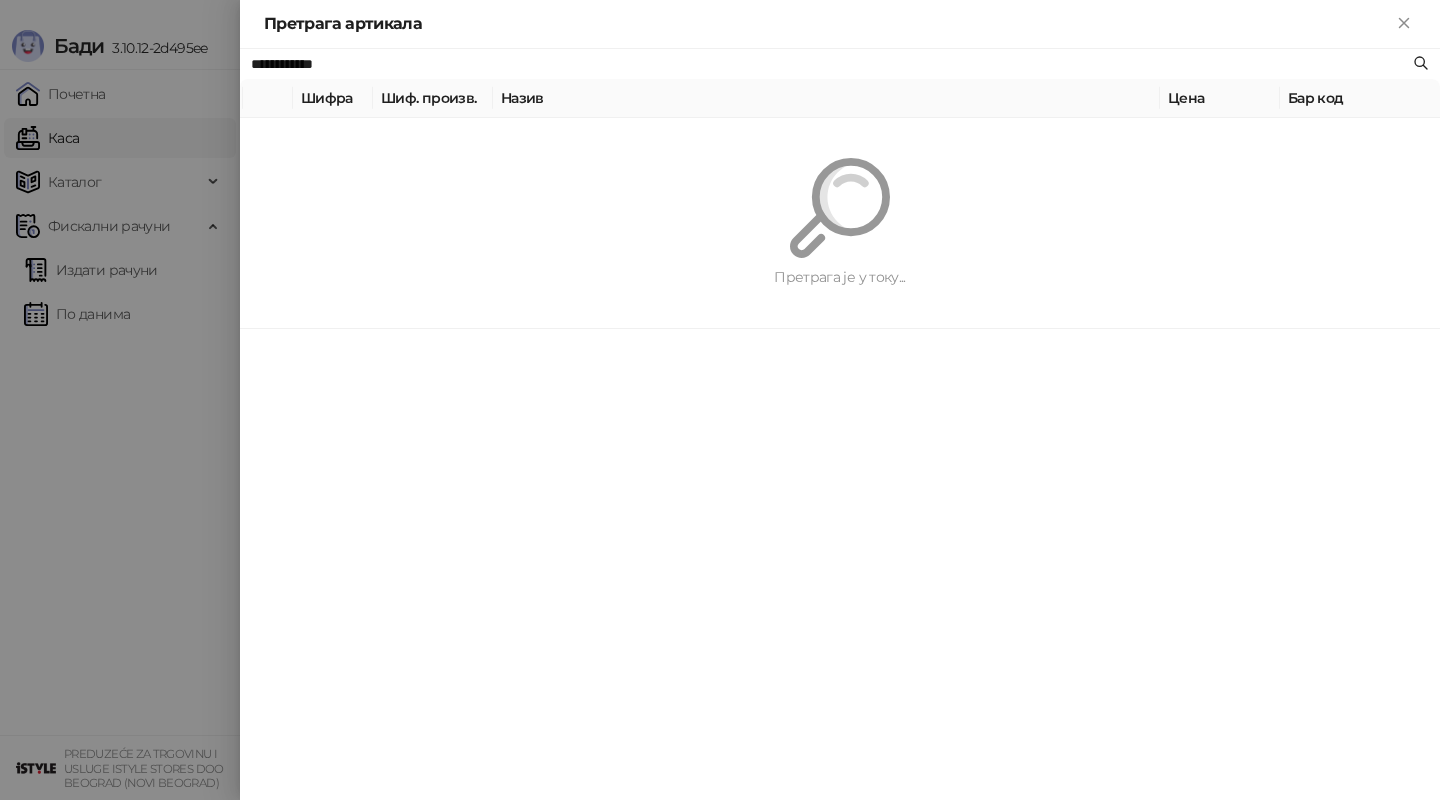 paste 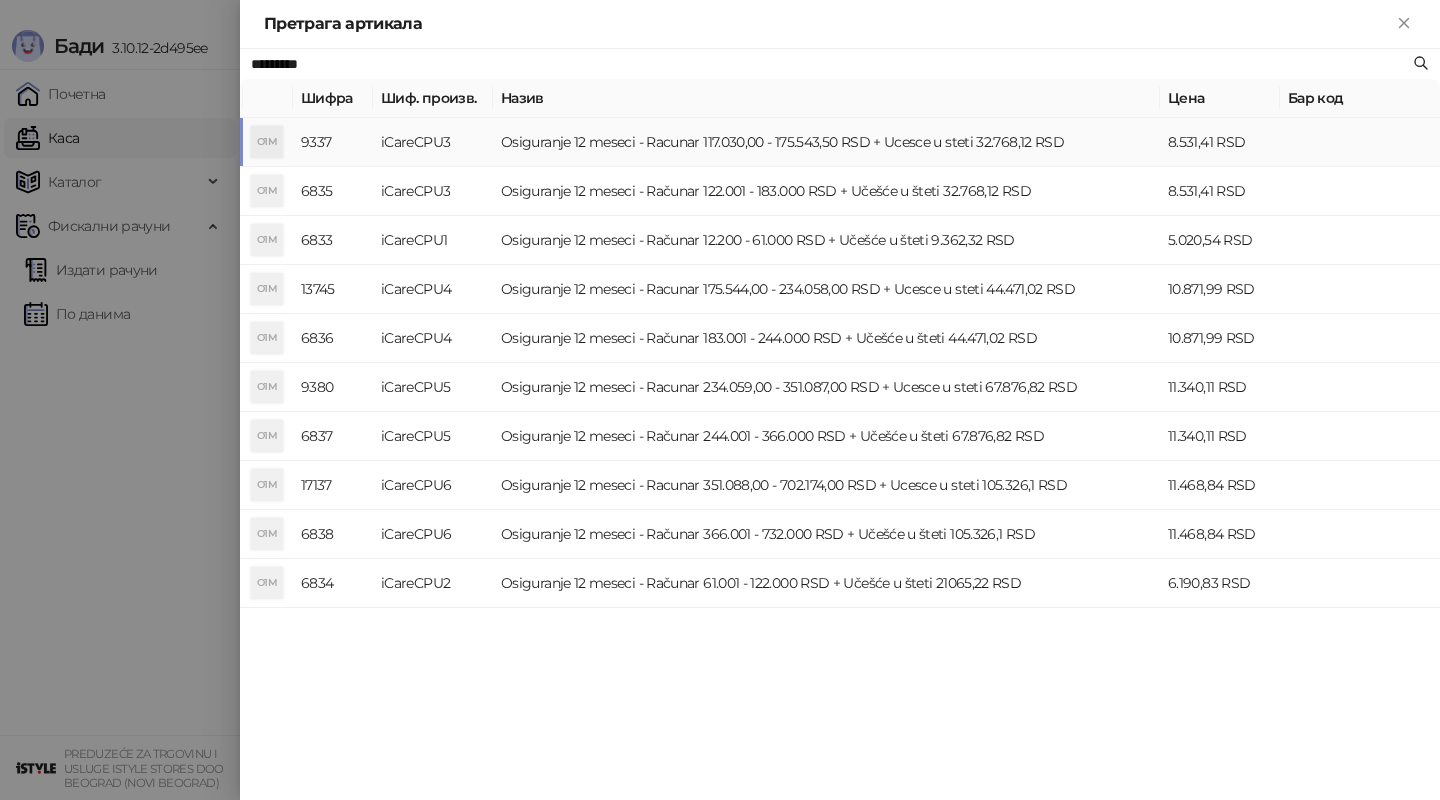 type on "*********" 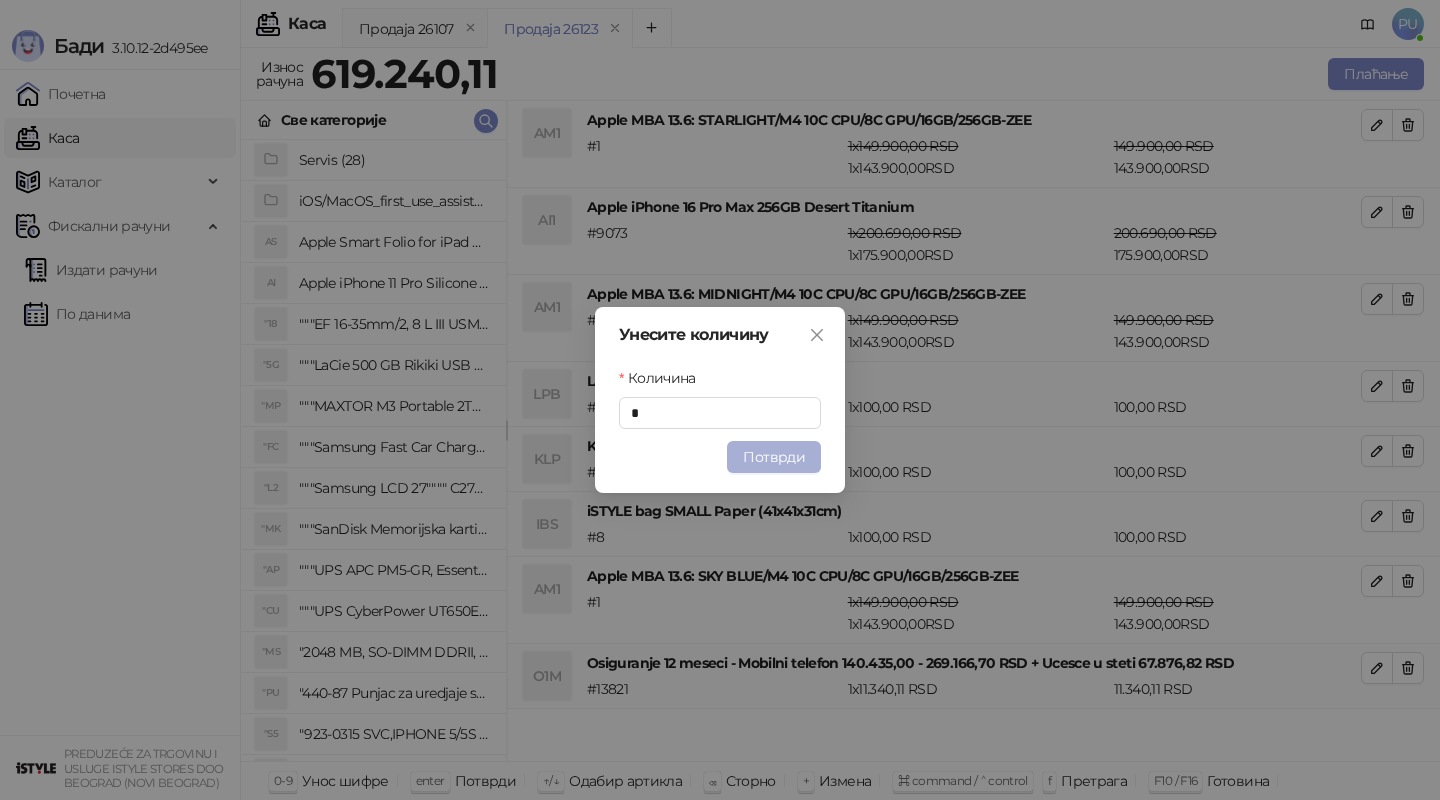 click on "Потврди" at bounding box center [774, 457] 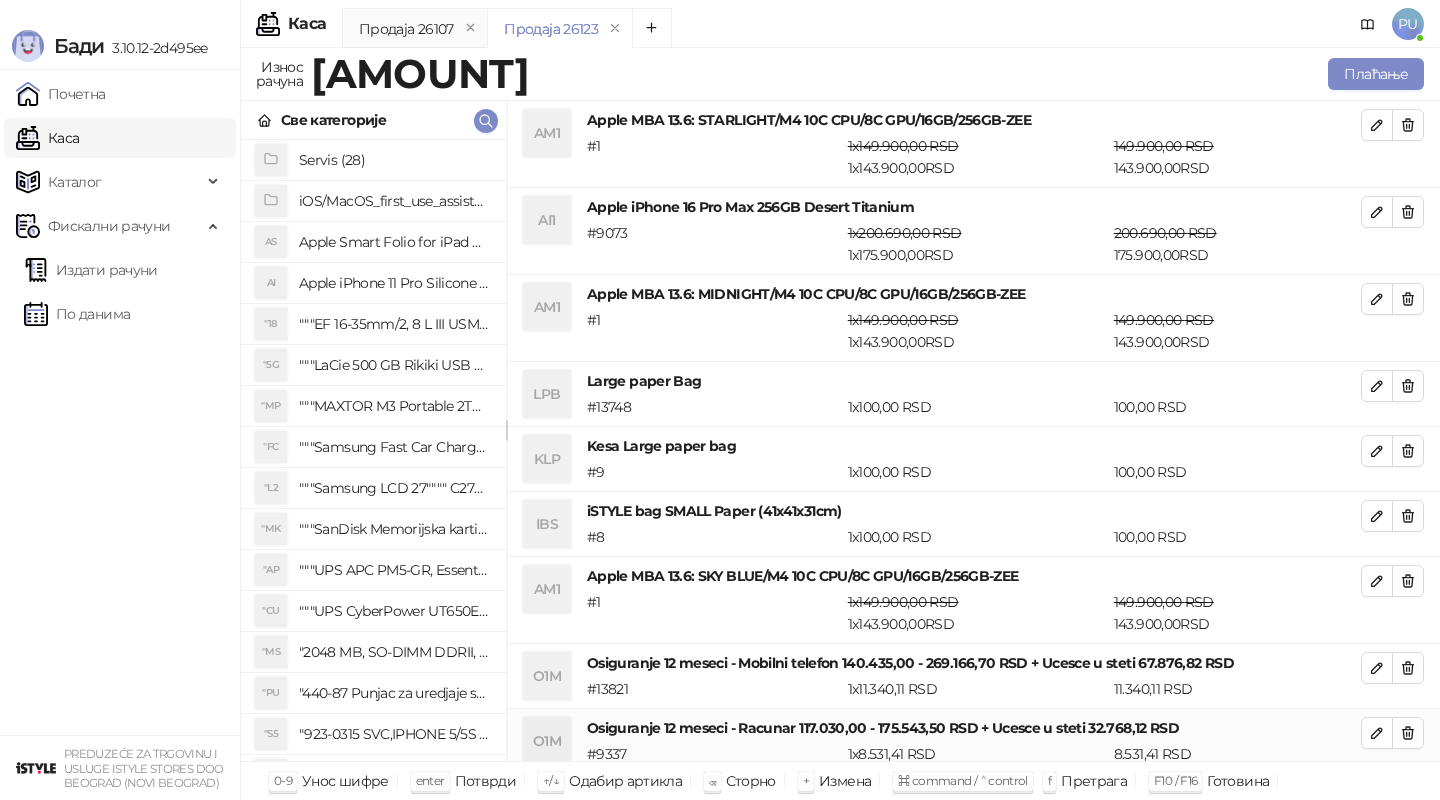 scroll, scrollTop: 1, scrollLeft: 0, axis: vertical 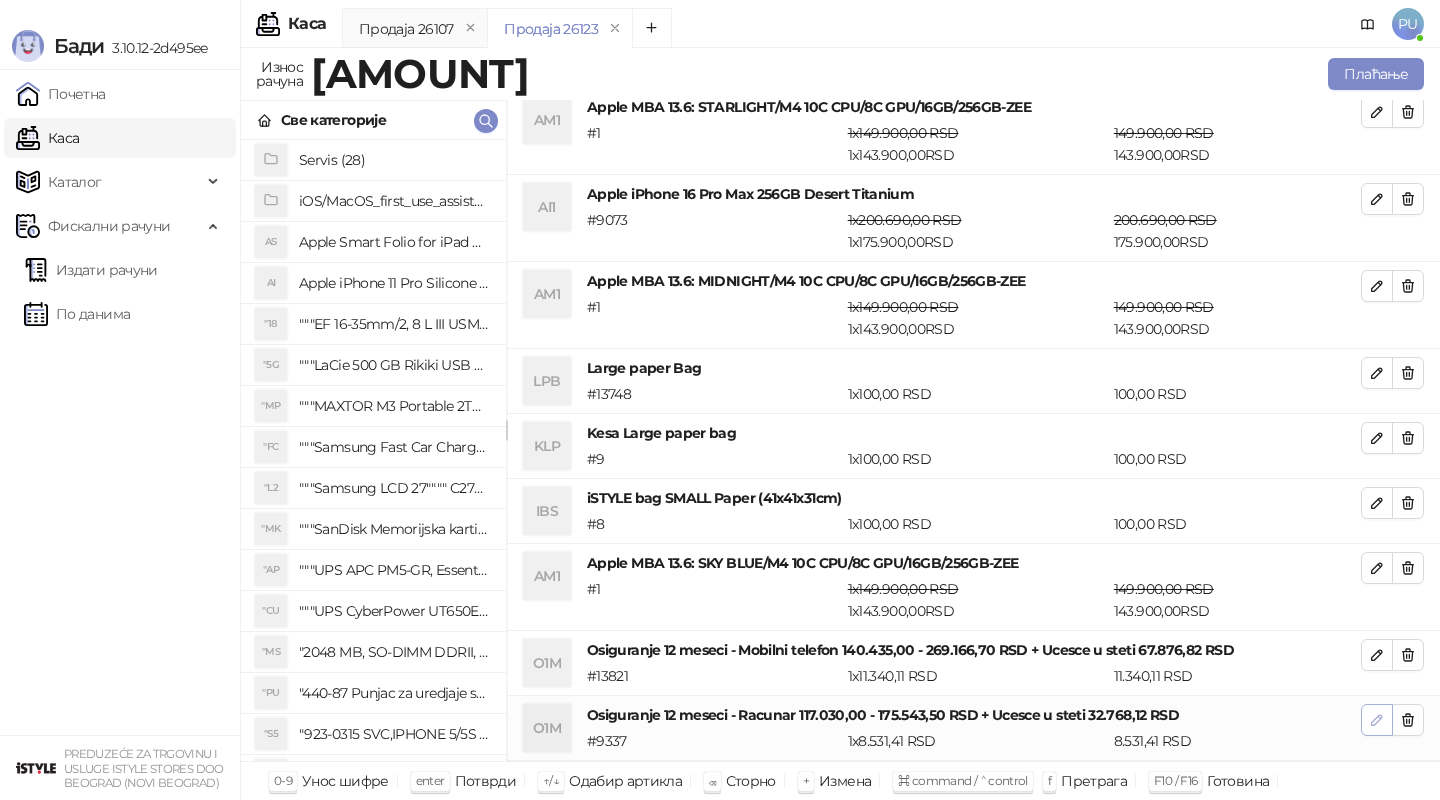 click at bounding box center (1377, 720) 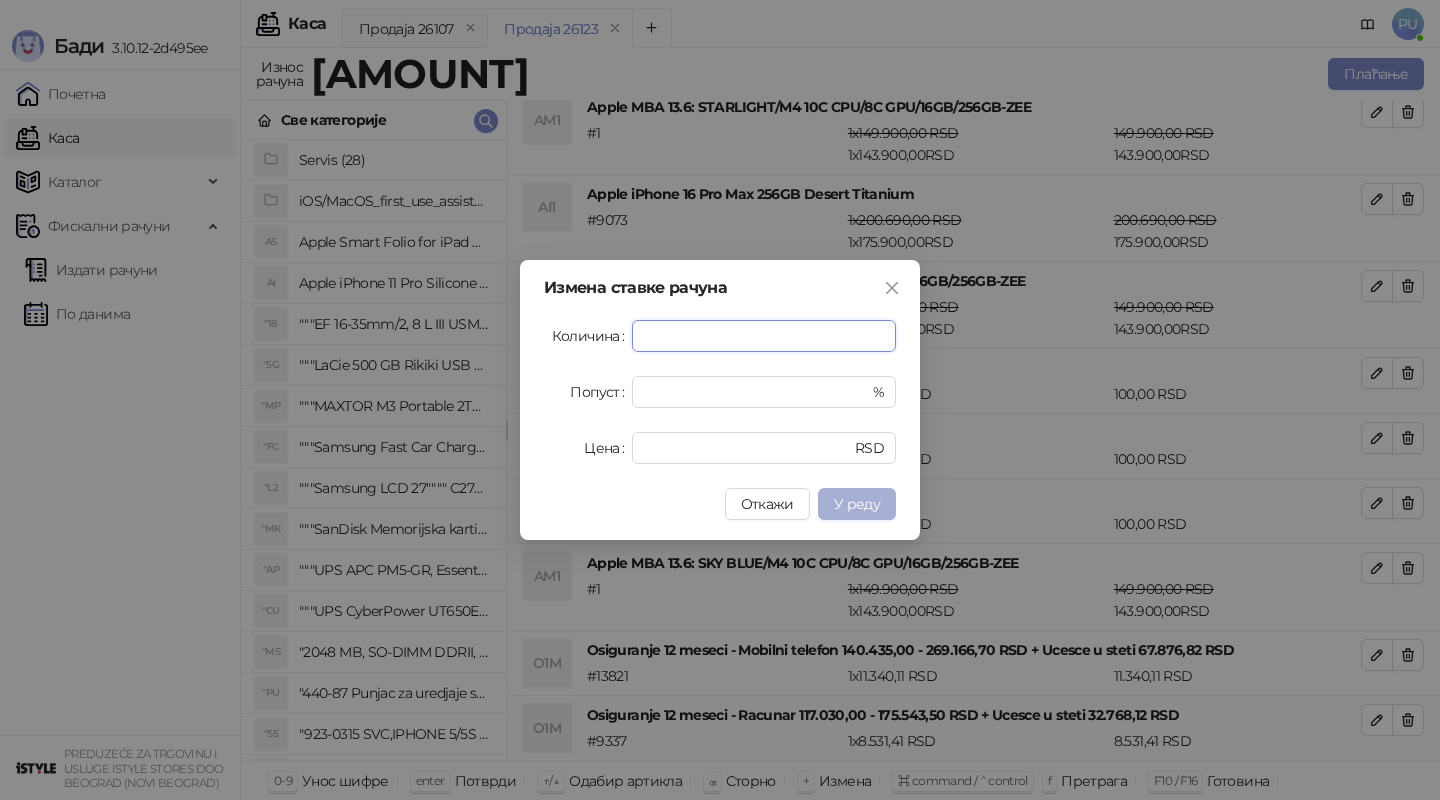 type on "*" 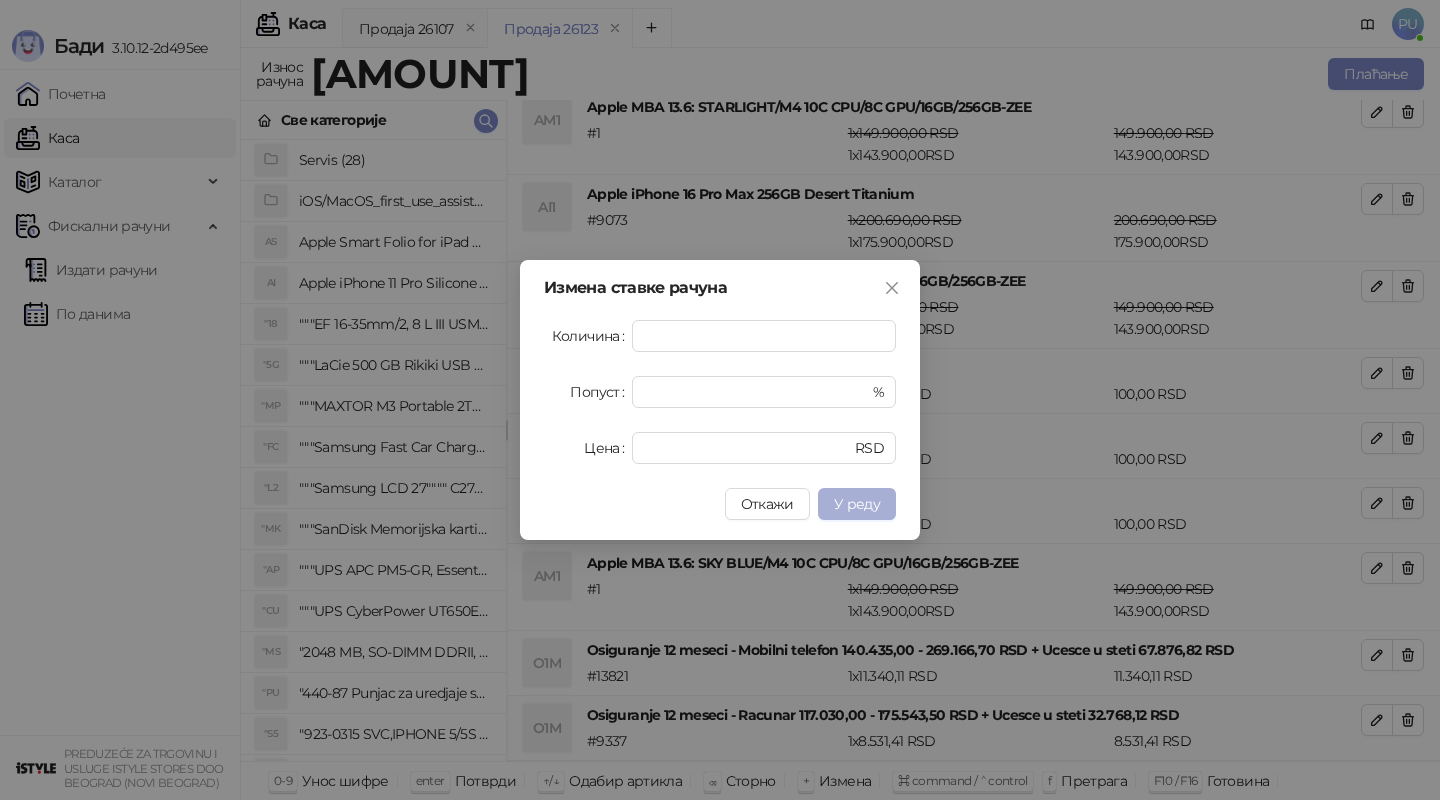 click on "У реду" at bounding box center [857, 504] 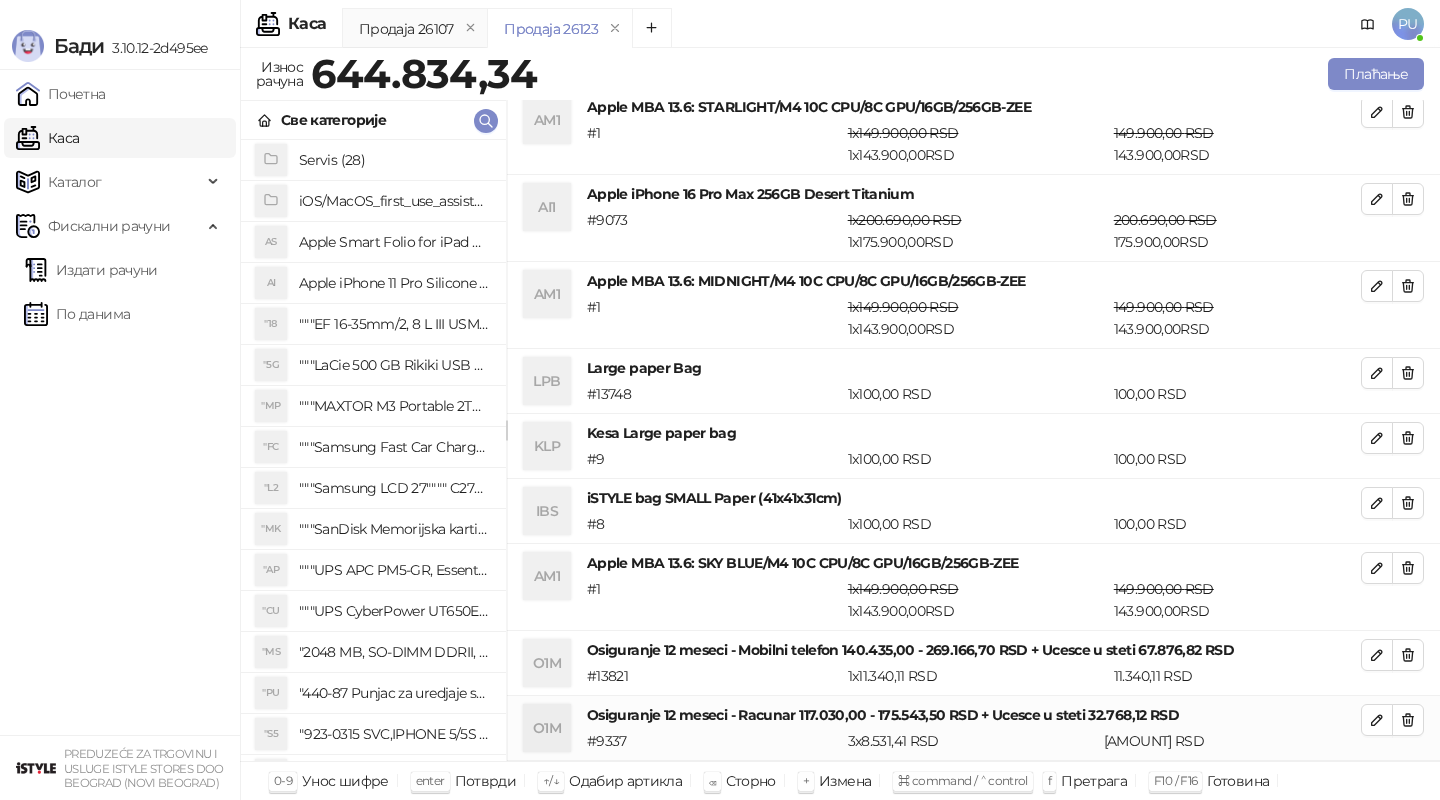 scroll, scrollTop: 0, scrollLeft: 0, axis: both 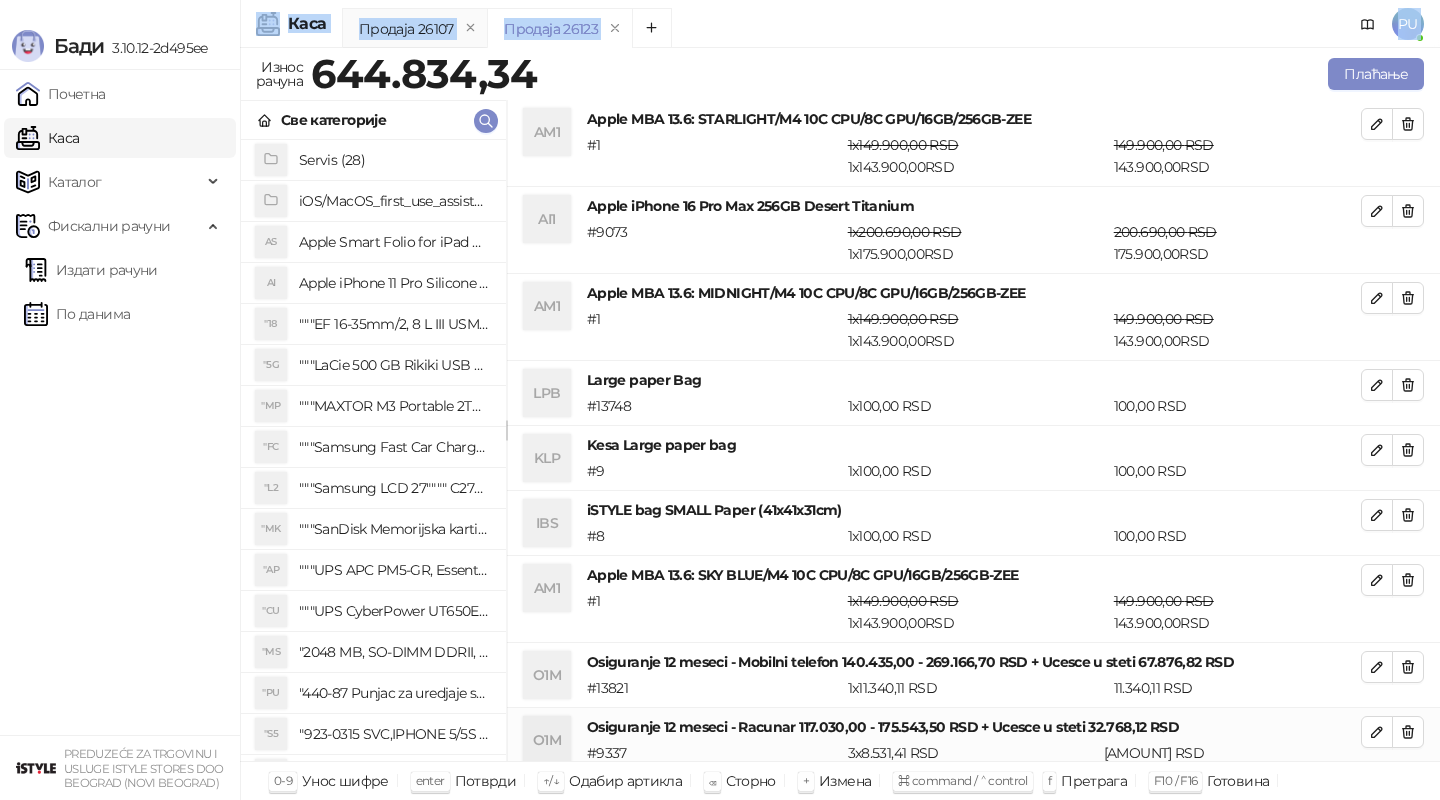drag, startPoint x: 898, startPoint y: 24, endPoint x: 913, endPoint y: -4, distance: 31.764761 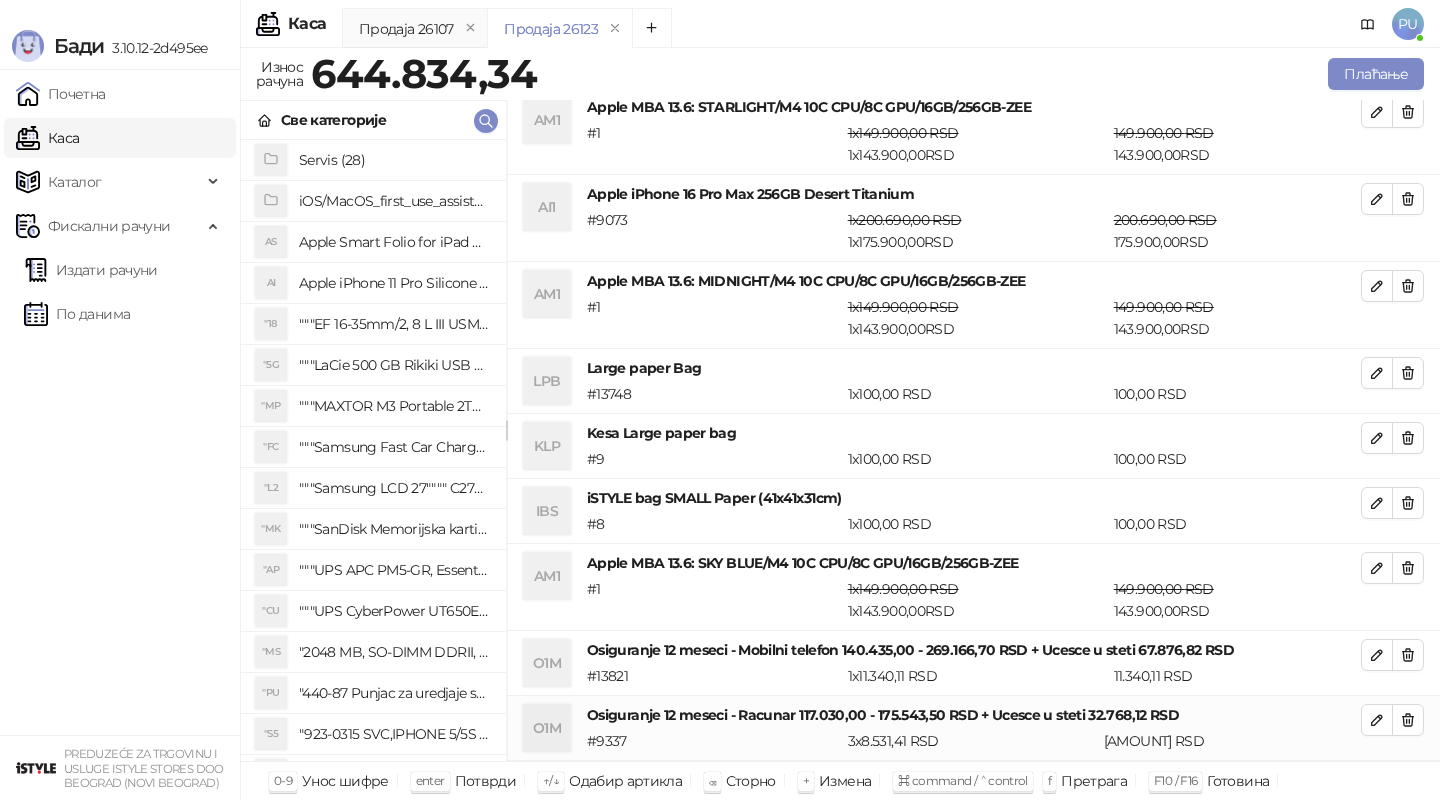click on "Плаћање" at bounding box center (985, 74) 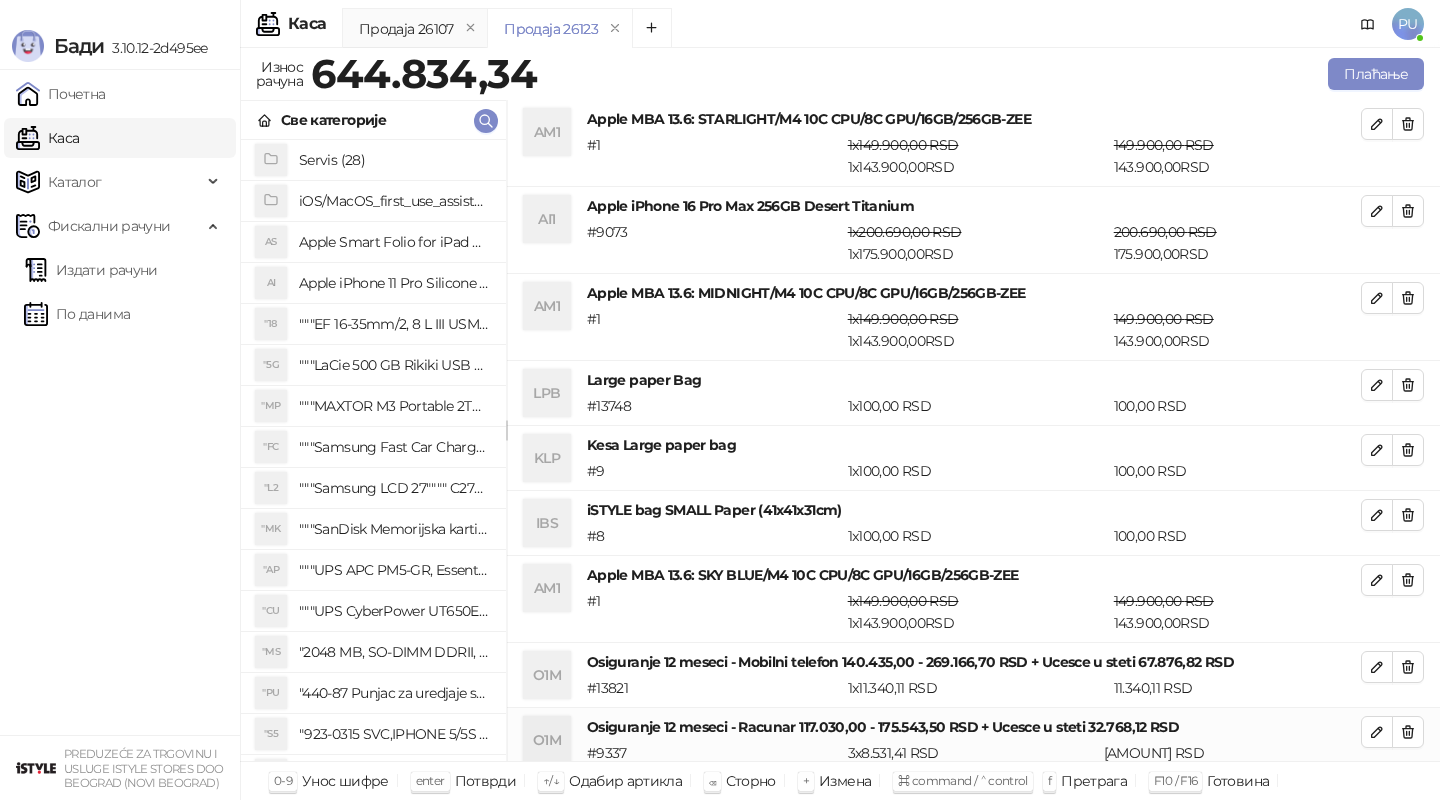 scroll, scrollTop: 12, scrollLeft: 0, axis: vertical 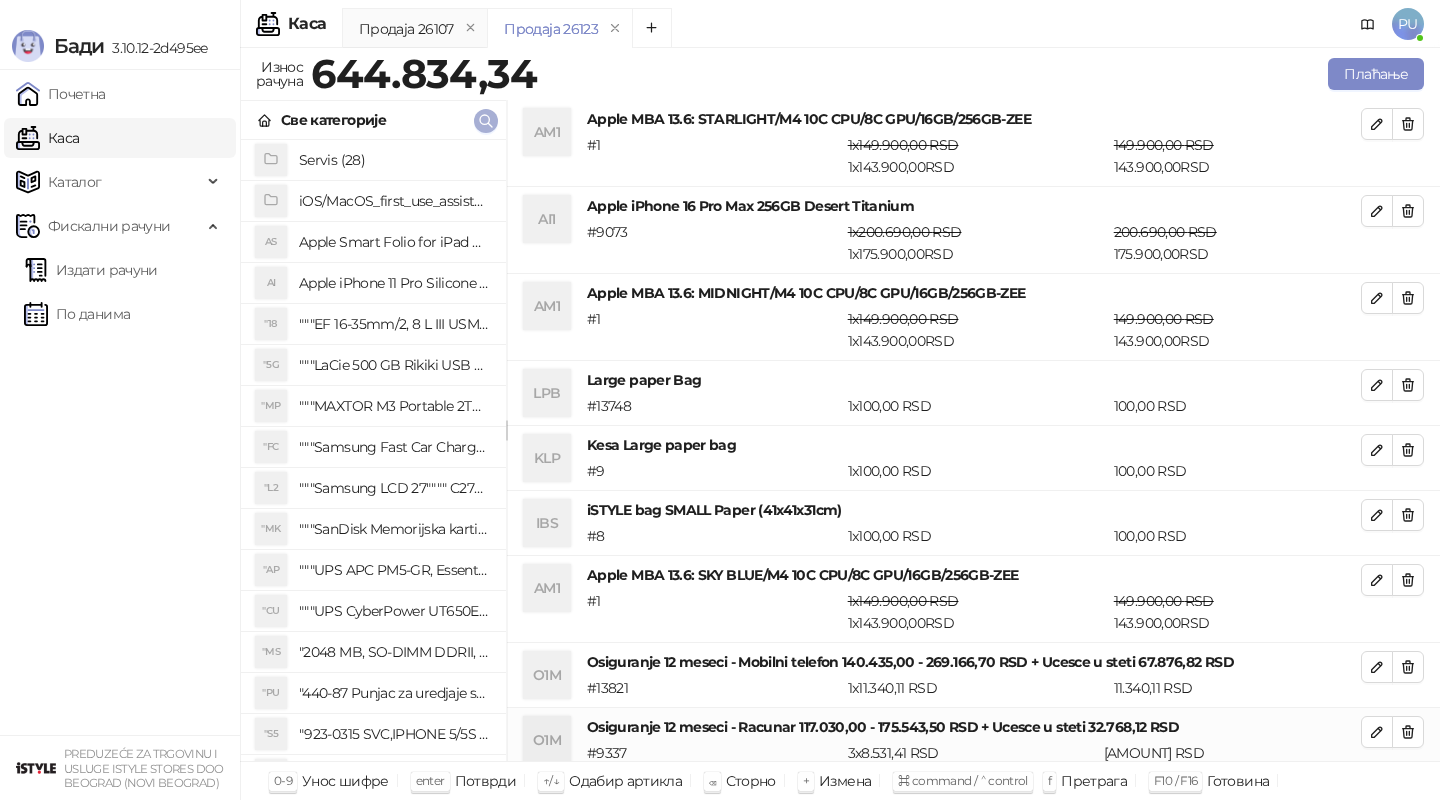 click 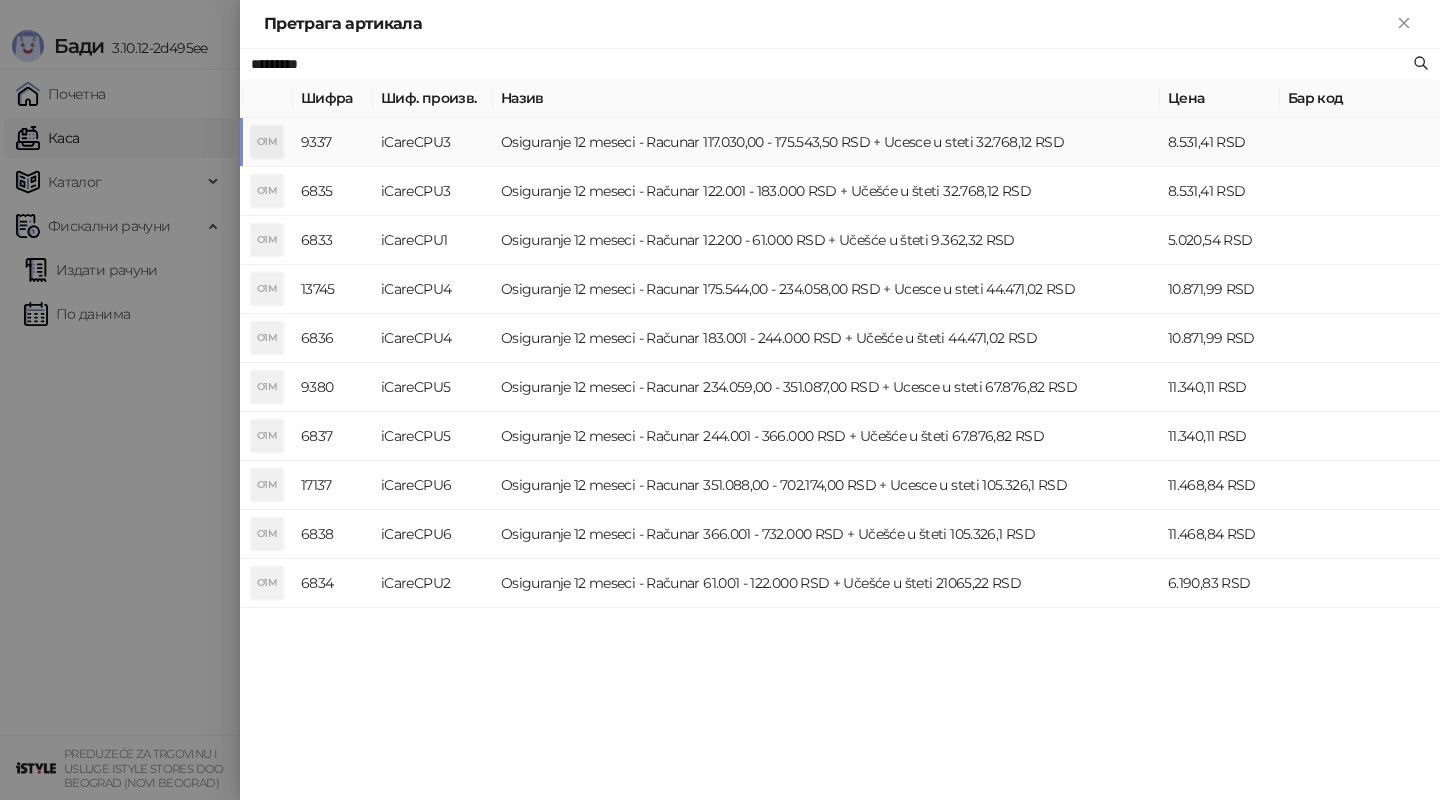 paste on "**********" 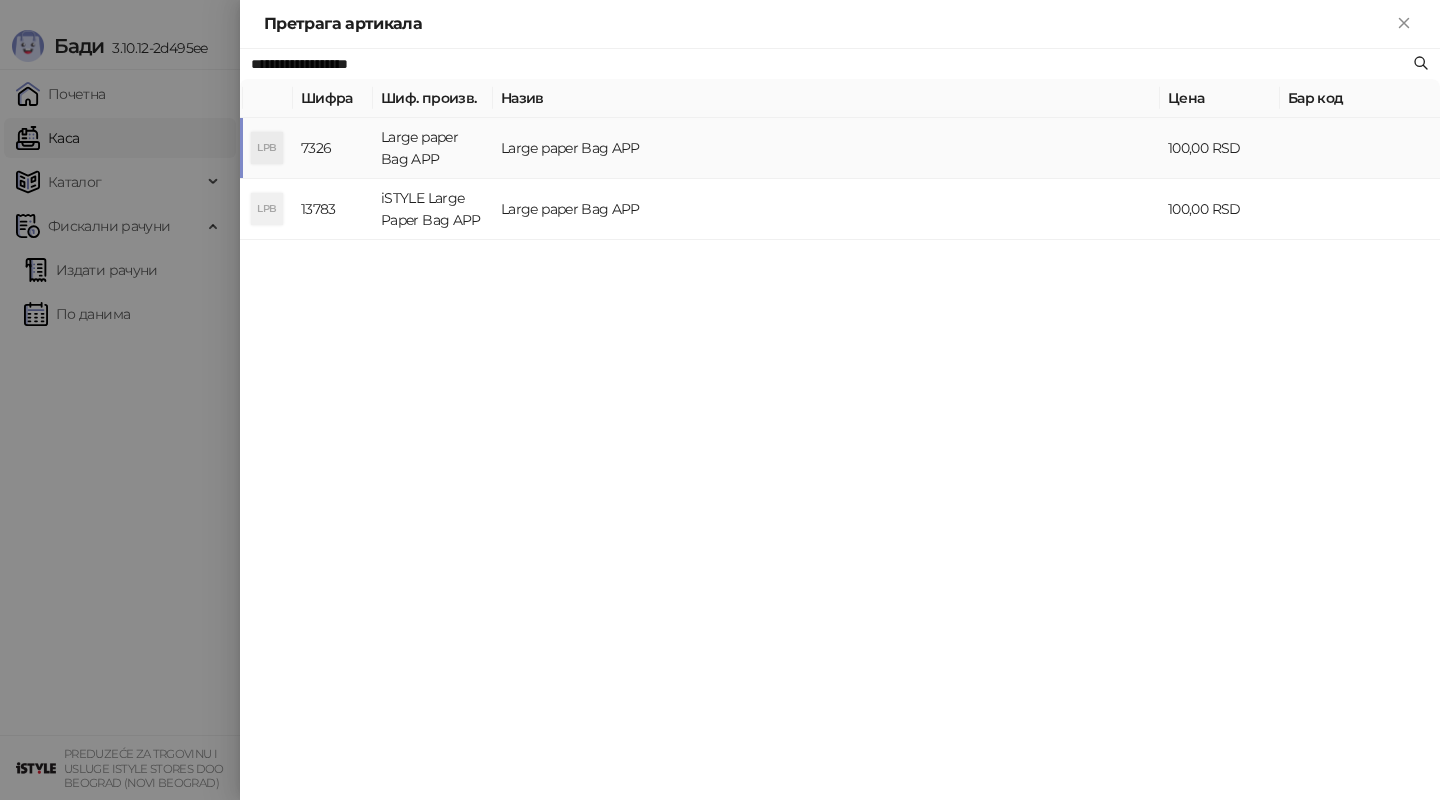 type on "**********" 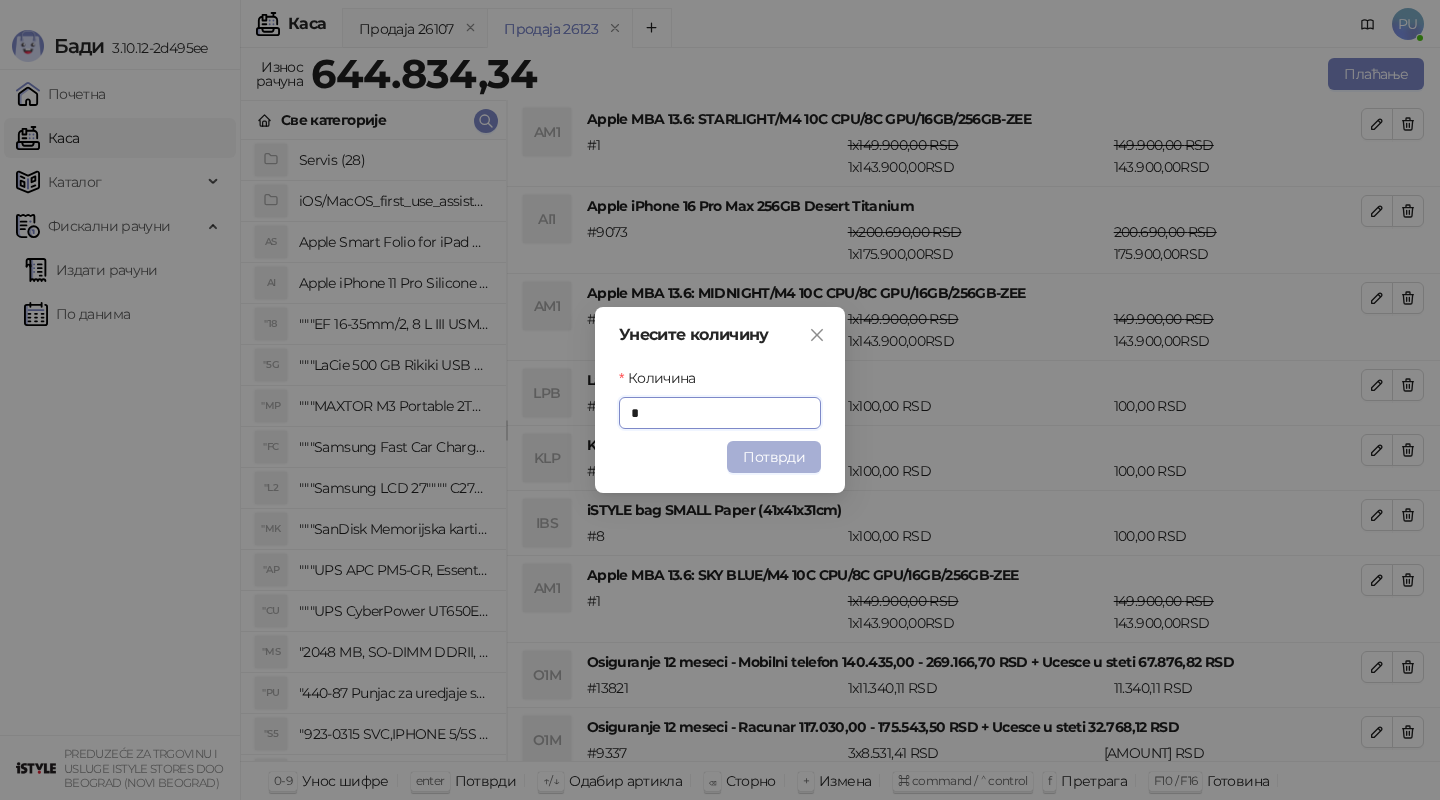 click on "Потврди" at bounding box center (774, 457) 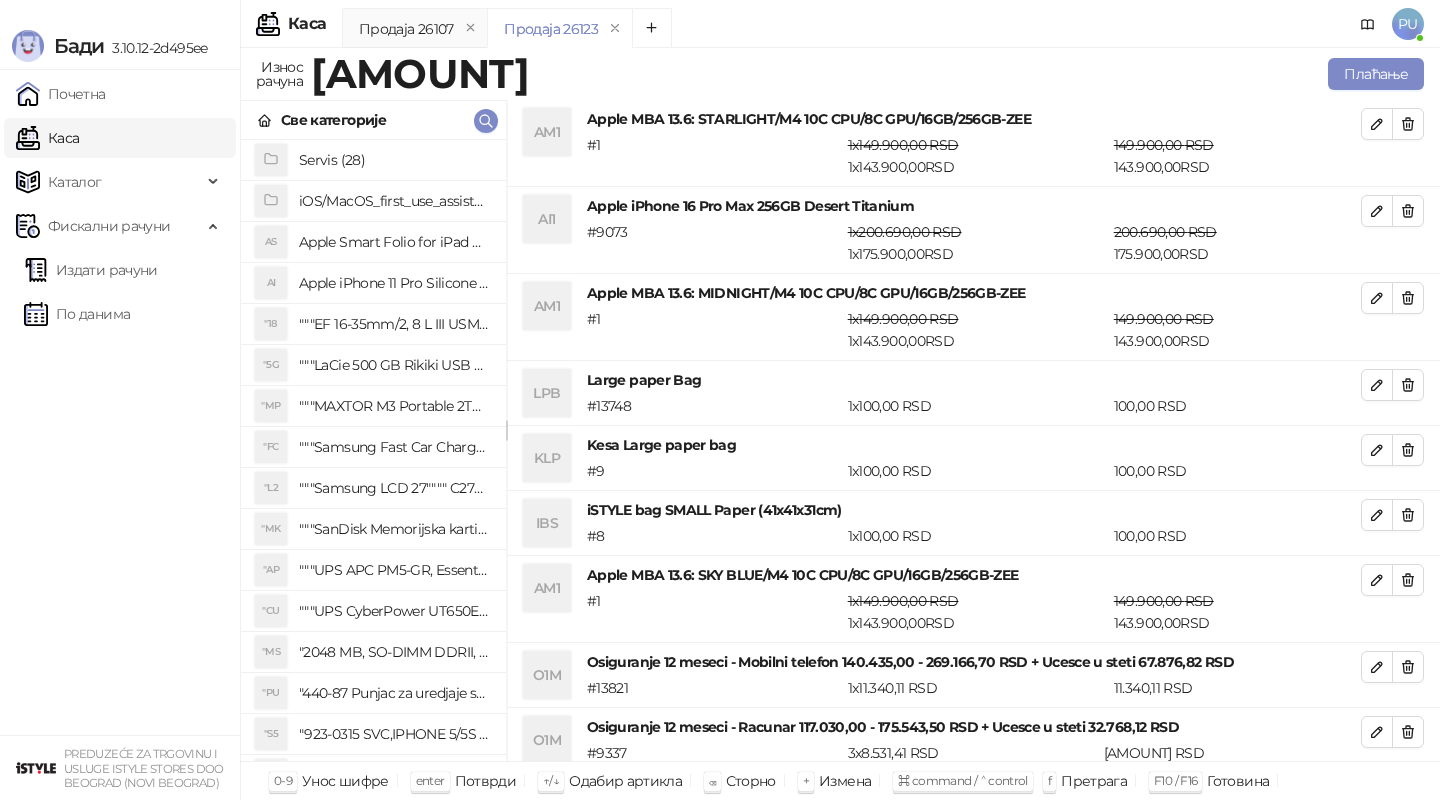 scroll, scrollTop: 77, scrollLeft: 0, axis: vertical 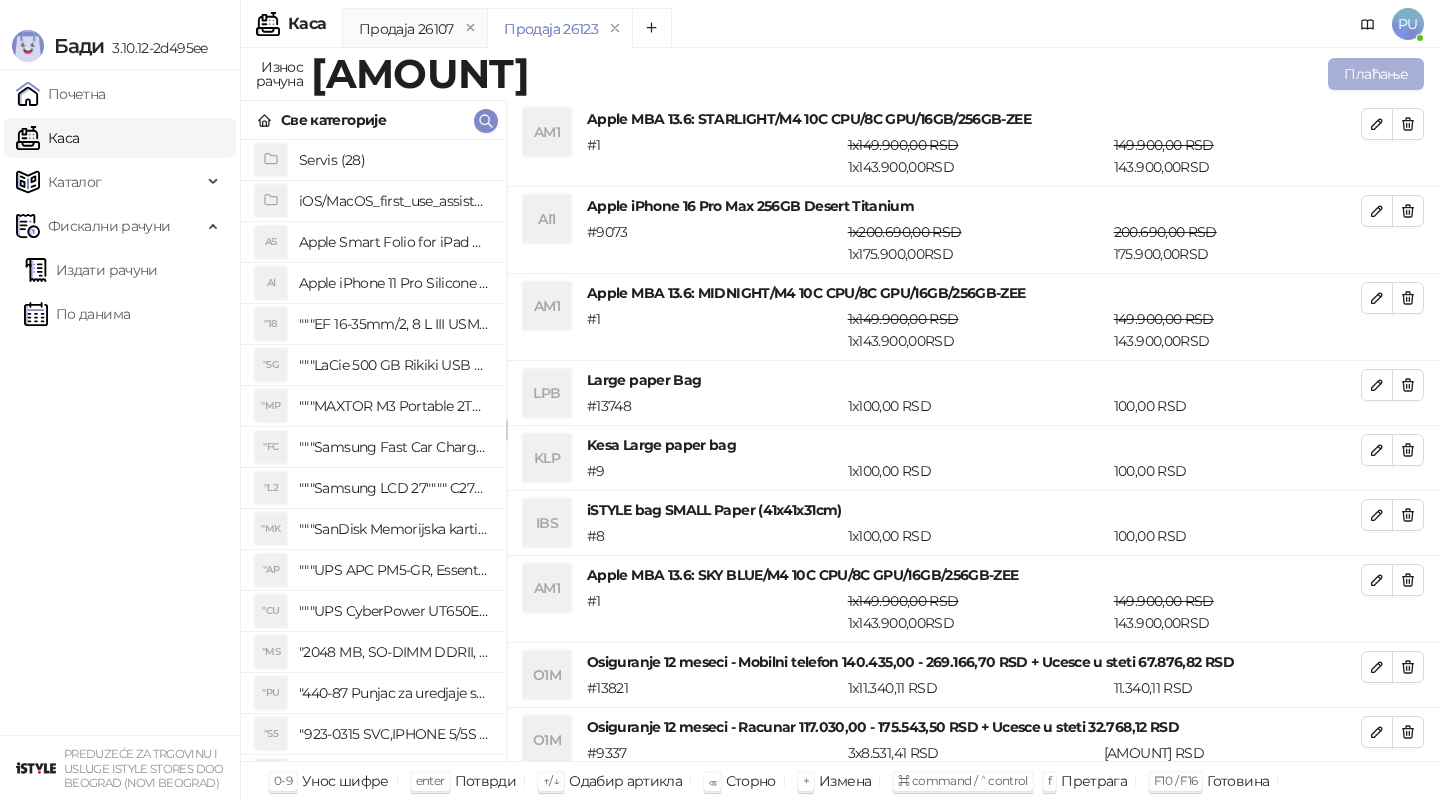 click on "Плаћање" at bounding box center [1376, 74] 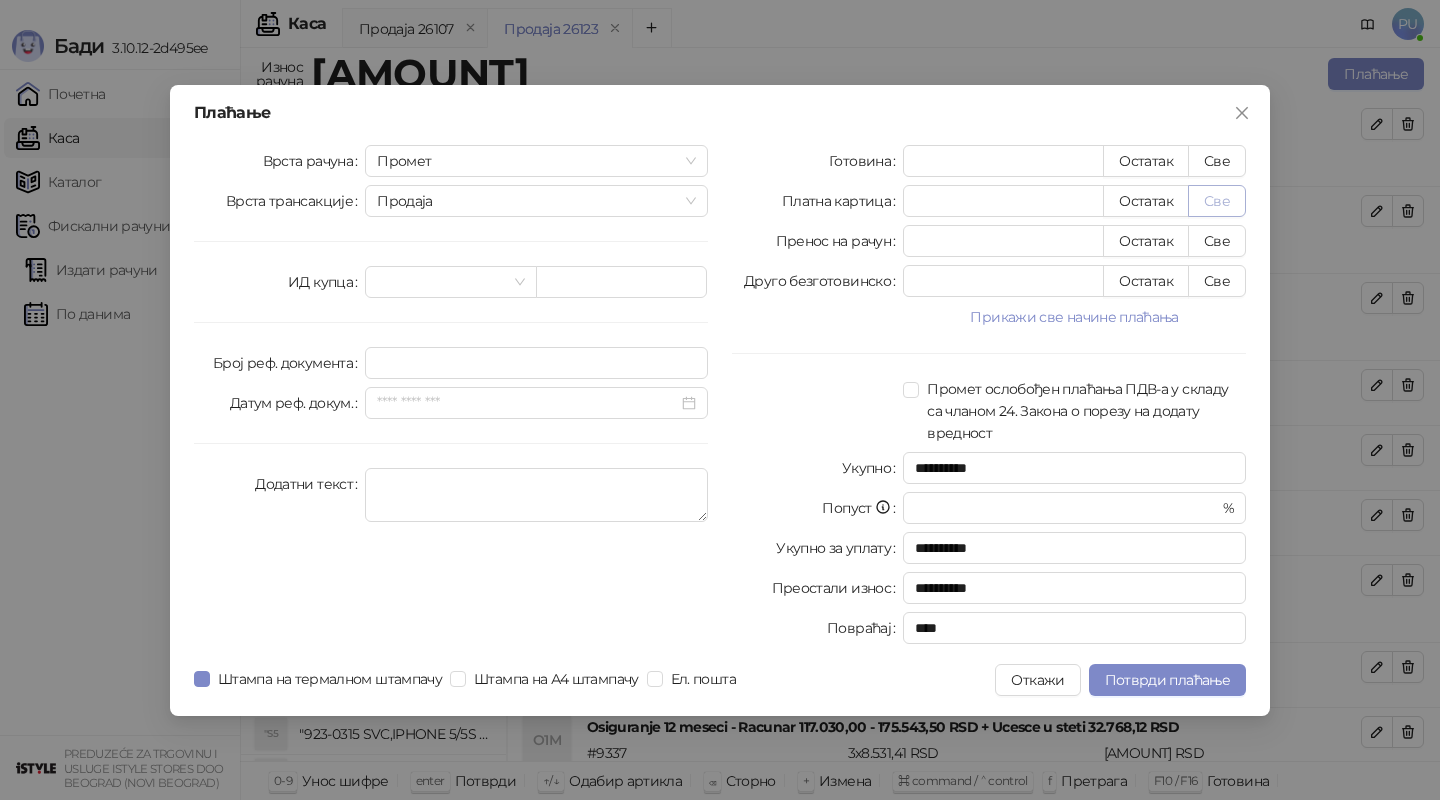 click on "Све" at bounding box center [1217, 201] 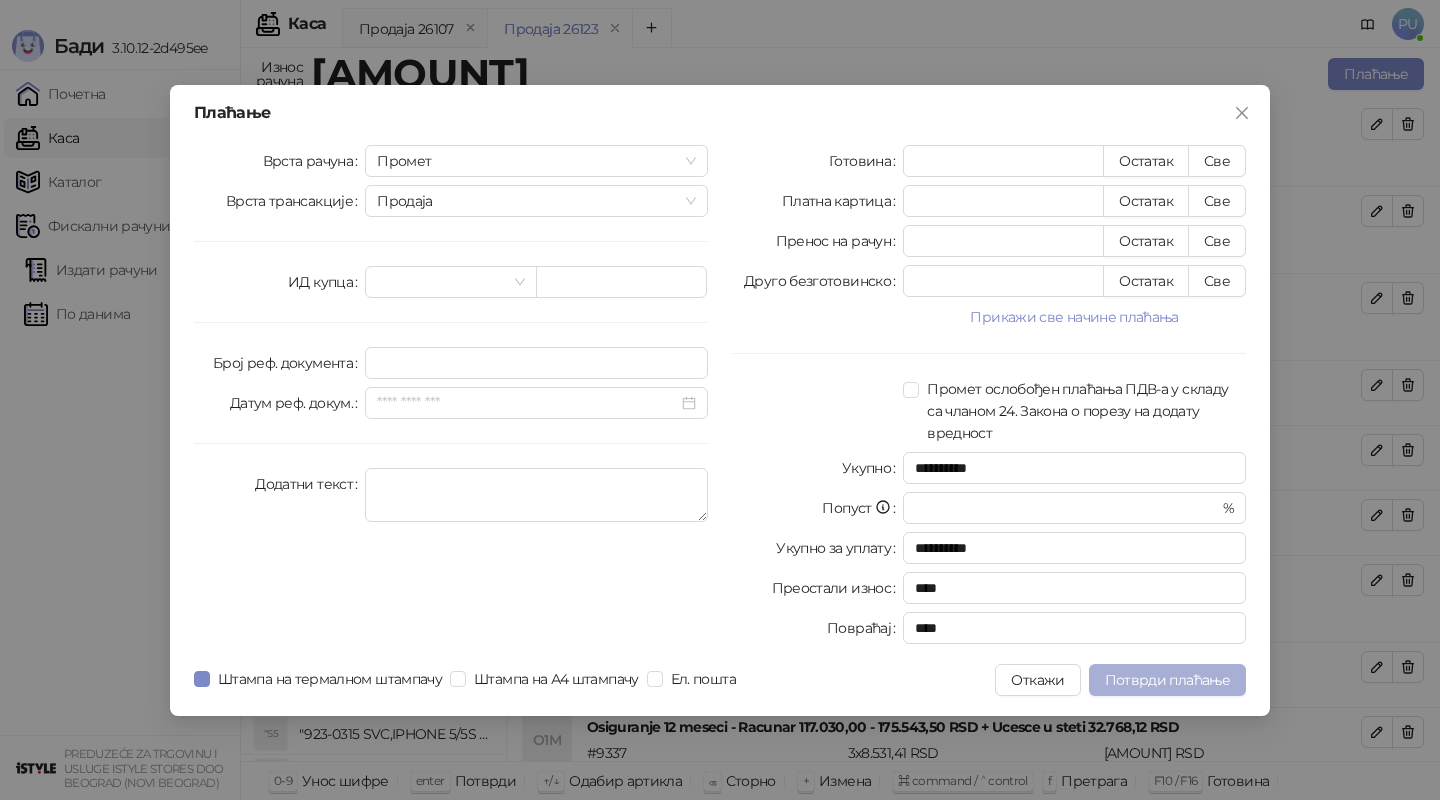 click on "Потврди плаћање" at bounding box center (1167, 680) 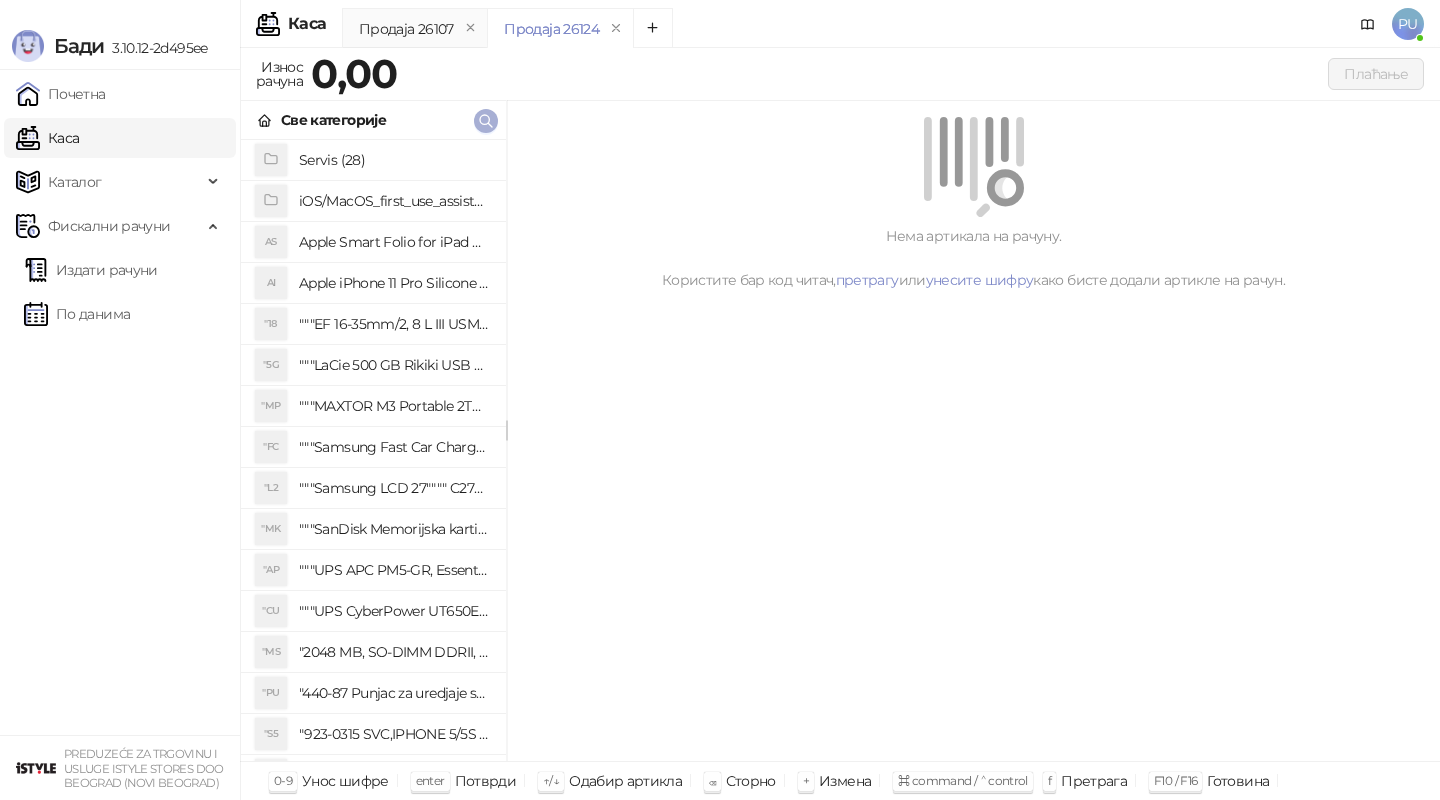 click at bounding box center (486, 121) 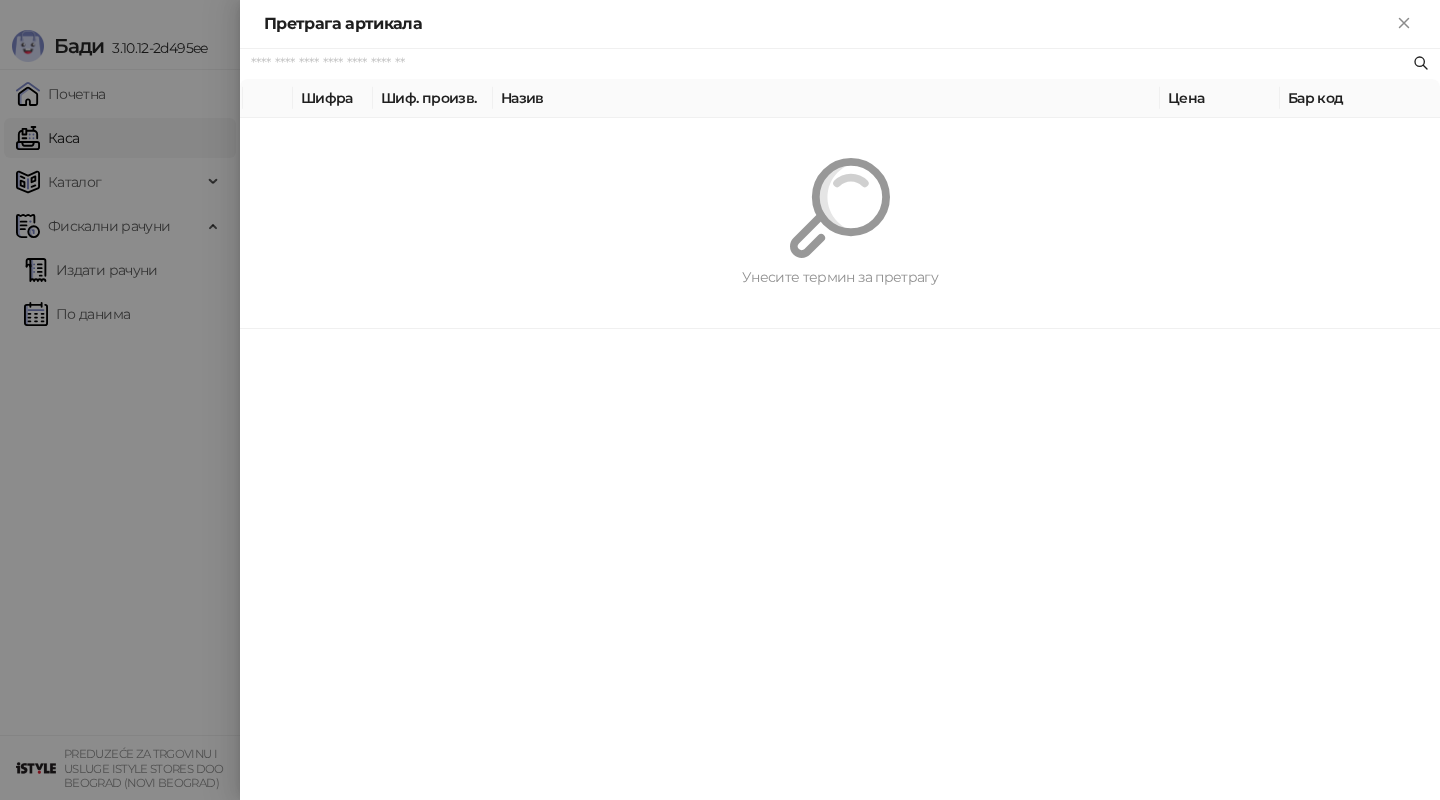 paste on "*********" 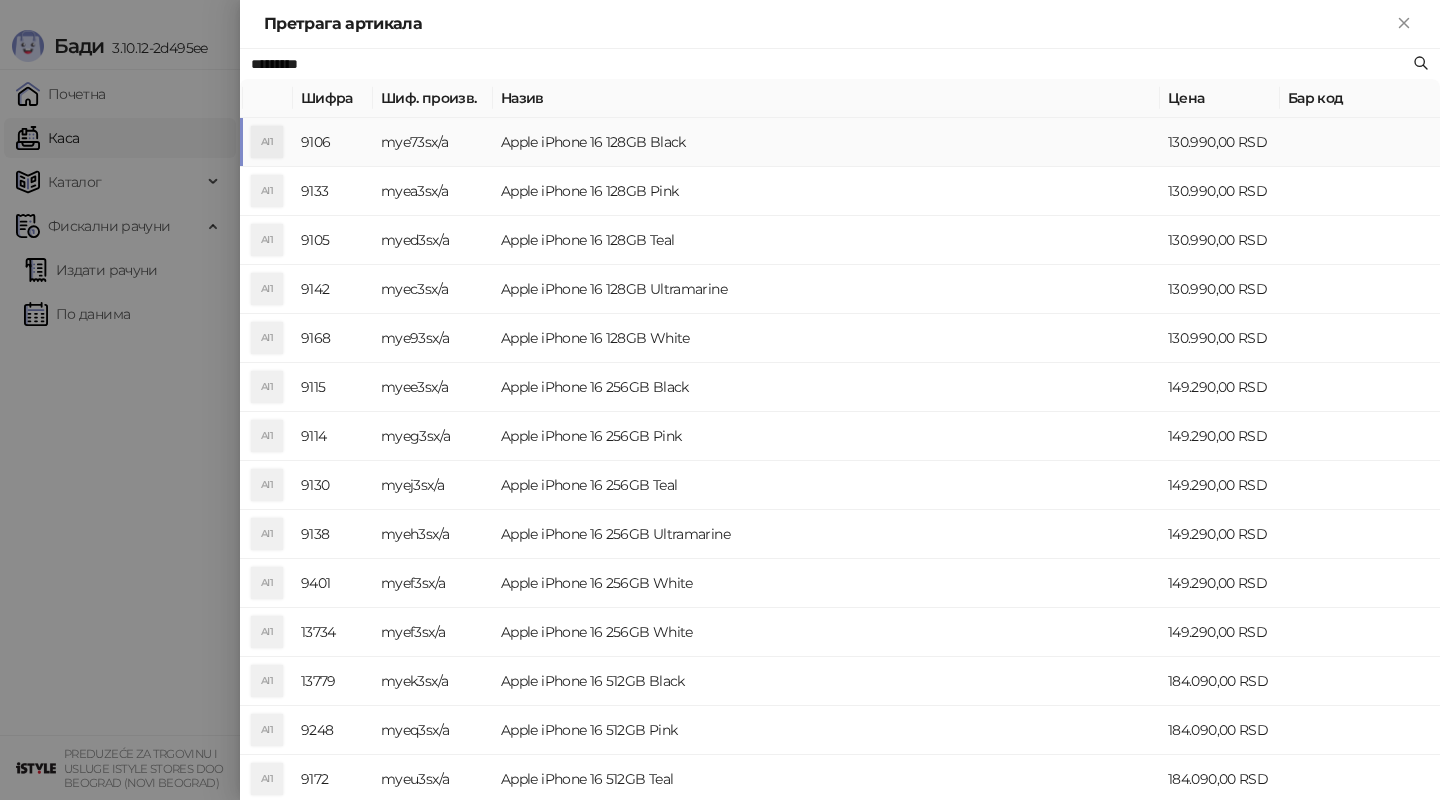 click on "Apple iPhone 16 128GB Black" at bounding box center [826, 142] 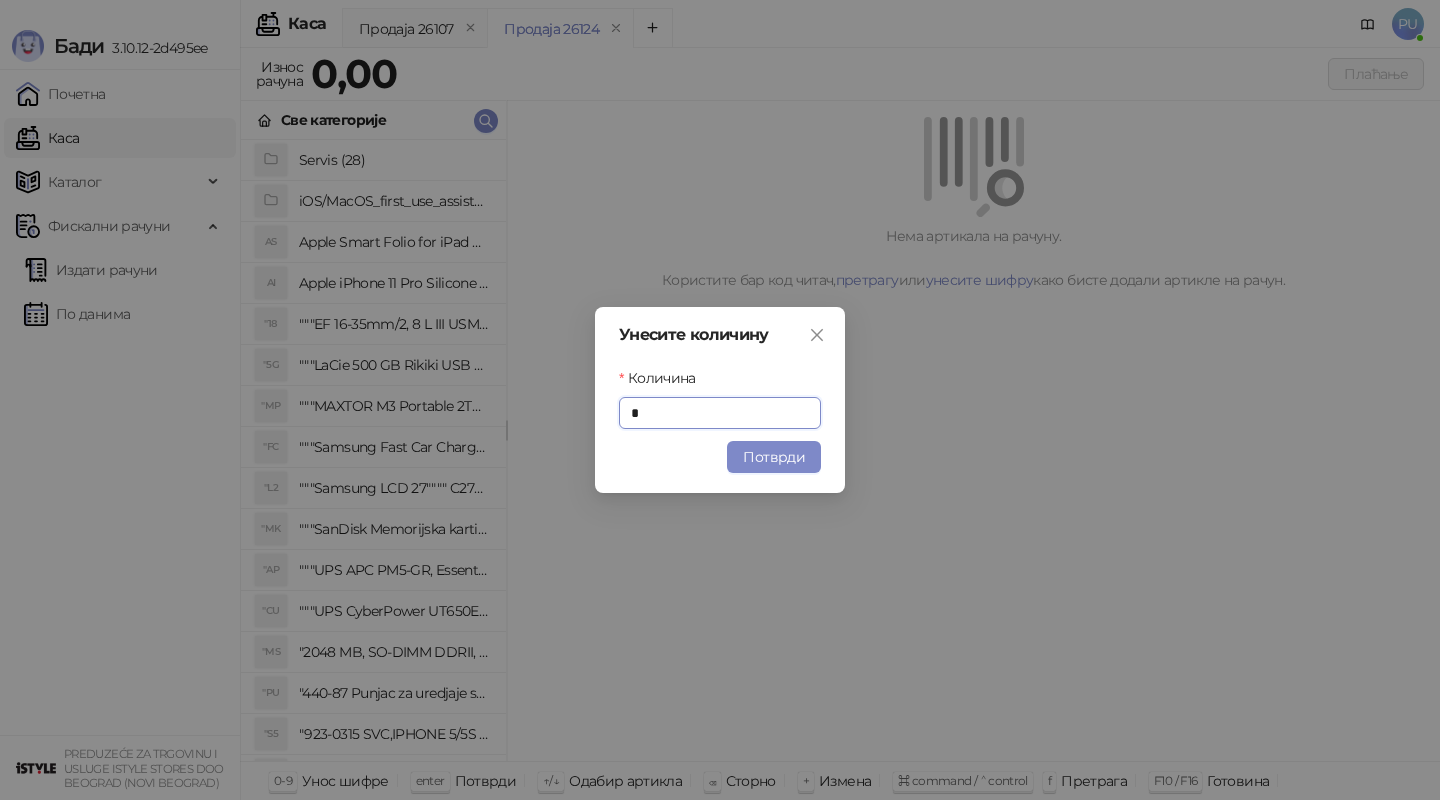 click on "Унесите количину Количина * Потврди" at bounding box center [720, 400] 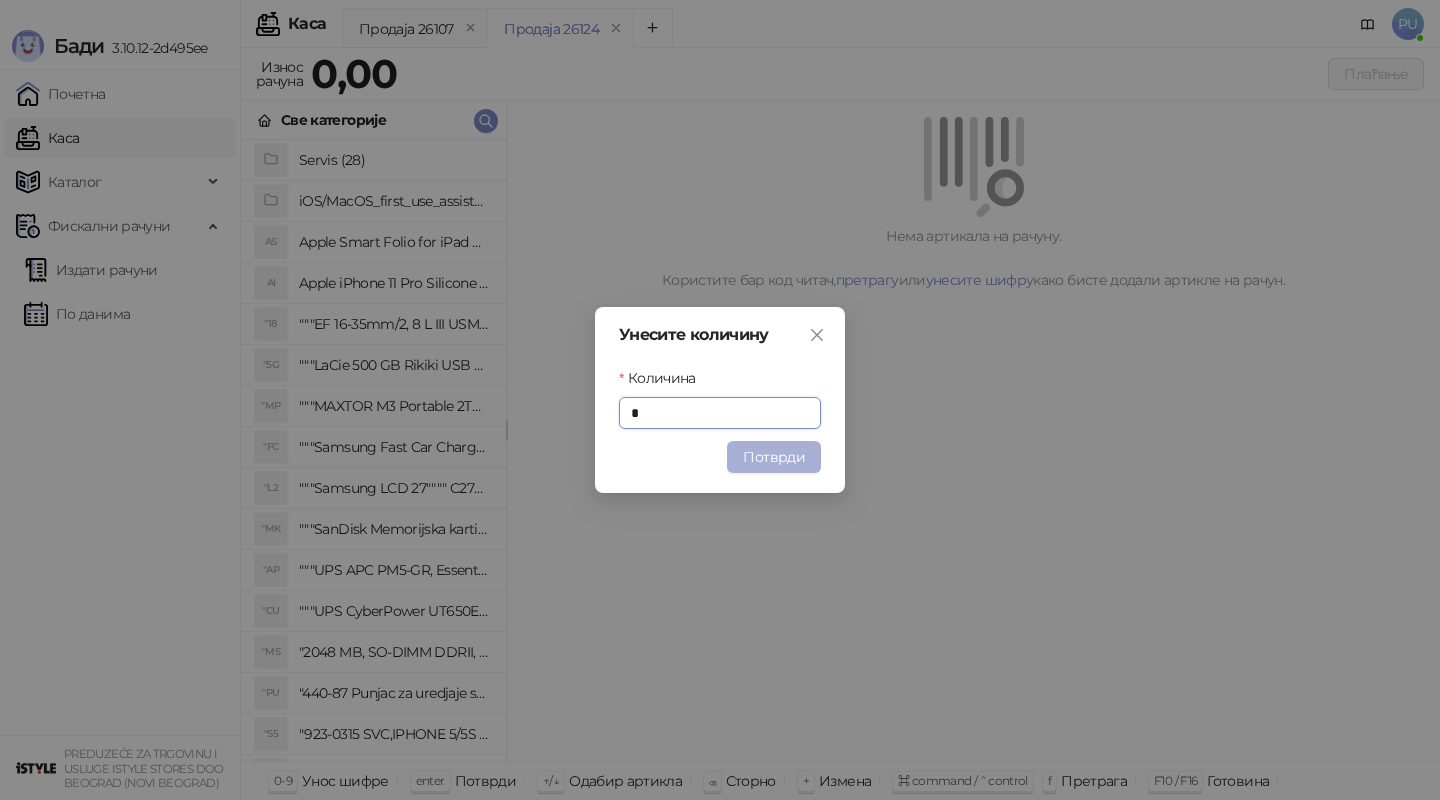 click on "Потврди" at bounding box center (774, 457) 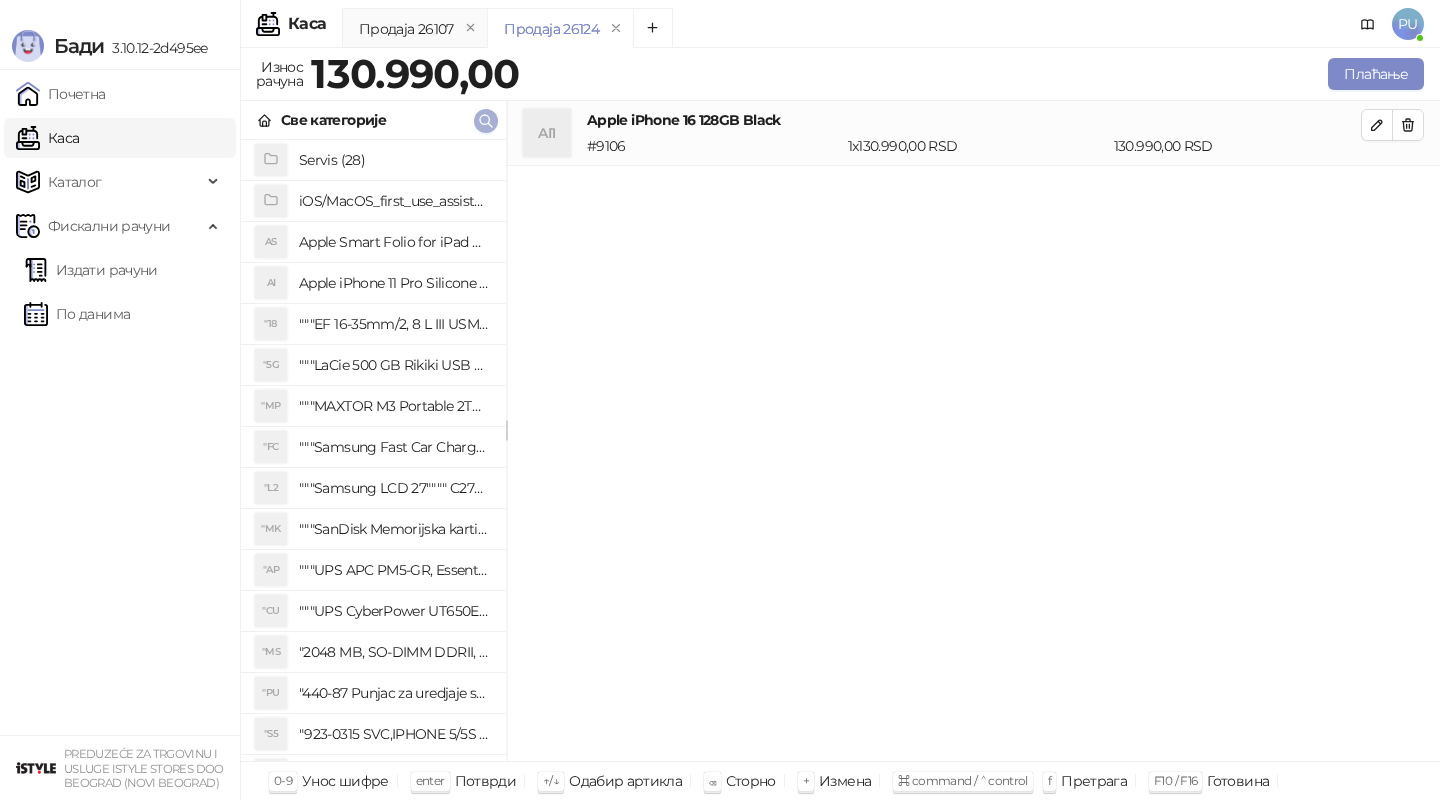 click 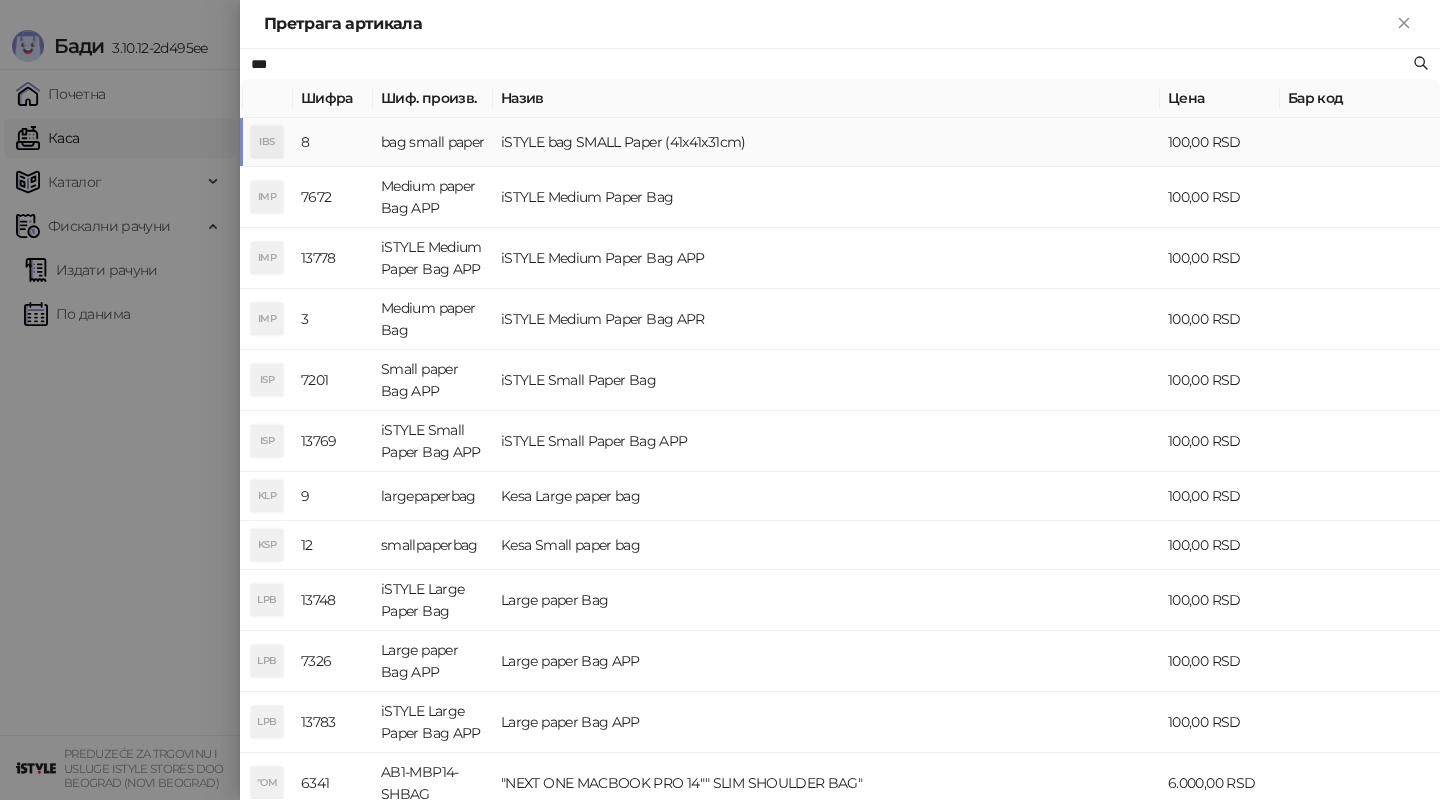 type on "***" 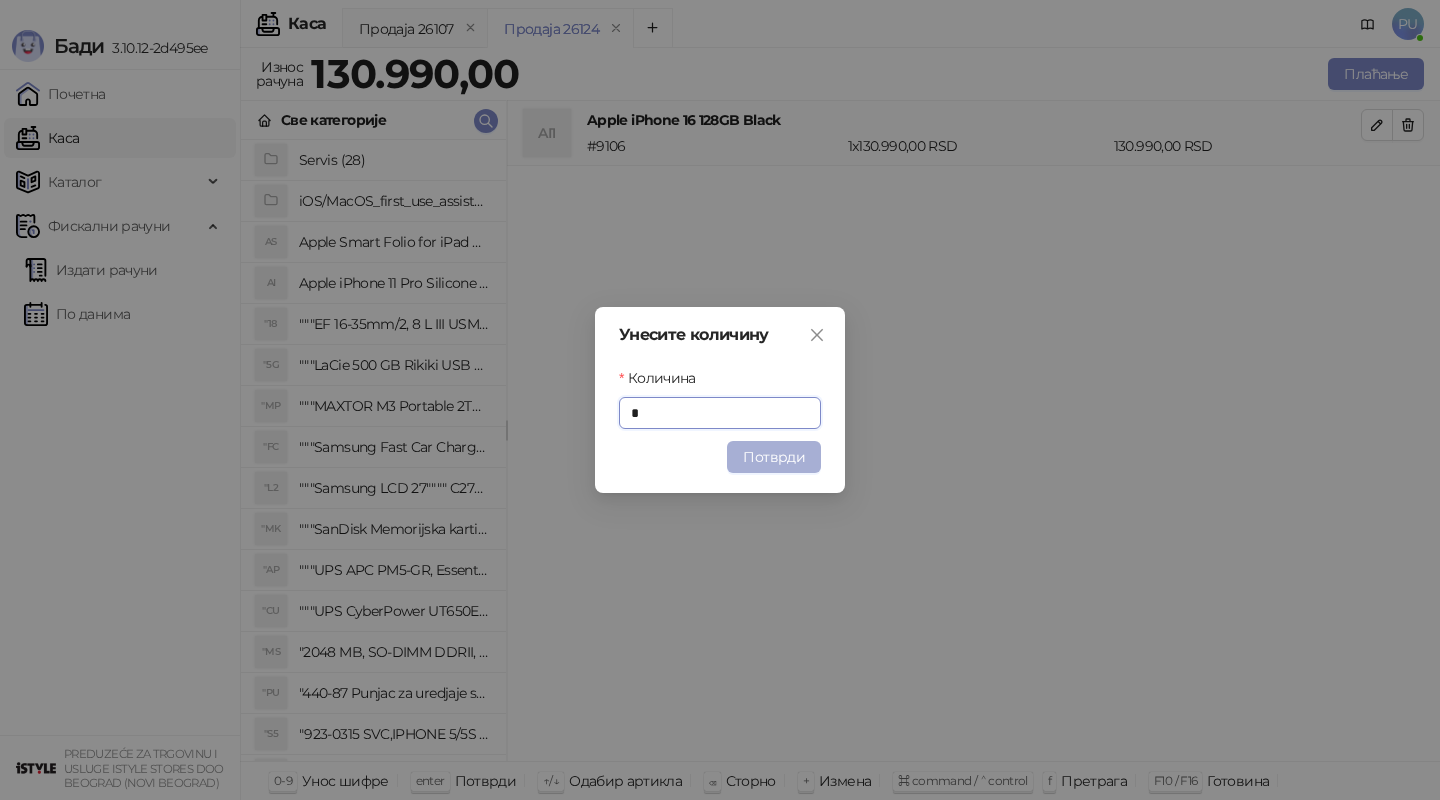 click on "Потврди" at bounding box center (774, 457) 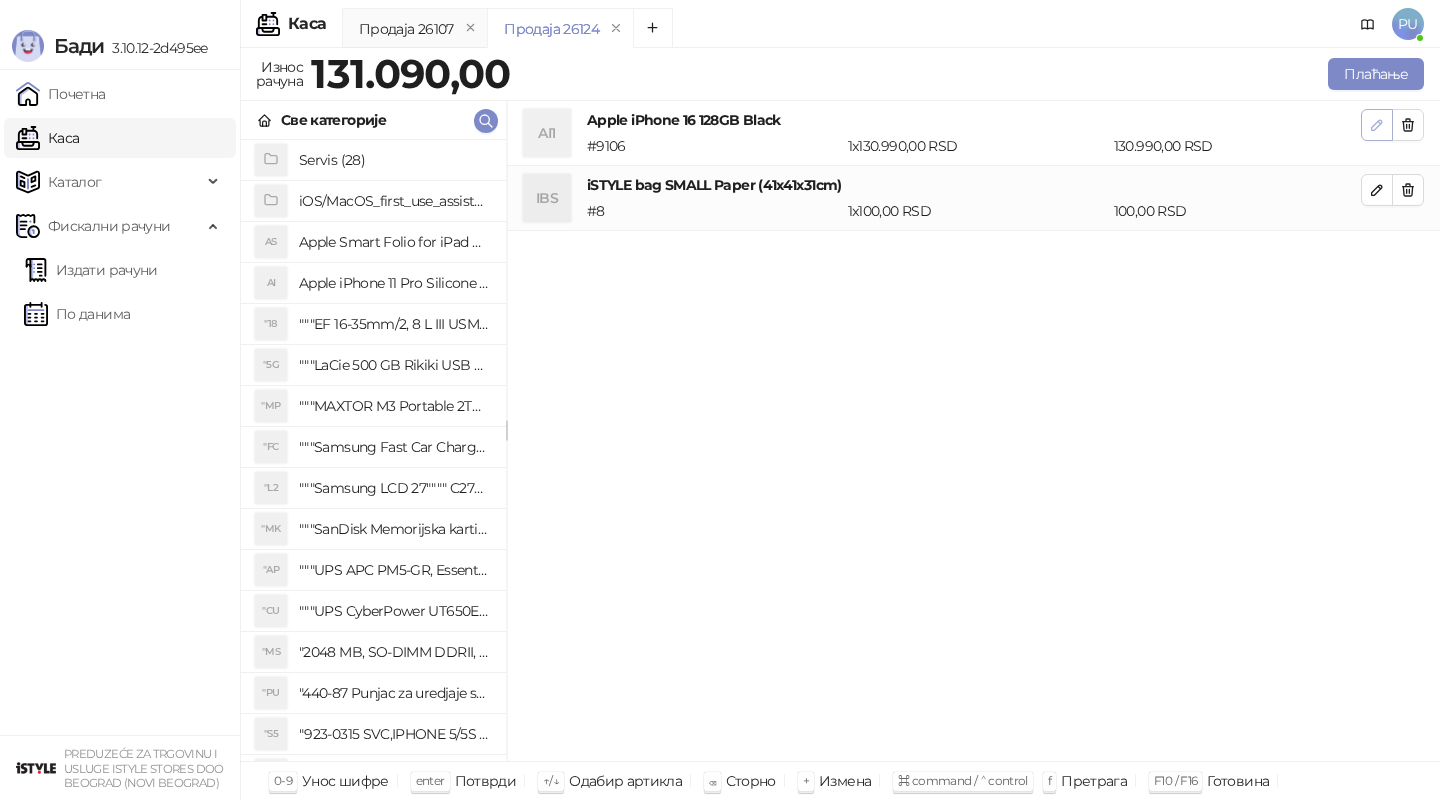 click at bounding box center [1377, 125] 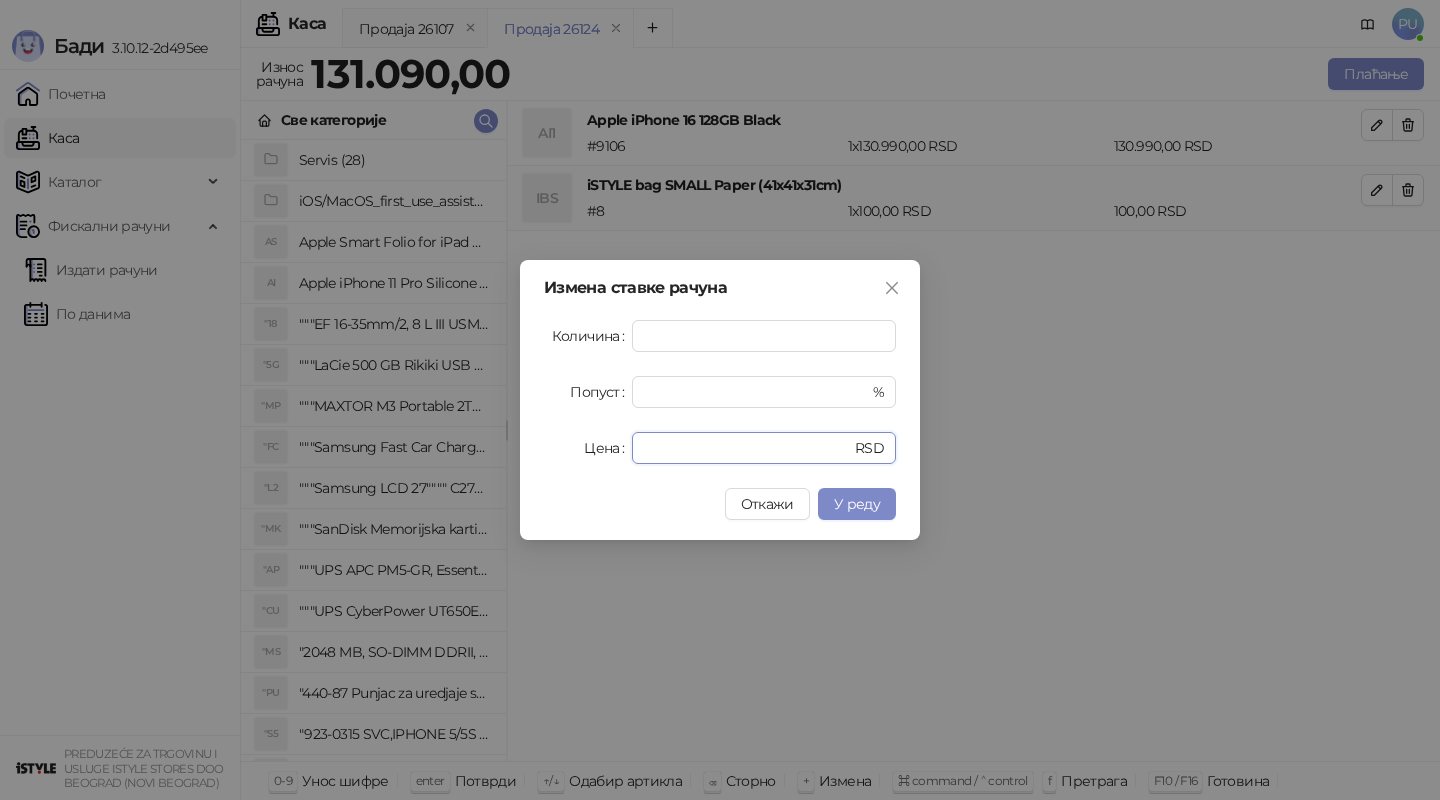 drag, startPoint x: 727, startPoint y: 436, endPoint x: 468, endPoint y: 443, distance: 259.09457 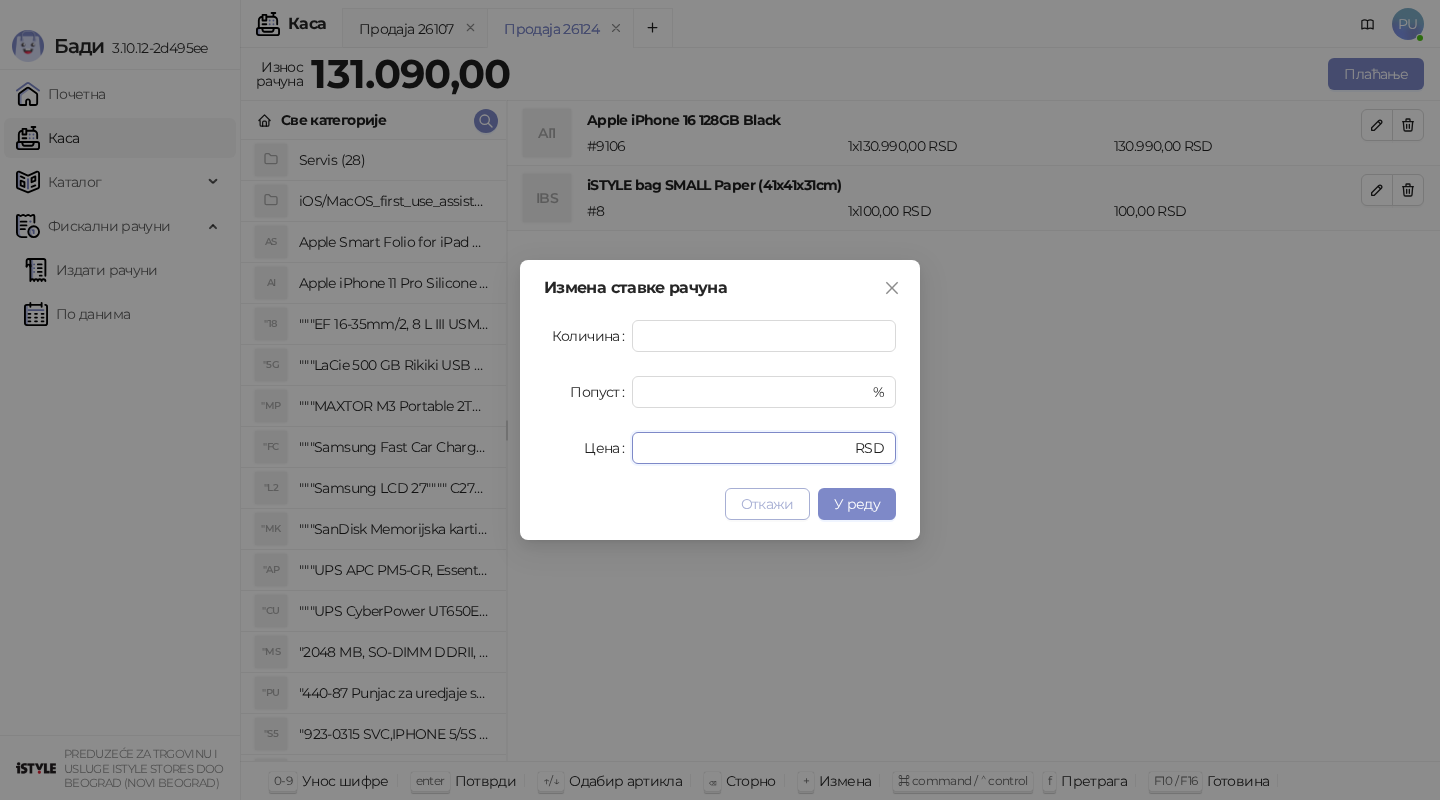 type on "********" 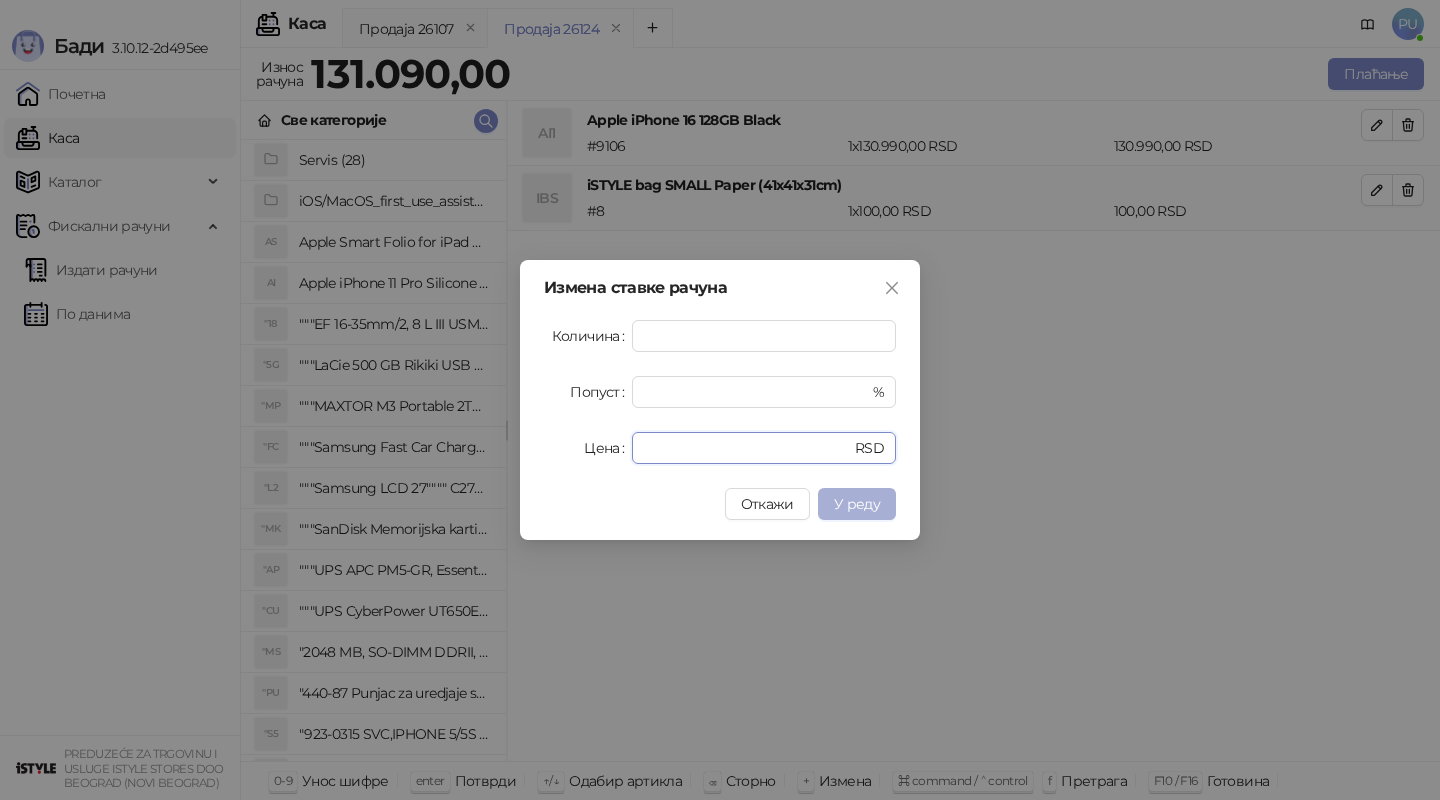 type on "******" 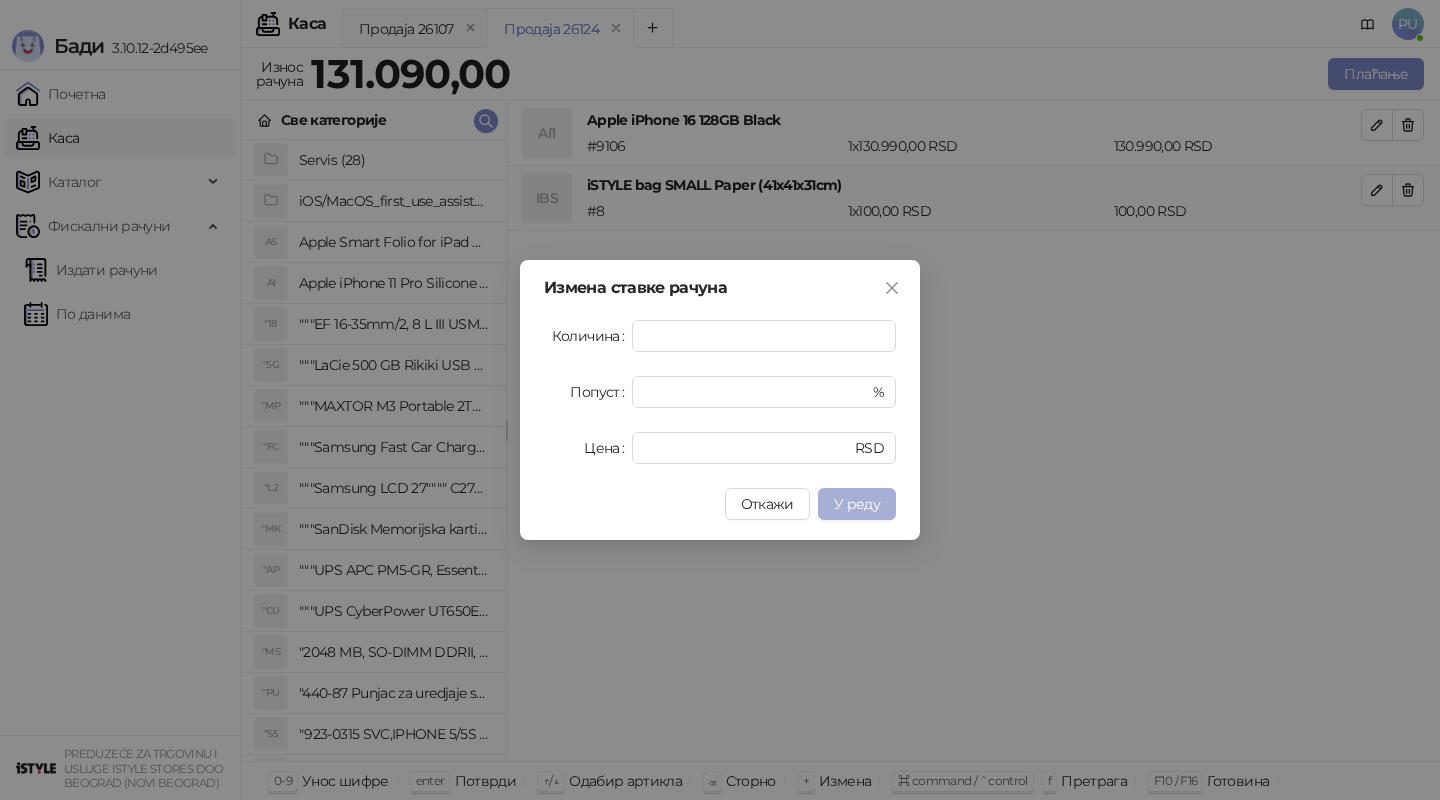 click on "У реду" at bounding box center [857, 504] 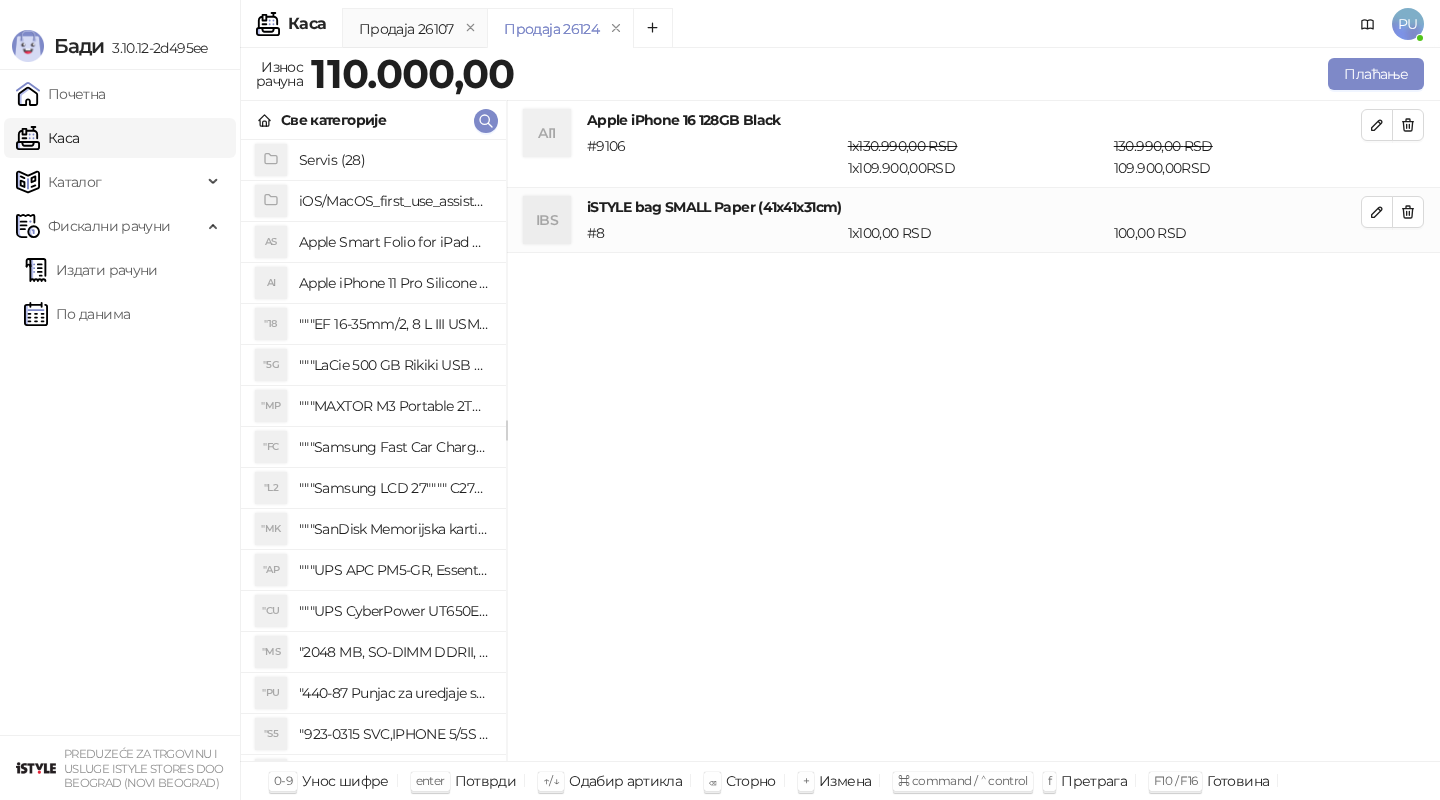 click on "AI1 Apple iPhone 16 128GB Black   # 9106 1  x  130.990,00  RSD 1  x  109.900,00  RSD  130.990,00  RSD 109.900,00  RSD  IBS iSTYLE bag SMALL Paper (41x41x31cm)   # 8 1  x  100,00 RSD 100,00 RSD" at bounding box center (973, 431) 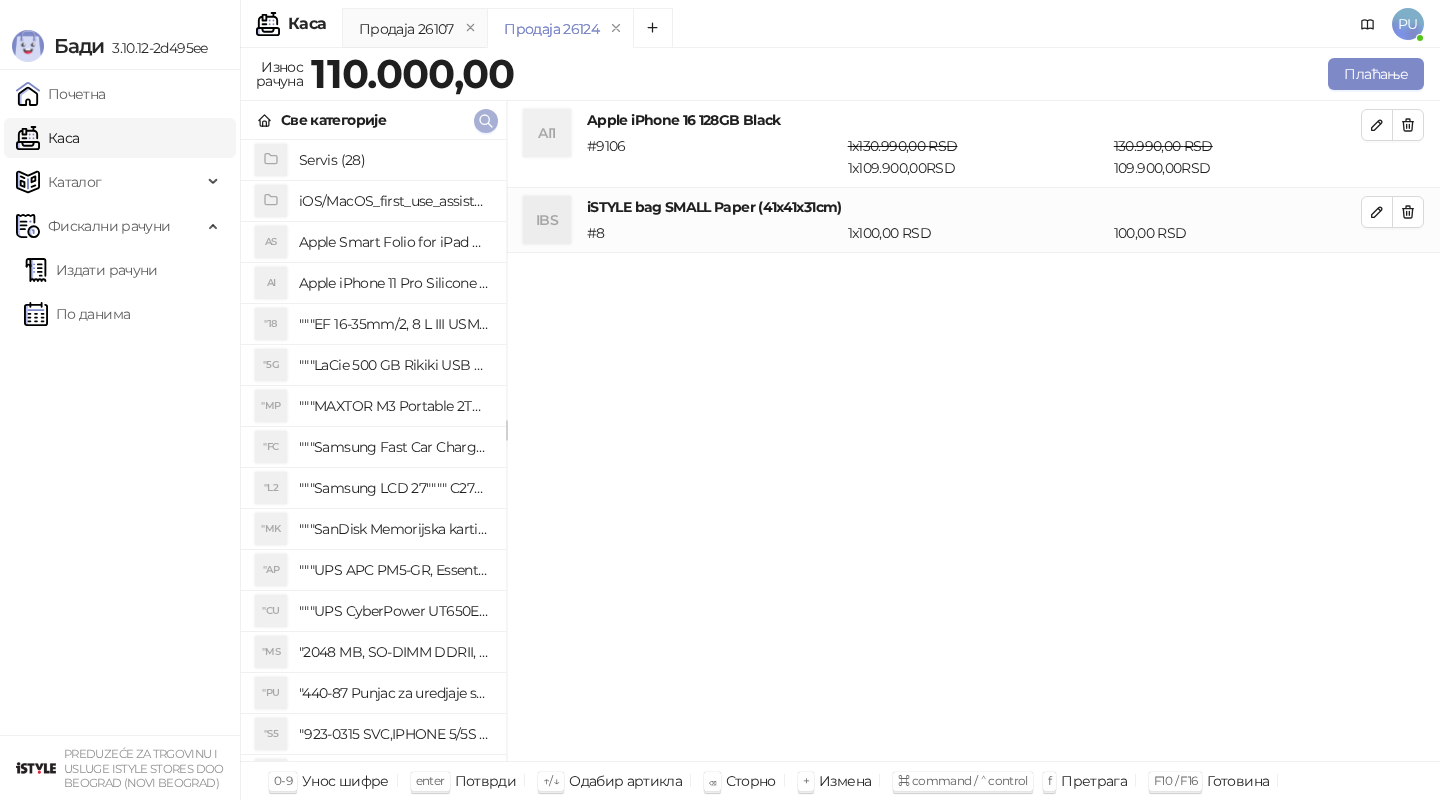click 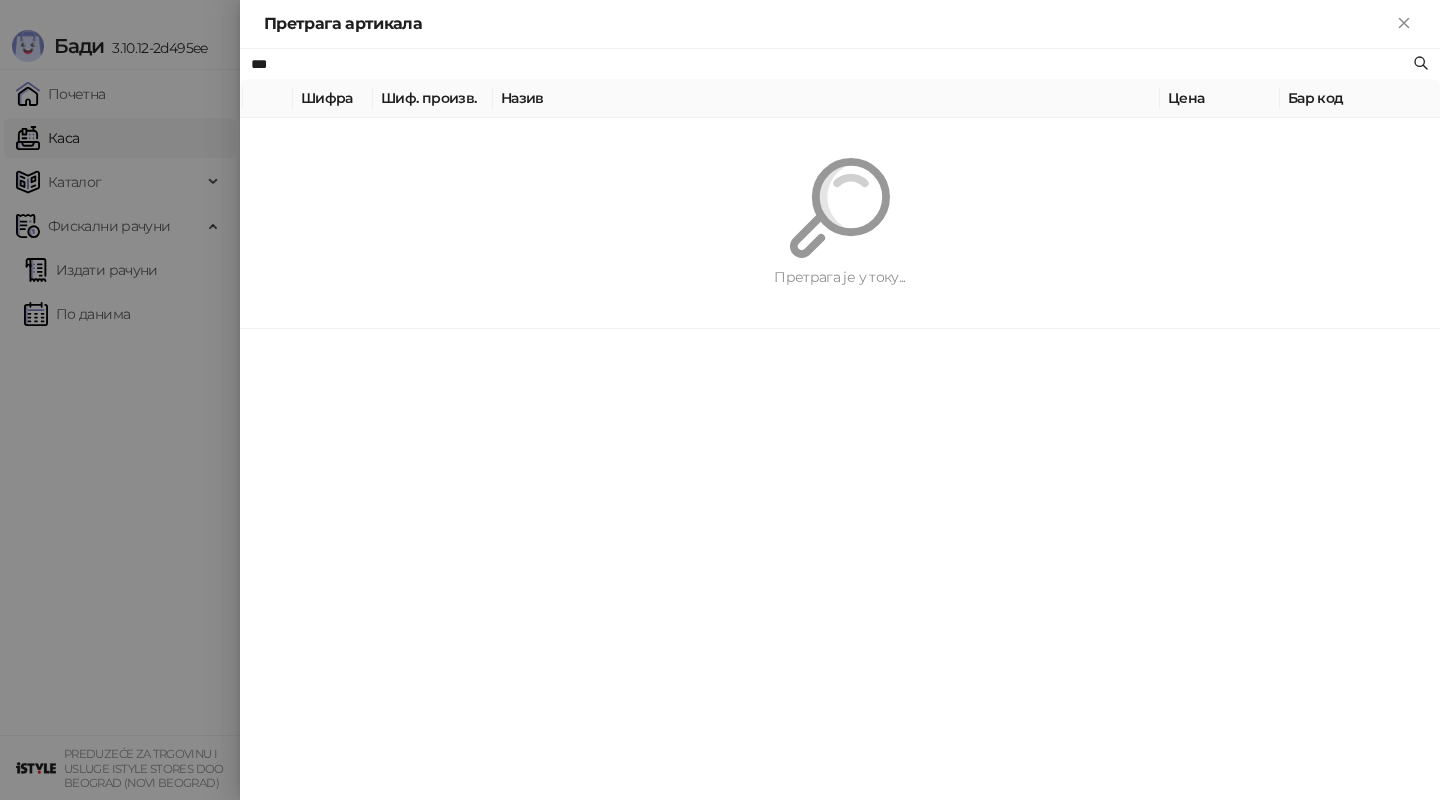 paste on "*********" 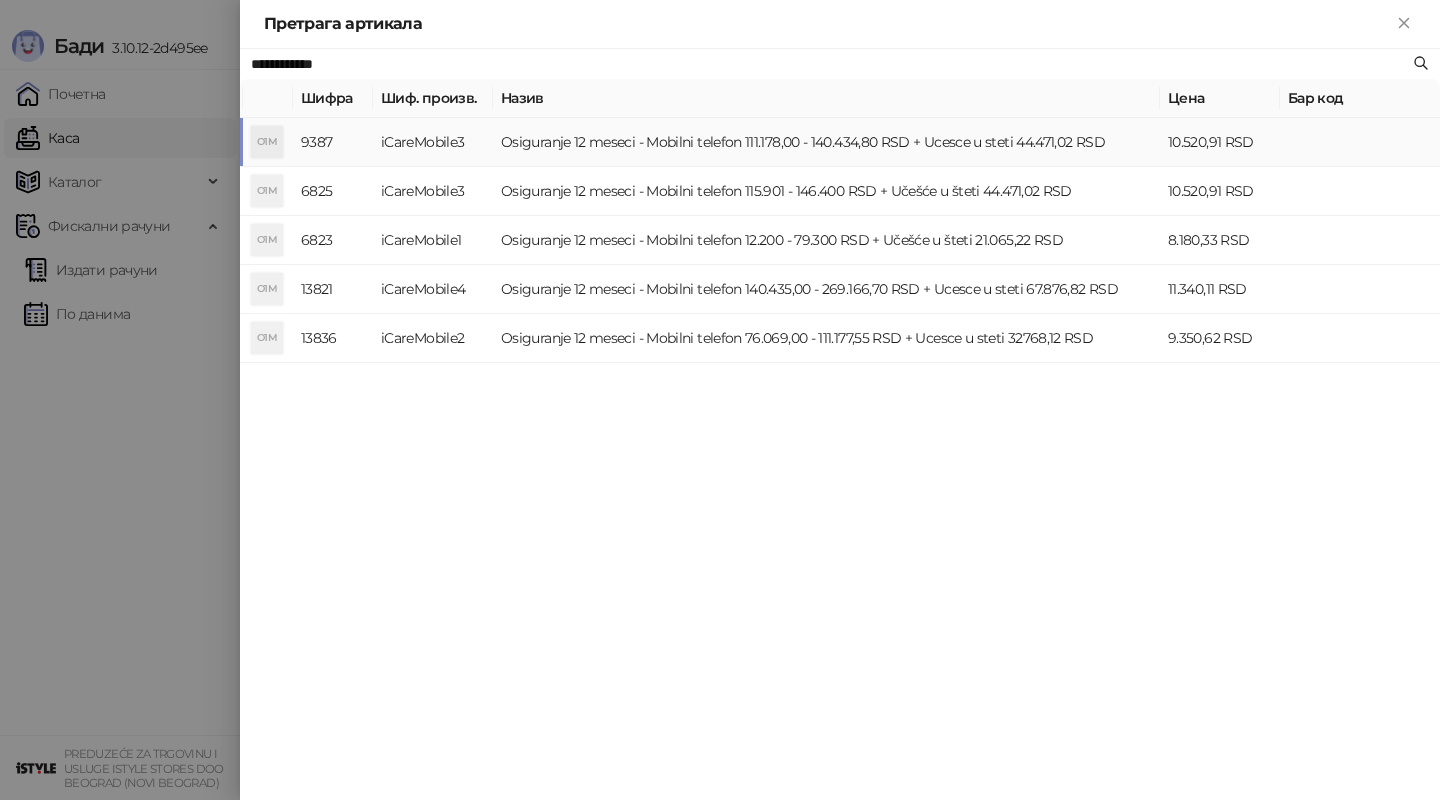 type on "**********" 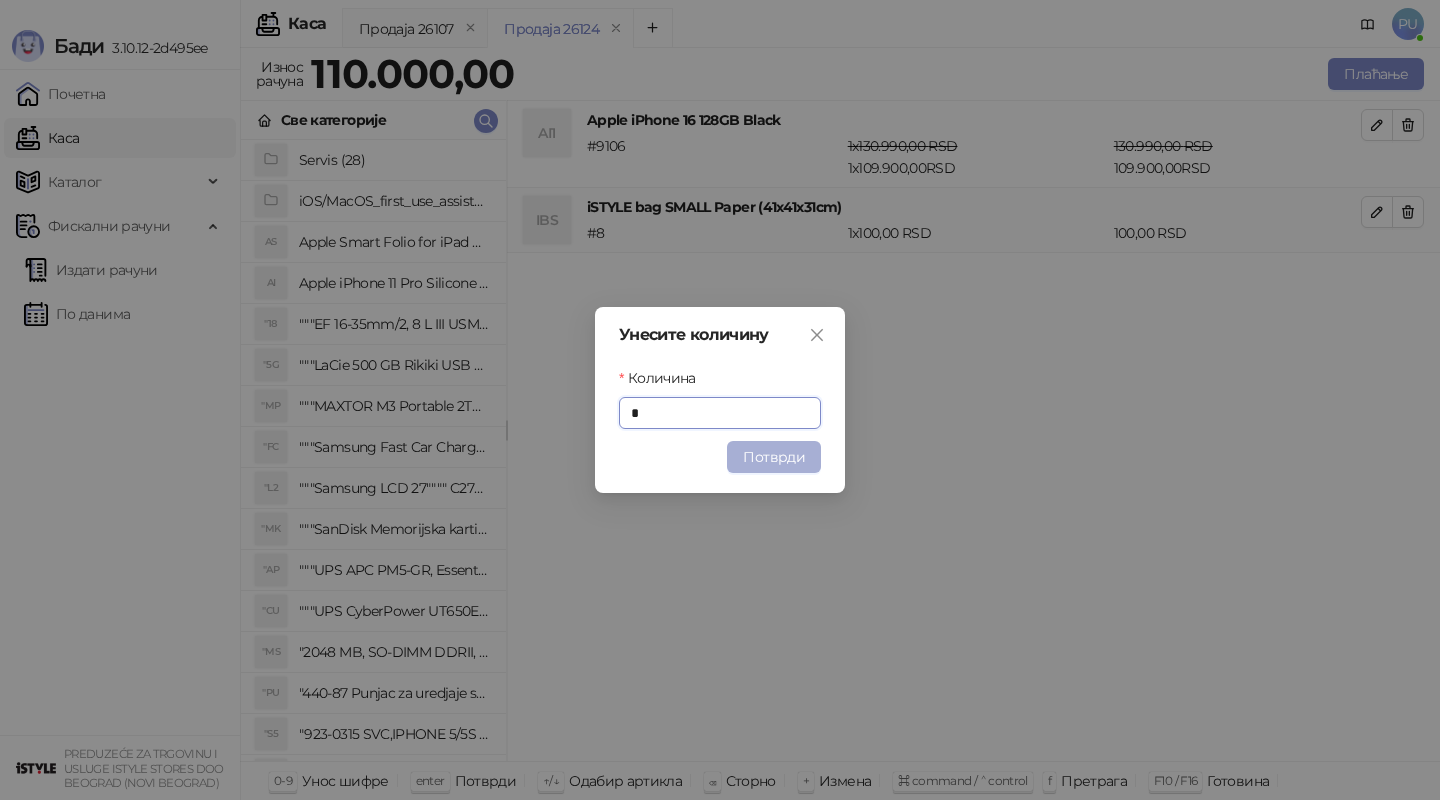 click on "Потврди" at bounding box center [774, 457] 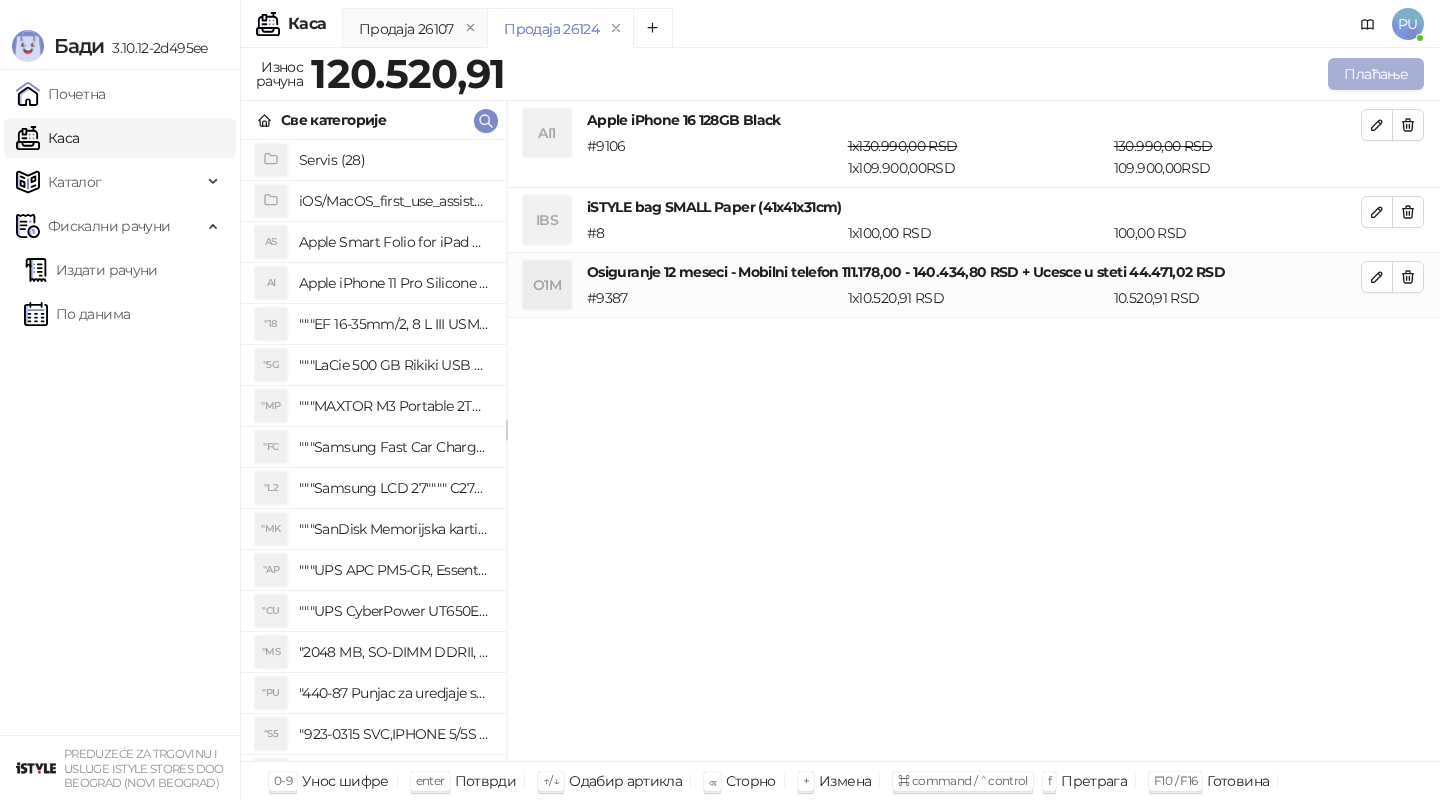 click on "Плаћање" at bounding box center (1376, 74) 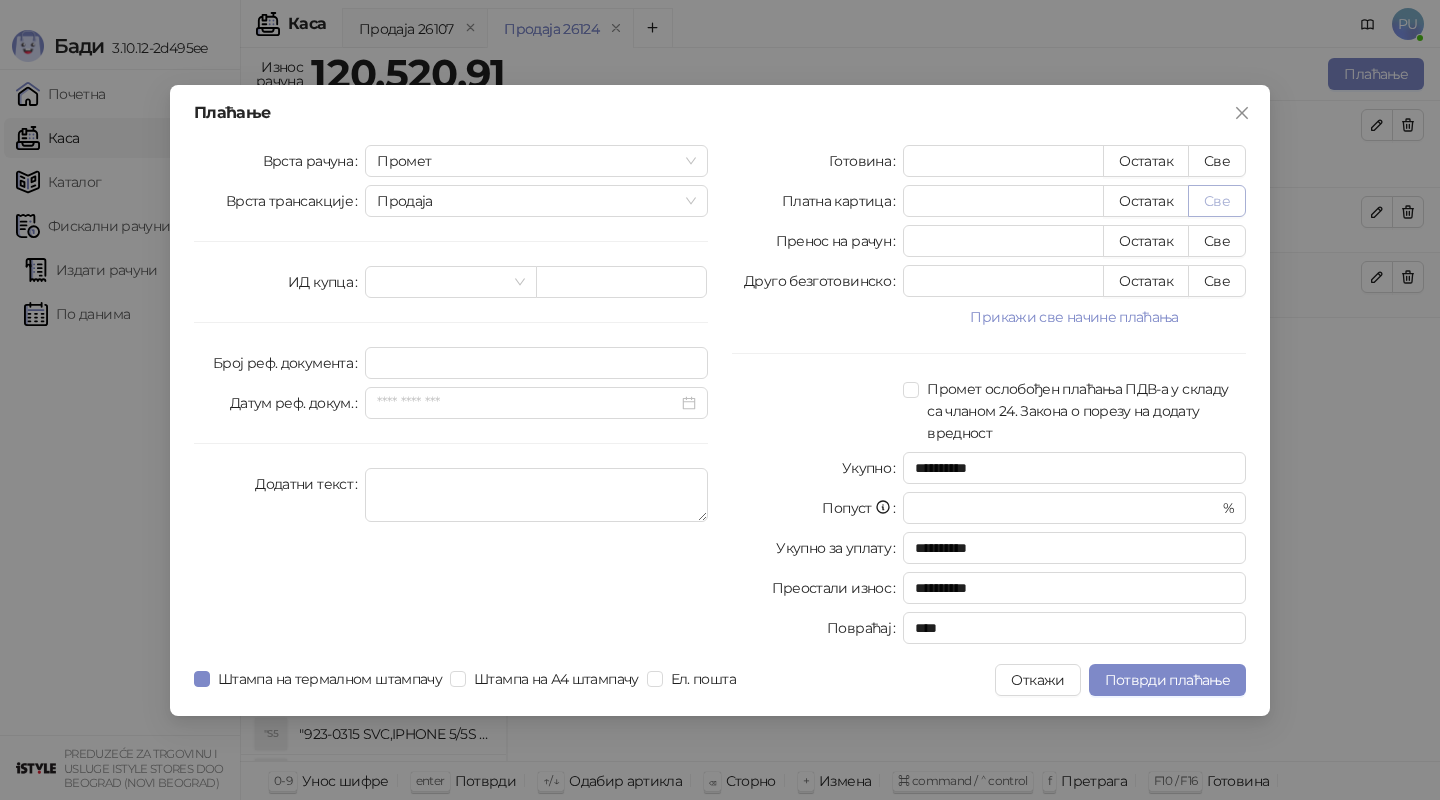 click on "Све" at bounding box center (1217, 201) 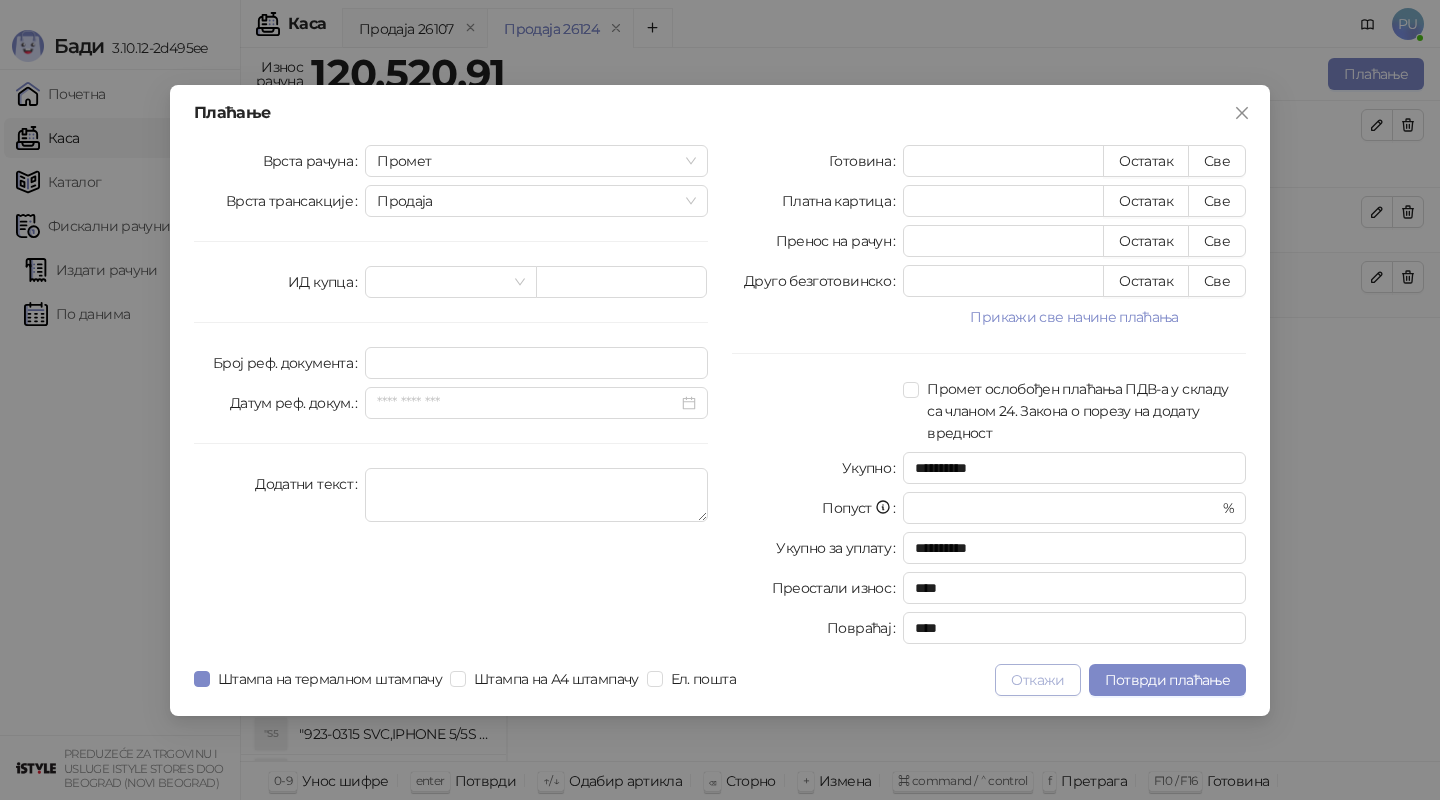 click on "Откажи" at bounding box center [1037, 680] 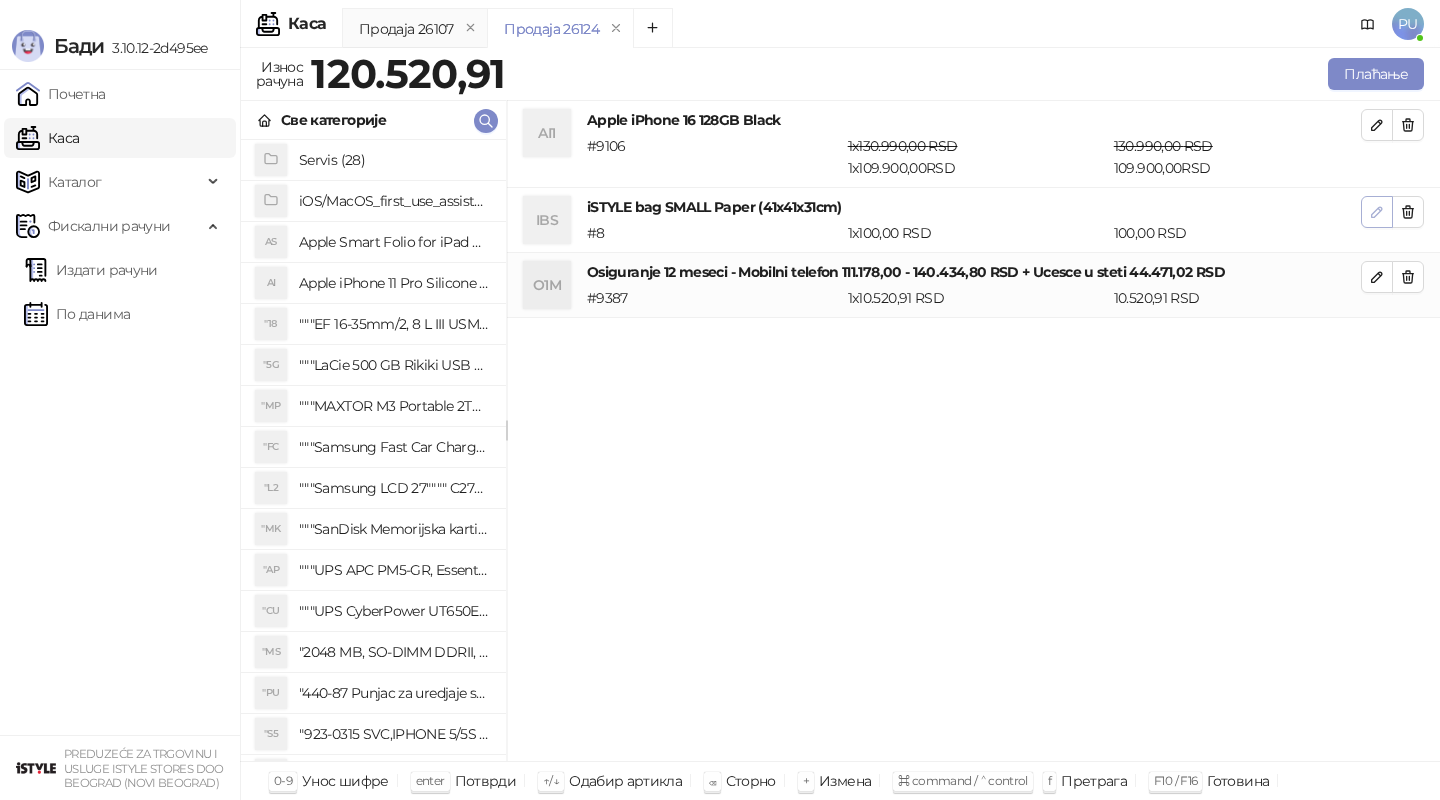 click 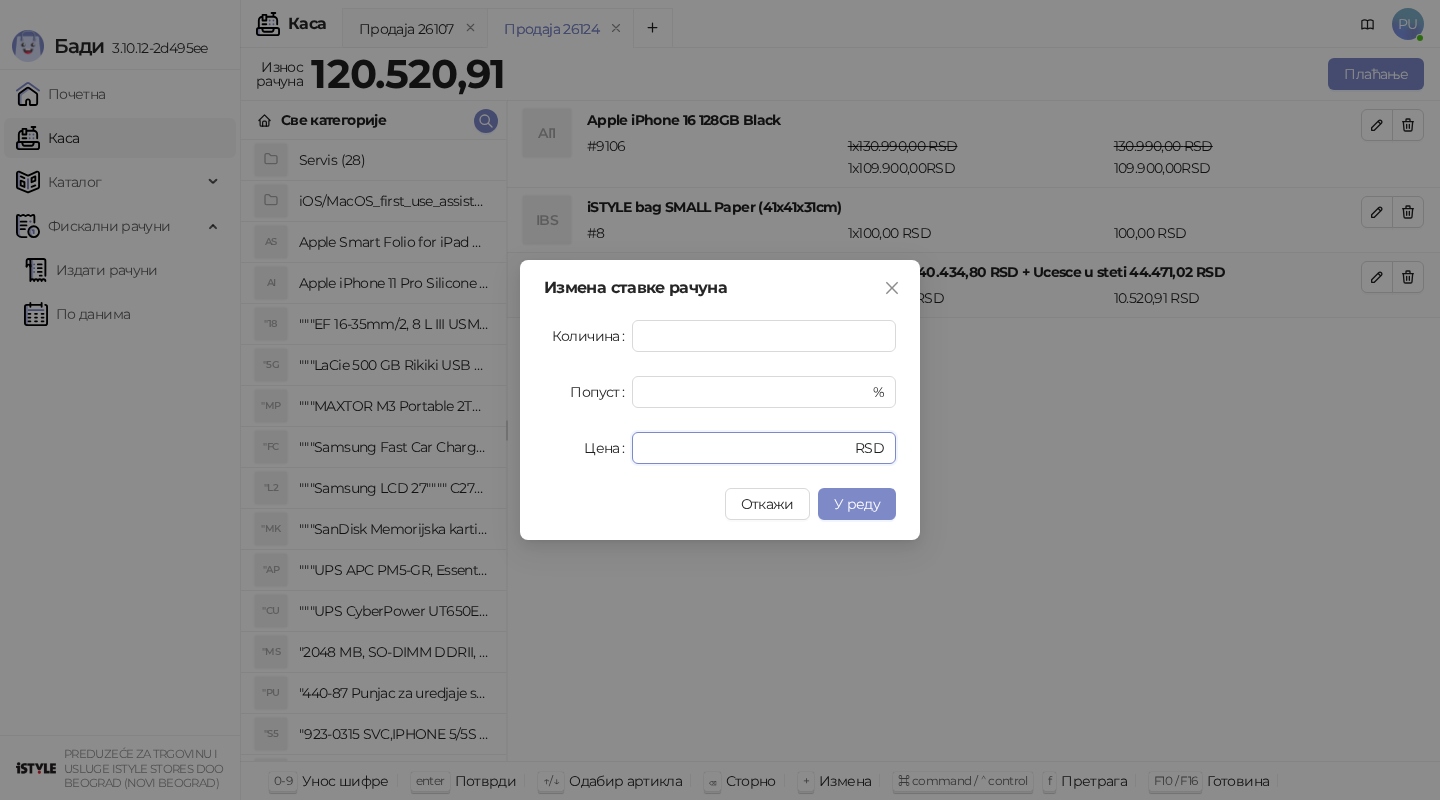 drag, startPoint x: 735, startPoint y: 456, endPoint x: 545, endPoint y: 456, distance: 190 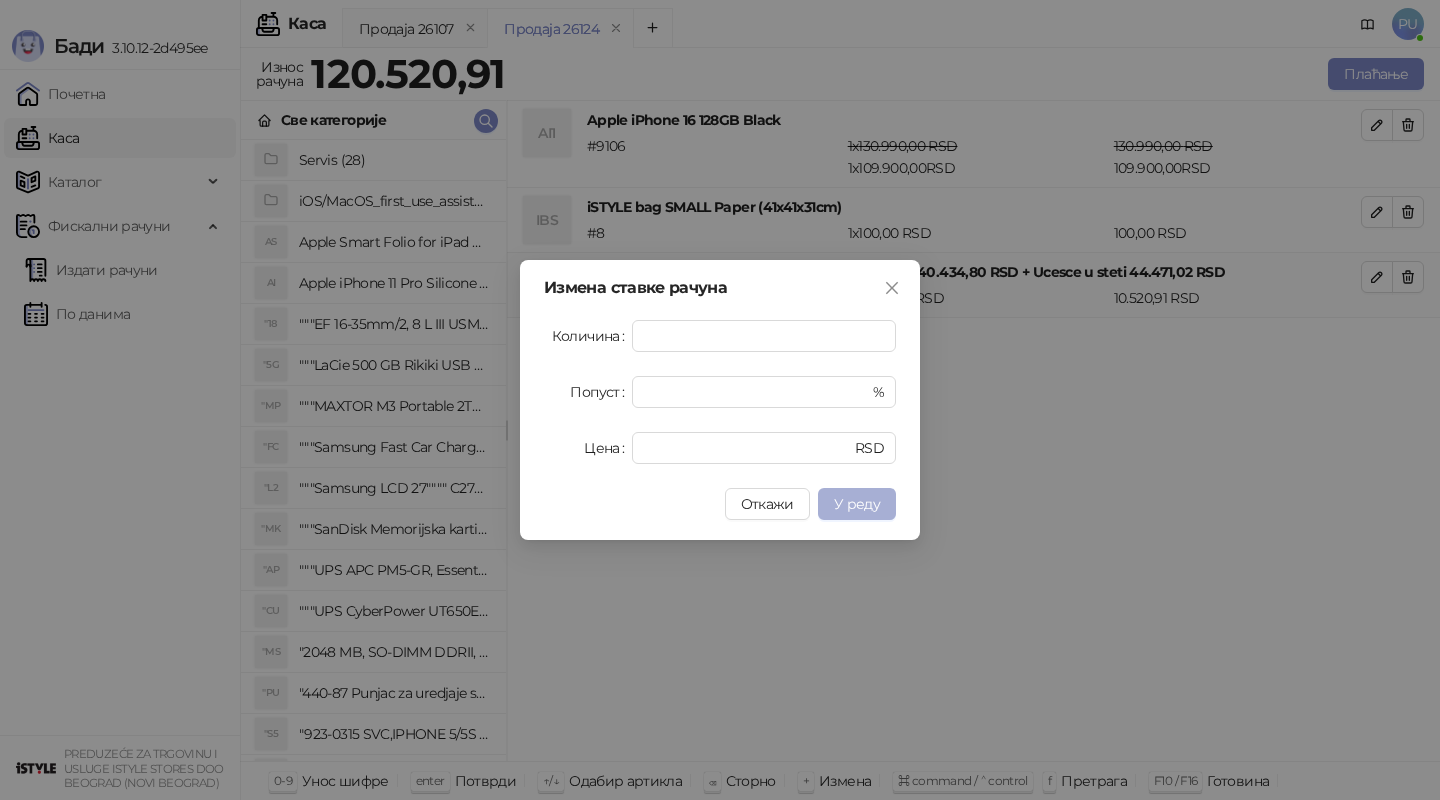 click on "У реду" at bounding box center [857, 504] 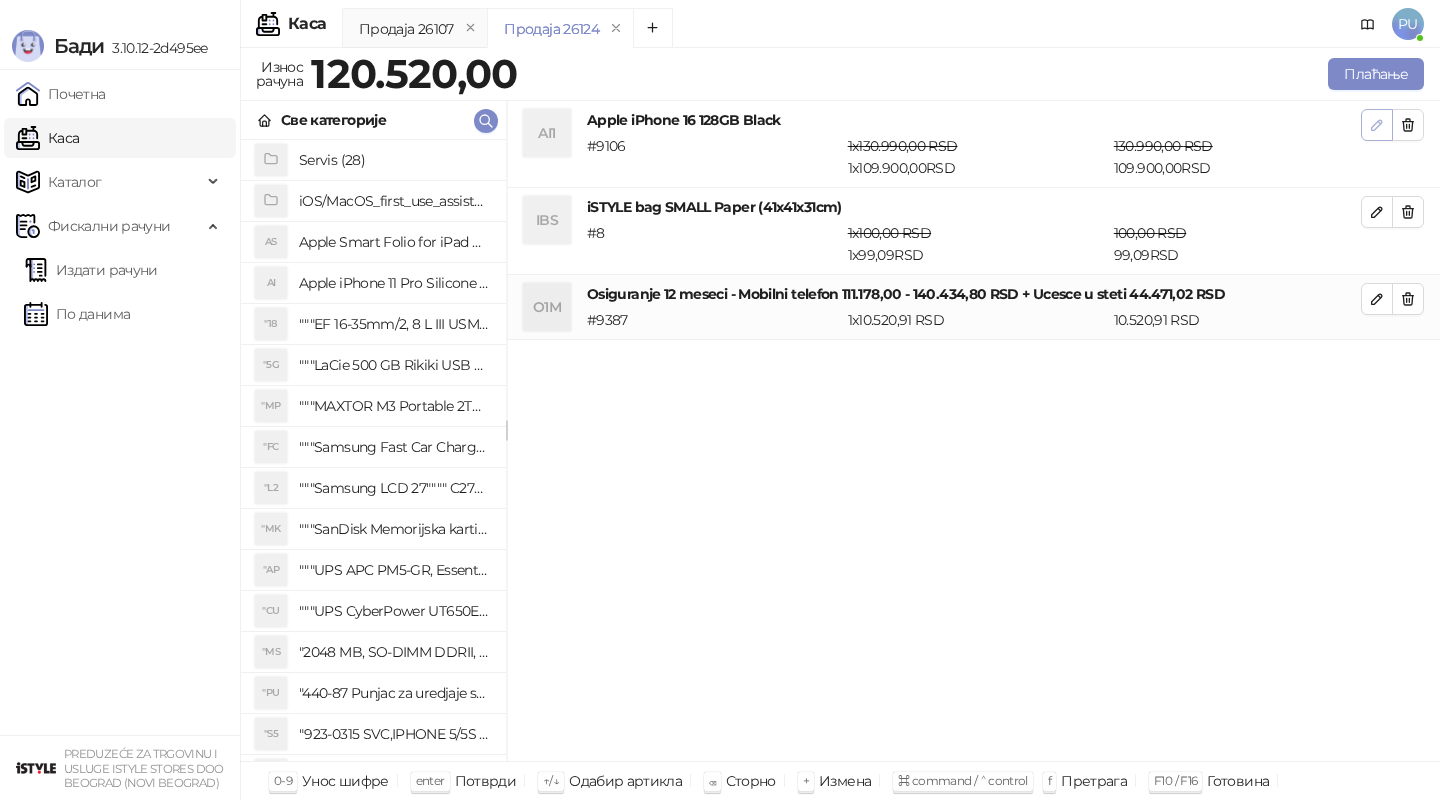 click 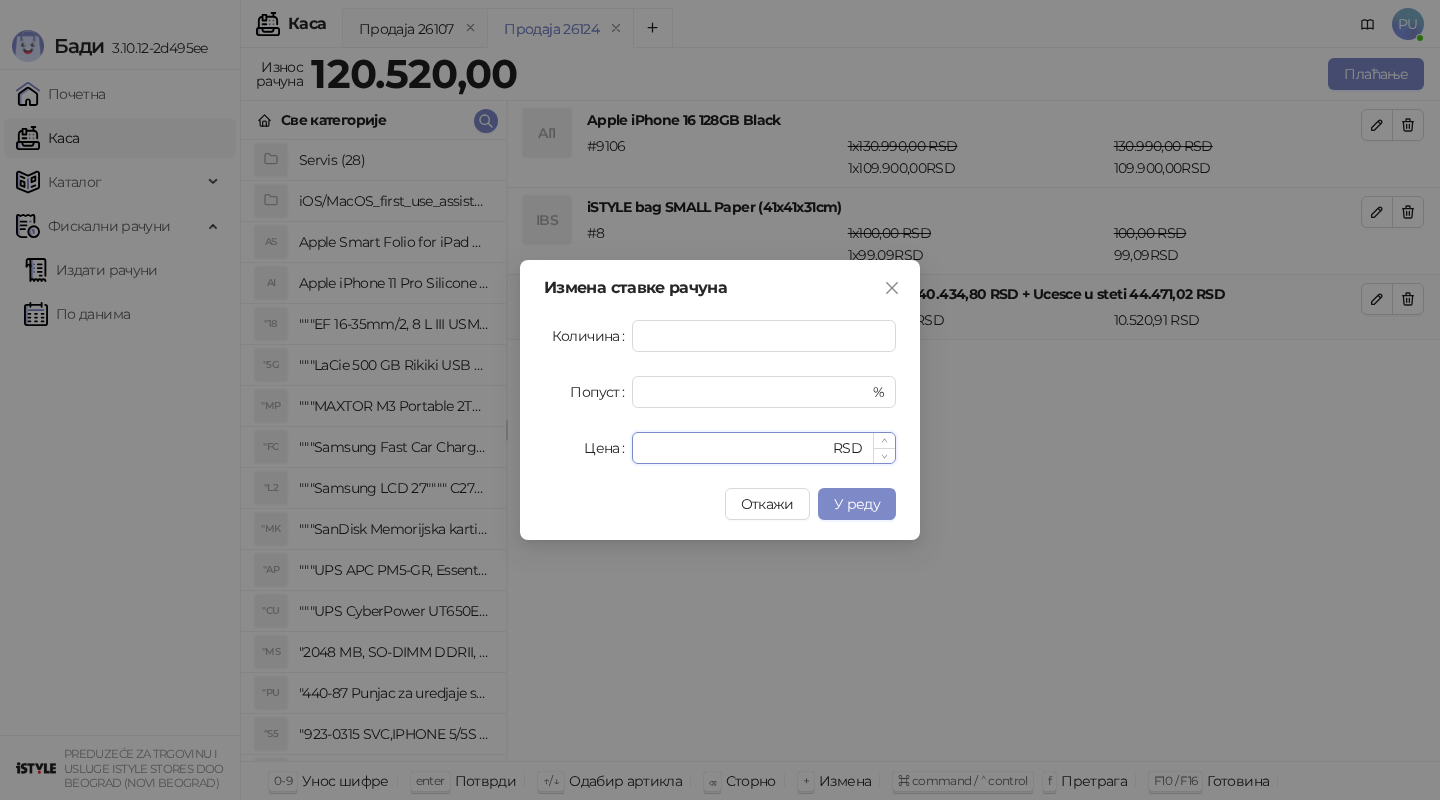 click on "******" at bounding box center (736, 448) 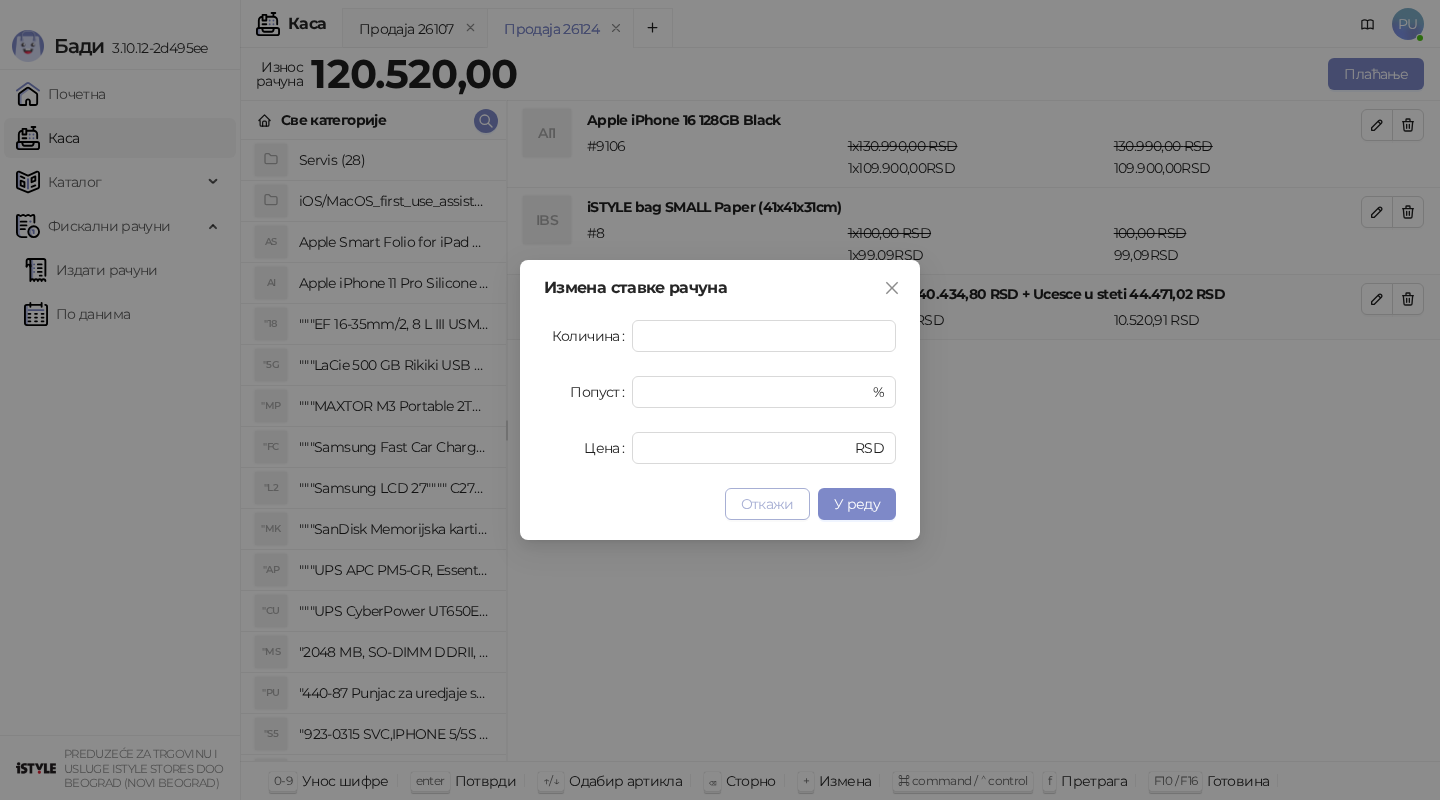 click on "Откажи" at bounding box center (767, 504) 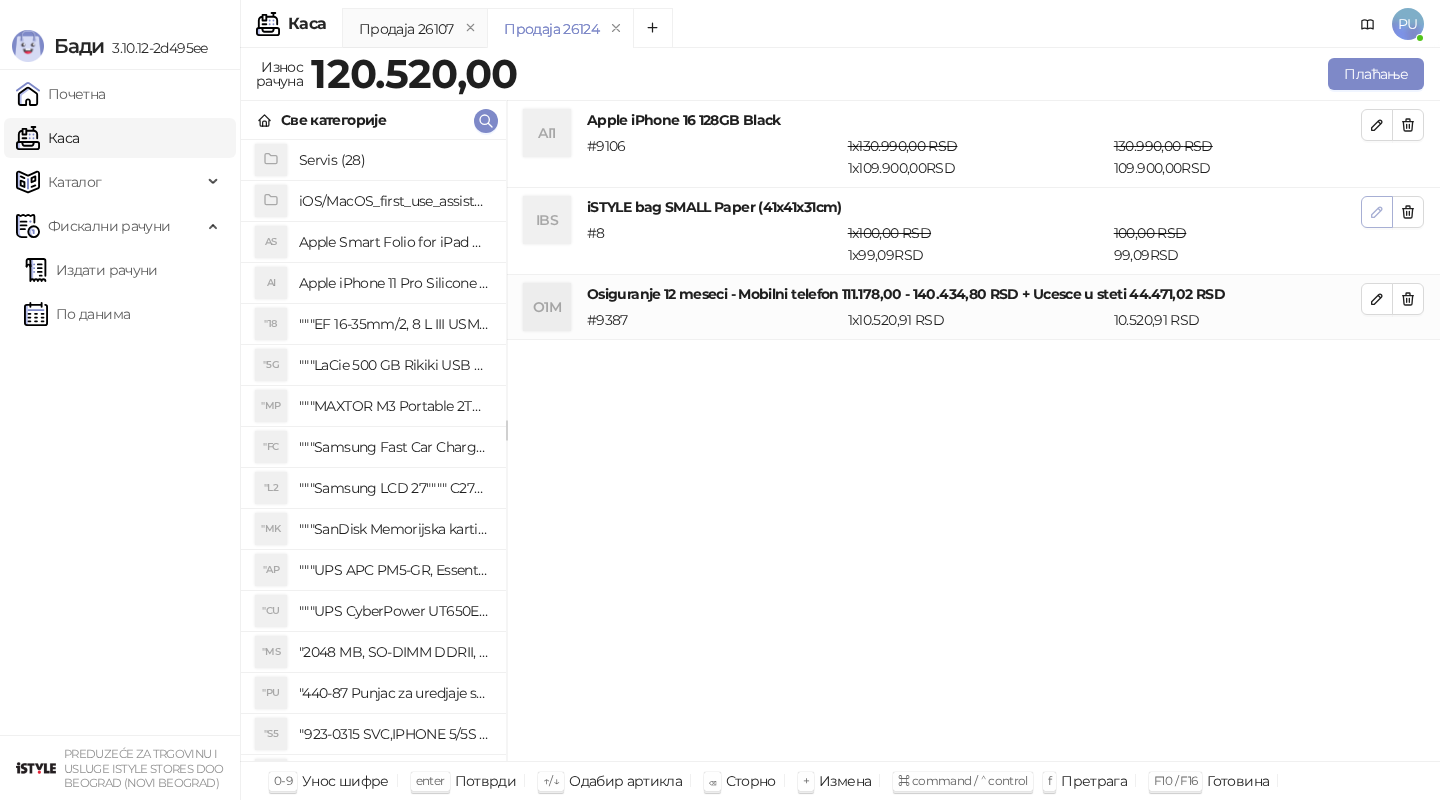 click 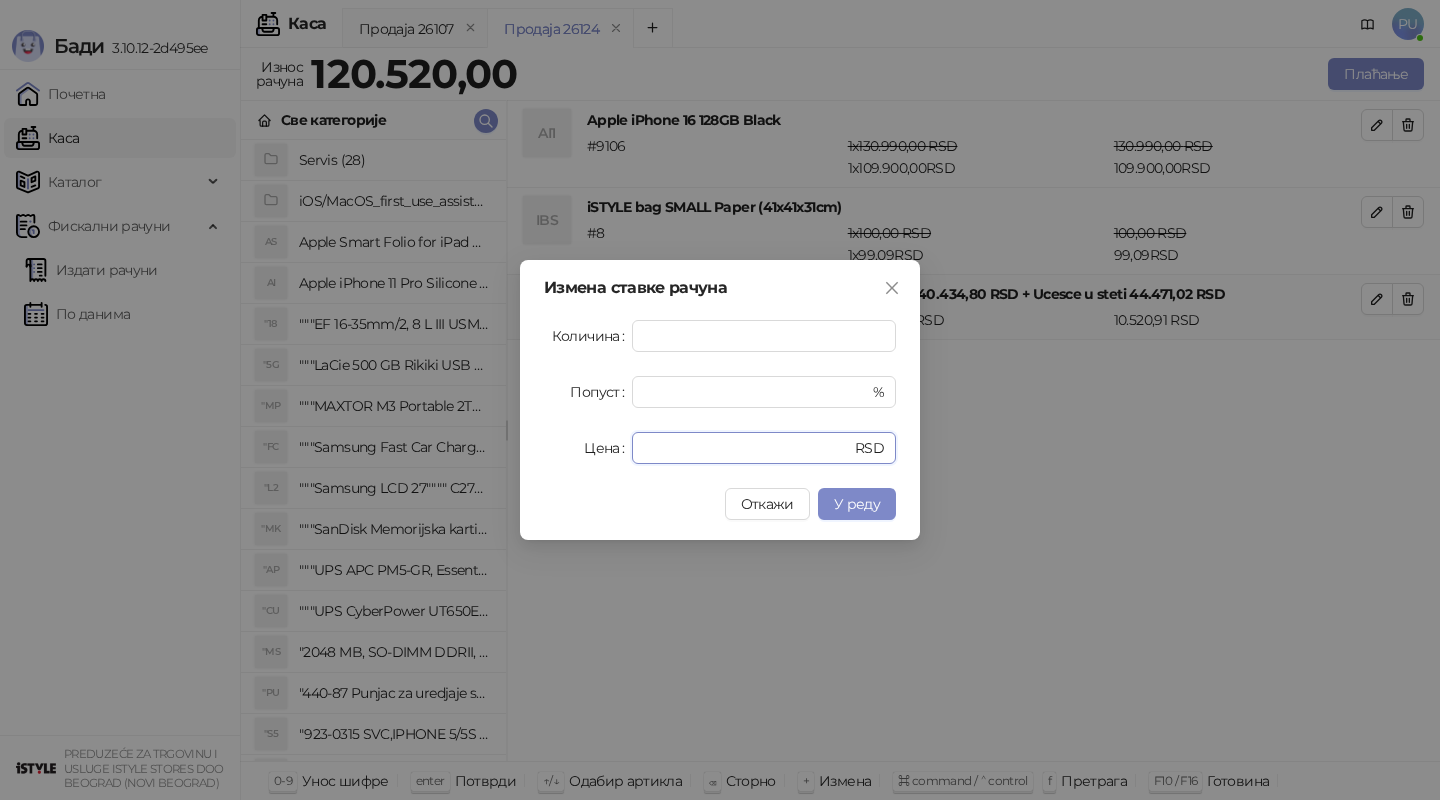 drag, startPoint x: 691, startPoint y: 450, endPoint x: 594, endPoint y: 450, distance: 97 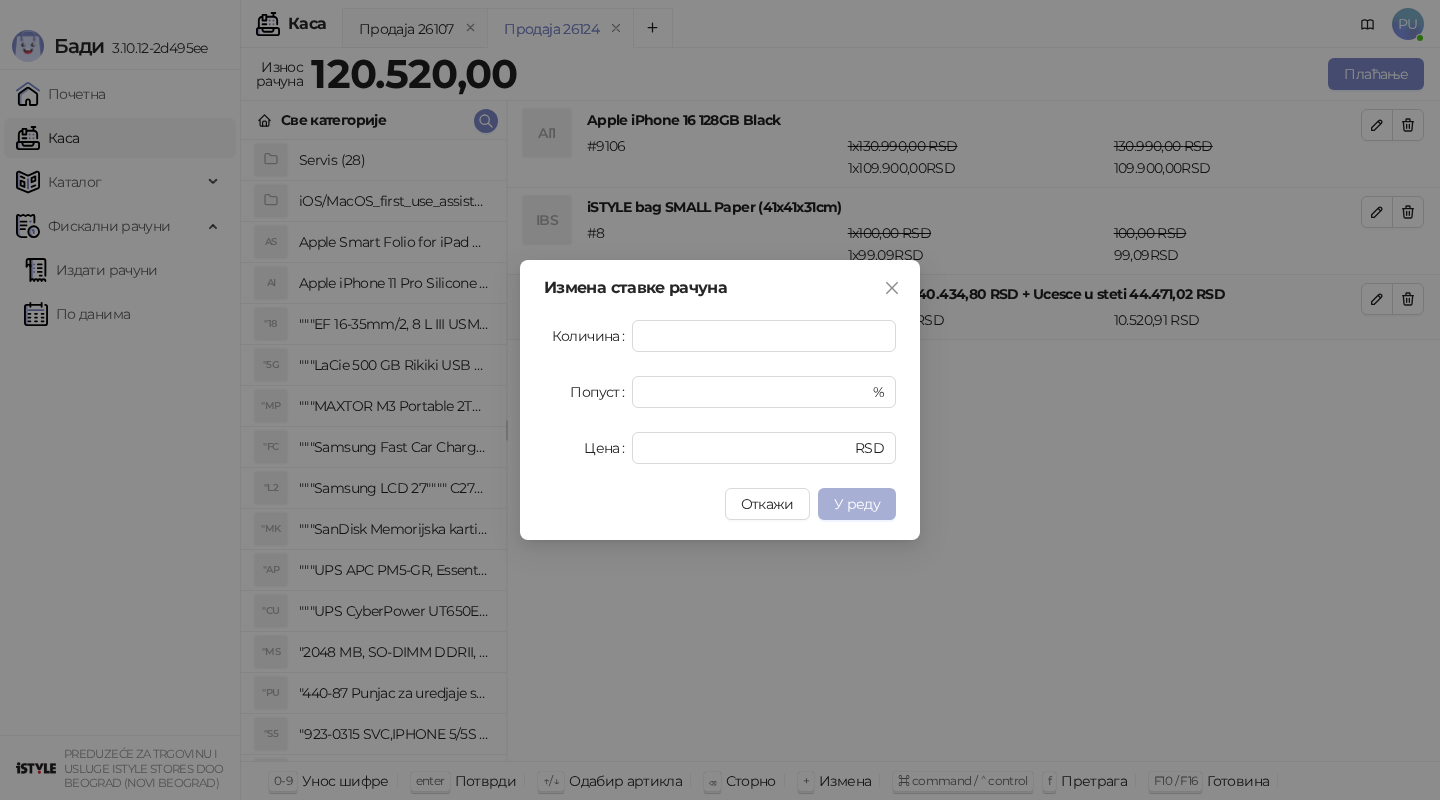 click on "У реду" at bounding box center (857, 504) 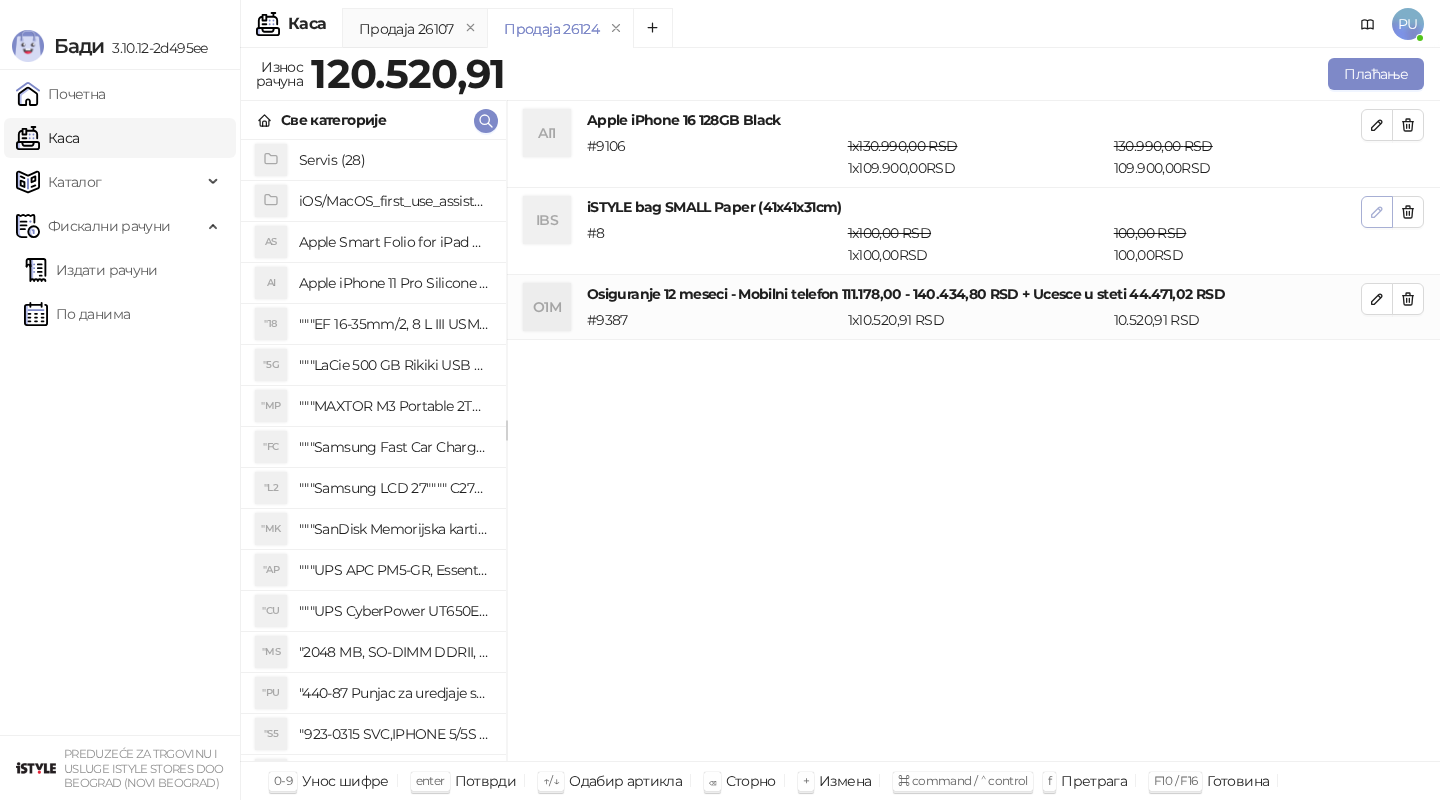 click 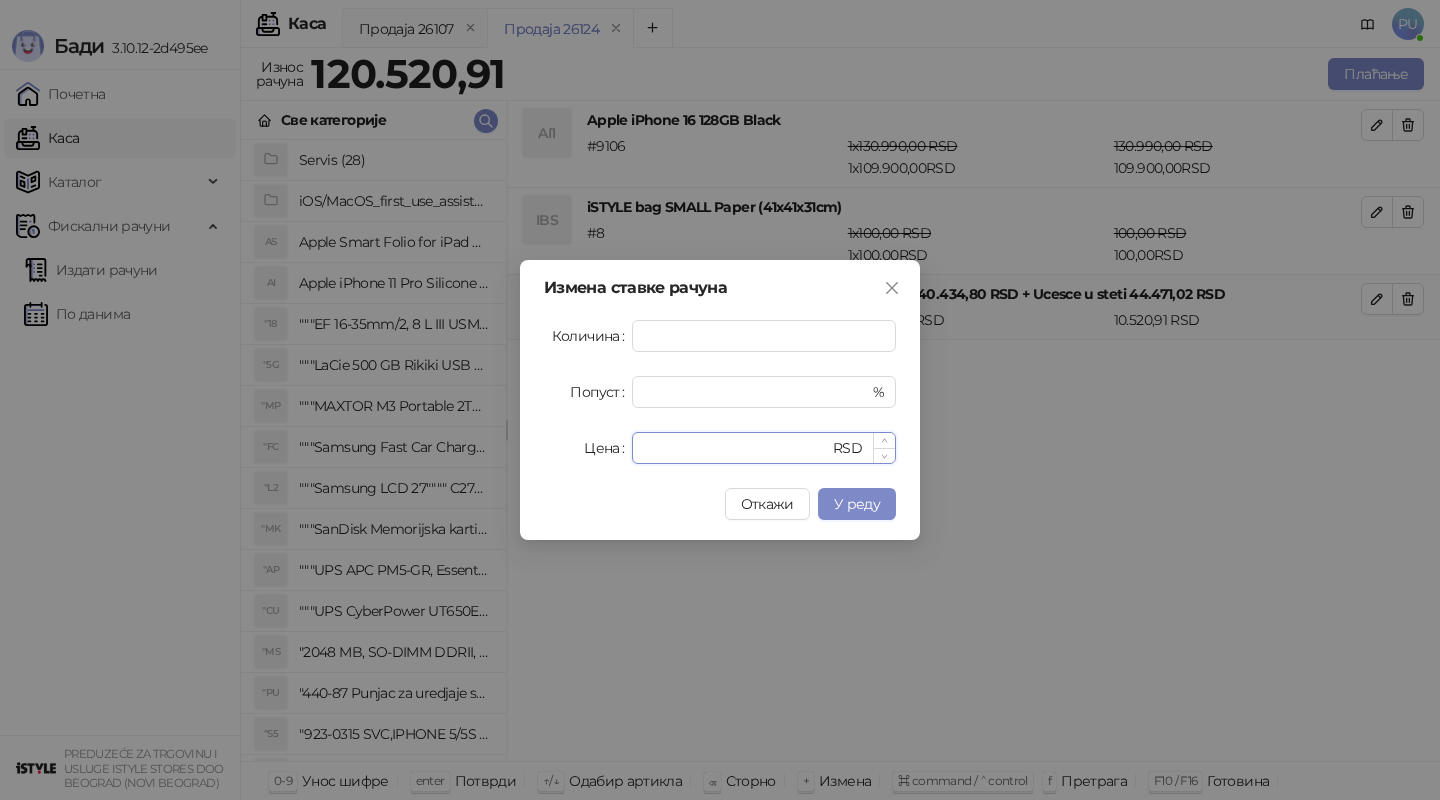 click on "***" at bounding box center [736, 448] 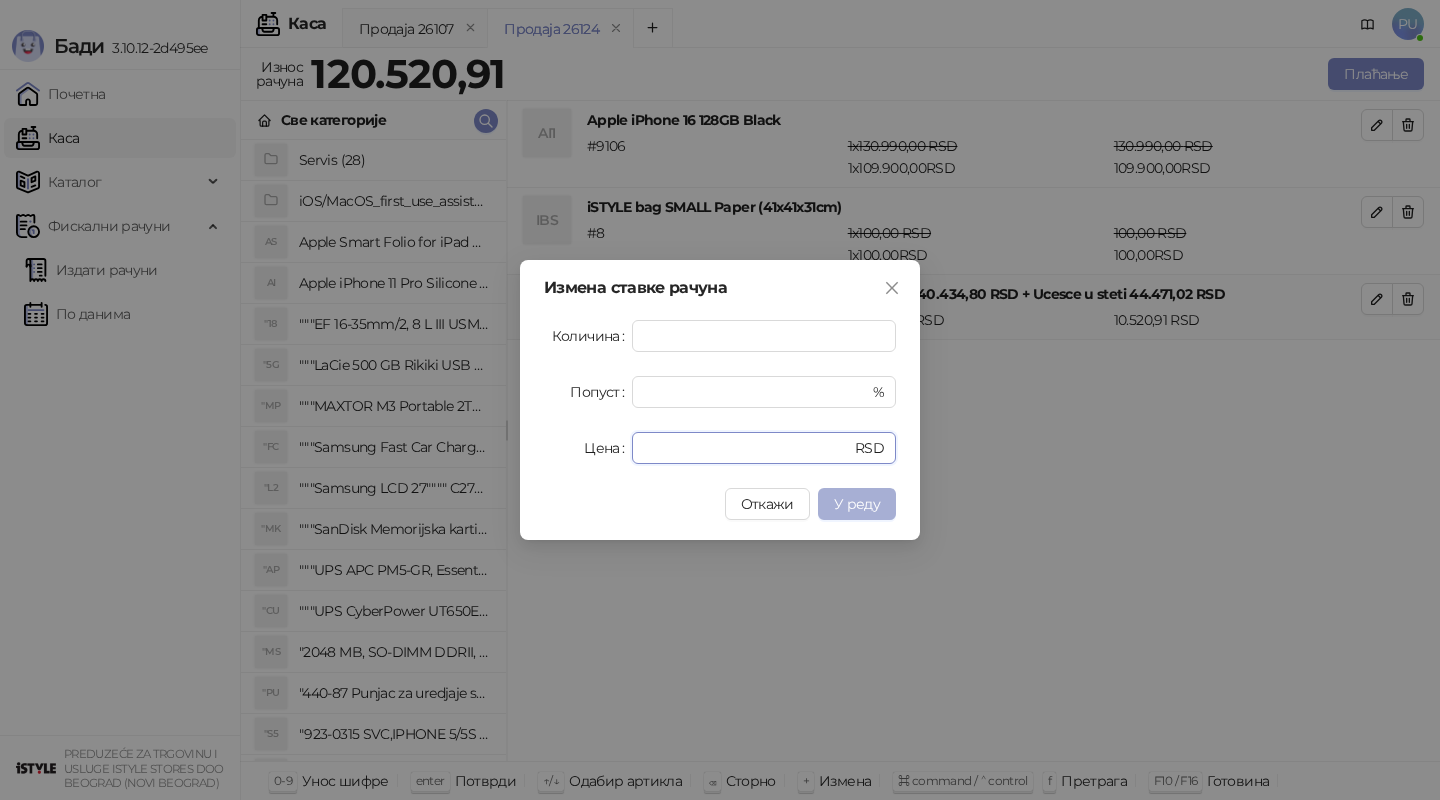 type on "******" 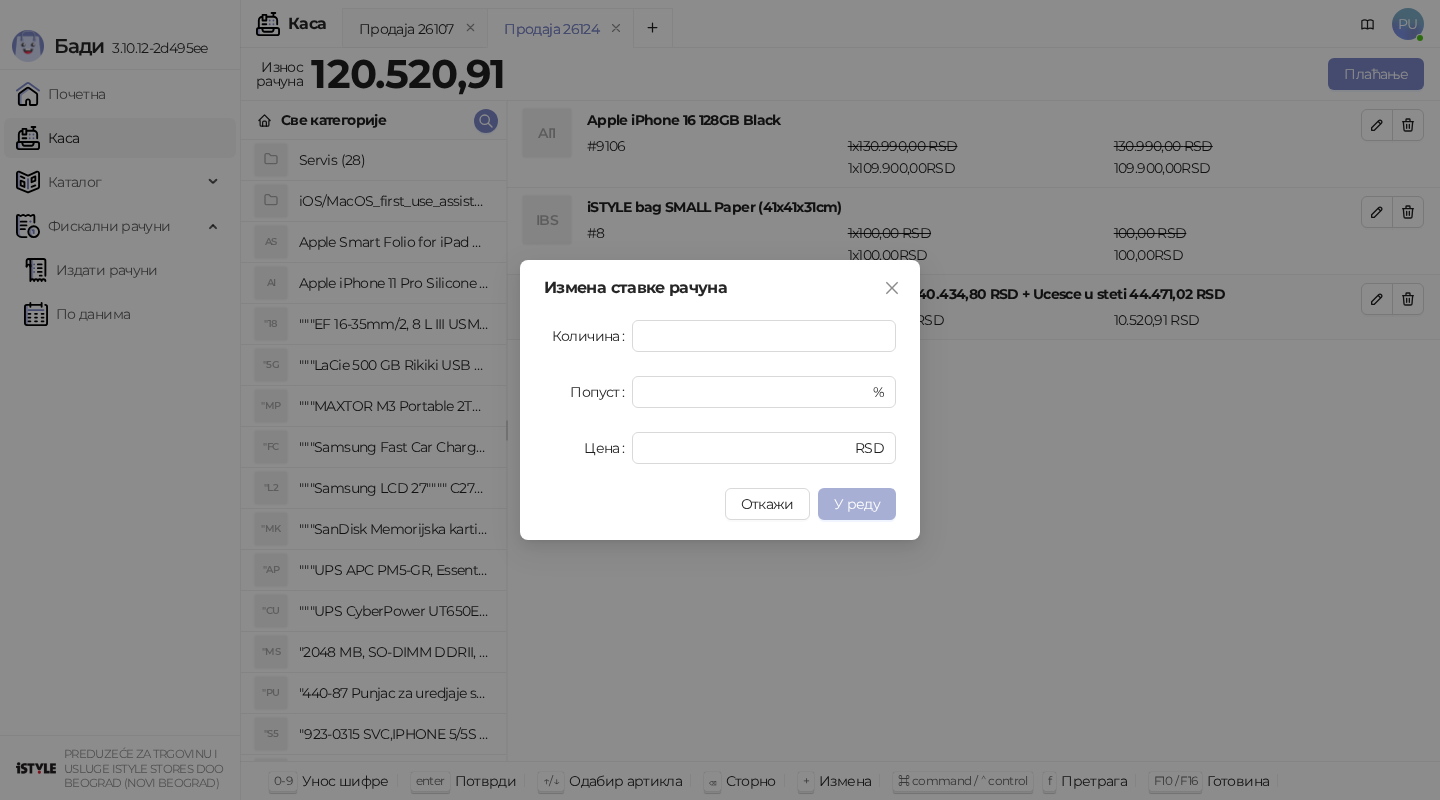 click on "У реду" at bounding box center (857, 504) 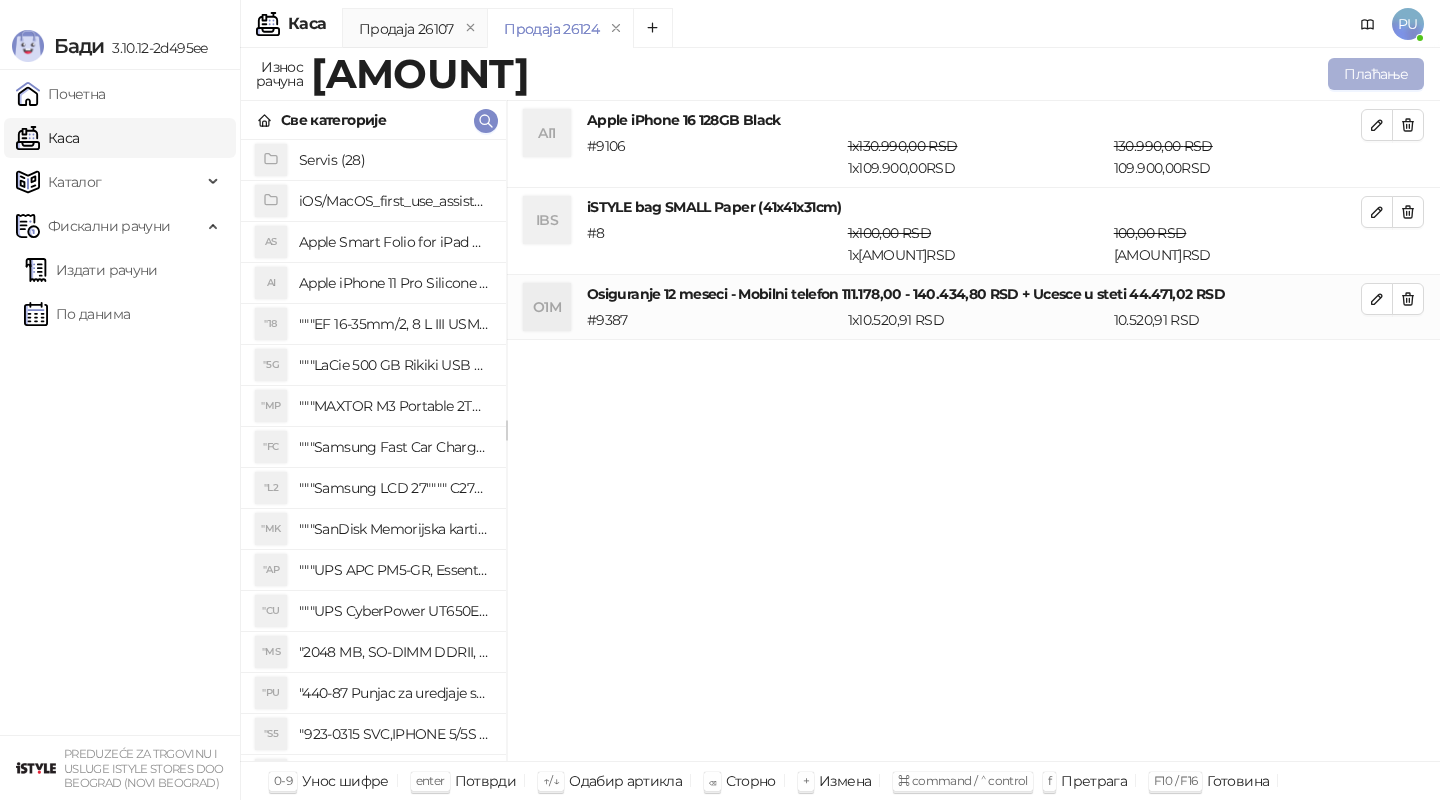 click on "Плаћање" at bounding box center [1376, 74] 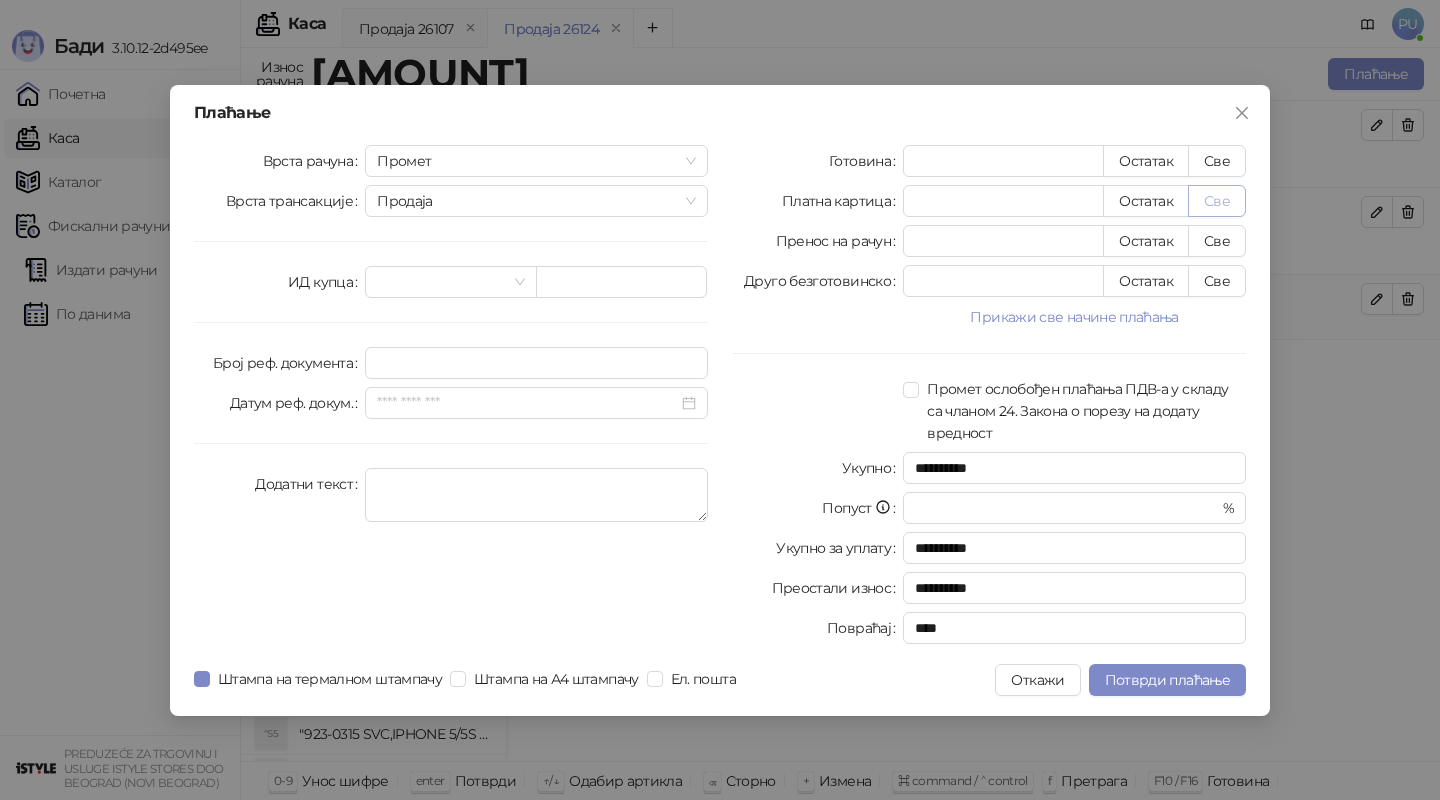 click on "Све" at bounding box center [1217, 201] 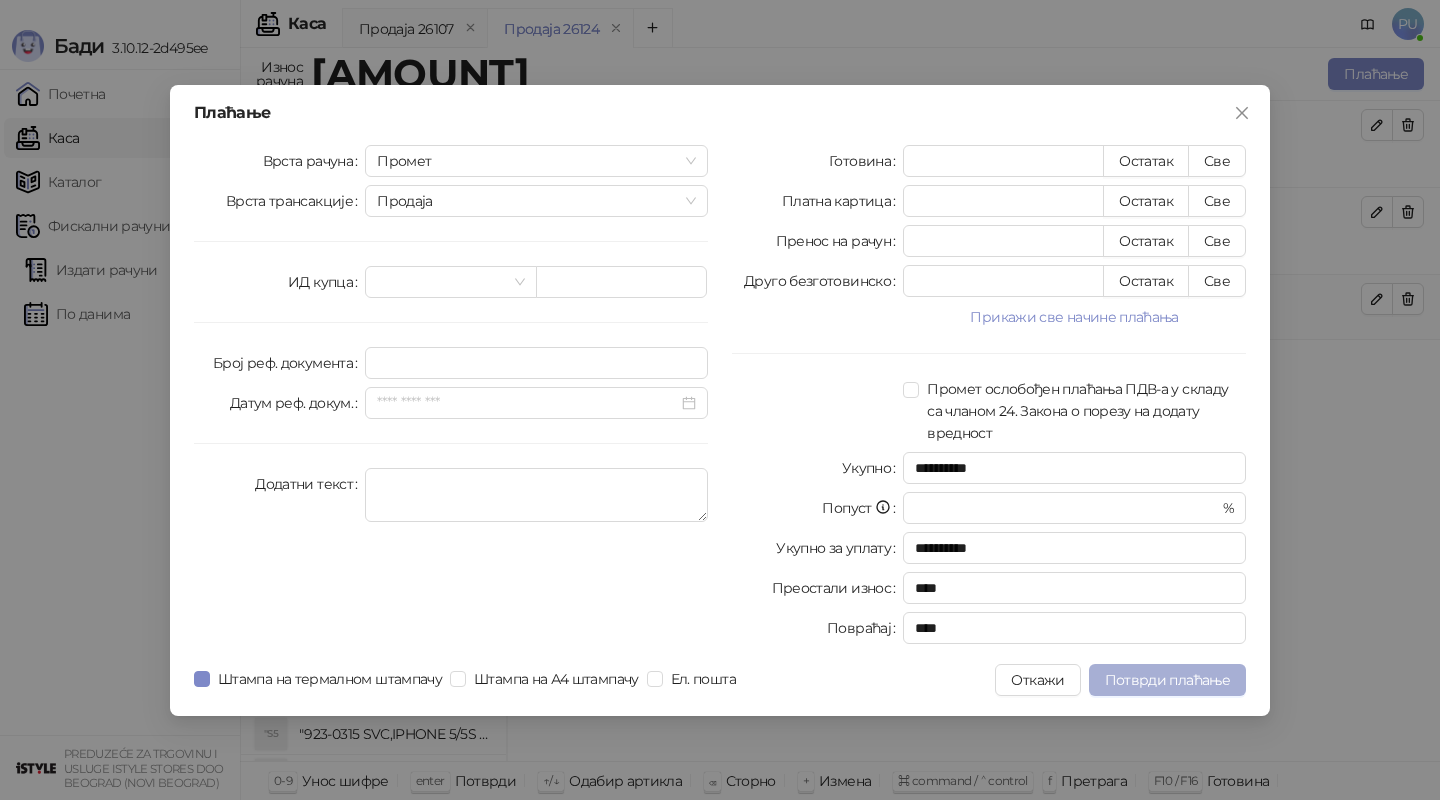 click on "Потврди плаћање" at bounding box center (1167, 680) 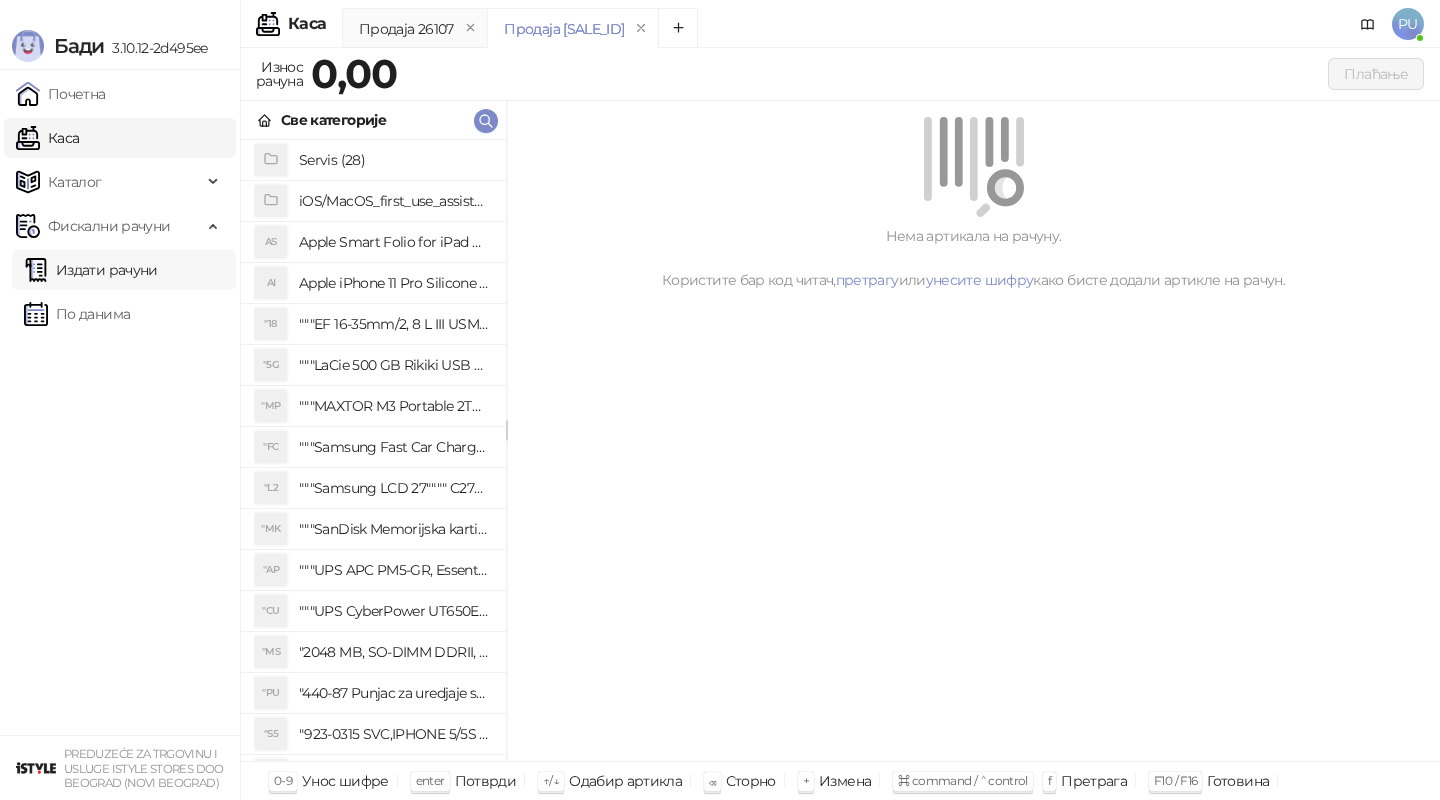 click on "Издати рачуни" at bounding box center (91, 270) 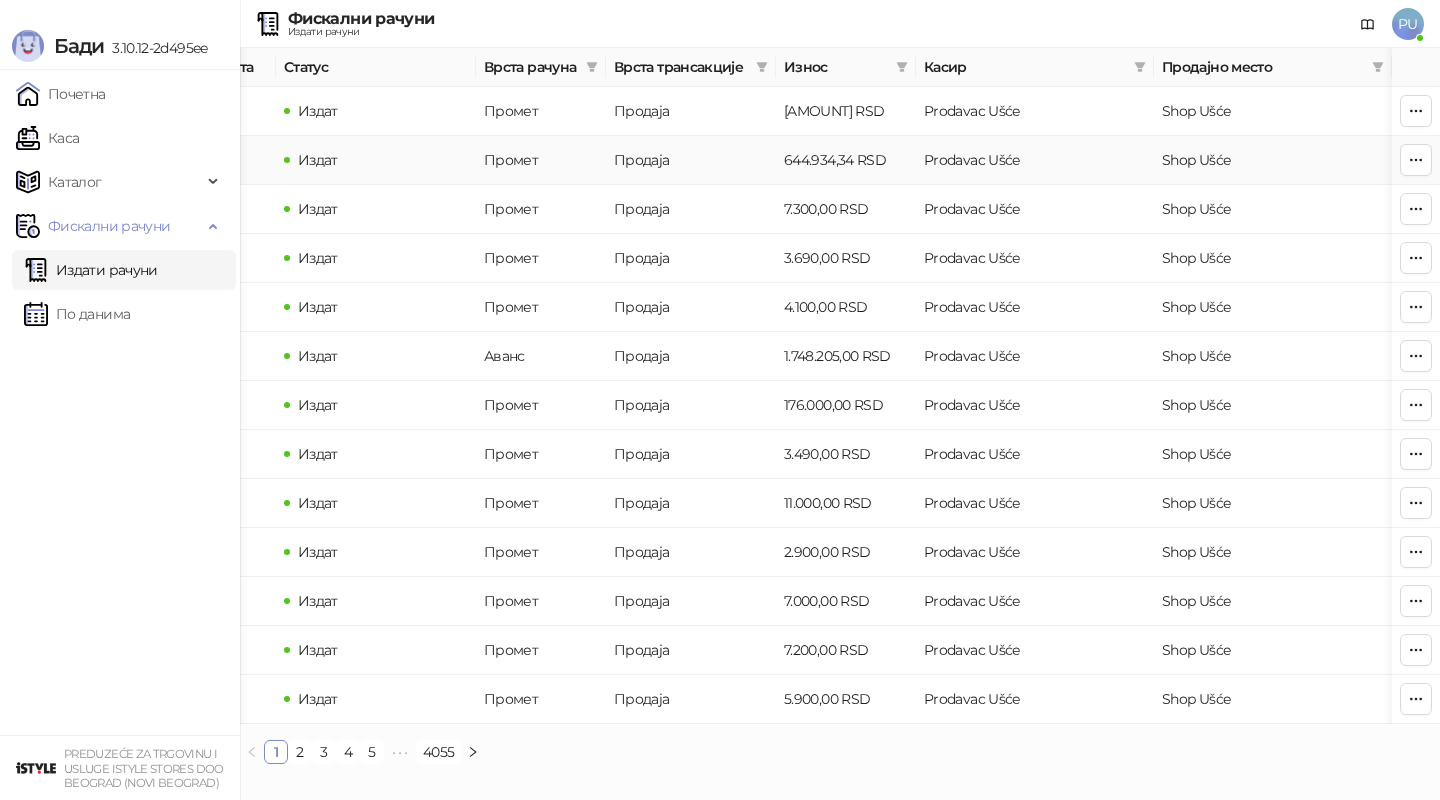 scroll, scrollTop: 0, scrollLeft: 0, axis: both 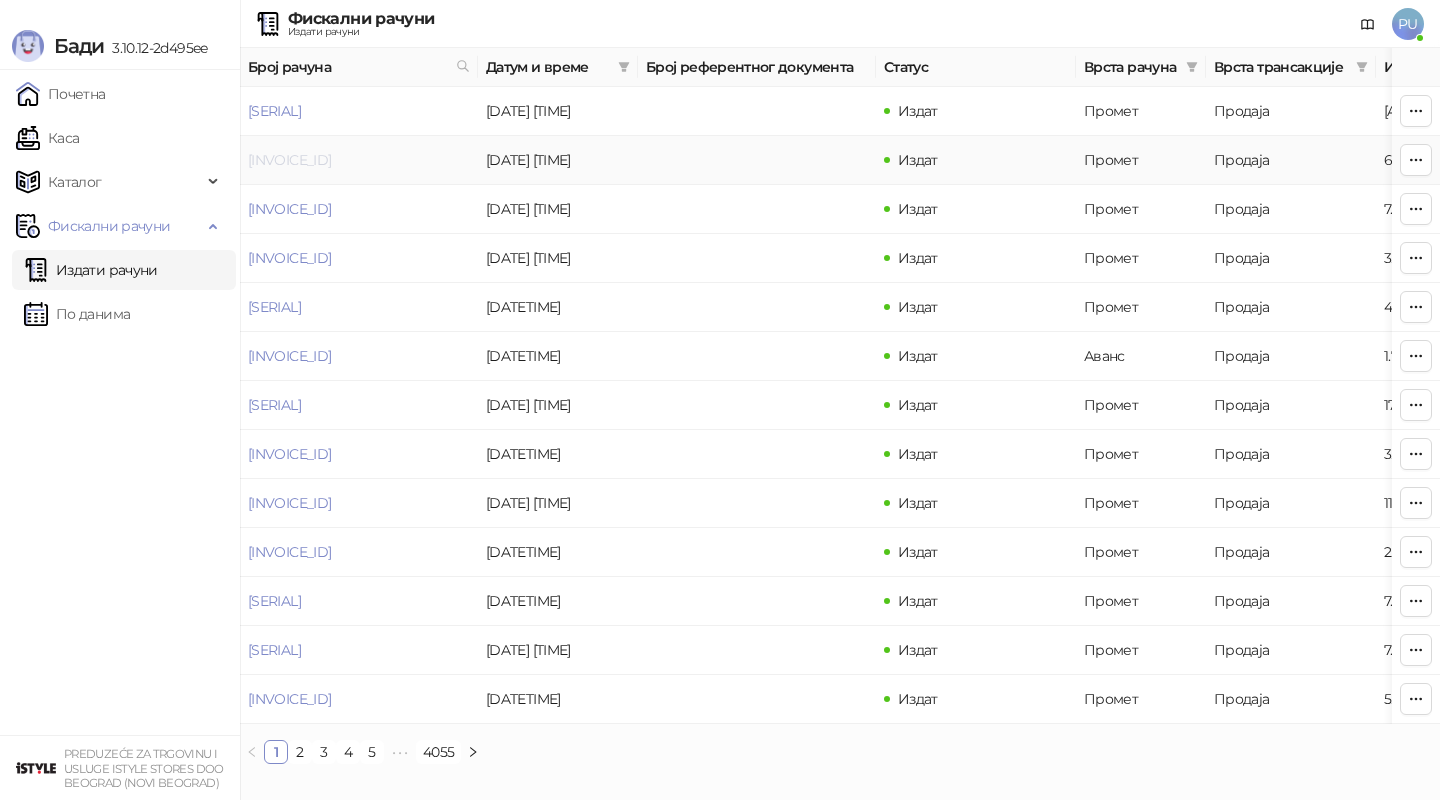 click on "[INVOICE_ID]" at bounding box center [289, 160] 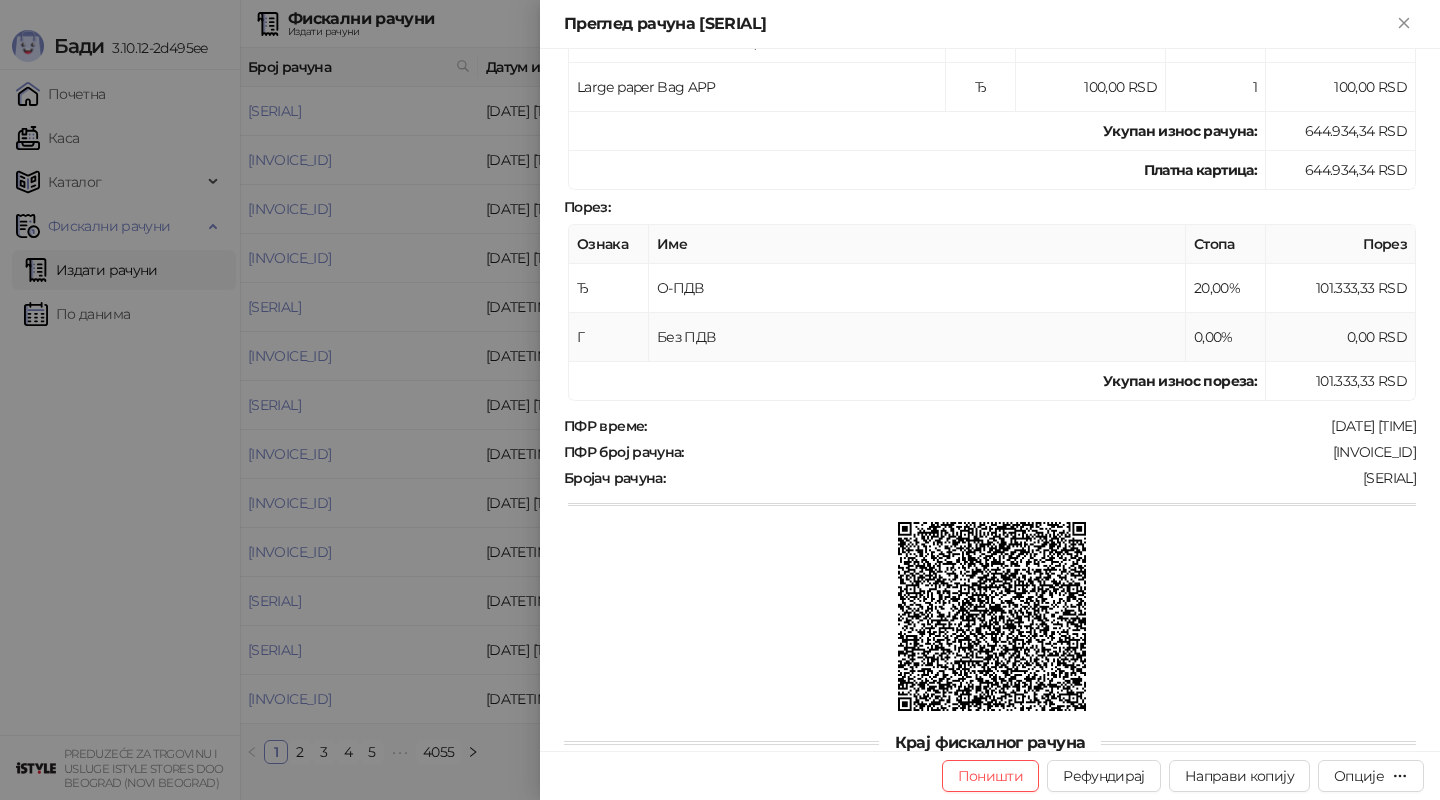 scroll, scrollTop: 871, scrollLeft: 0, axis: vertical 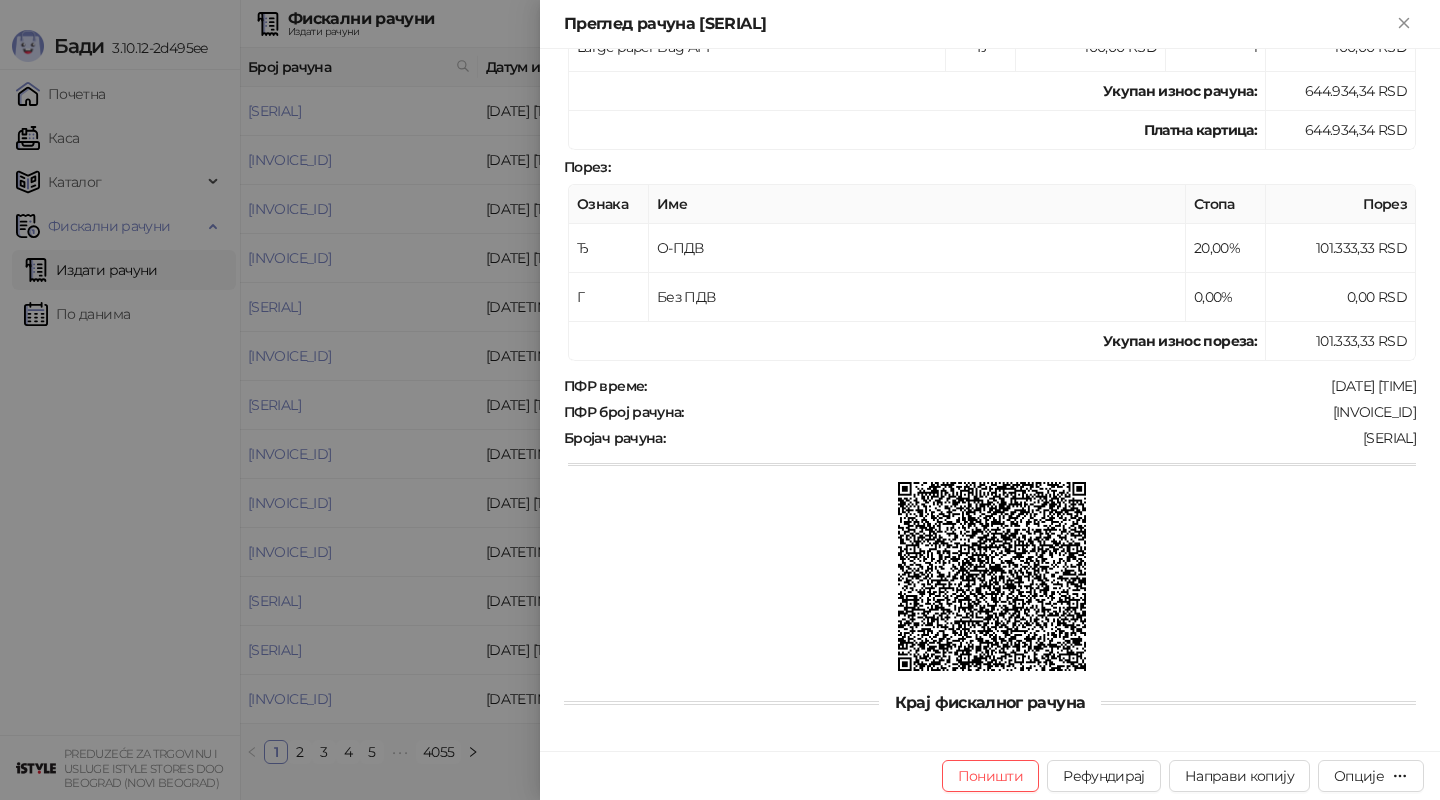 drag, startPoint x: 1385, startPoint y: 405, endPoint x: 1417, endPoint y: 405, distance: 32 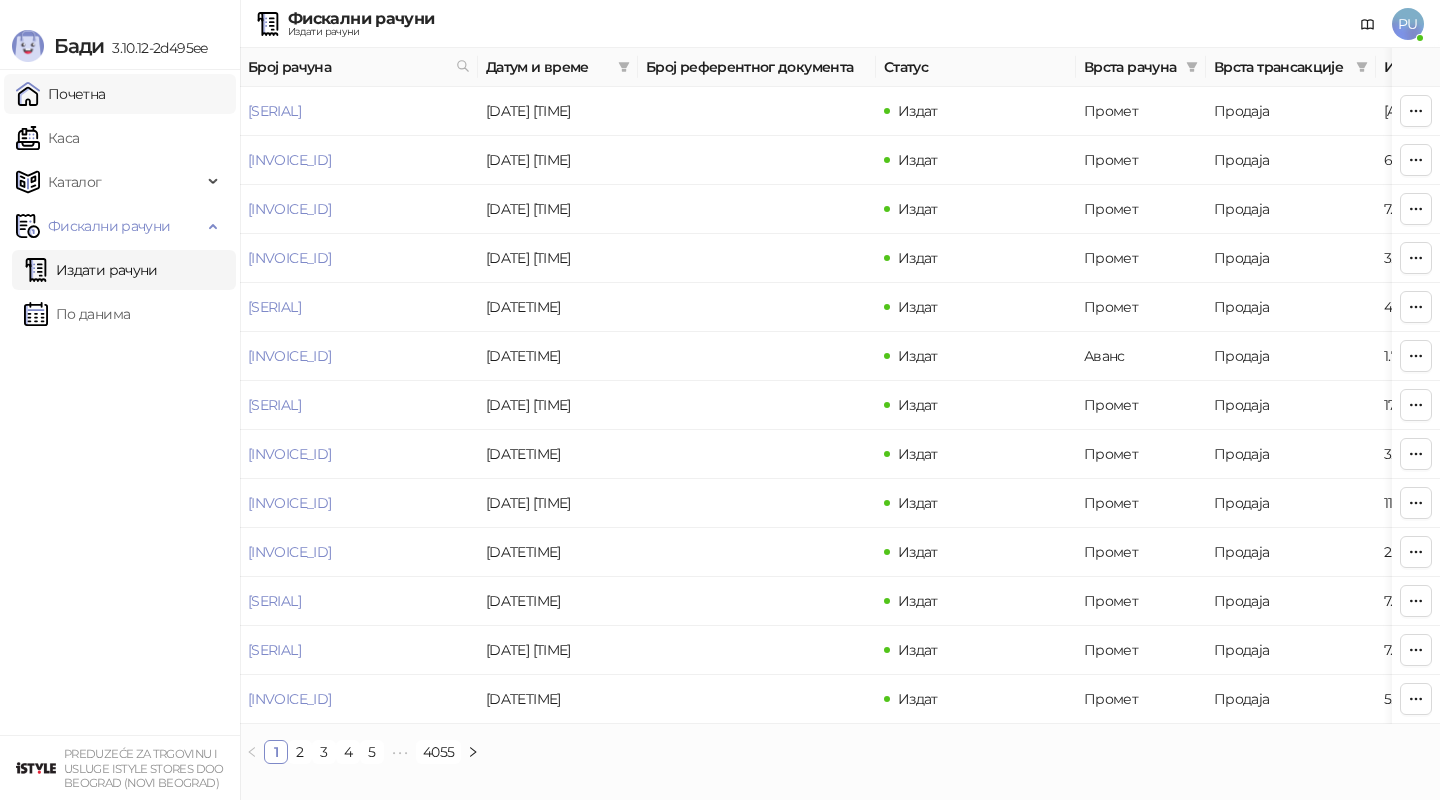 click on "Почетна" at bounding box center (61, 94) 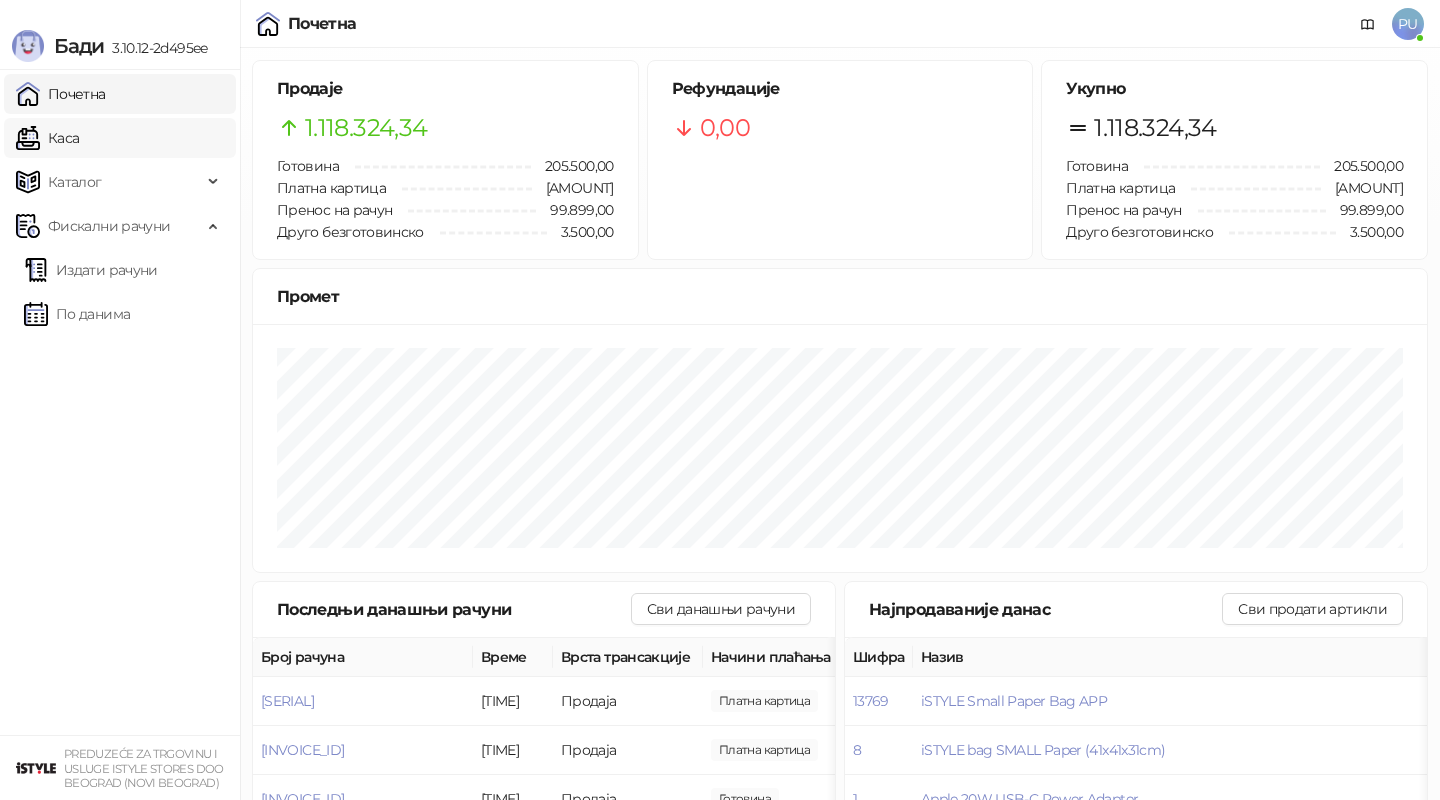 click on "Каса" at bounding box center [47, 138] 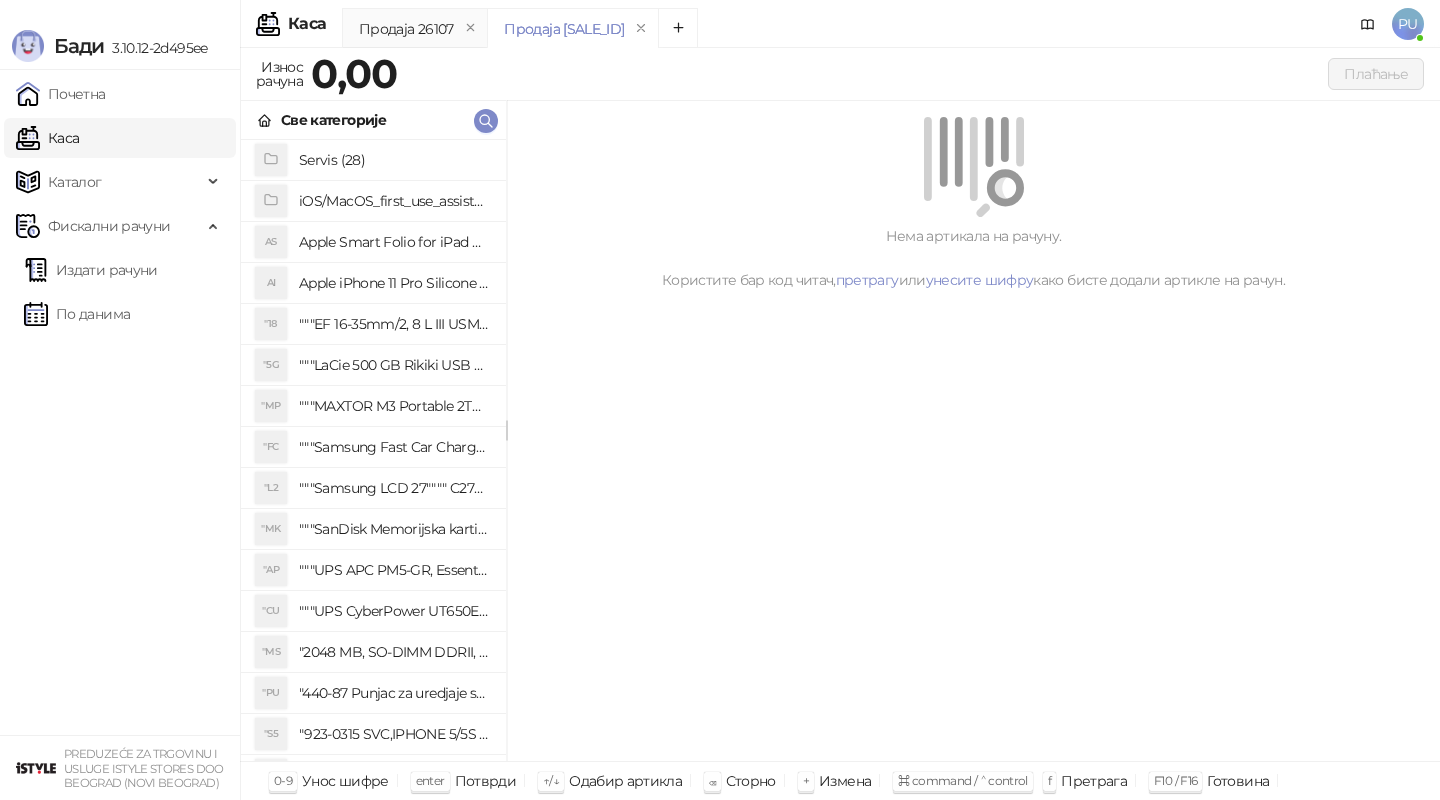 click on "Све категорије" at bounding box center (373, 120) 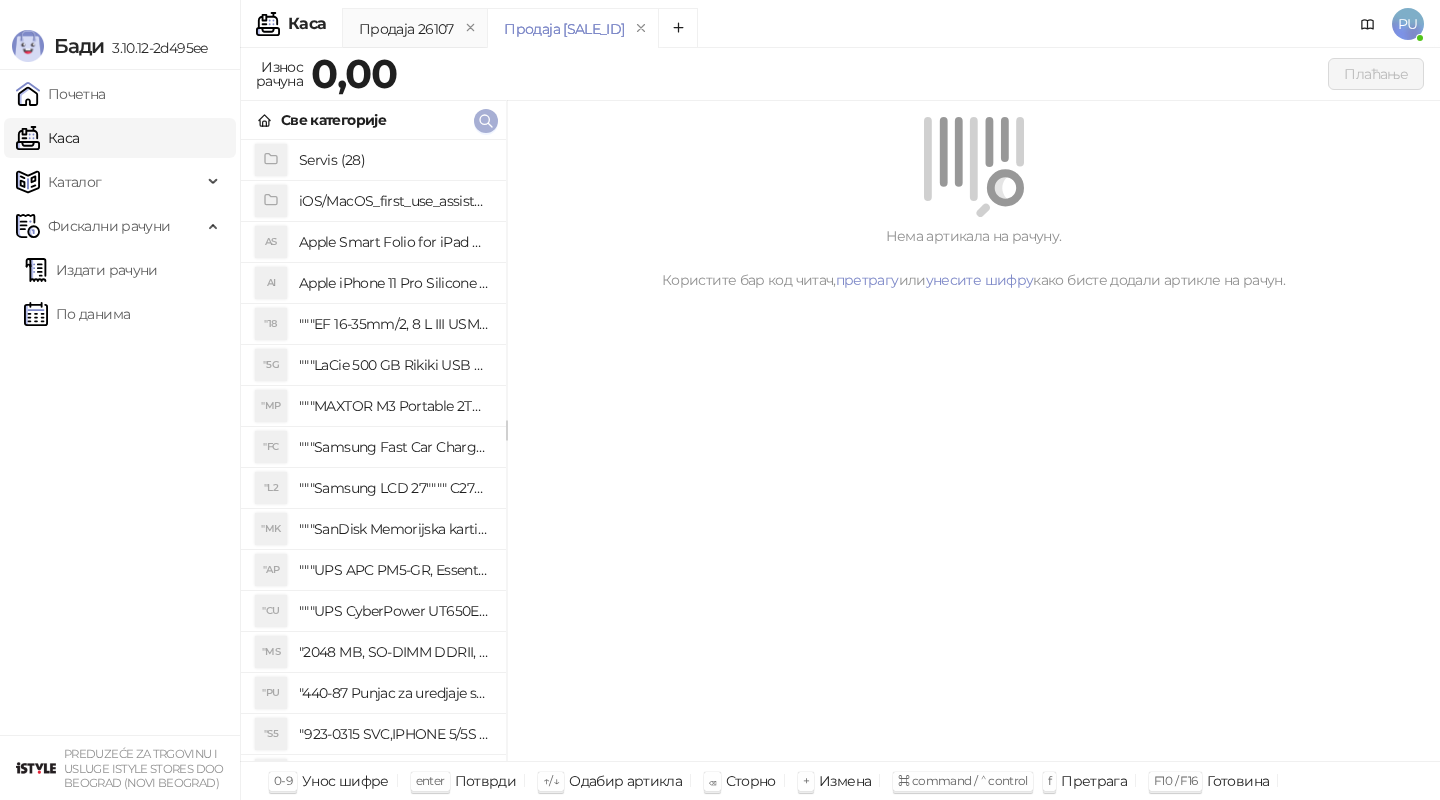 click 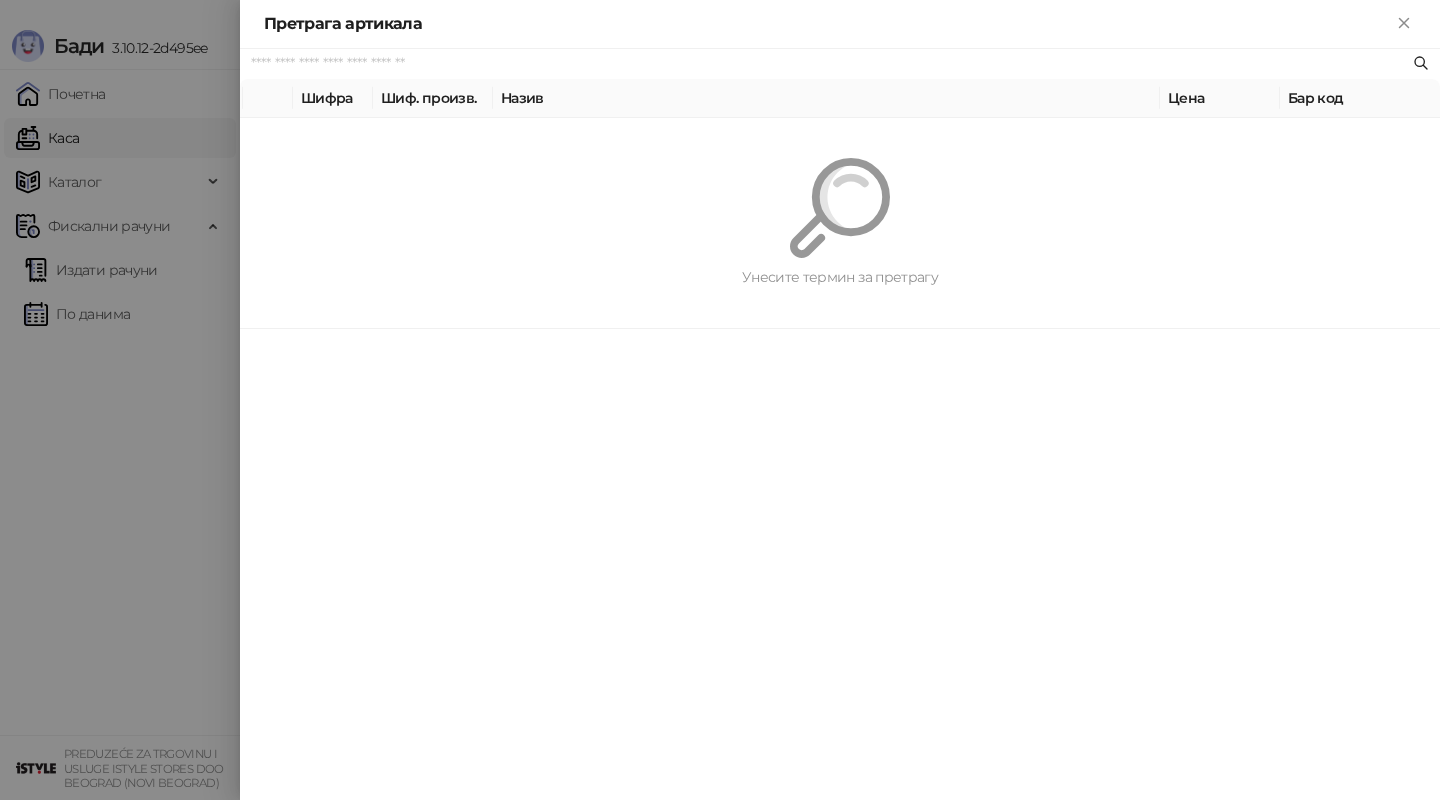 paste on "*********" 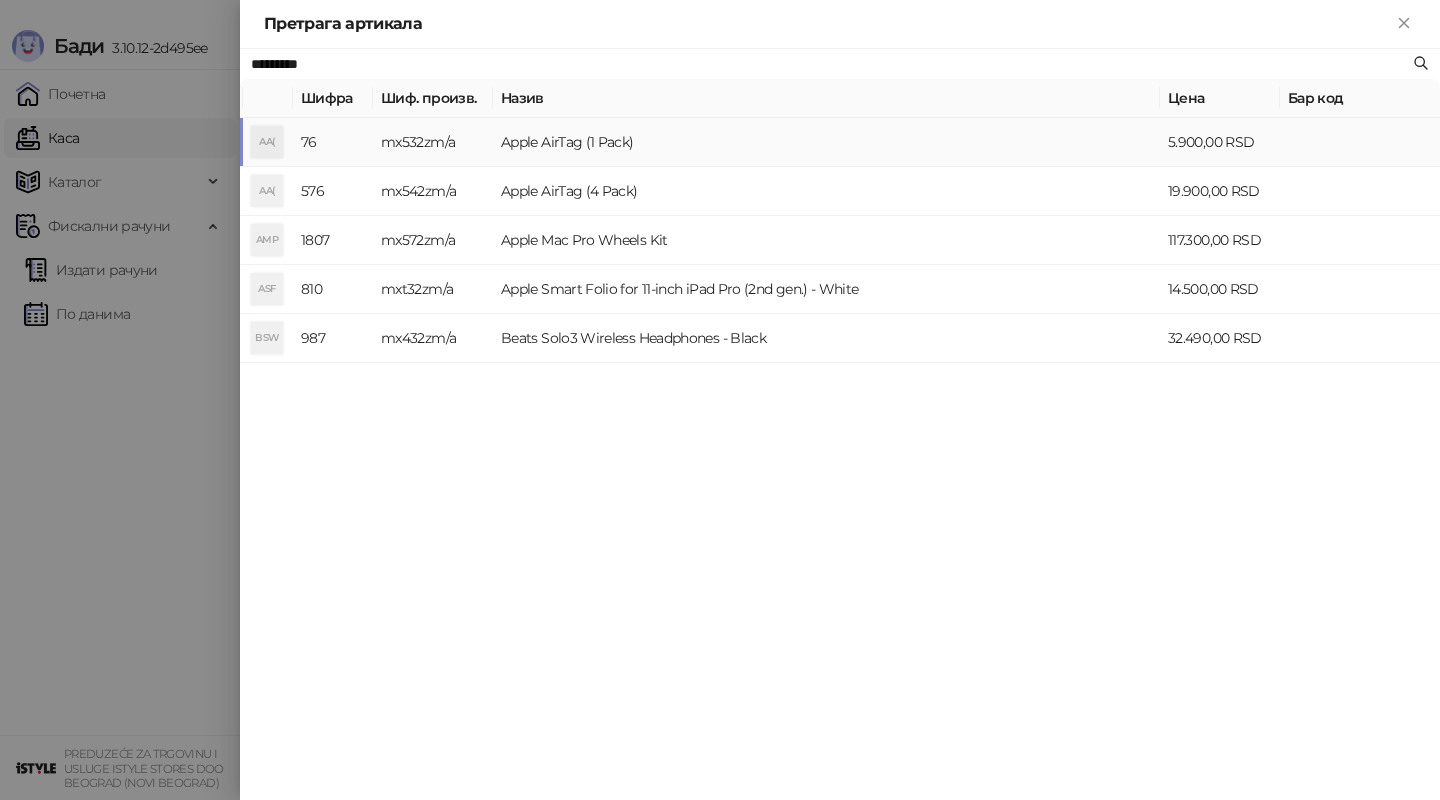 click on "Apple AirTag (1 Pack)" at bounding box center [826, 142] 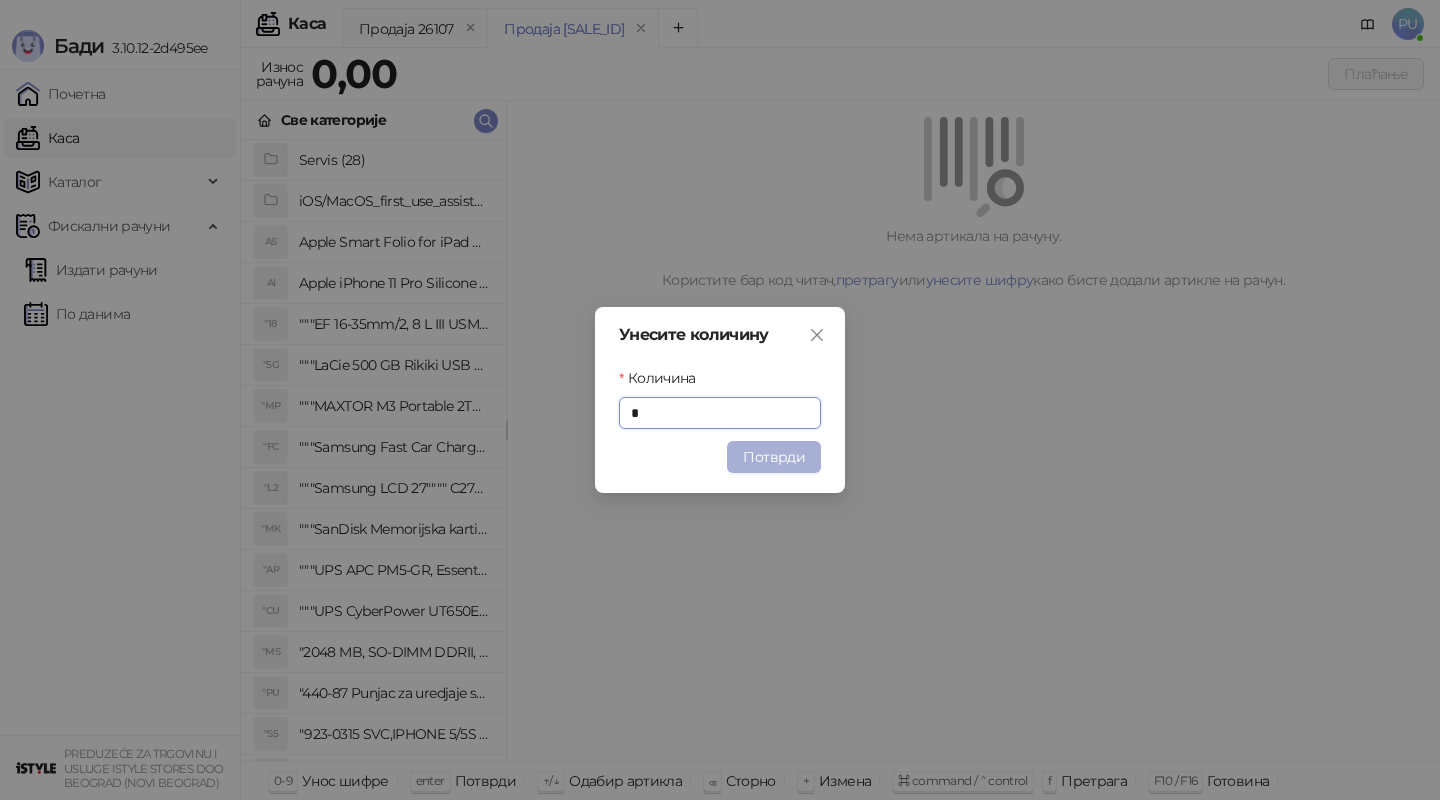 click on "Потврди" at bounding box center (774, 457) 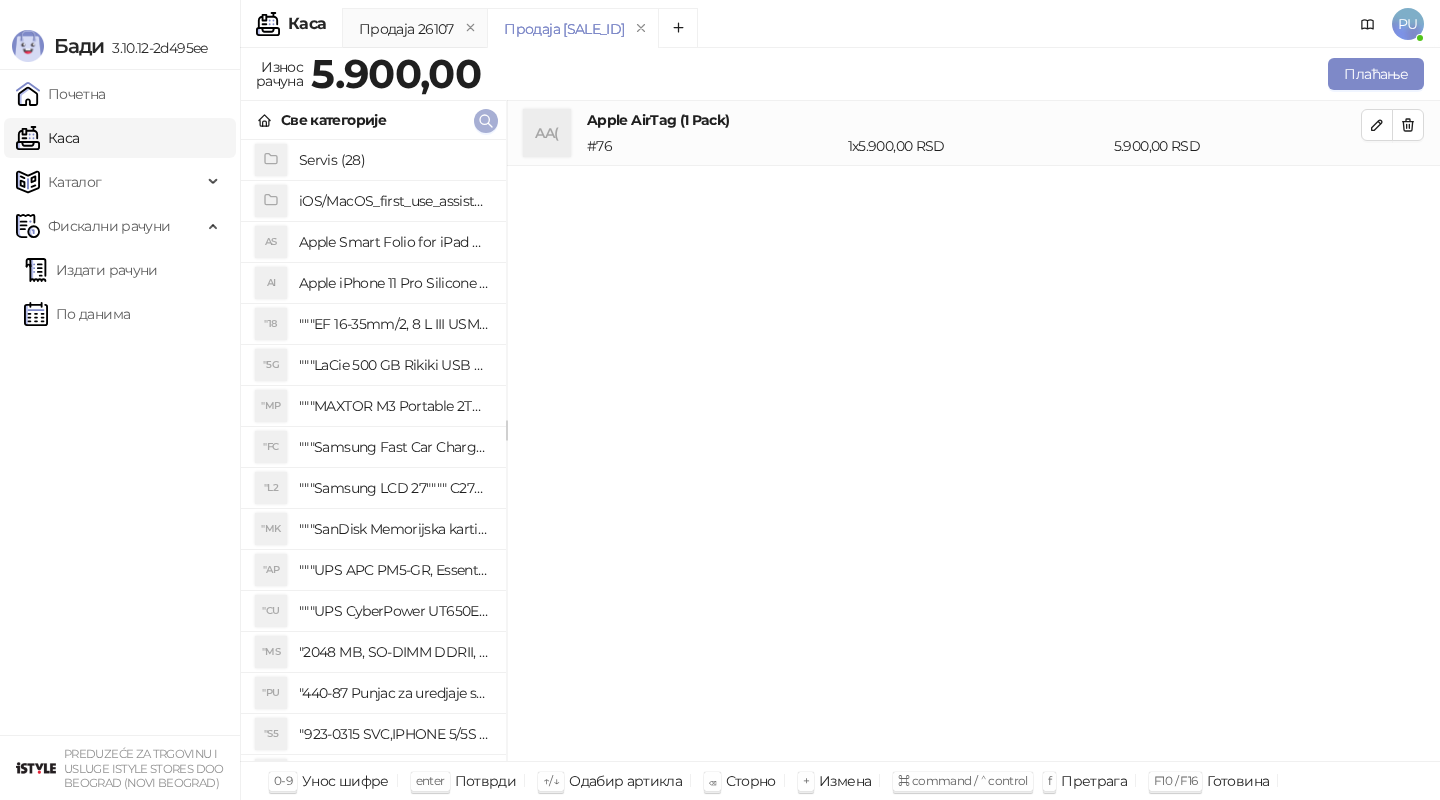 click 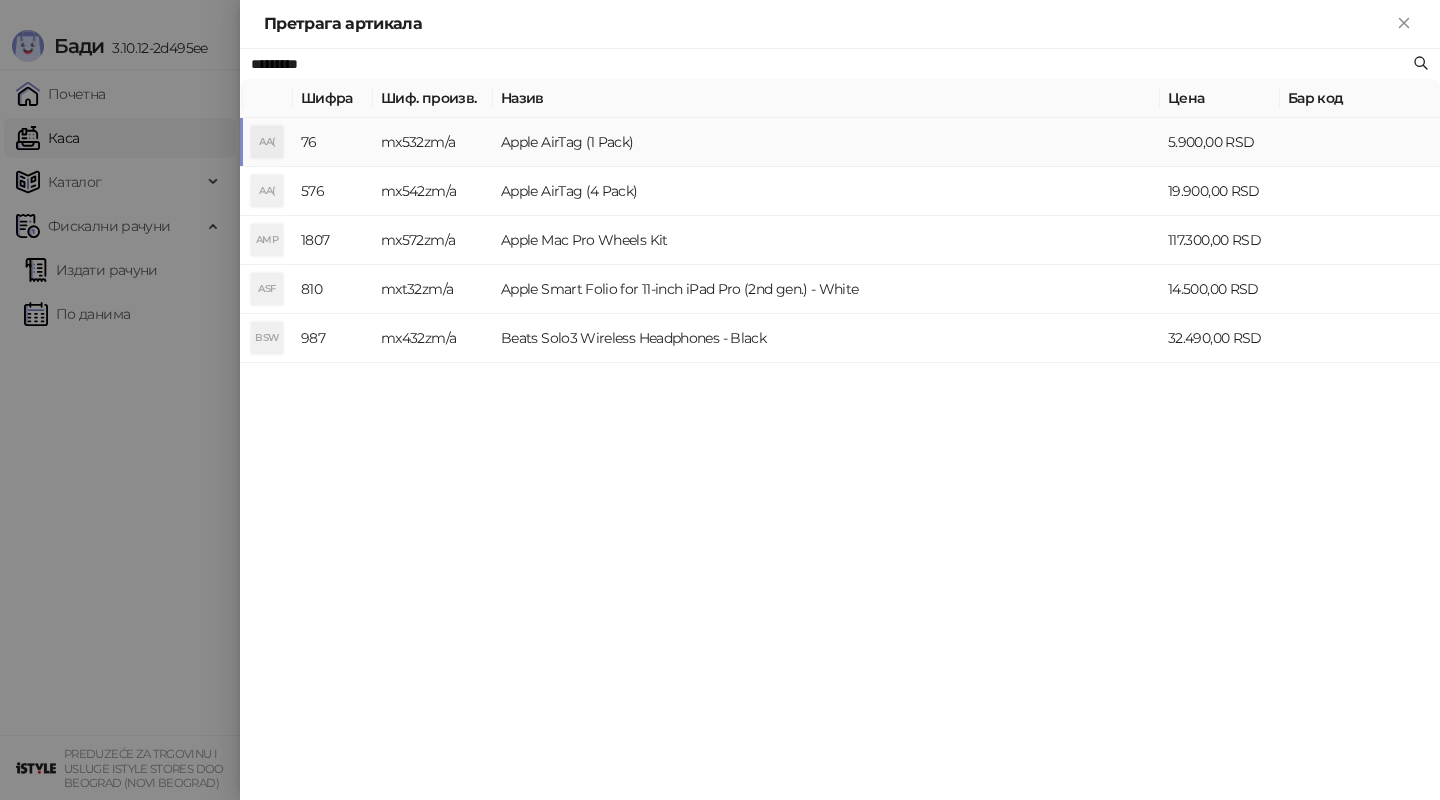 click on "Apple AirTag (1 Pack)" at bounding box center [826, 142] 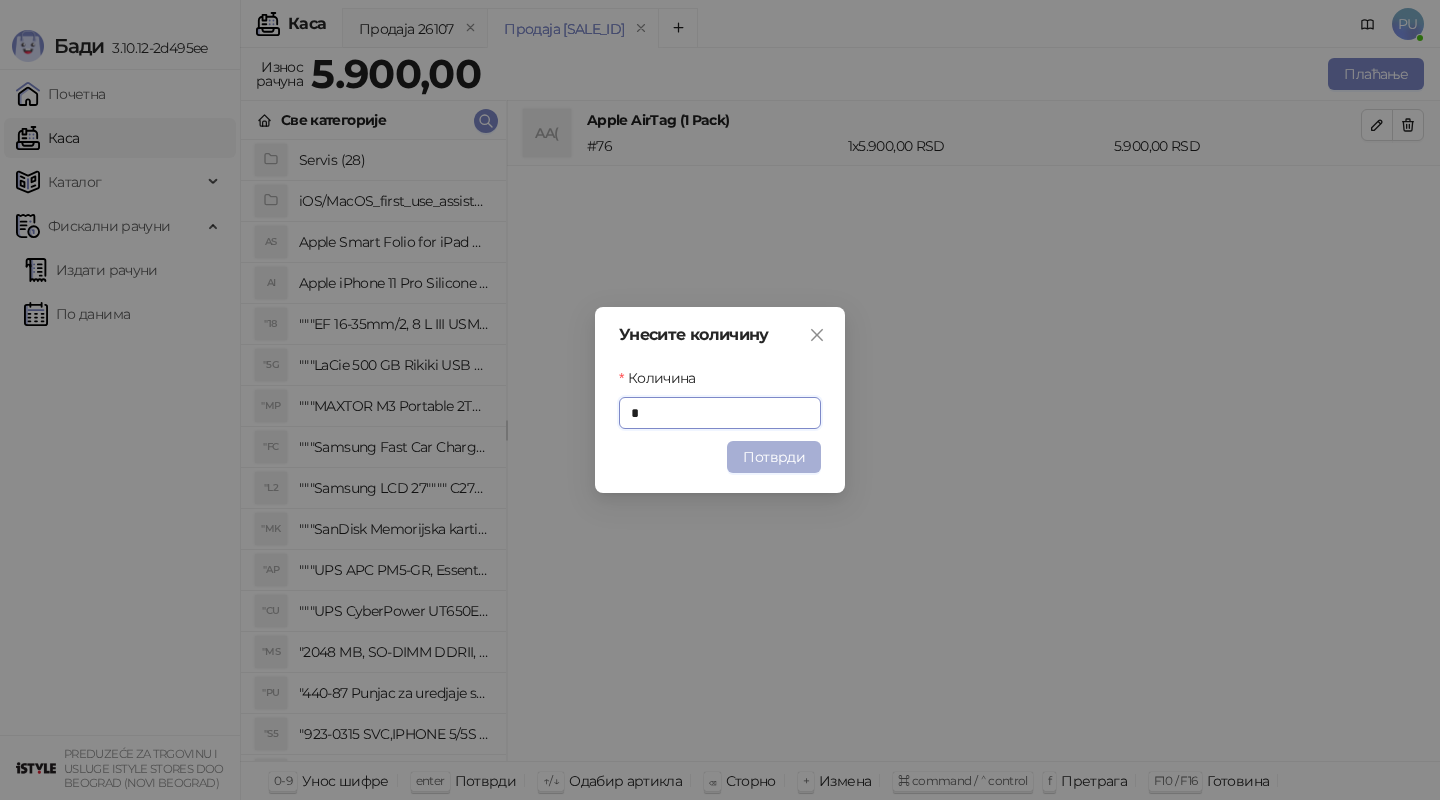 click on "Потврди" at bounding box center [774, 457] 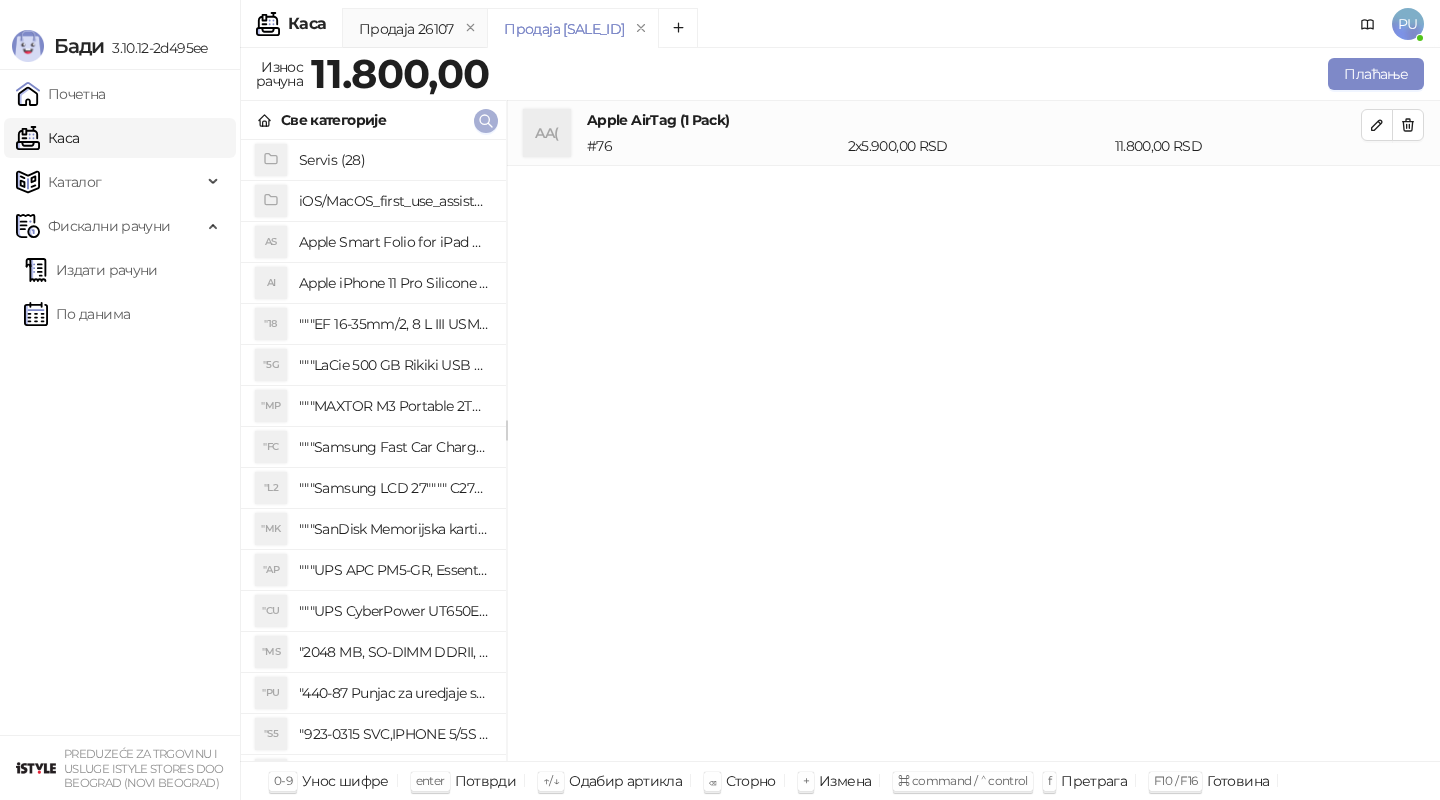 click 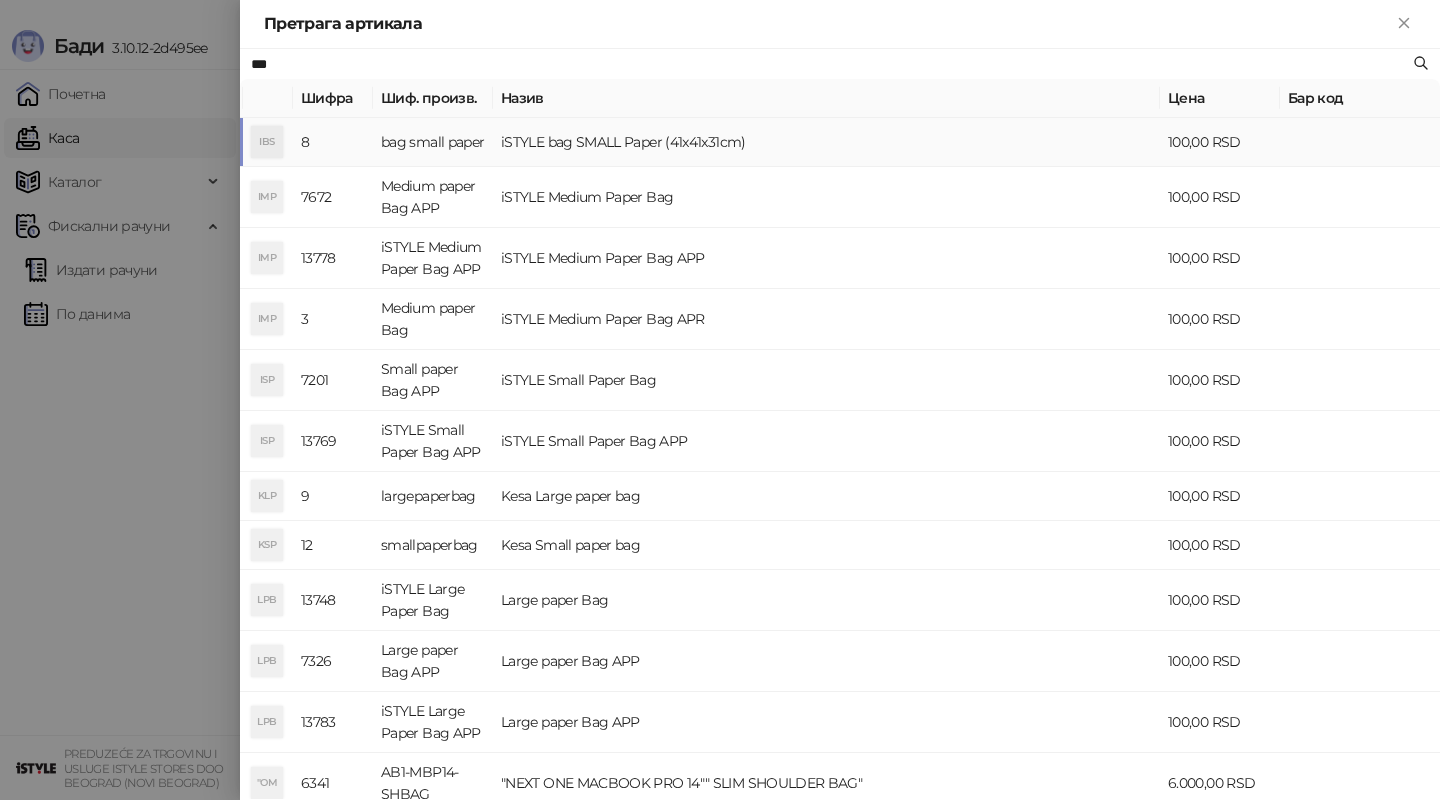 type on "***" 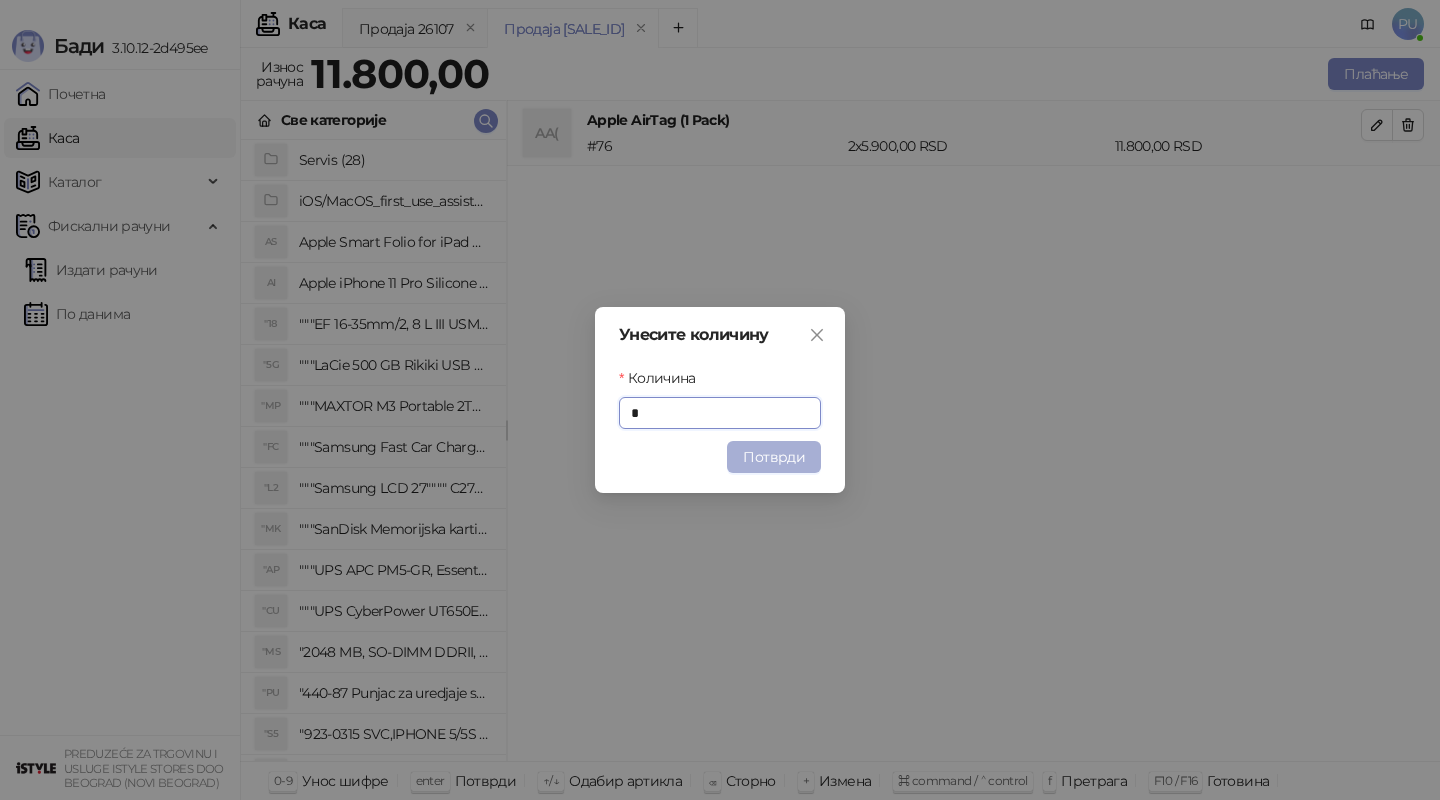 click on "Потврди" at bounding box center [774, 457] 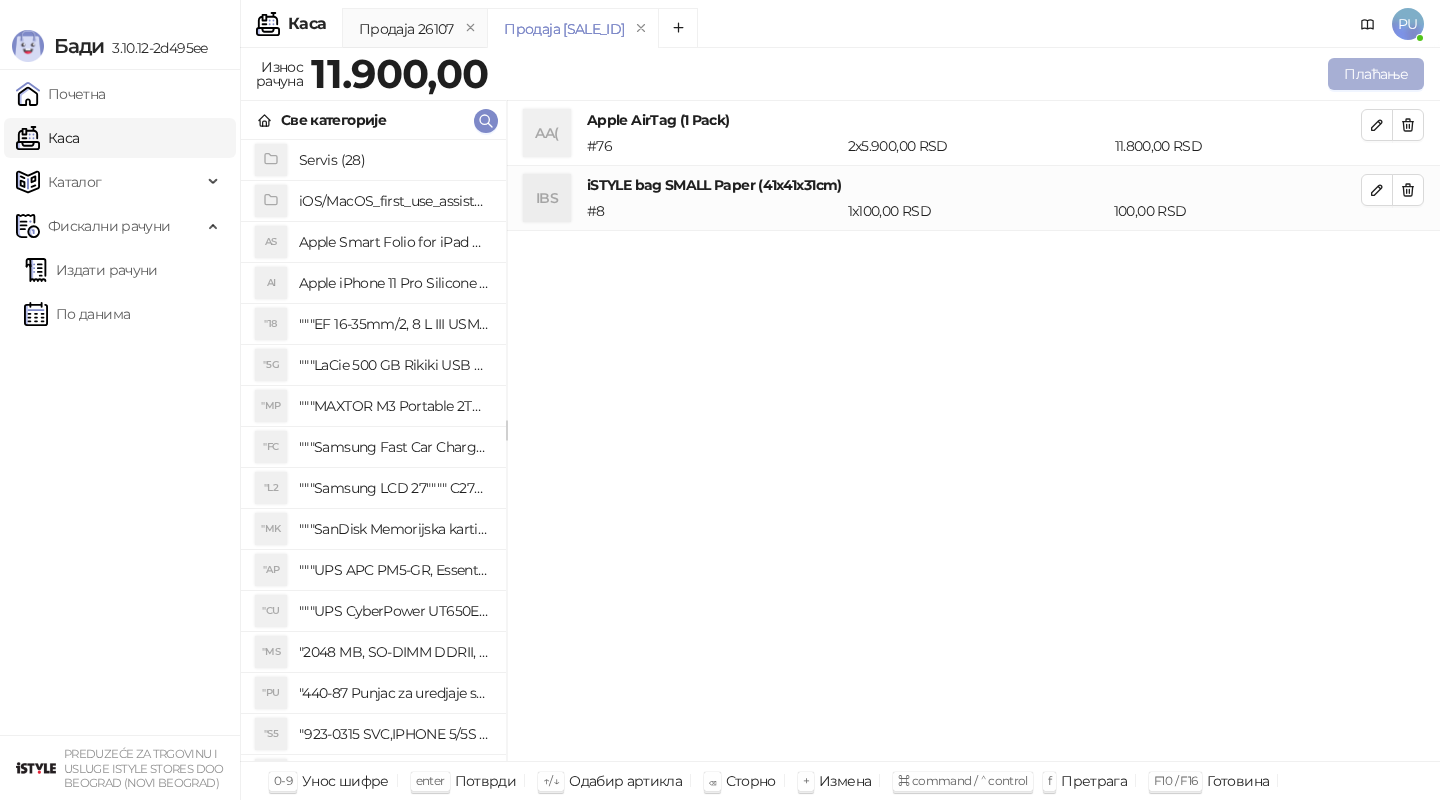 click on "Плаћање" at bounding box center [1376, 74] 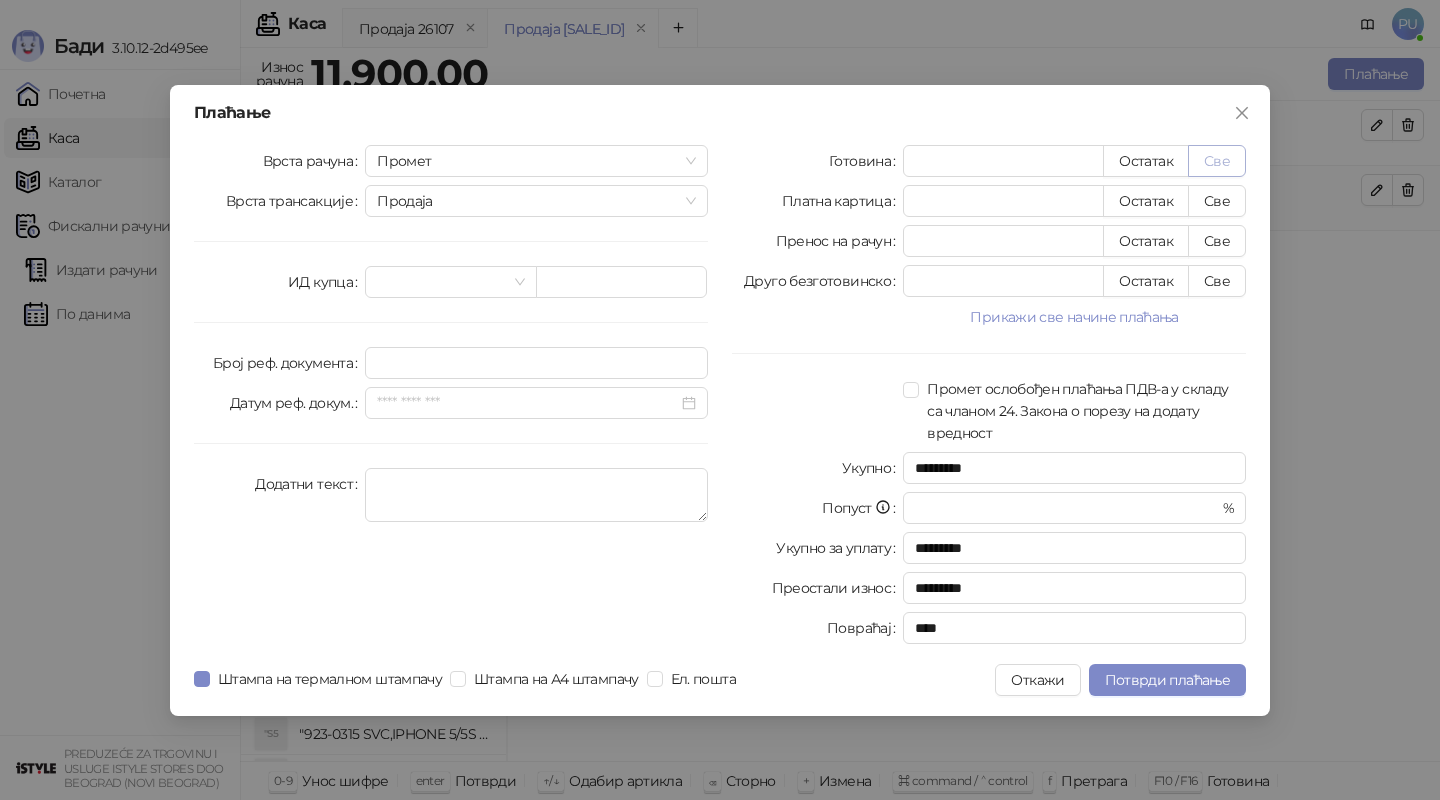 click on "Све" at bounding box center [1217, 161] 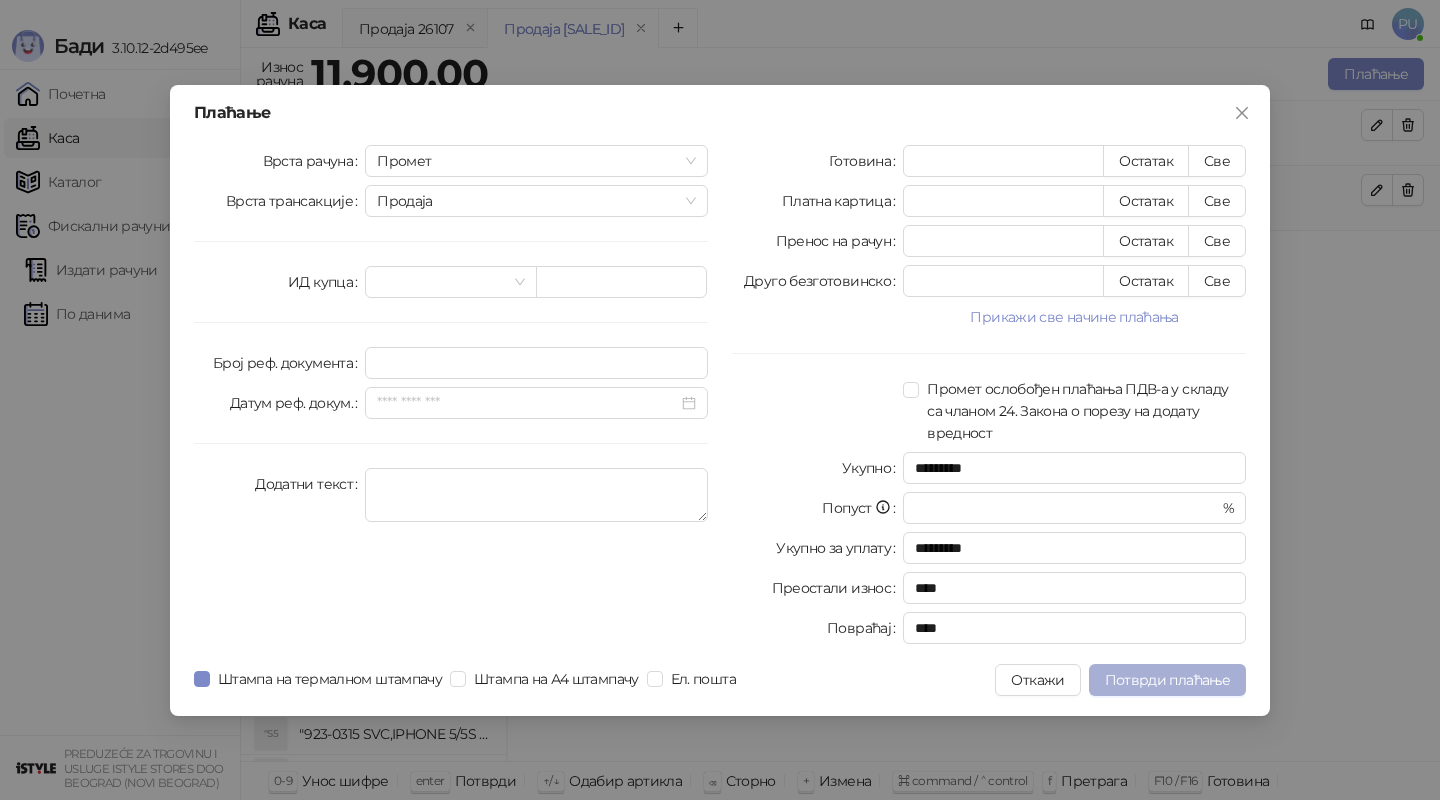 click on "Потврди плаћање" at bounding box center (1167, 680) 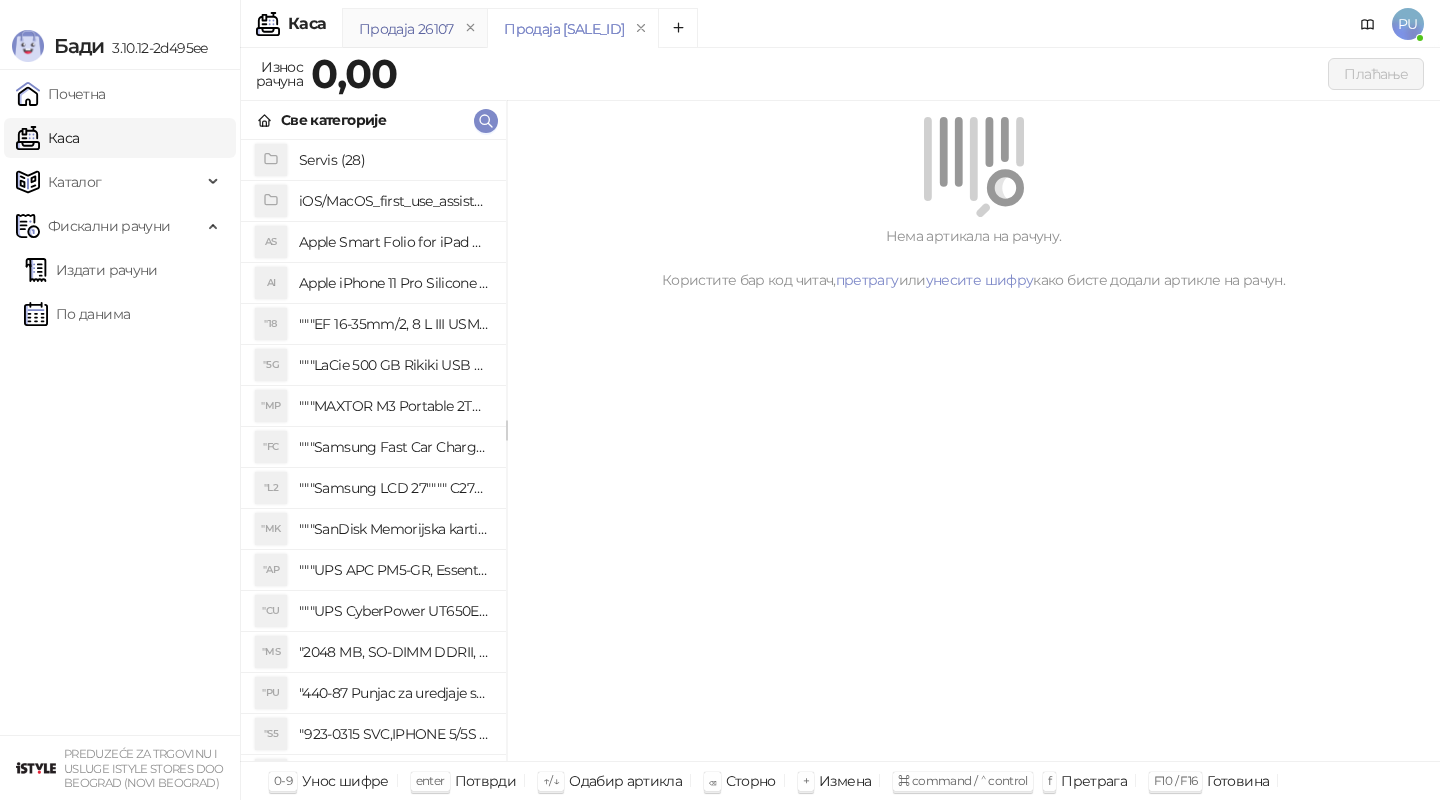click on "Продаја 26107" at bounding box center (406, 29) 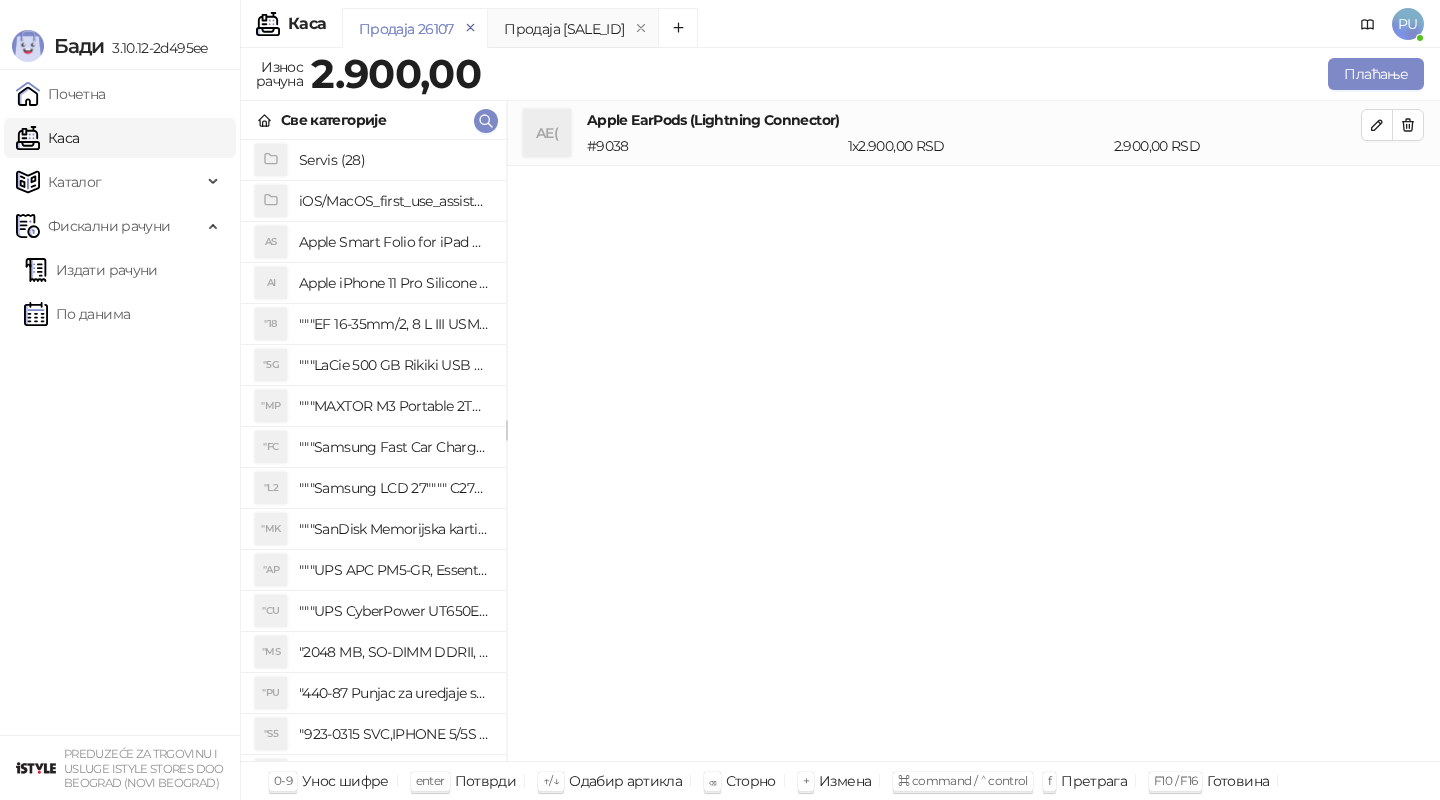 click 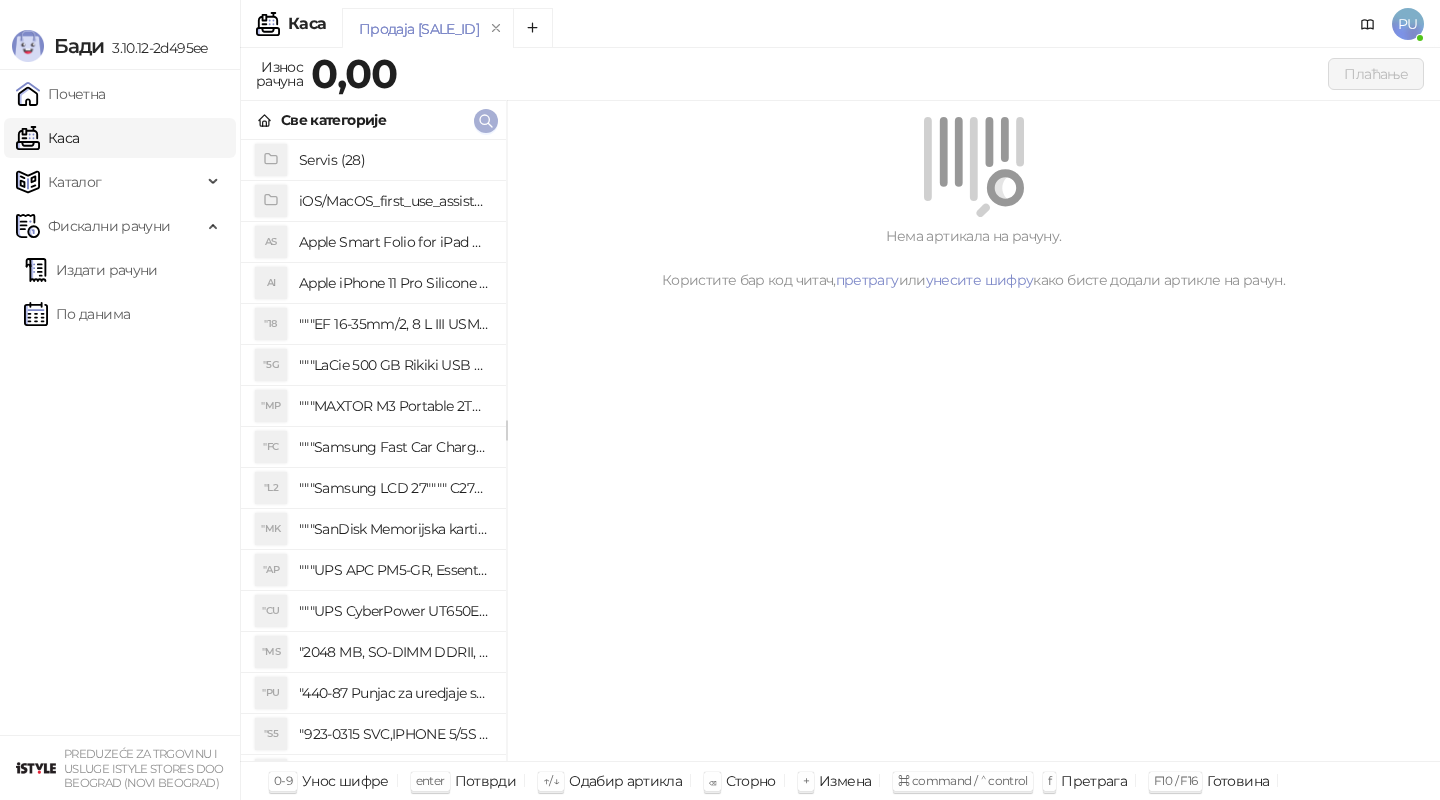 click 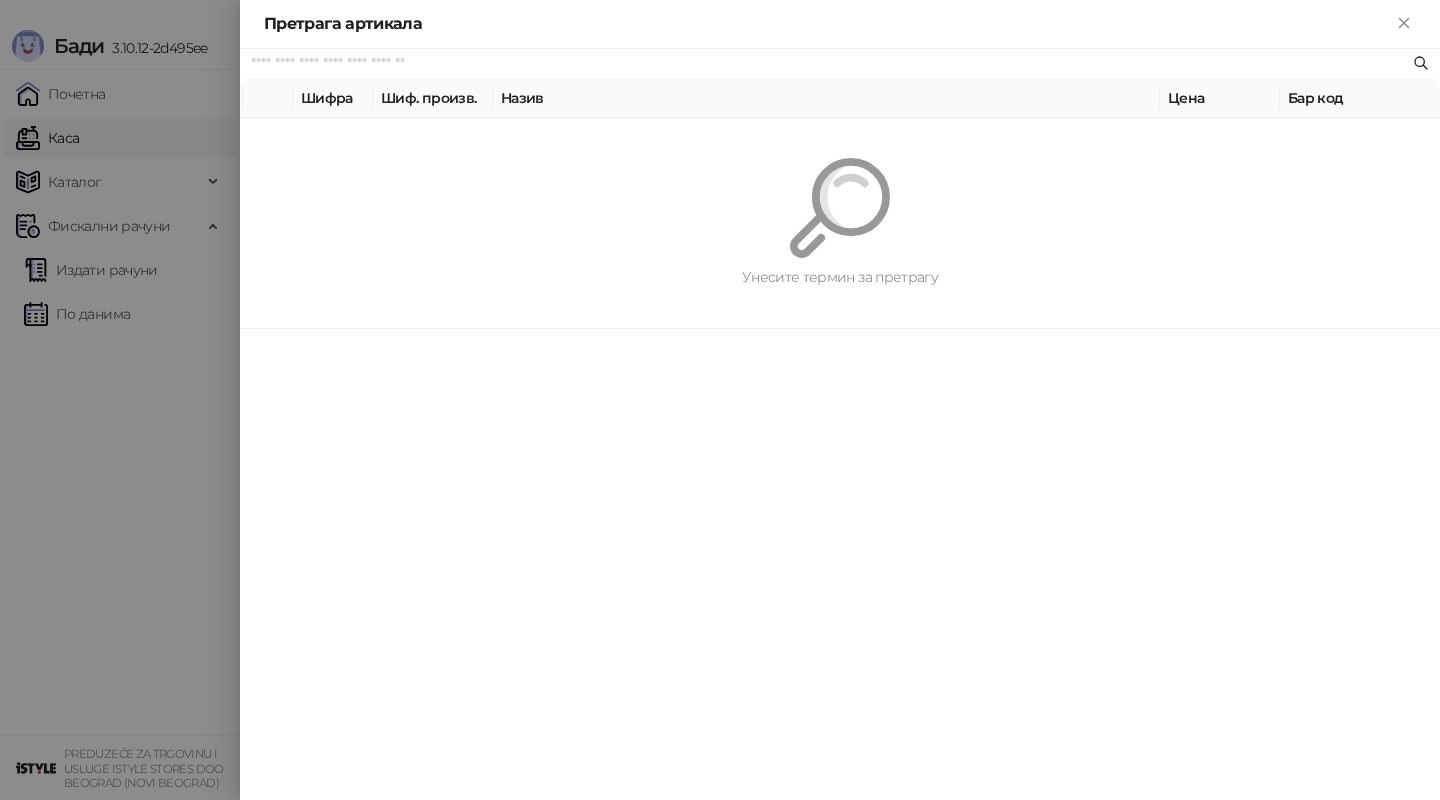 paste on "**********" 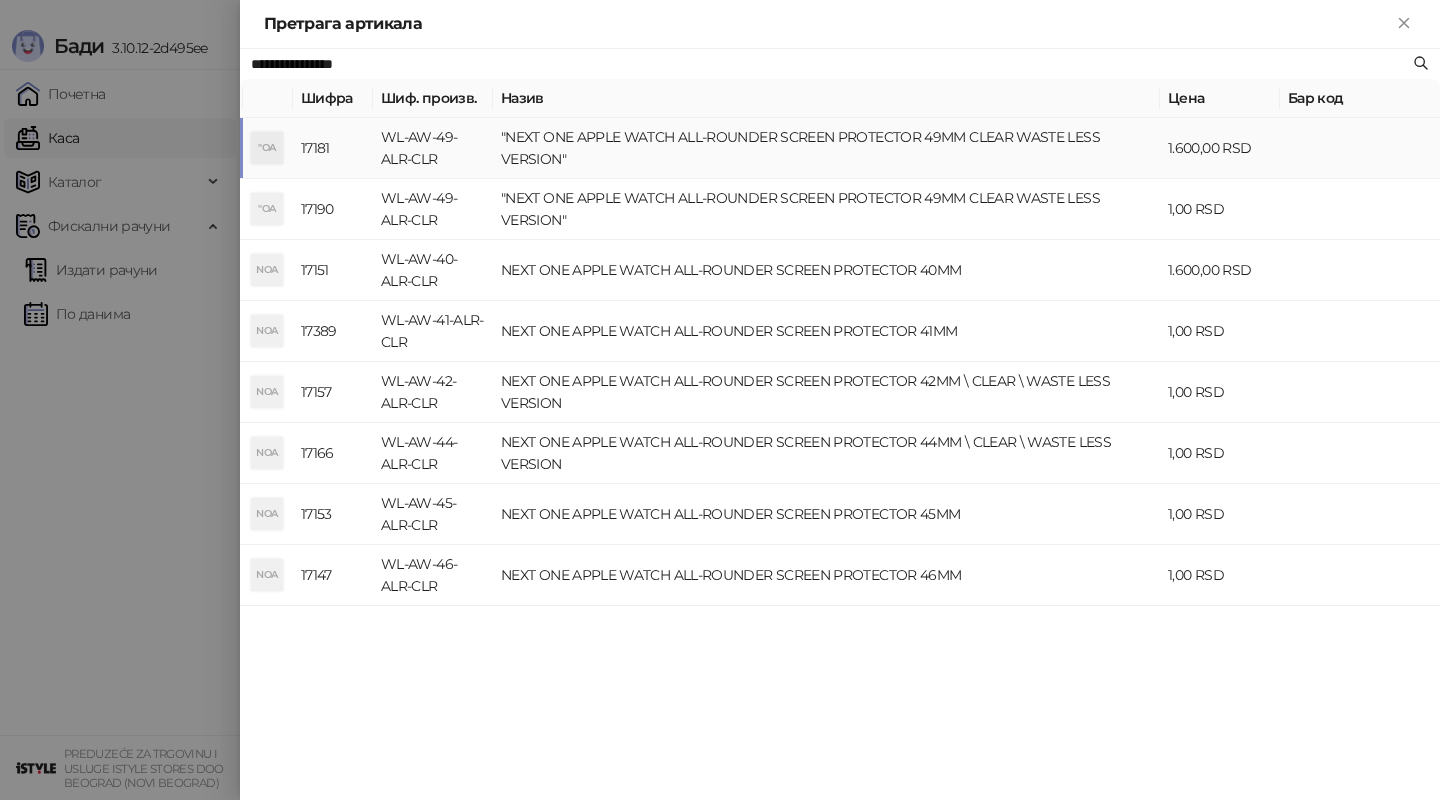 click on ""NEXT ONE APPLE WATCH ALL-ROUNDER SCREEN PROTECTOR 49MM CLEAR WASTE LESS VERSION"" at bounding box center [826, 148] 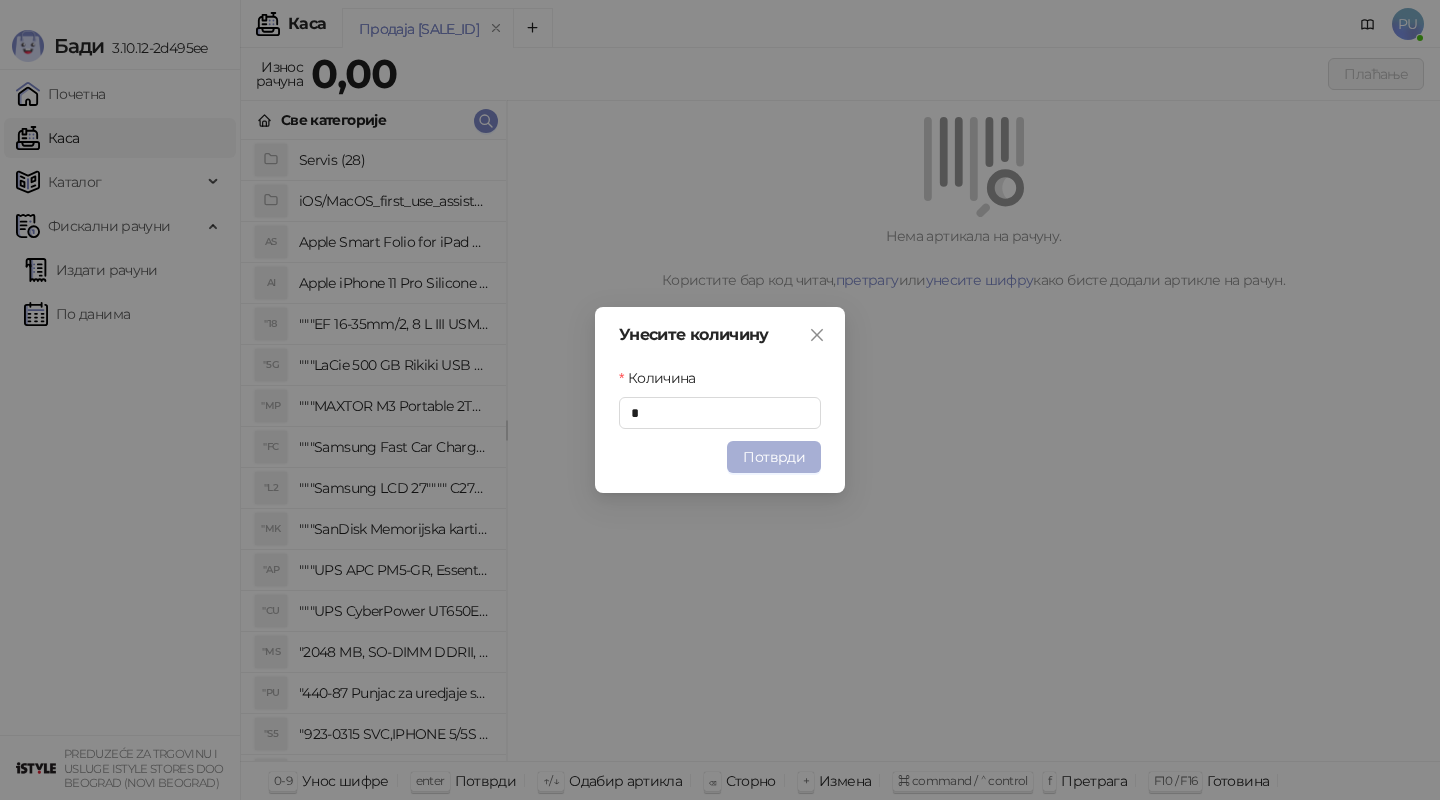 click on "Потврди" at bounding box center [774, 457] 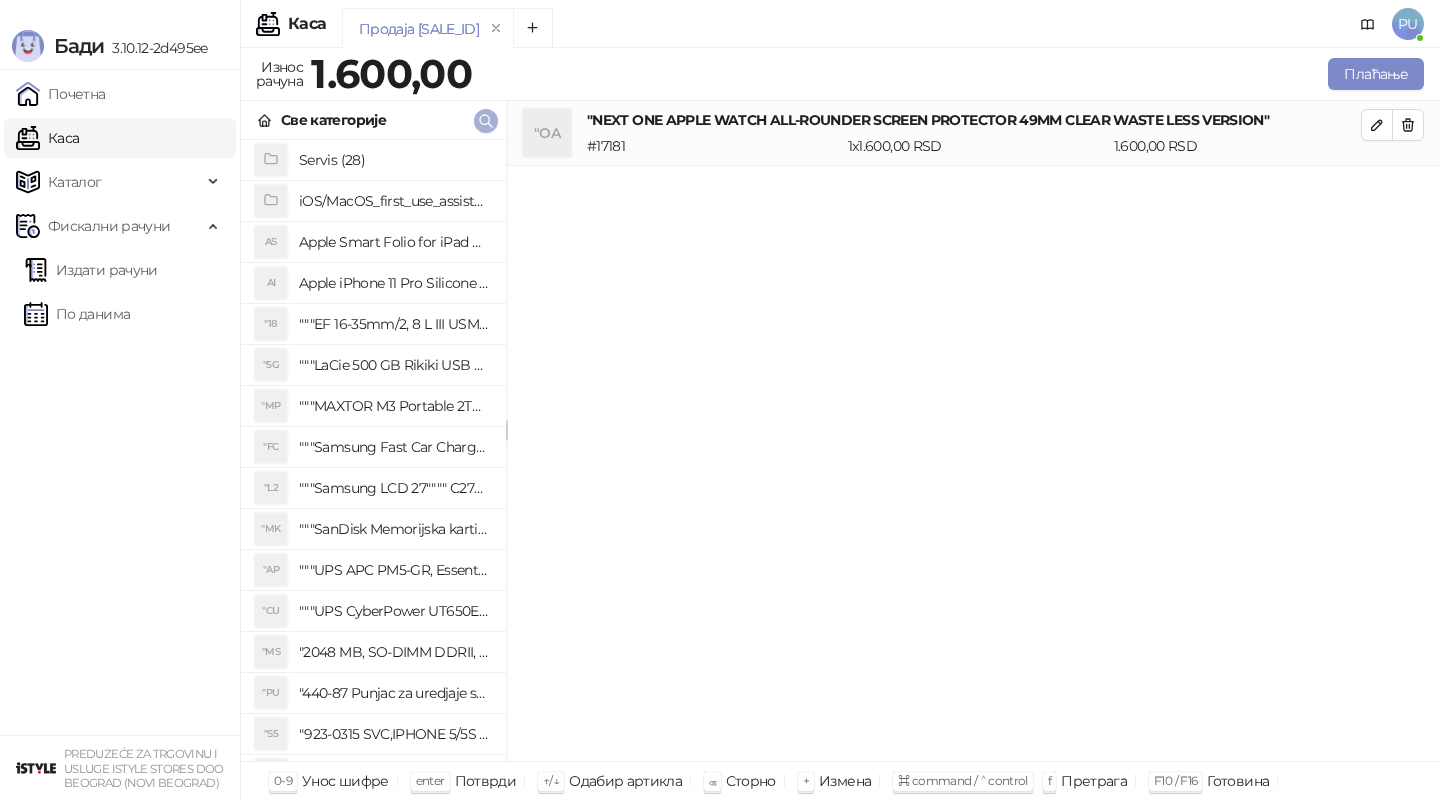 click 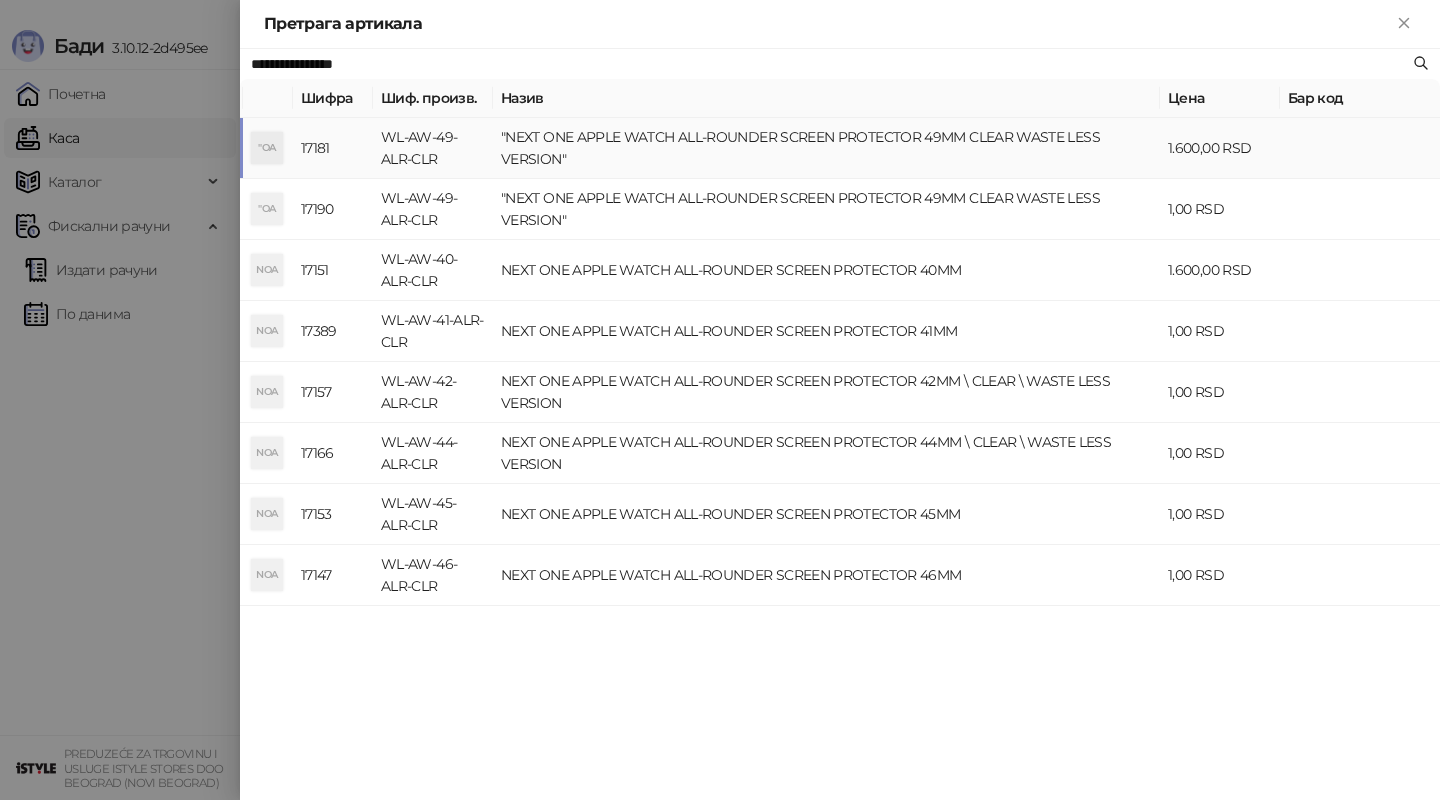 paste on "**********" 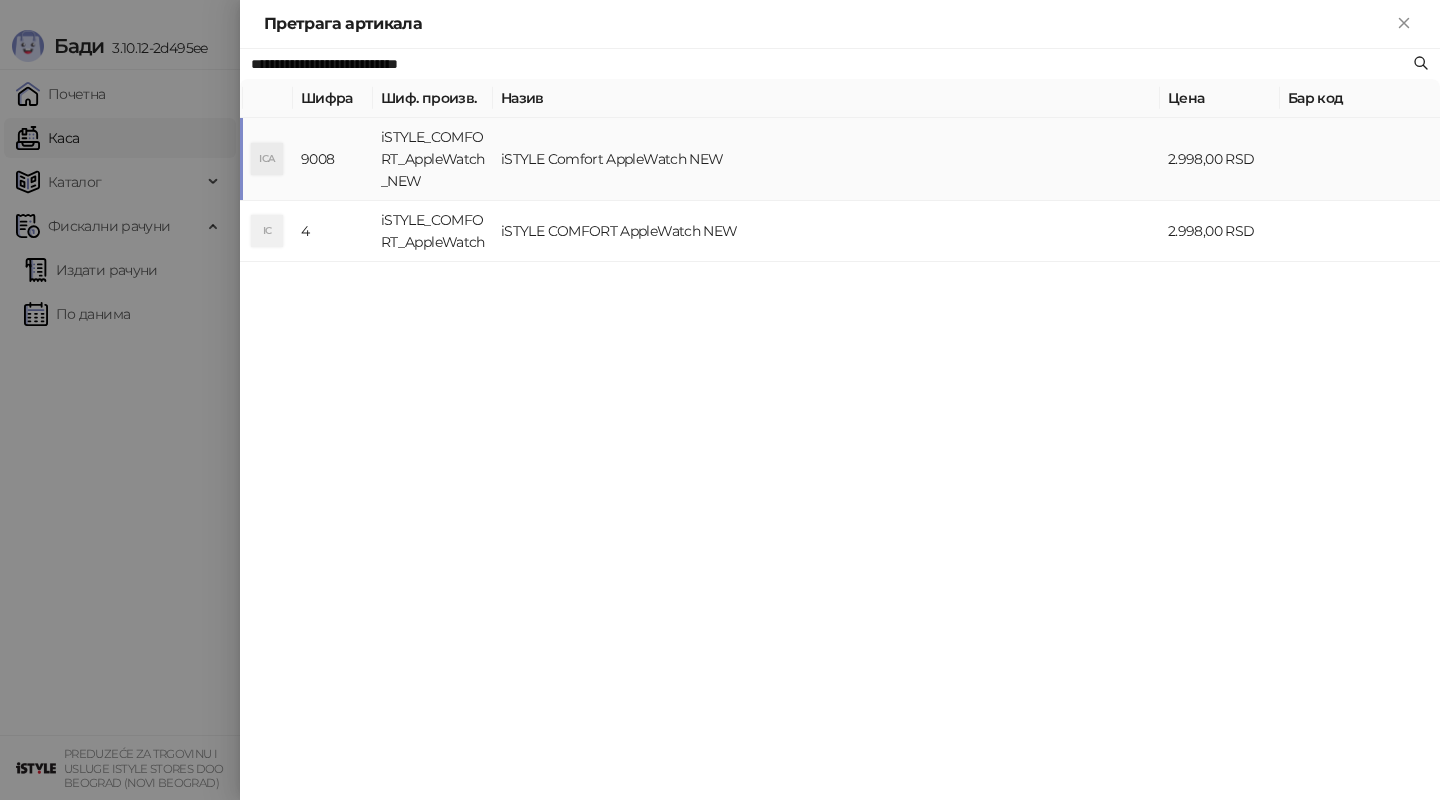 type on "**********" 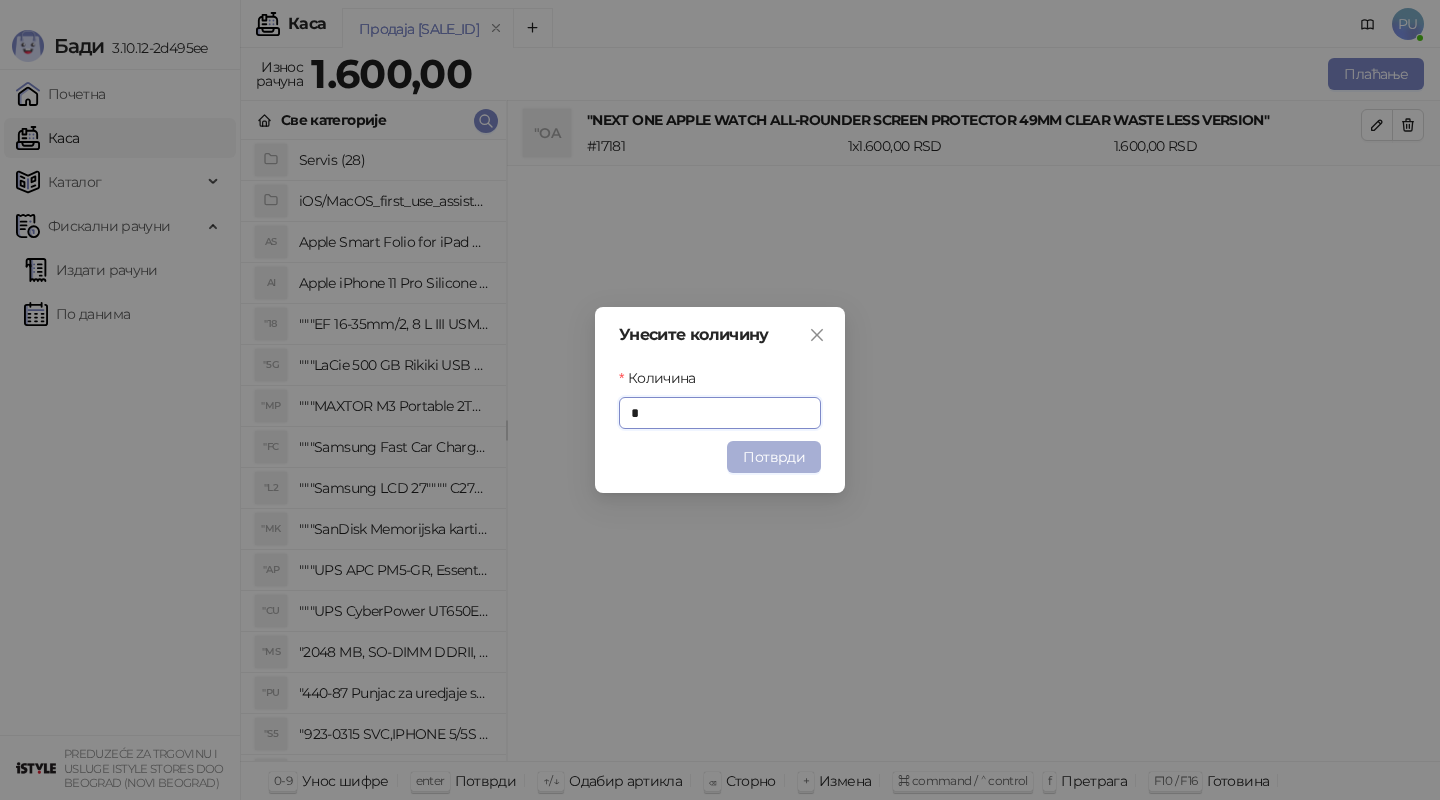 click on "Потврди" at bounding box center [774, 457] 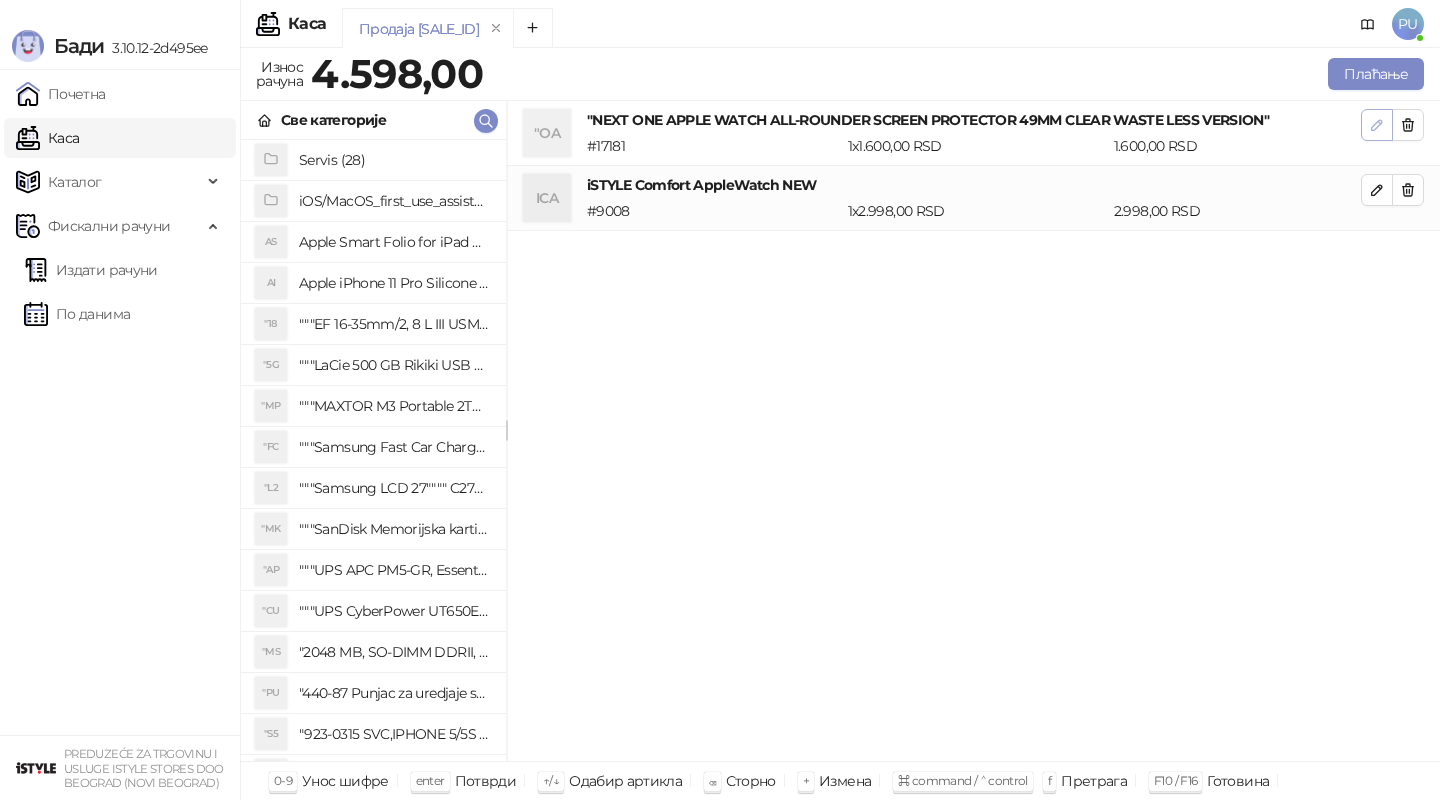 click 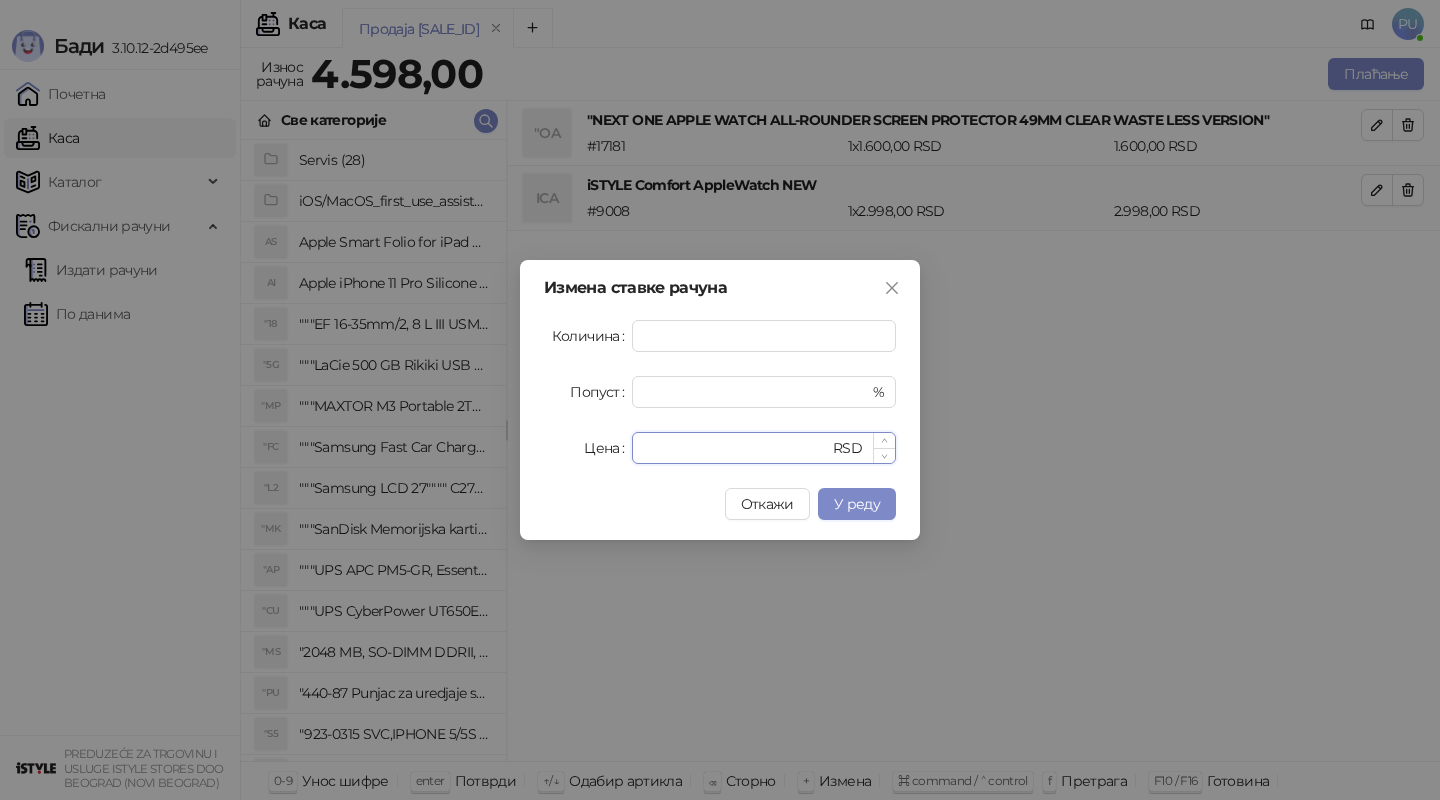 drag, startPoint x: 709, startPoint y: 445, endPoint x: 681, endPoint y: 445, distance: 28 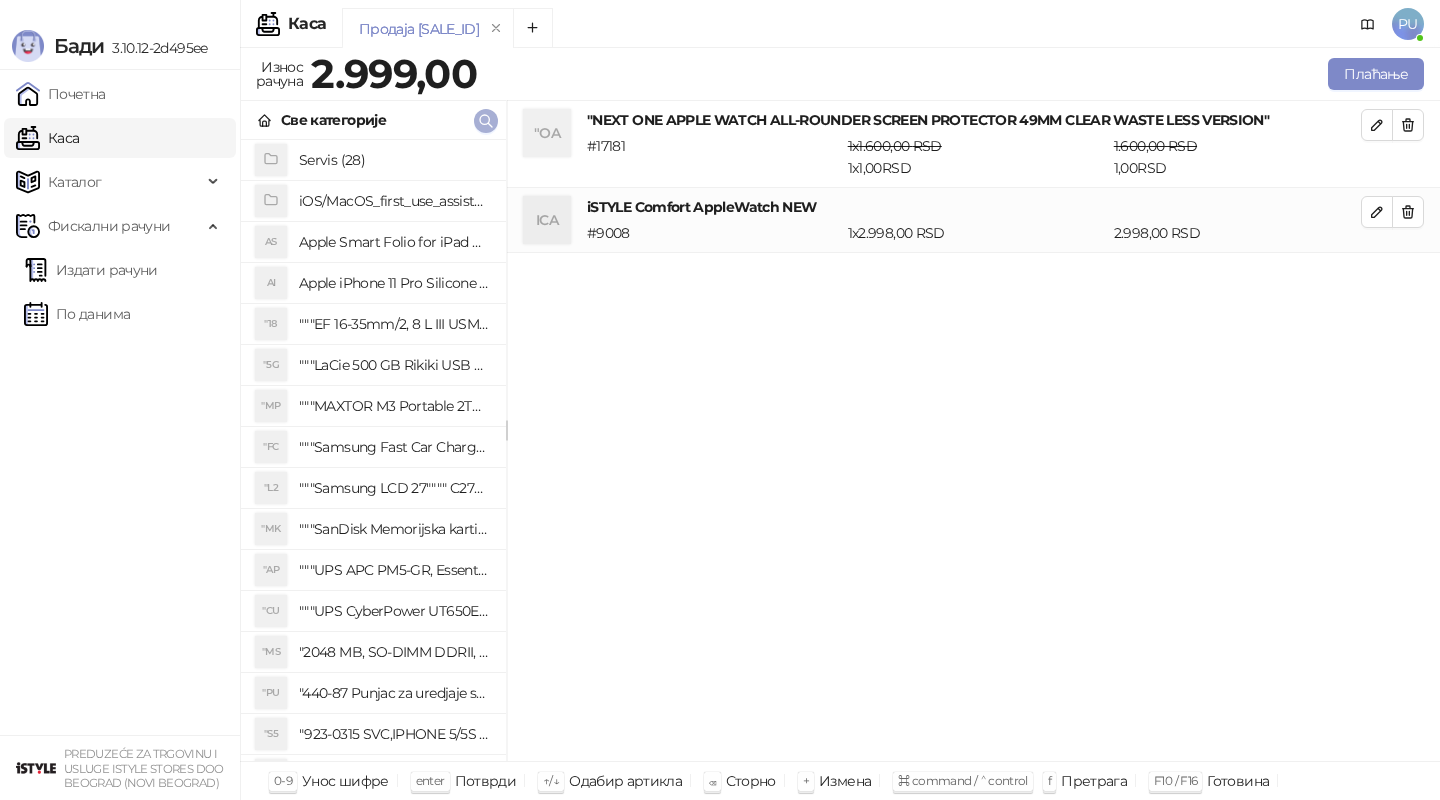 click 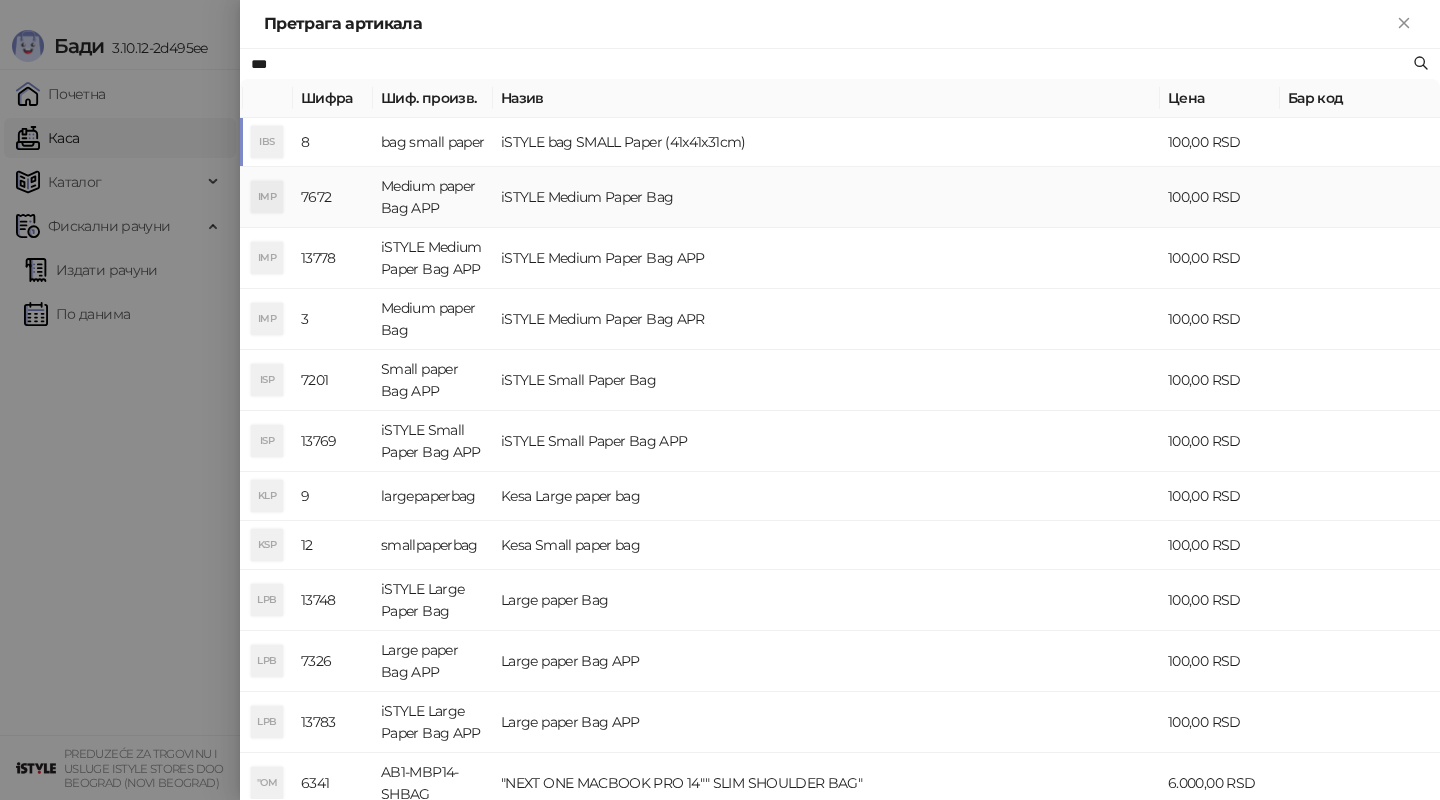 click on "iSTYLE bag SMALL Paper (41x41x31cm)" at bounding box center (826, 142) 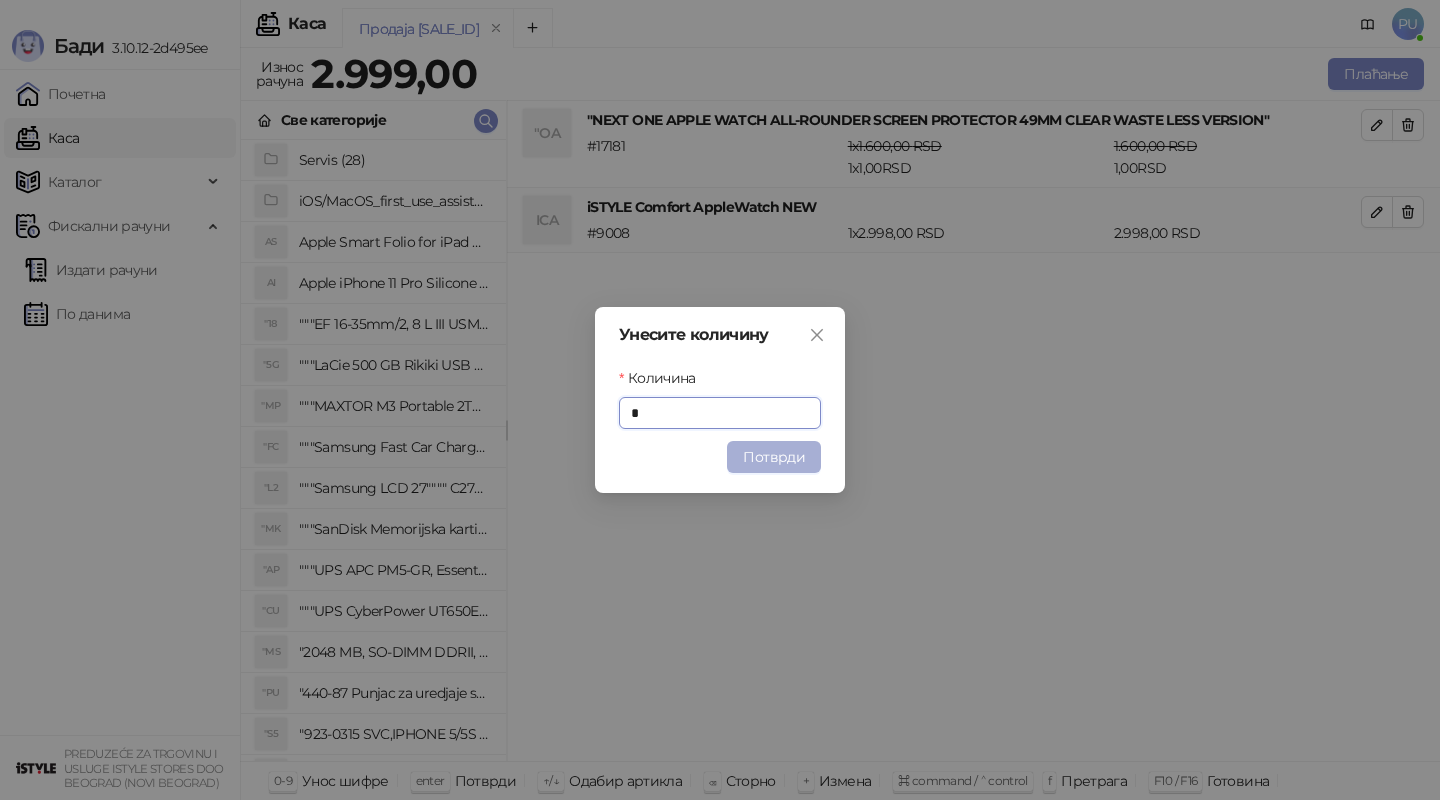 click on "Потврди" at bounding box center [774, 457] 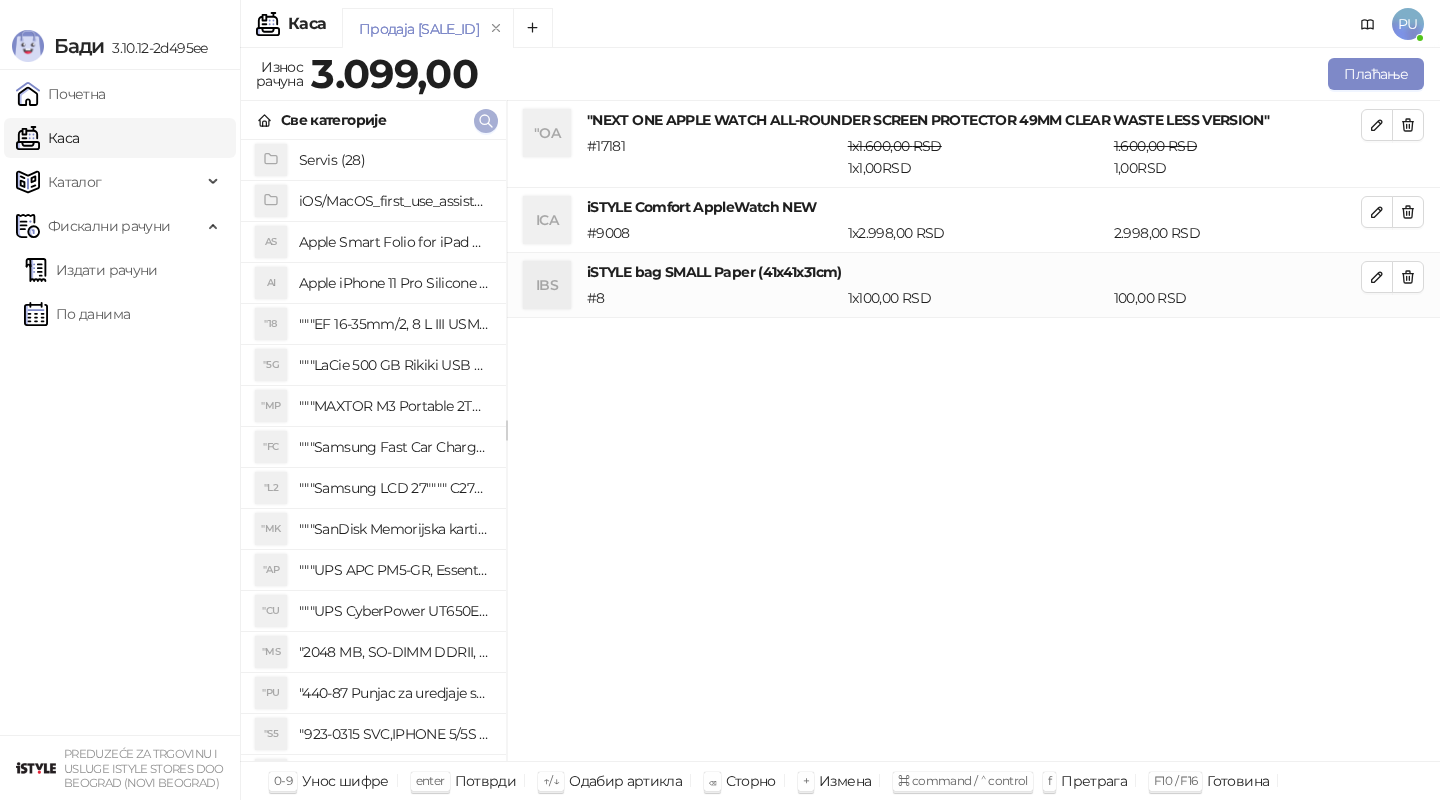 click 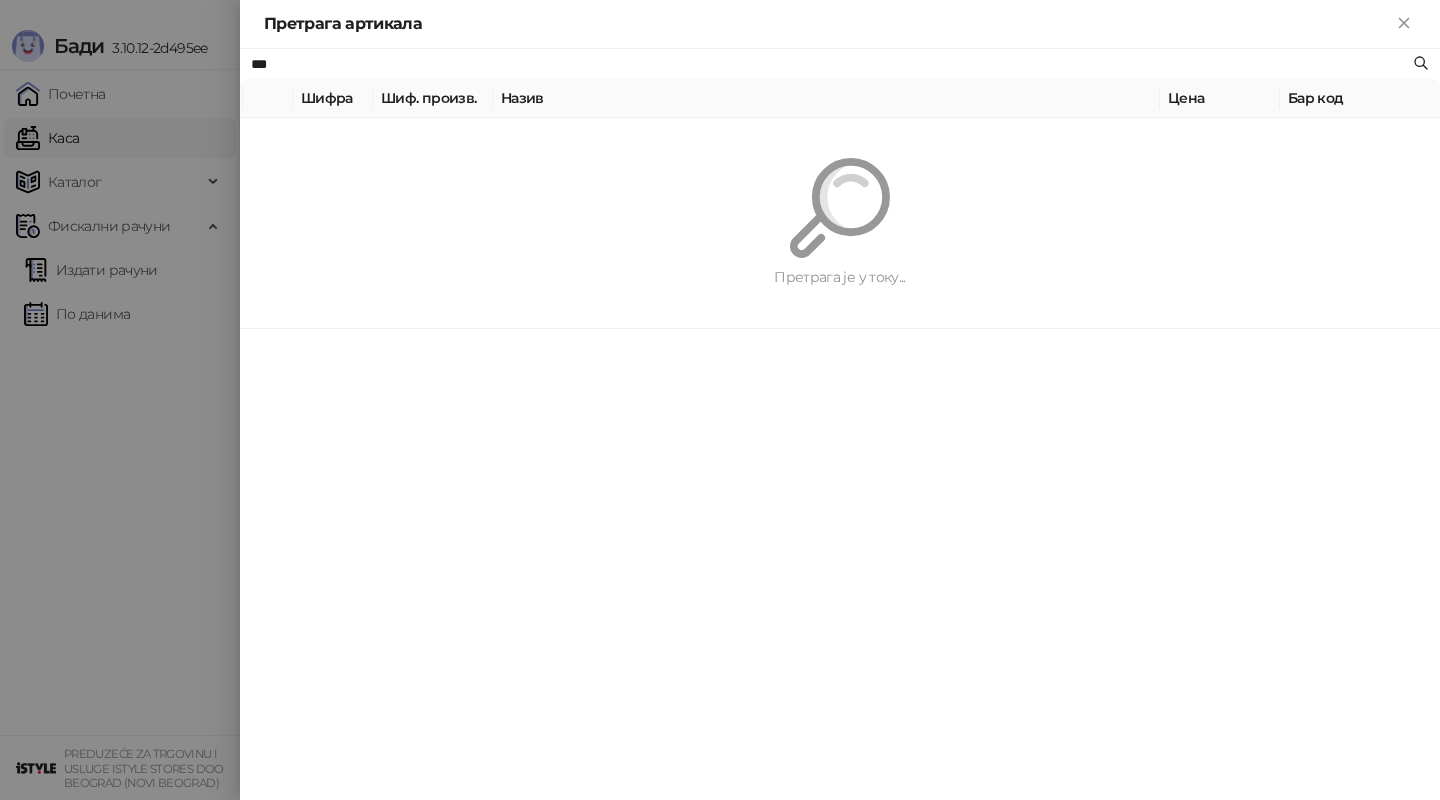 paste on "*****" 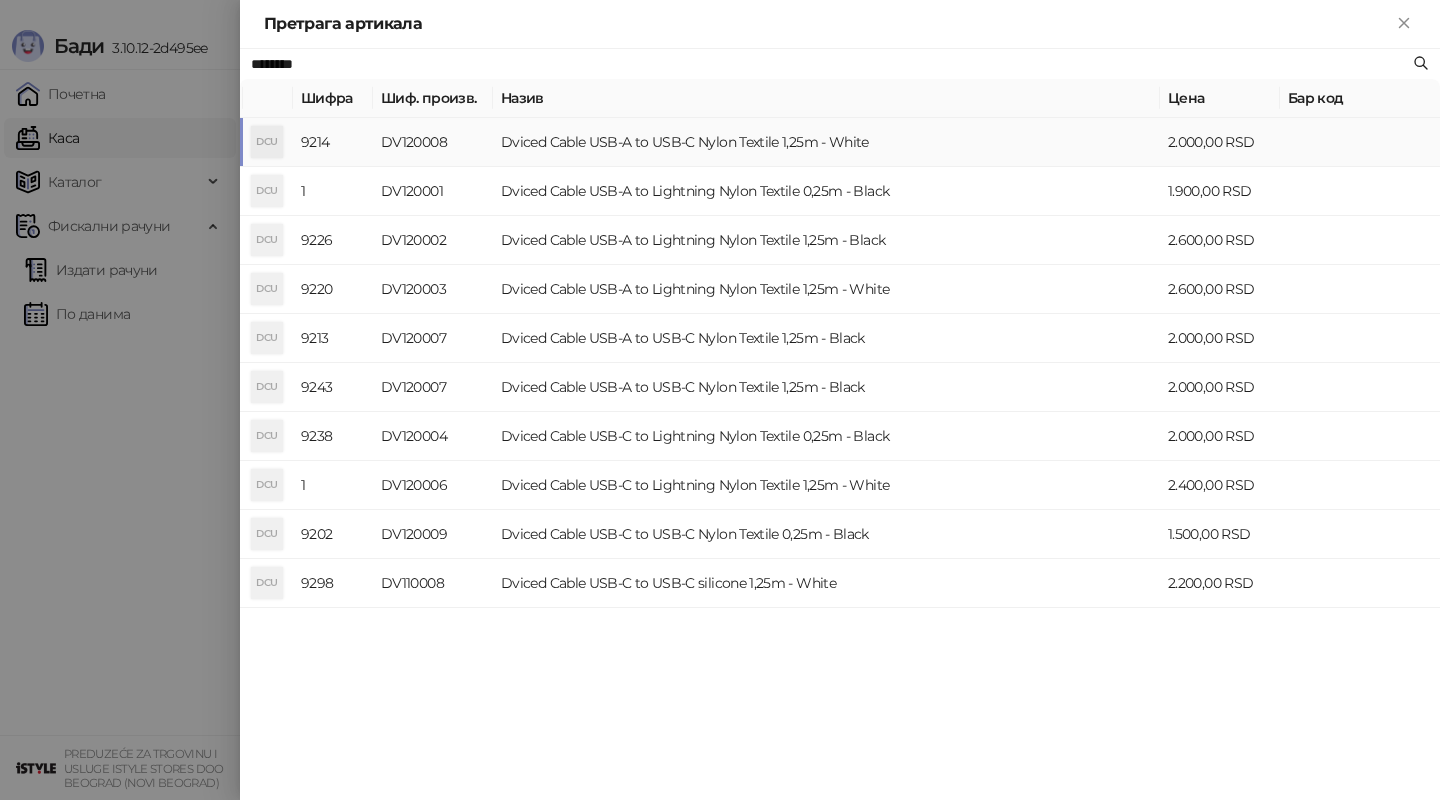 type on "********" 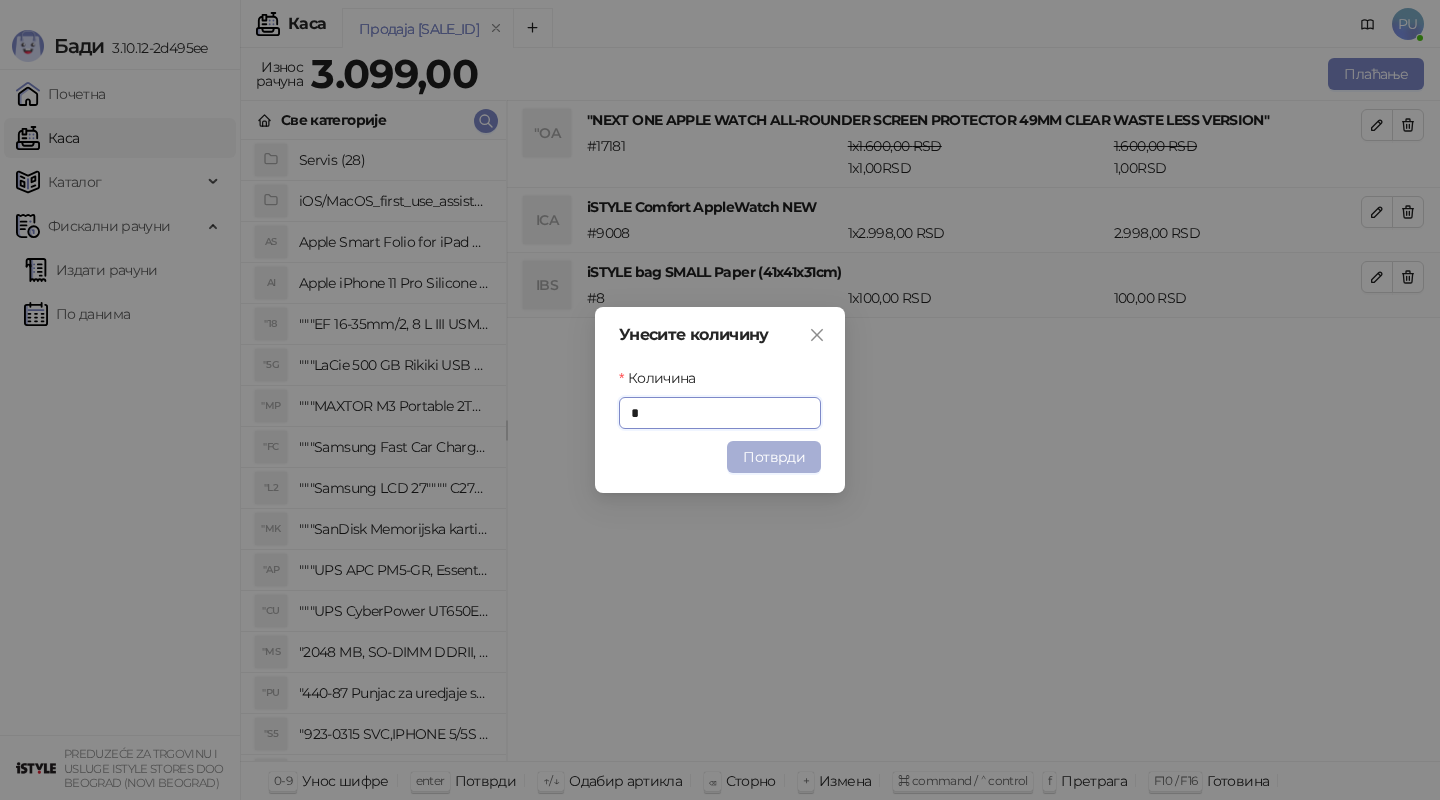 click on "Потврди" at bounding box center [774, 457] 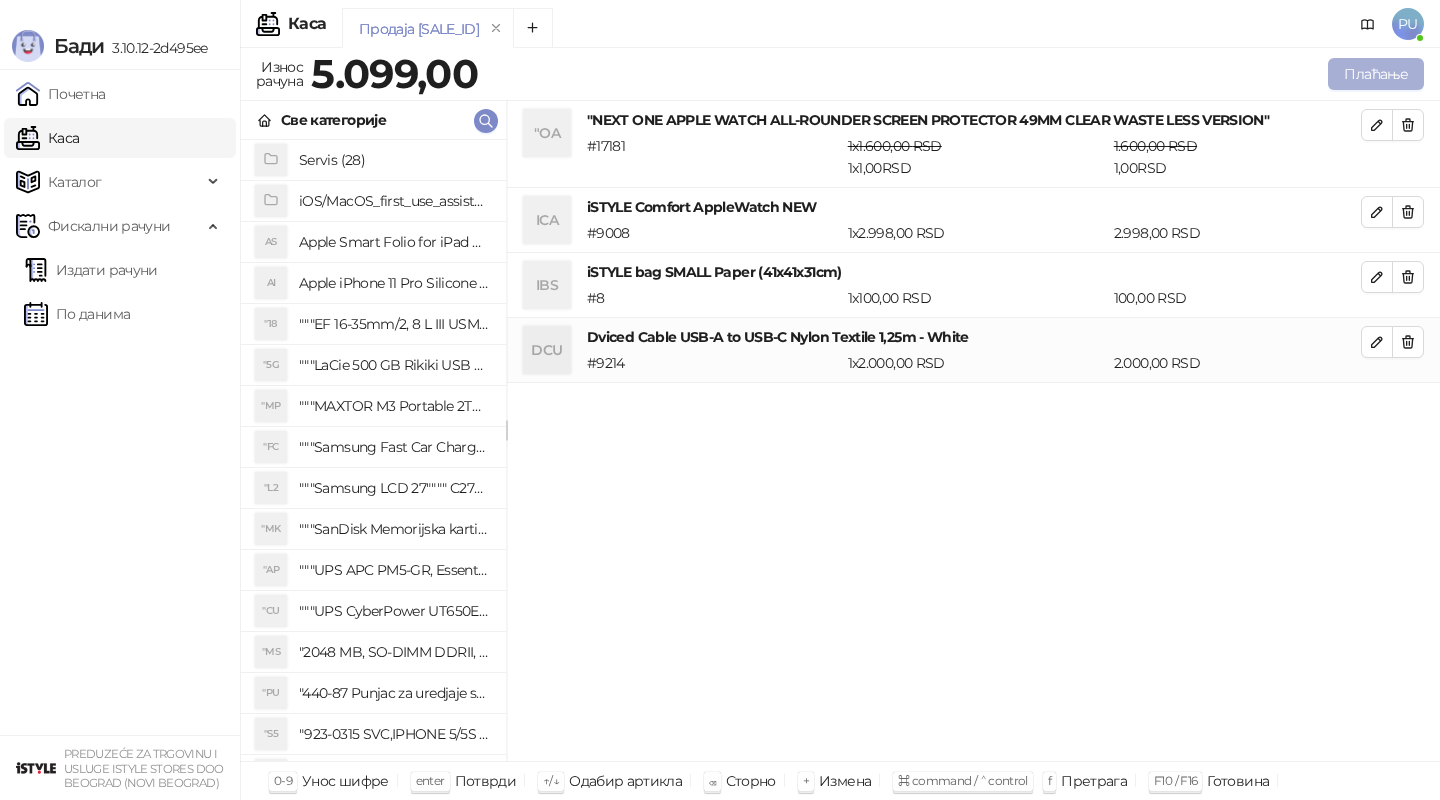 click on "Плаћање" at bounding box center [1376, 74] 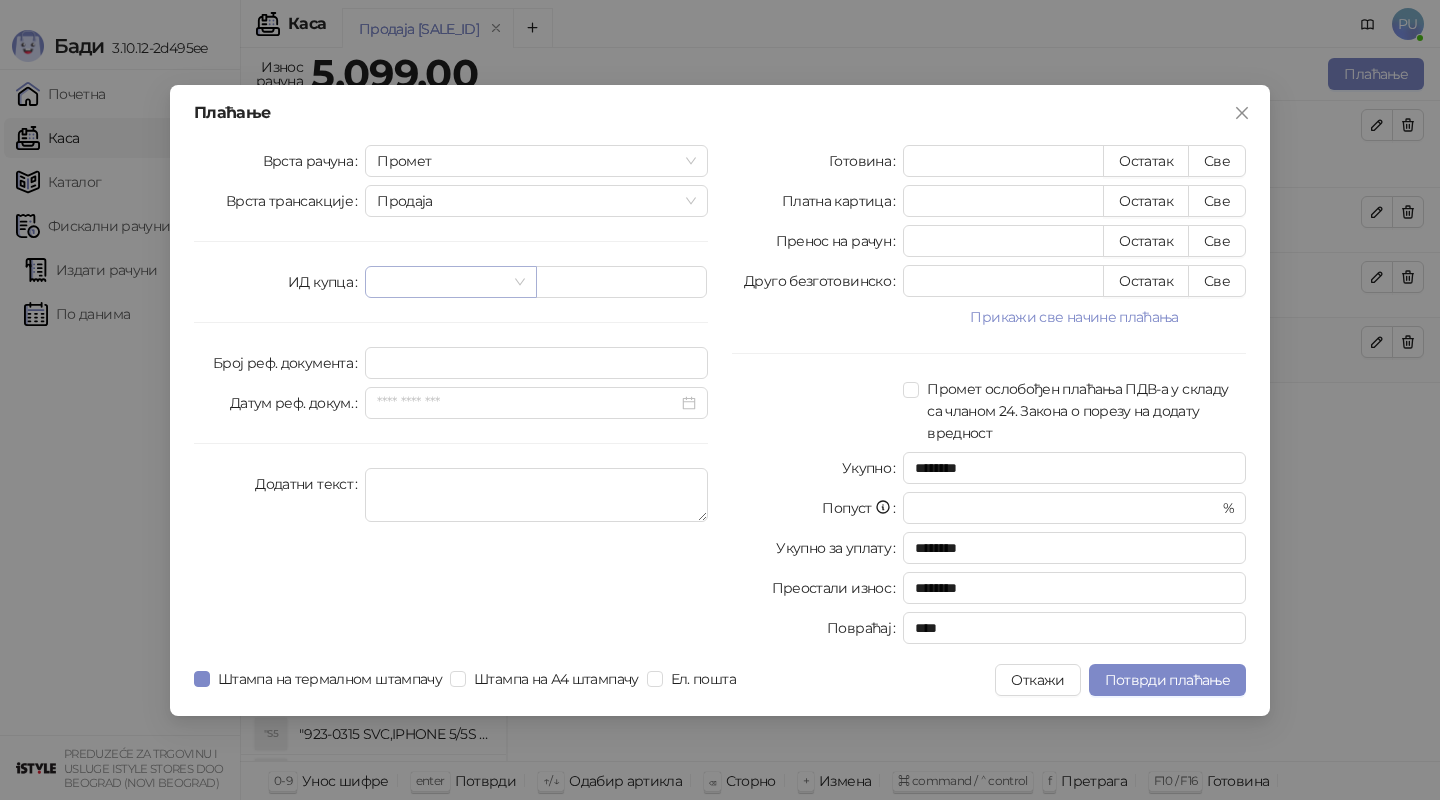 click at bounding box center [450, 282] 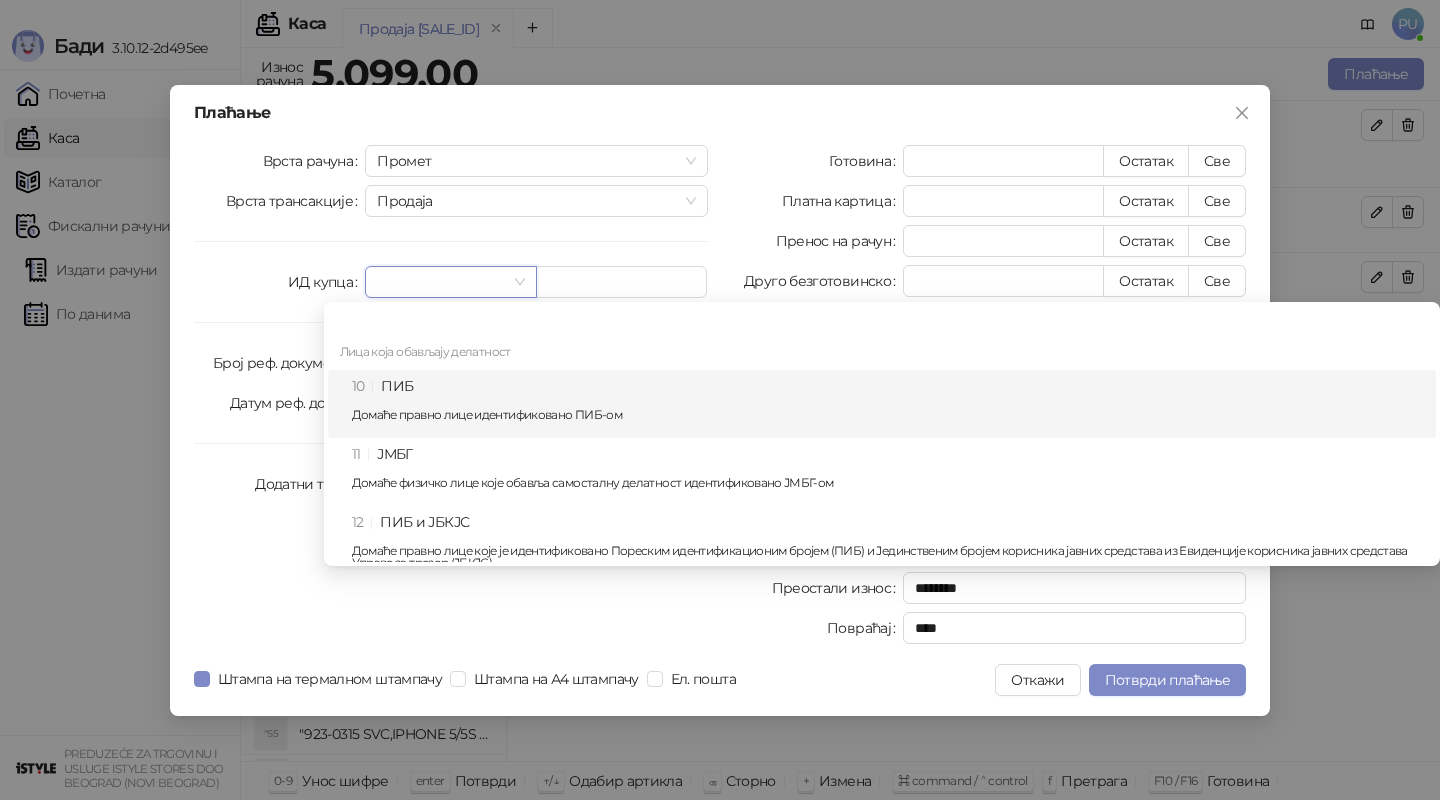 click on "10 ПИБ Домаће правно лице идентификовано ПИБ-ом" at bounding box center [888, 404] 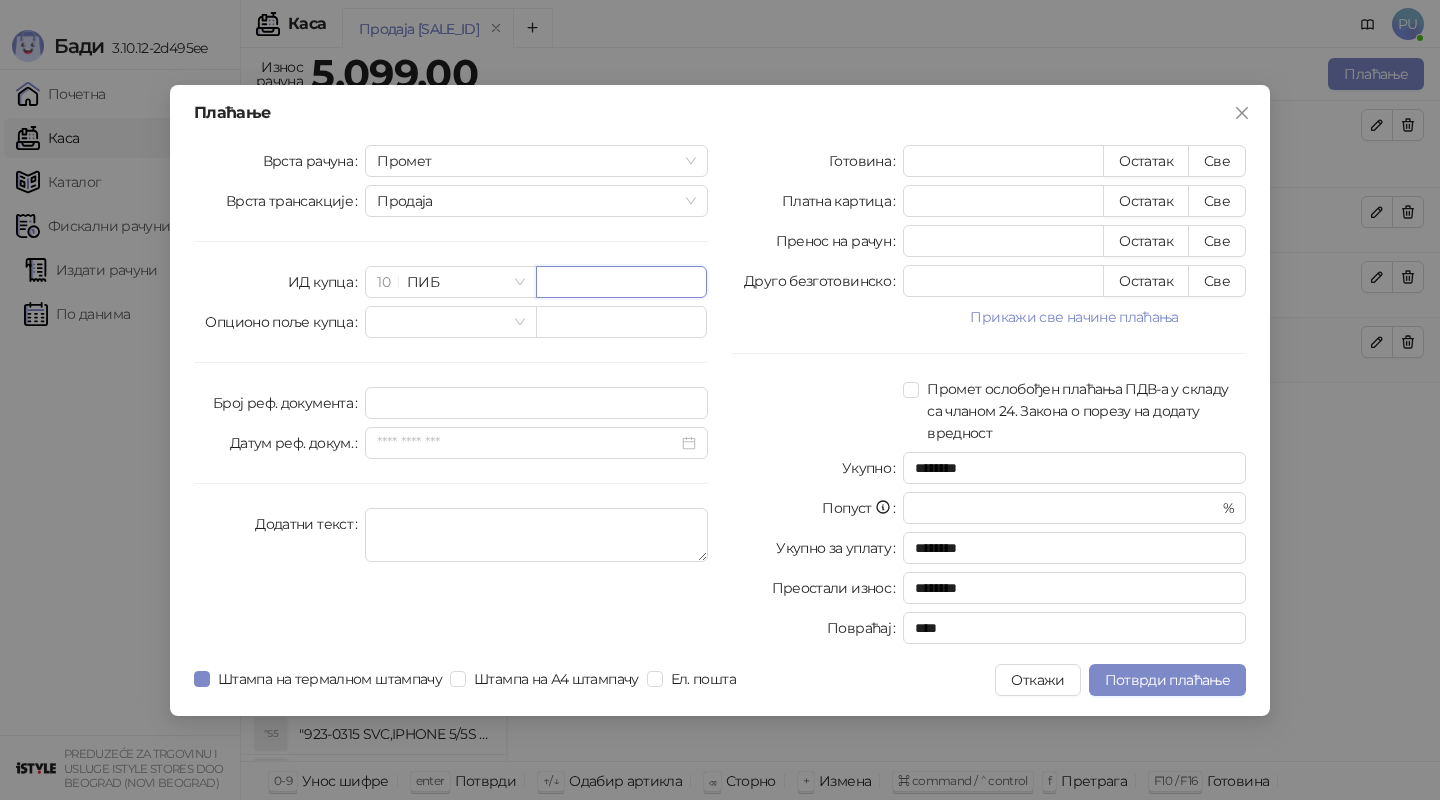 paste on "*********" 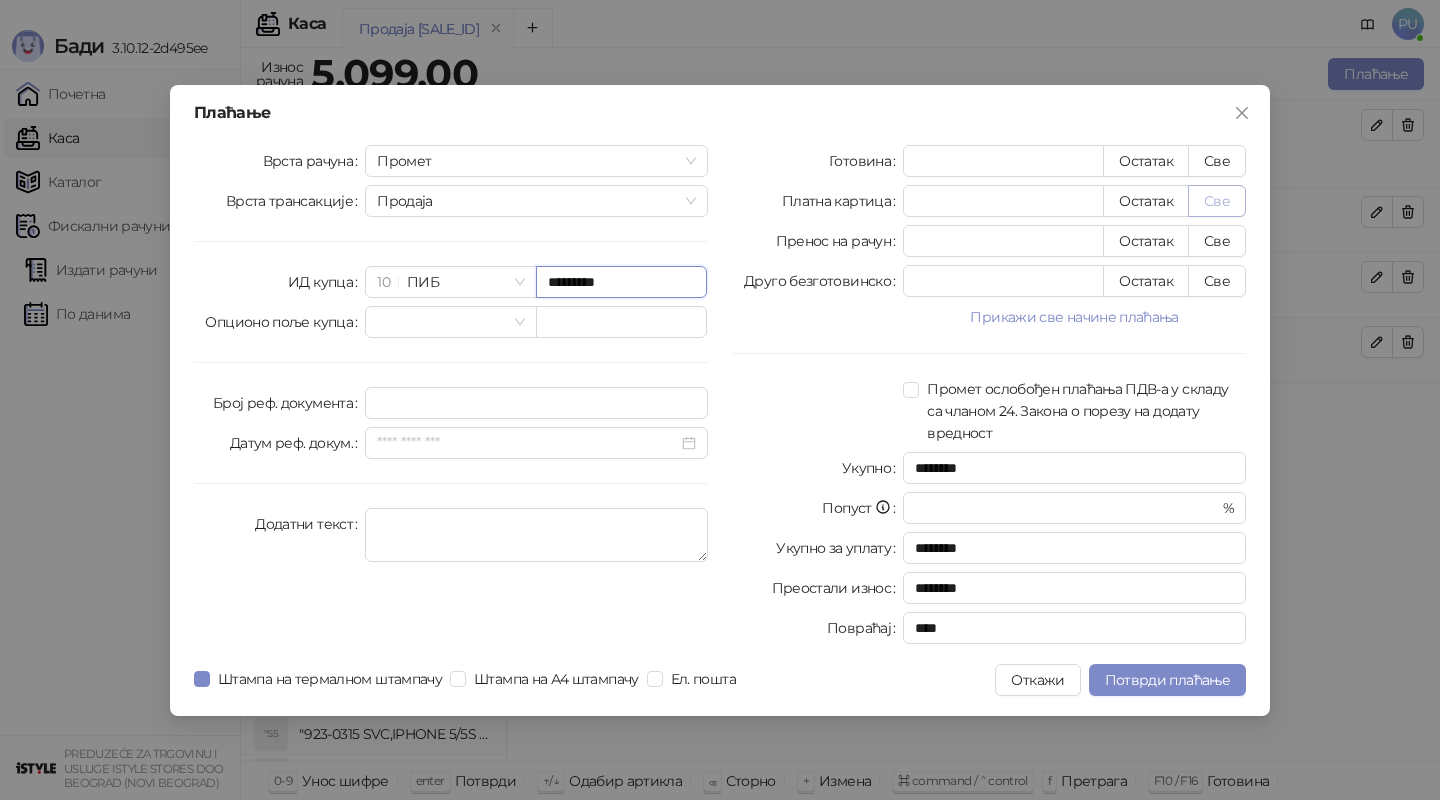type on "*********" 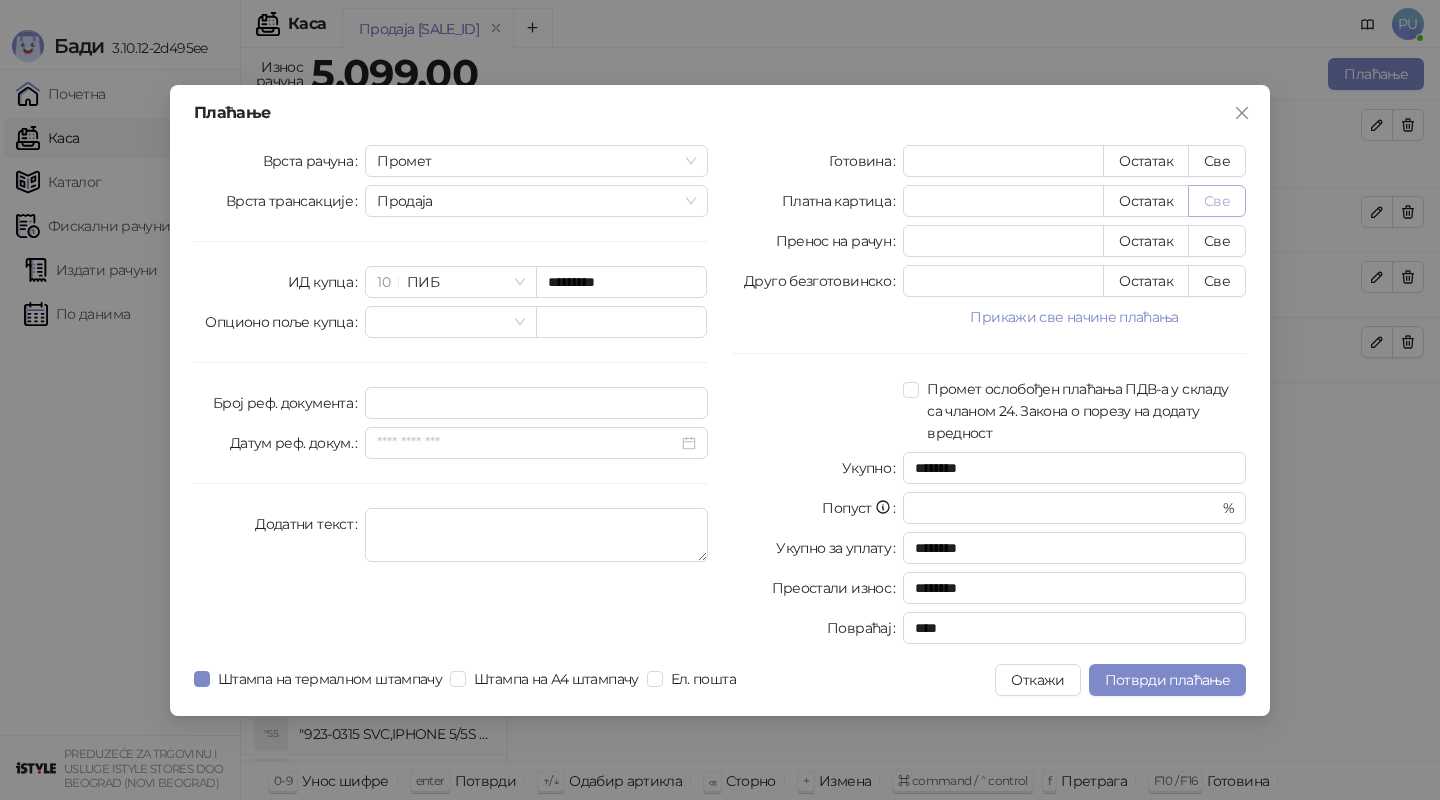 click on "Све" at bounding box center (1217, 201) 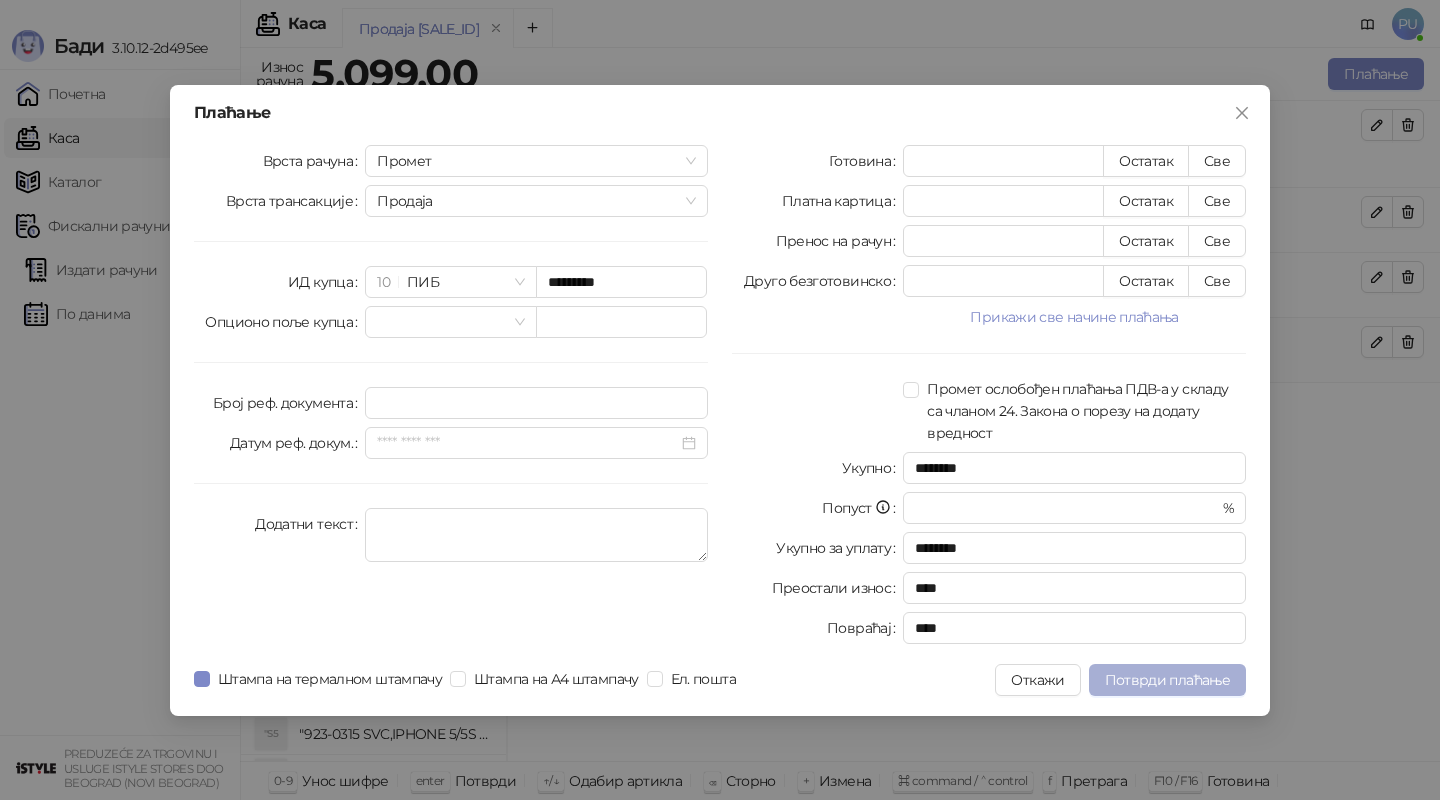 click on "Потврди плаћање" at bounding box center [1167, 680] 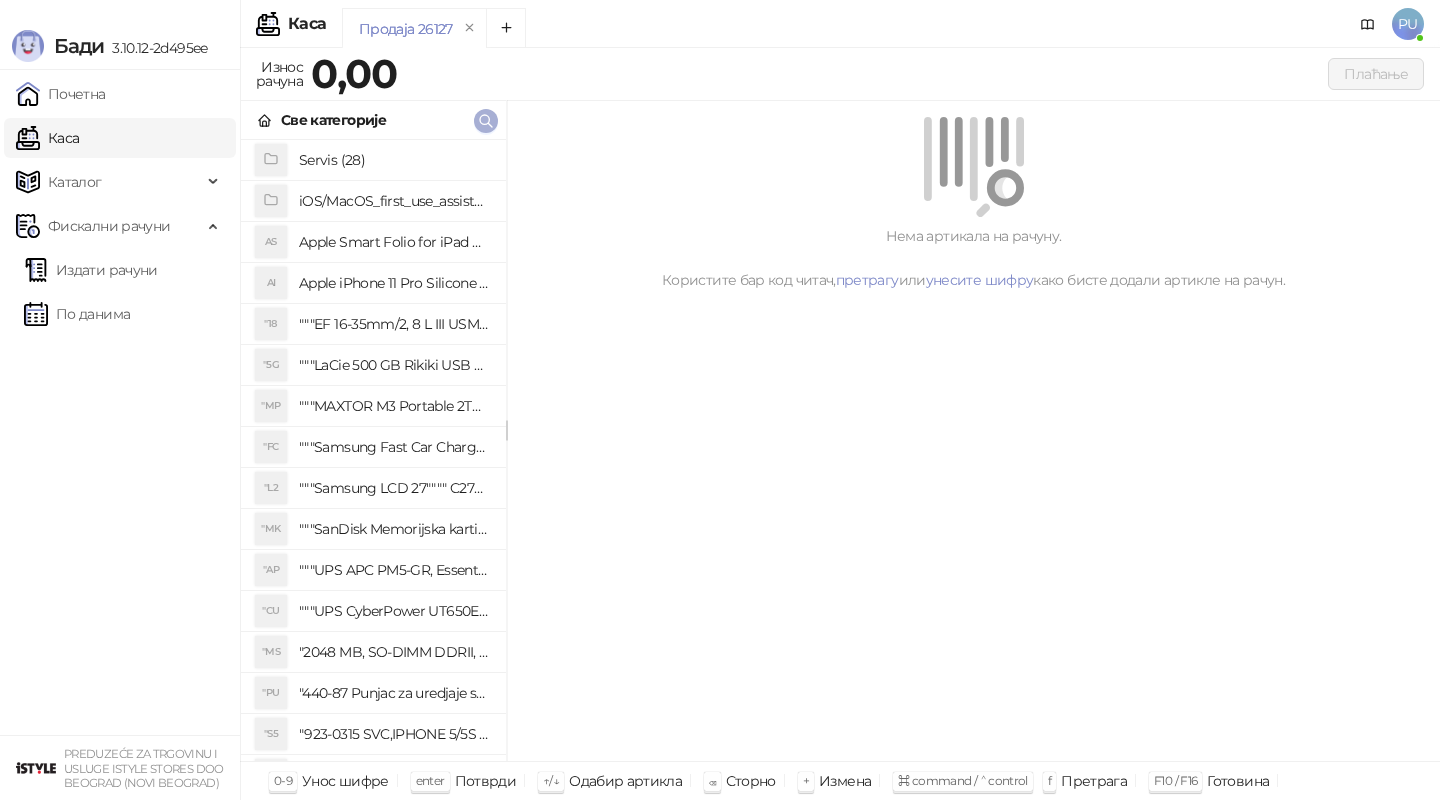 click at bounding box center [486, 120] 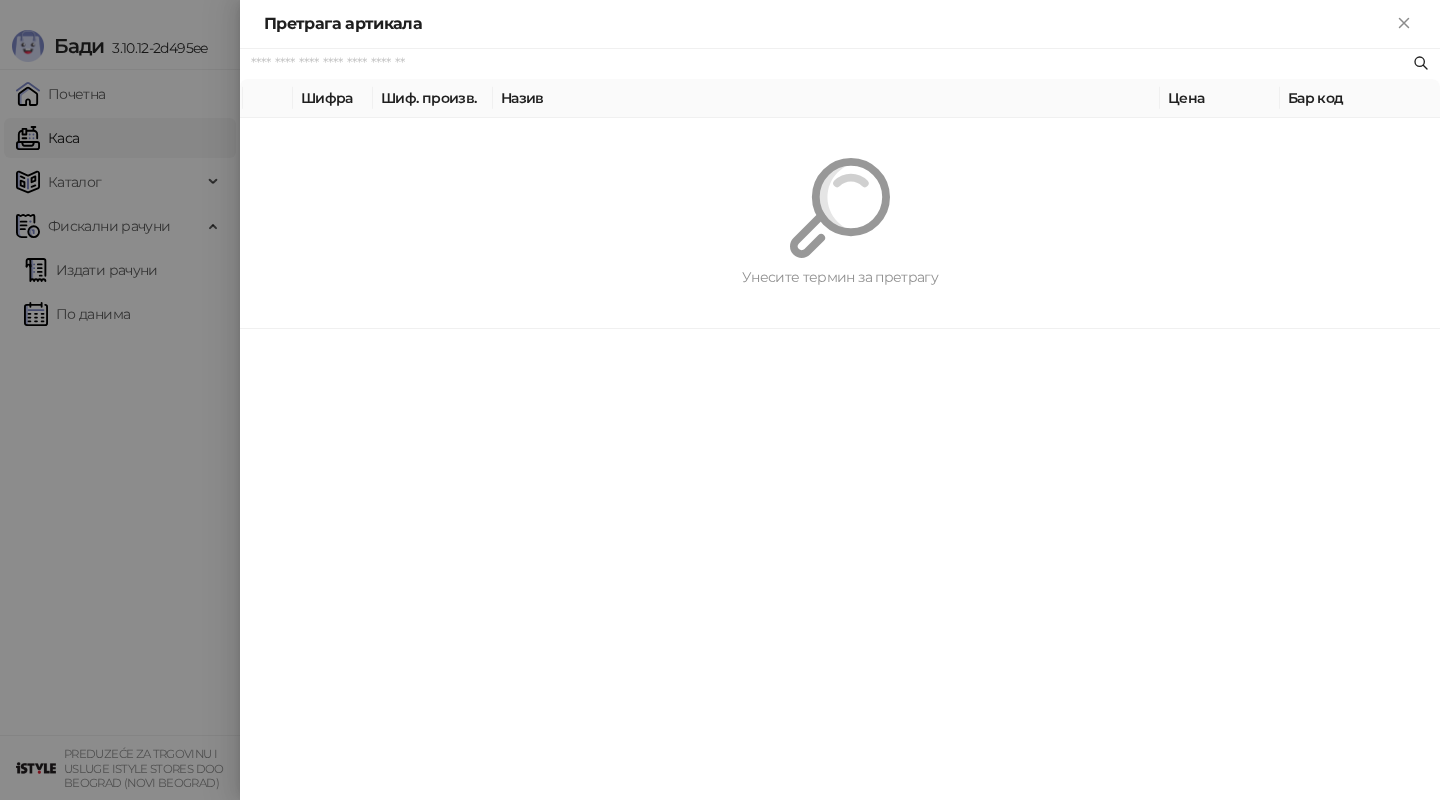 paste on "**********" 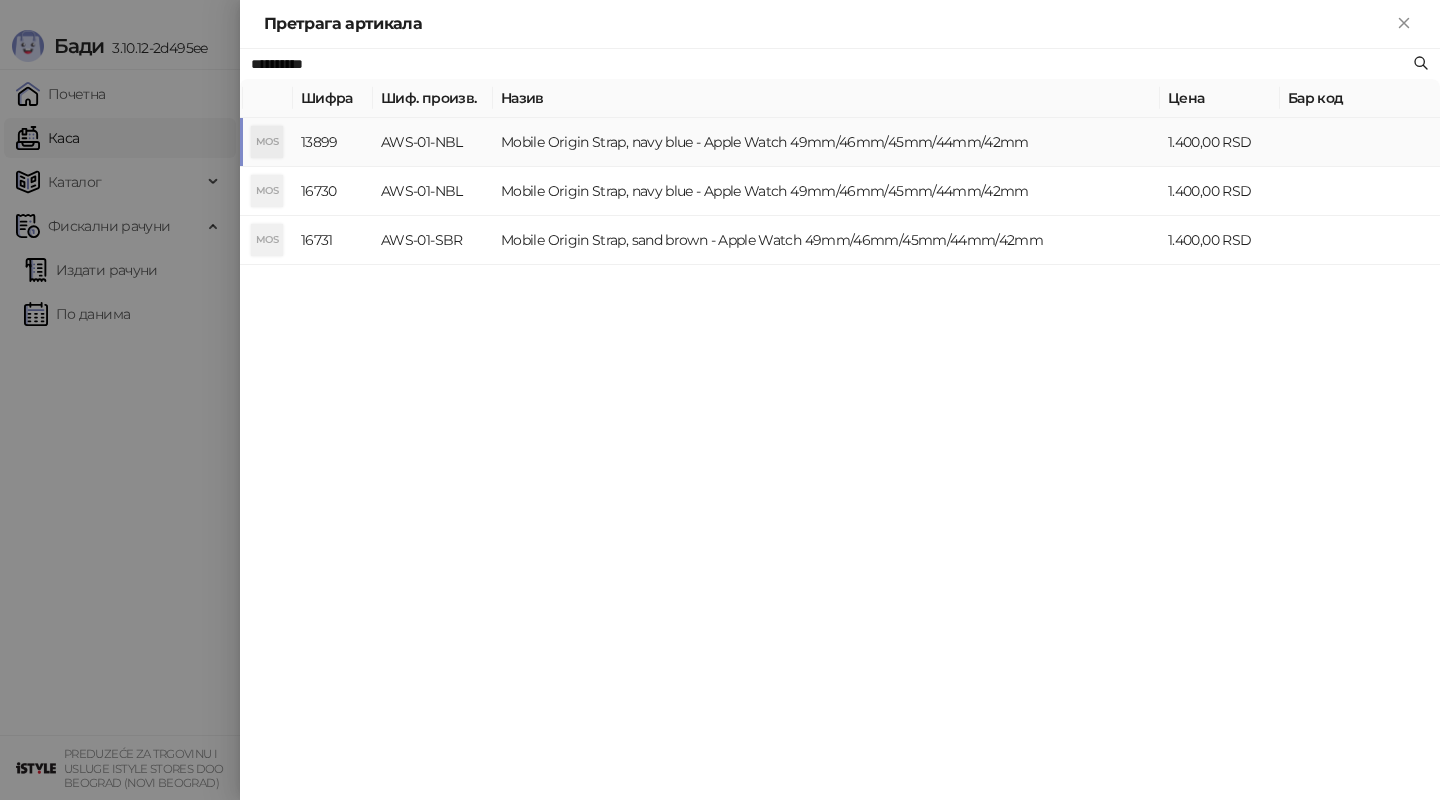 click on "Mobile Origin Strap, navy blue - Apple Watch 49mm/46mm/45mm/44mm/42mm" at bounding box center [826, 142] 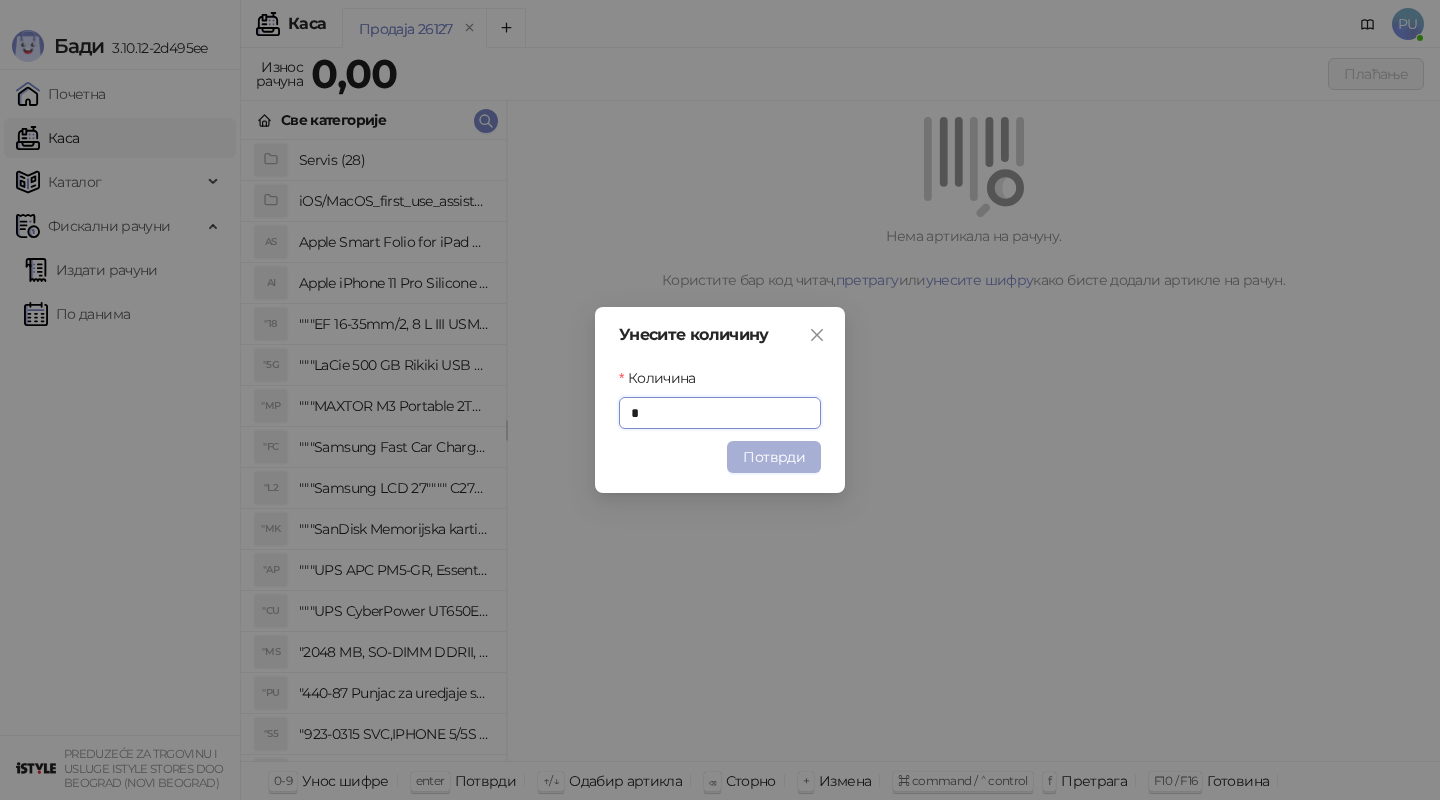click on "Потврди" at bounding box center [774, 457] 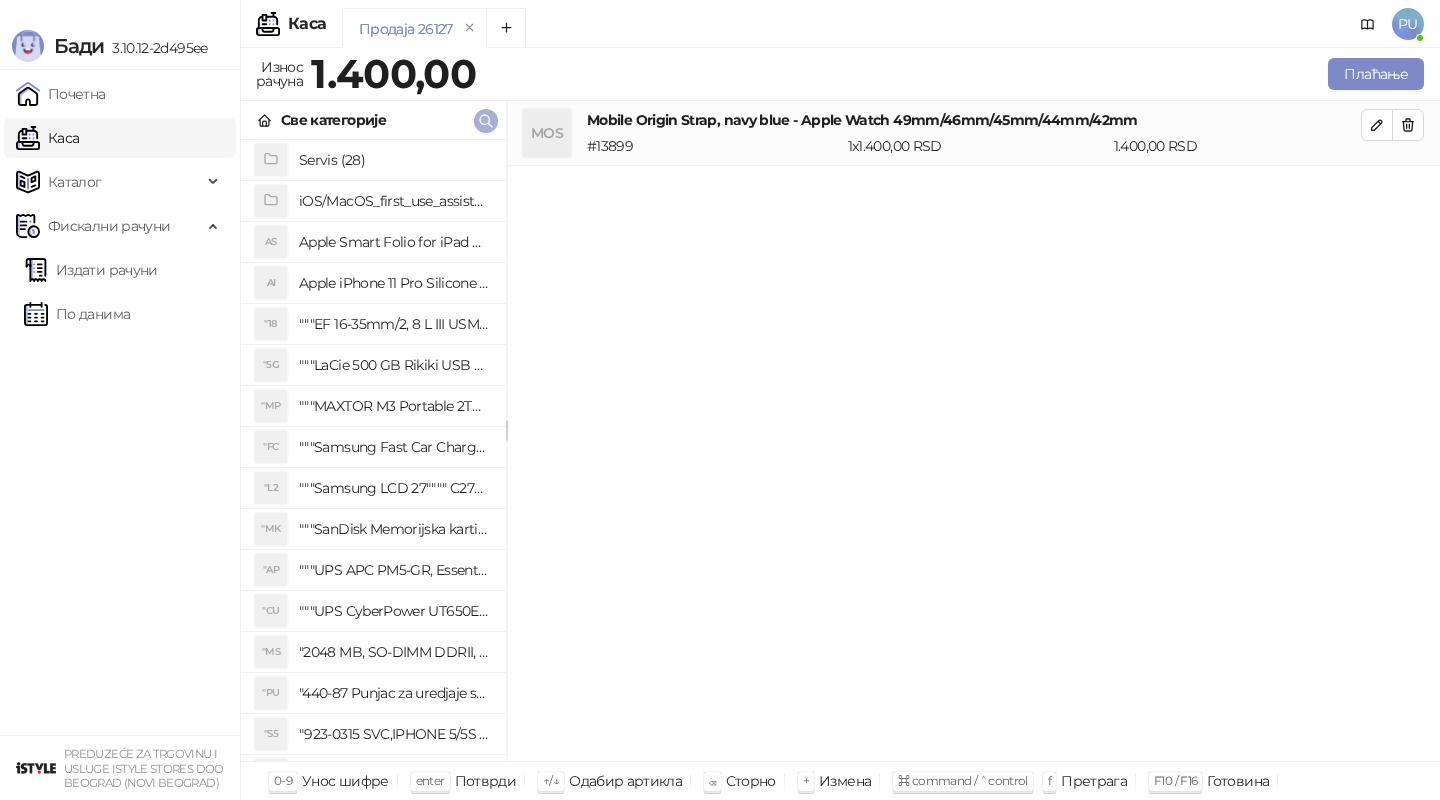 click 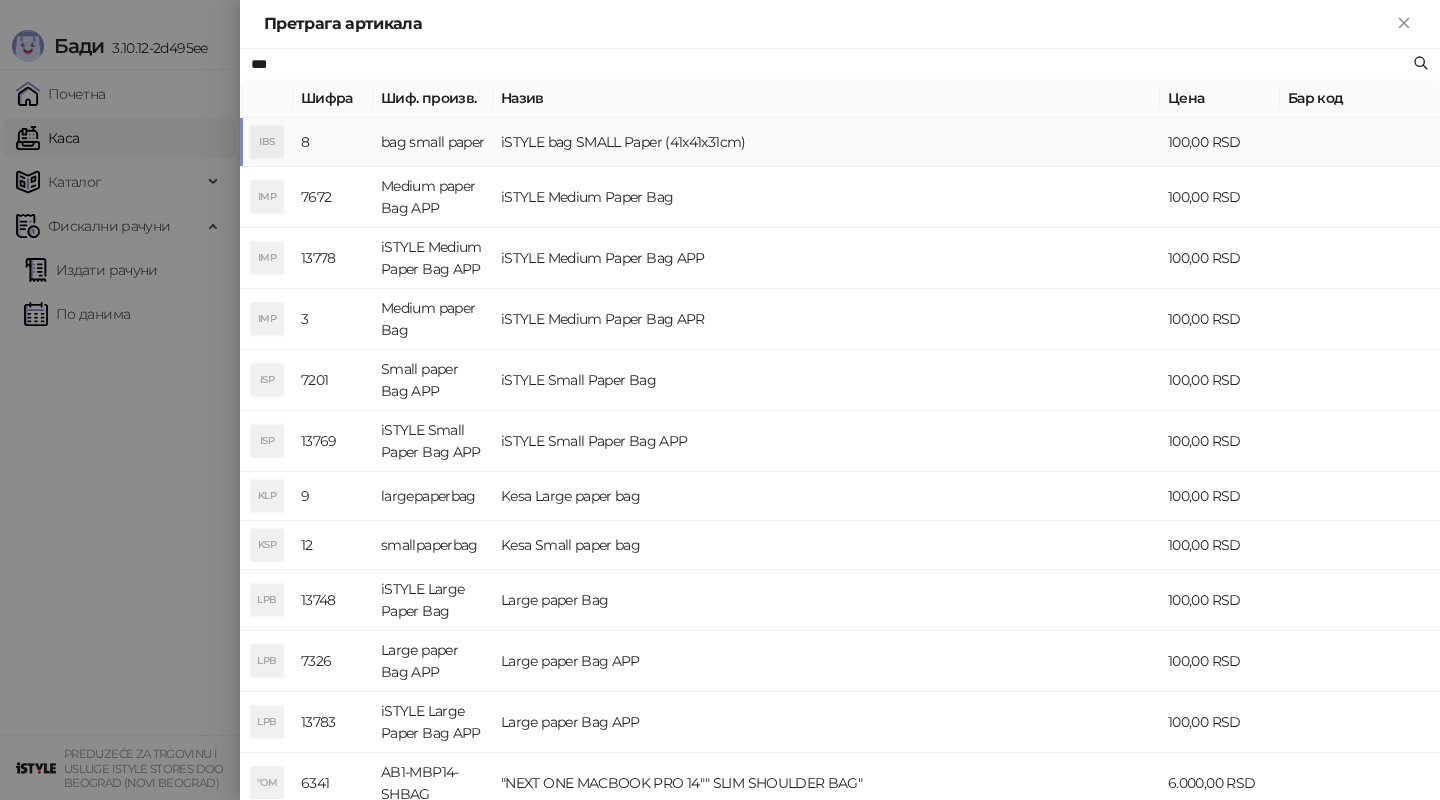 type on "***" 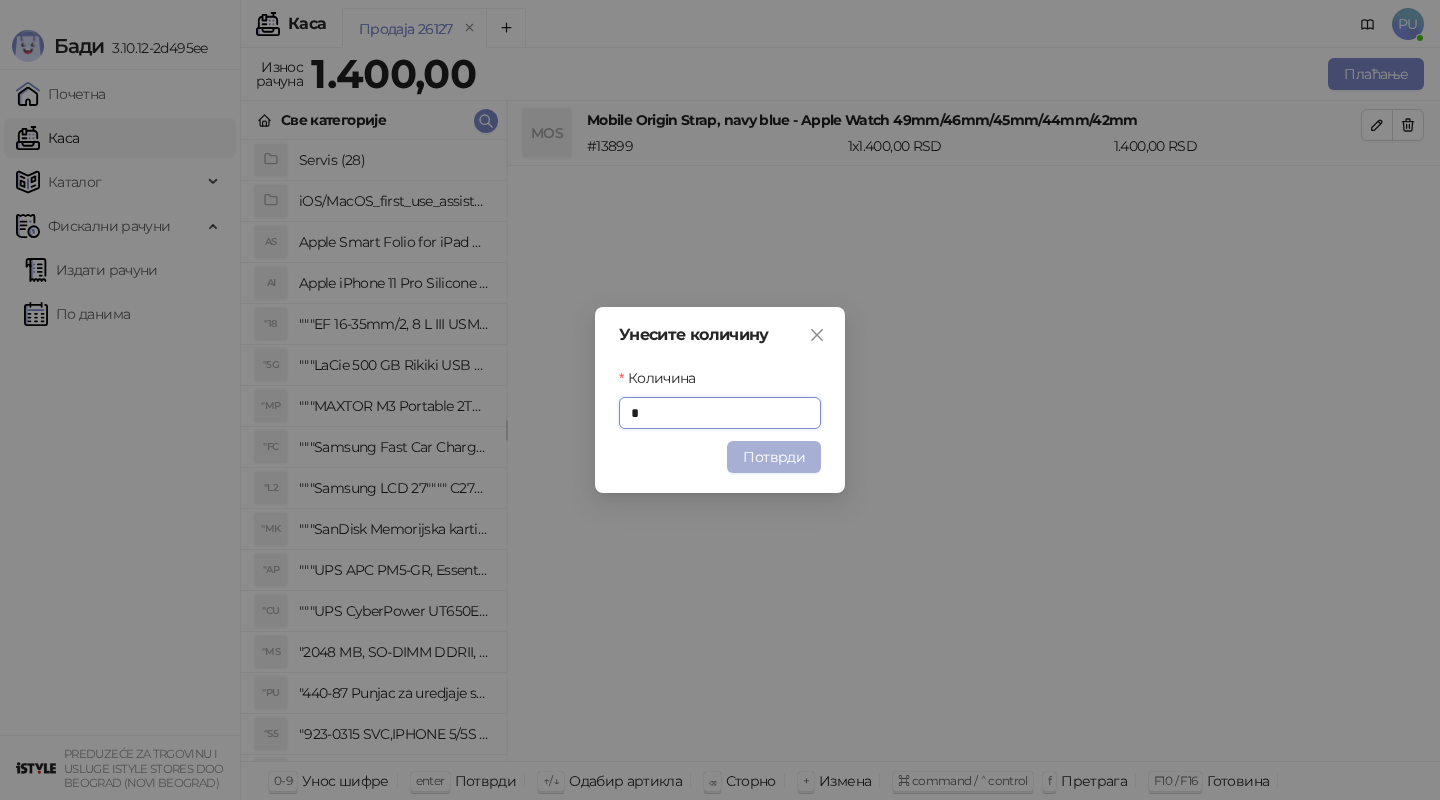 click on "Потврди" at bounding box center [774, 457] 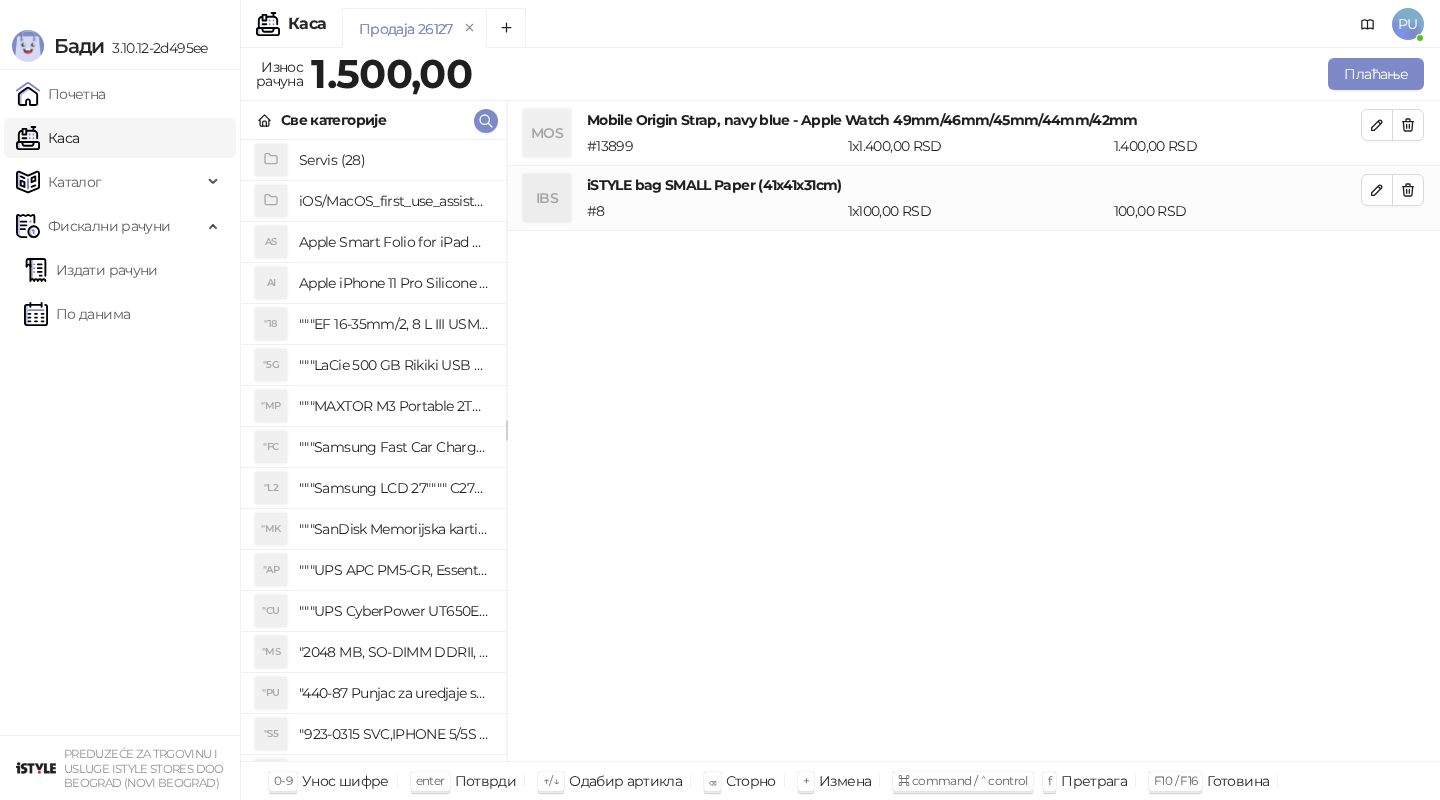 click on "Продаја 26127" at bounding box center (823, 31) 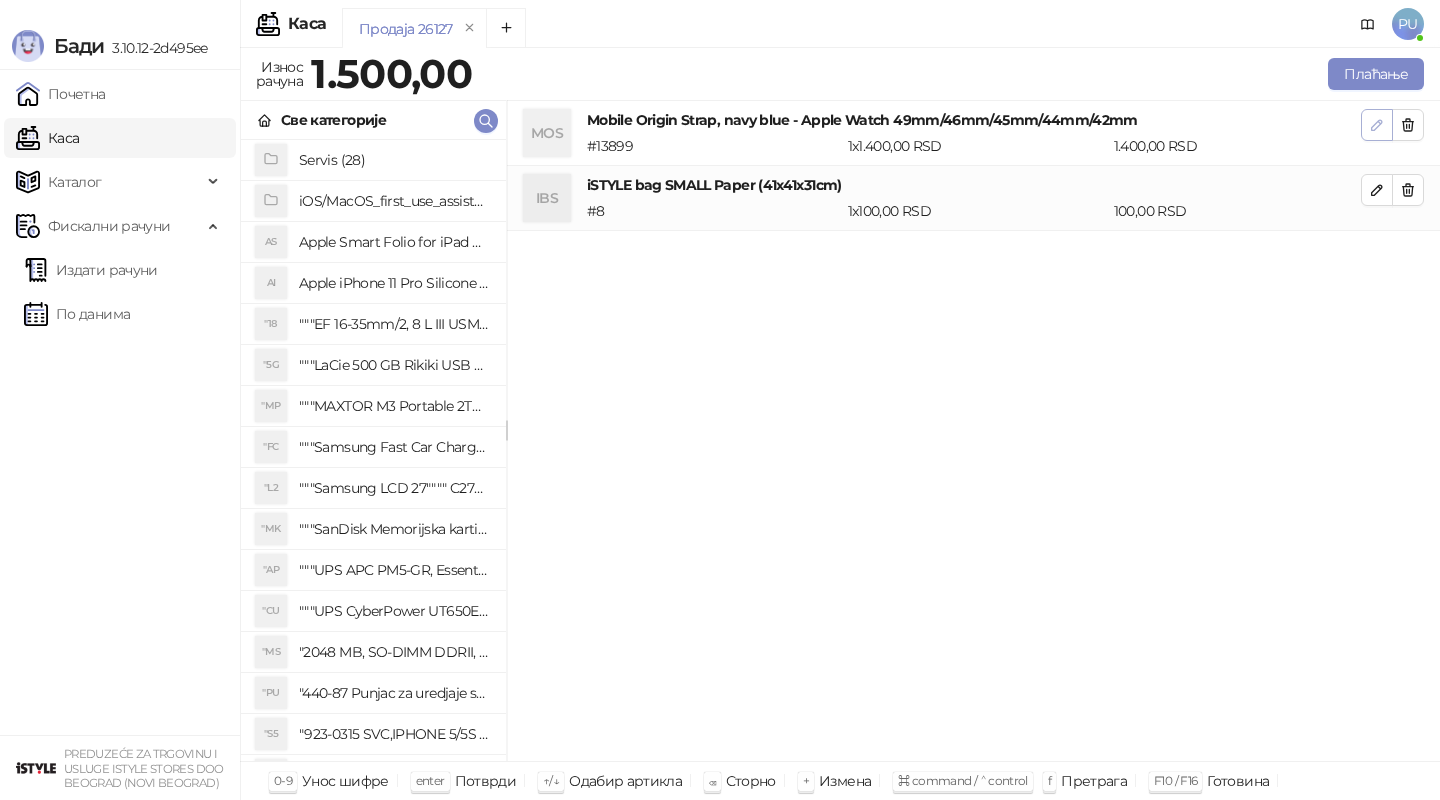 click at bounding box center (1377, 125) 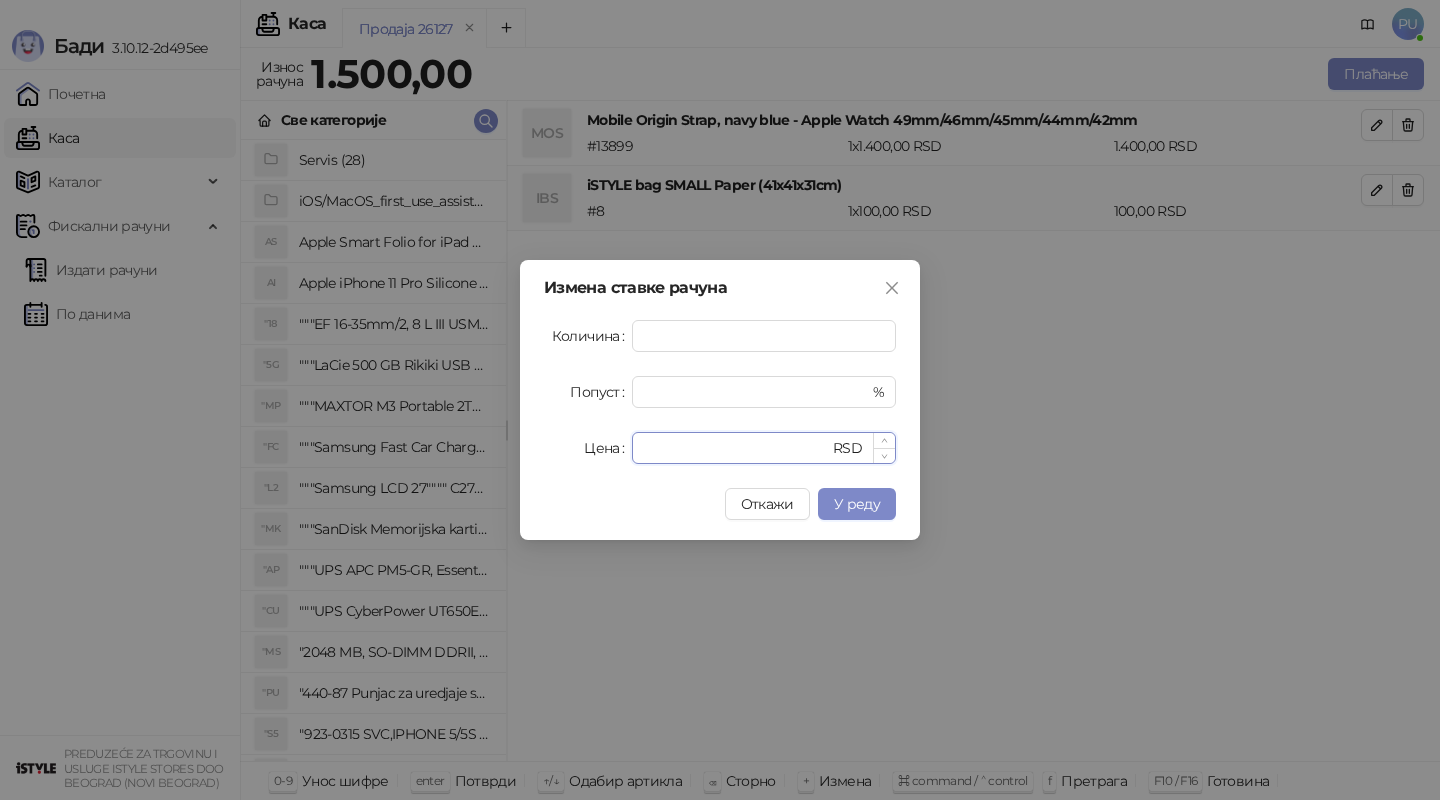 click on "****" at bounding box center [736, 448] 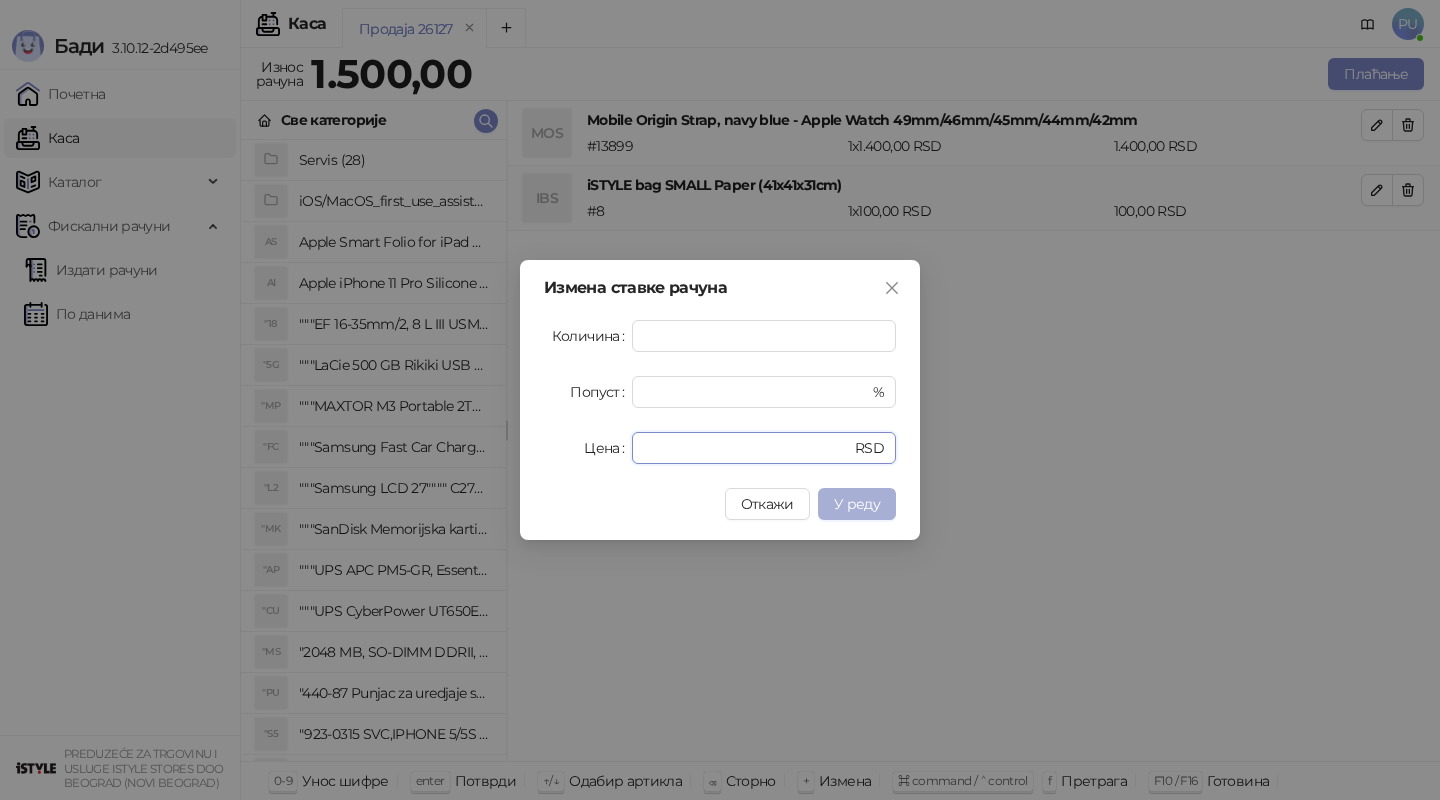type on "****" 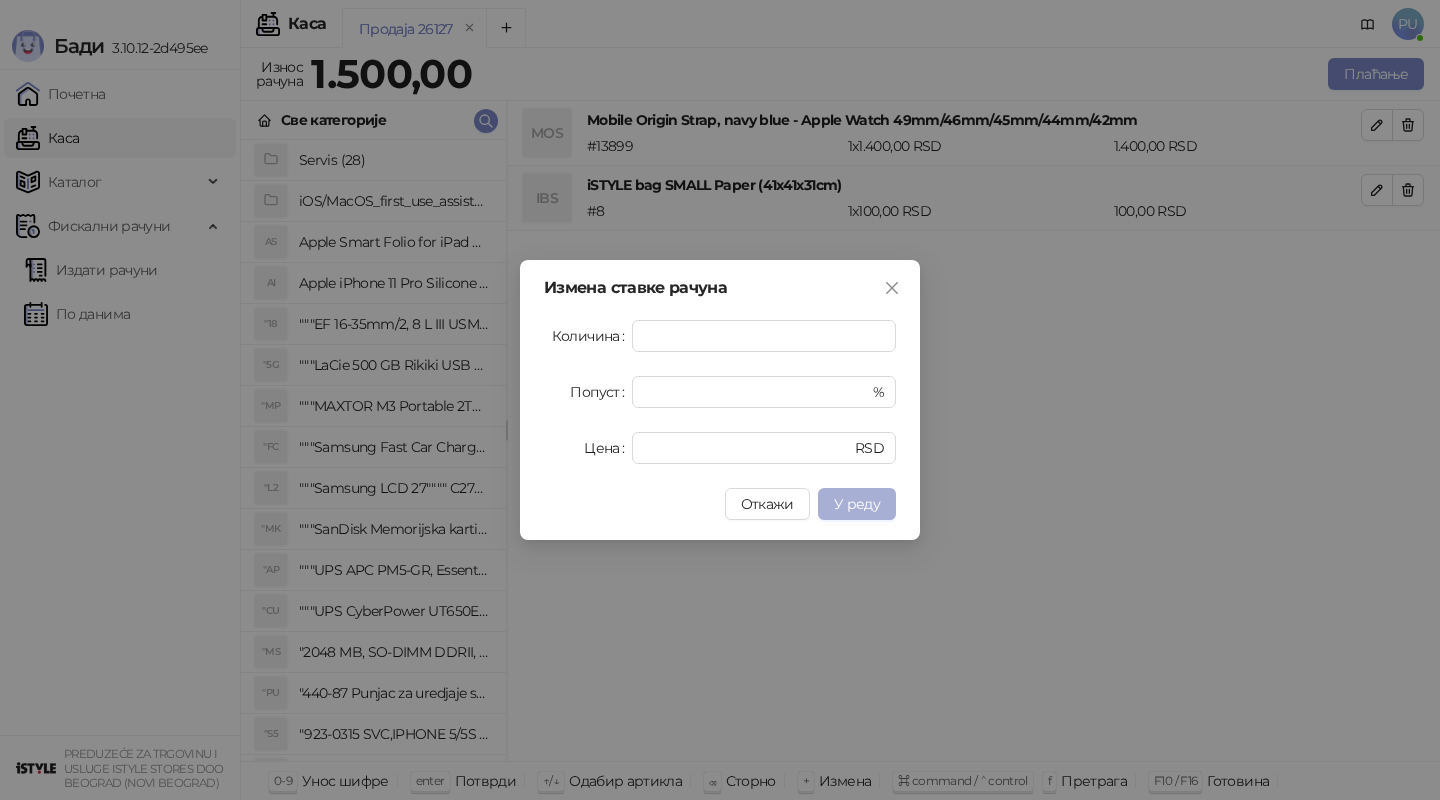 click on "У реду" at bounding box center (857, 504) 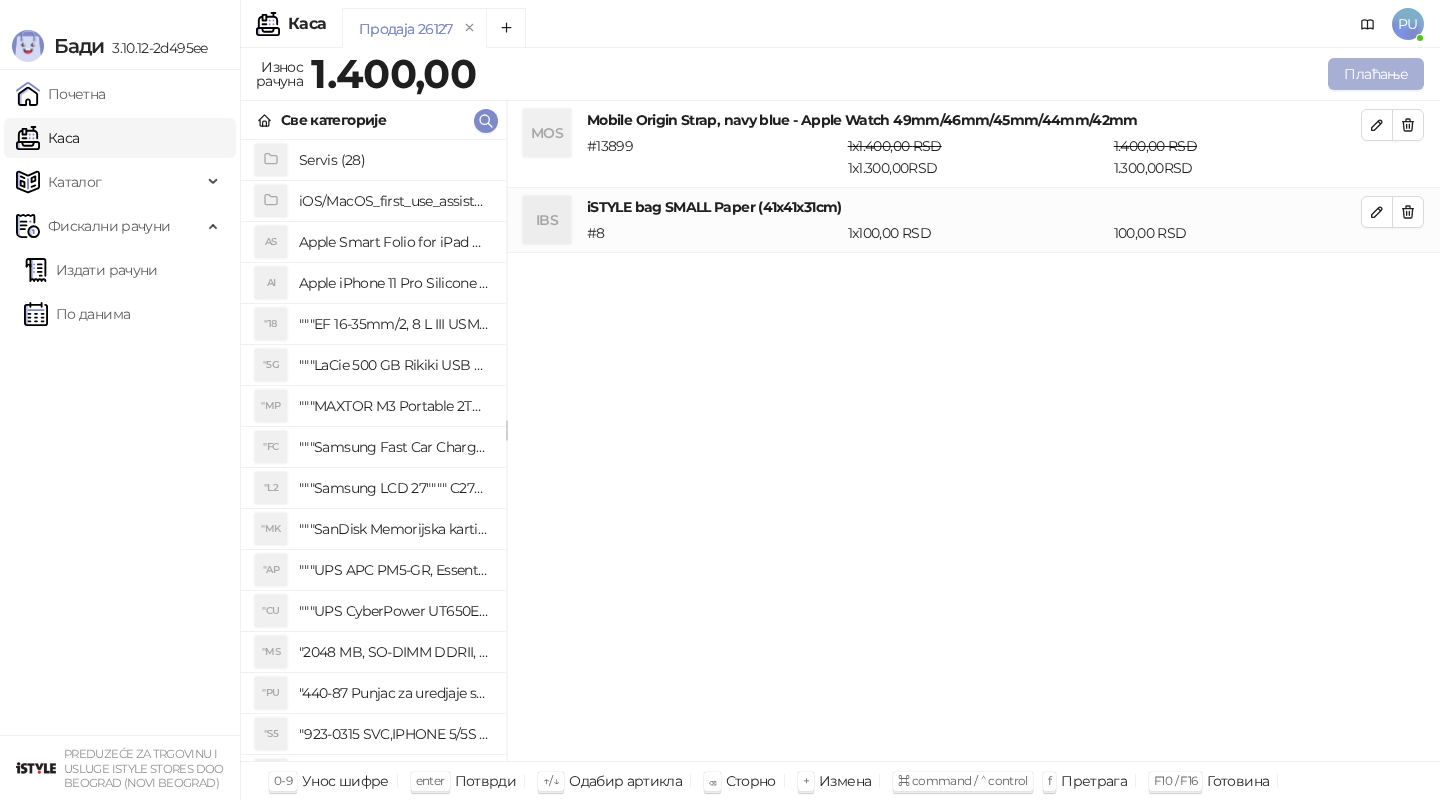 click on "Плаћање" at bounding box center (1376, 74) 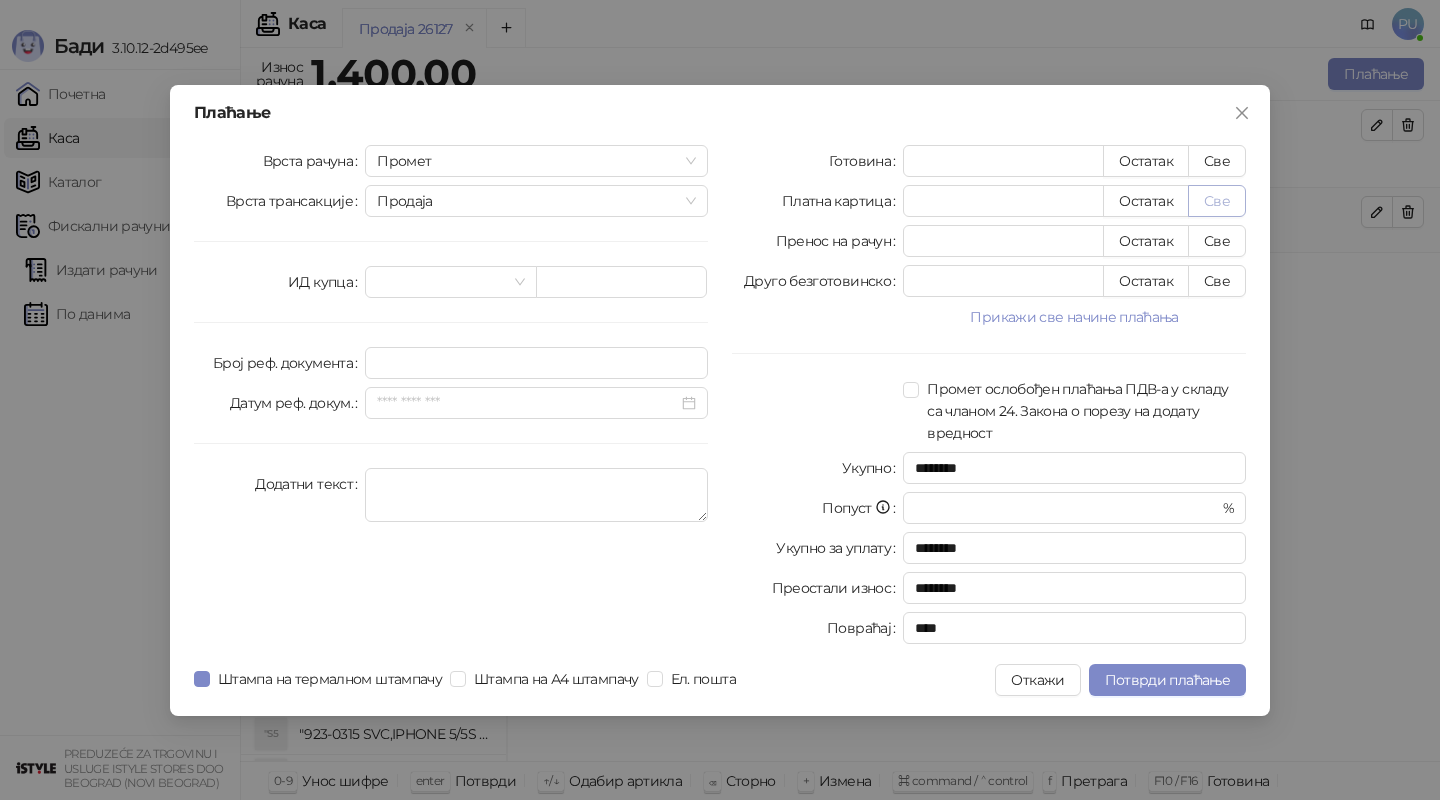 click on "Све" at bounding box center (1217, 201) 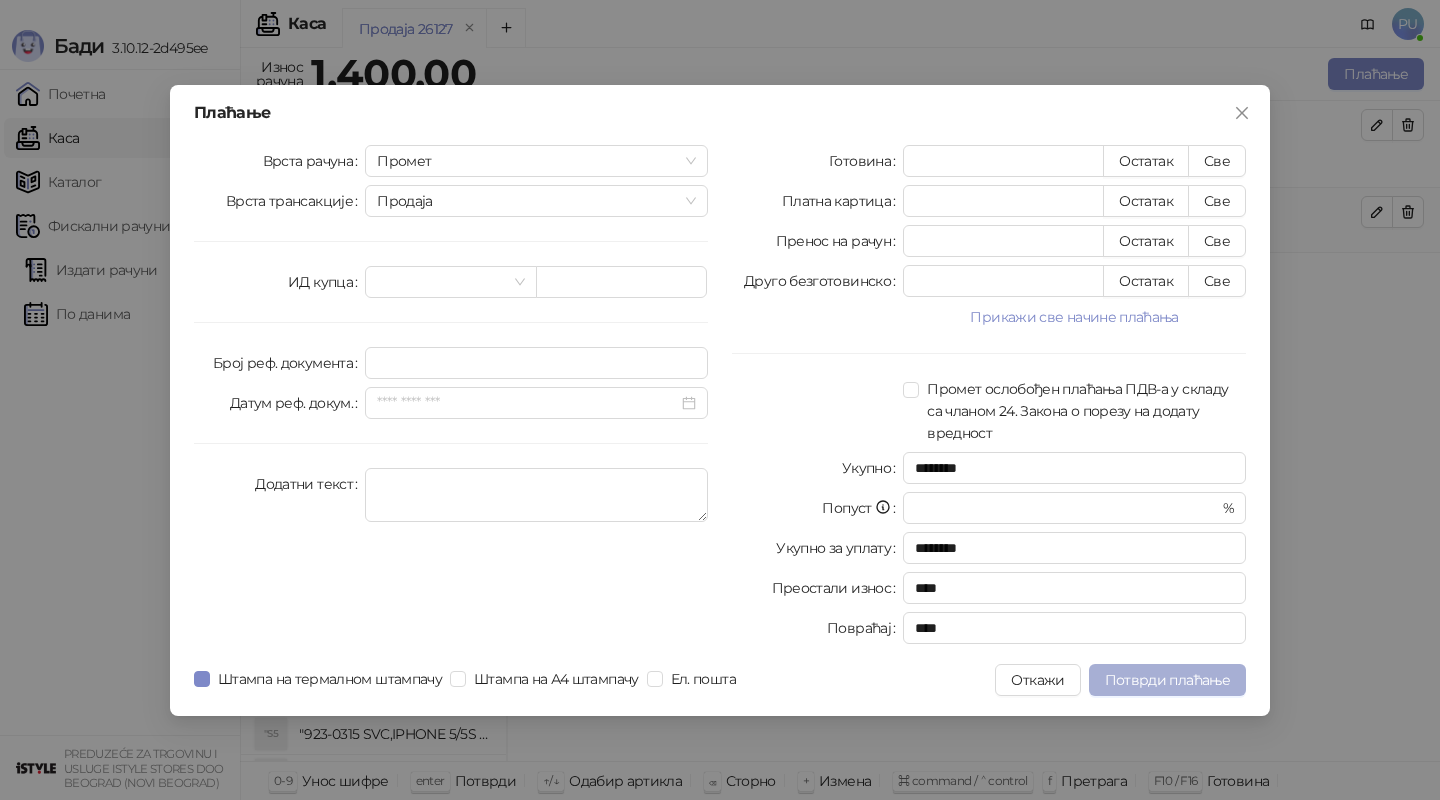 click on "Потврди плаћање" at bounding box center (1167, 680) 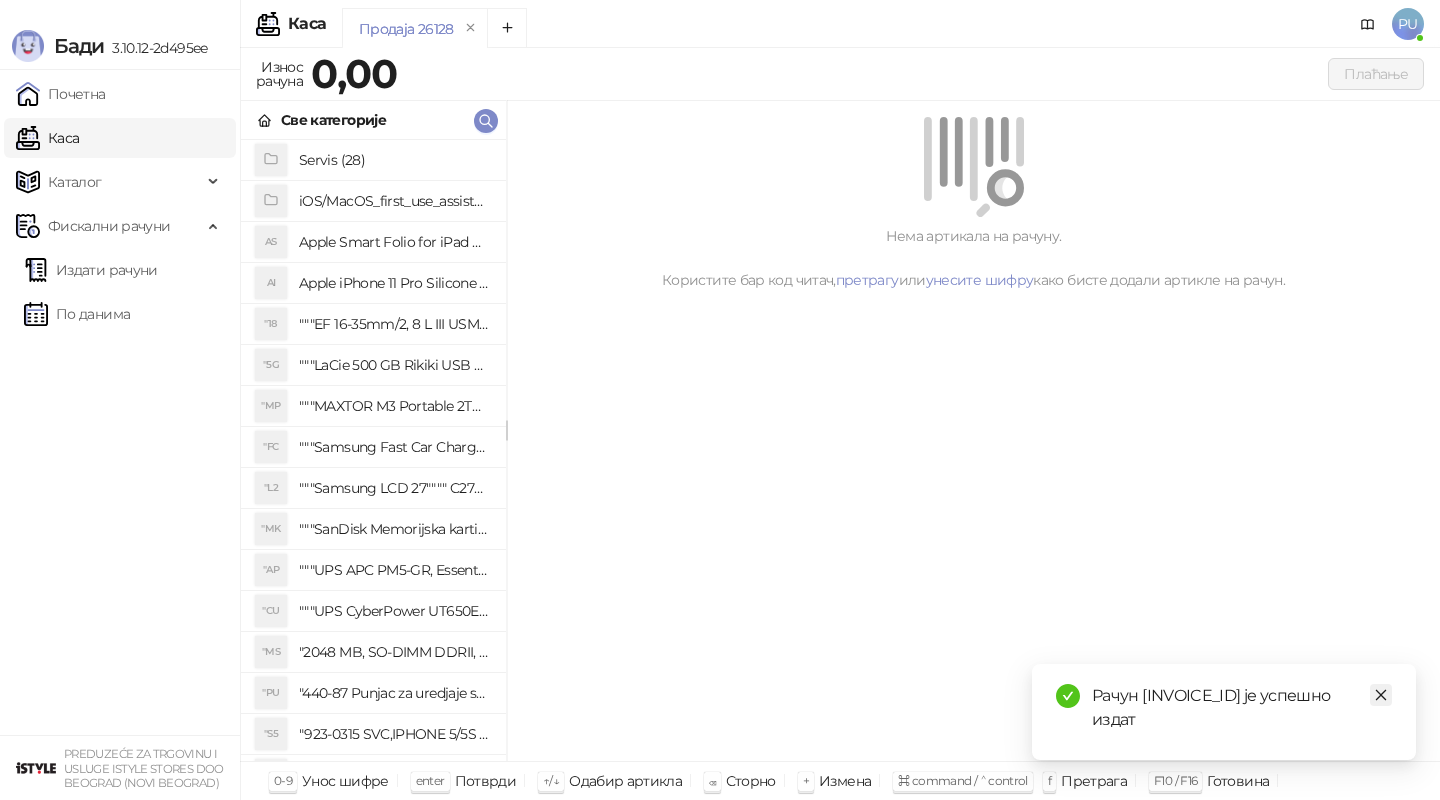 click 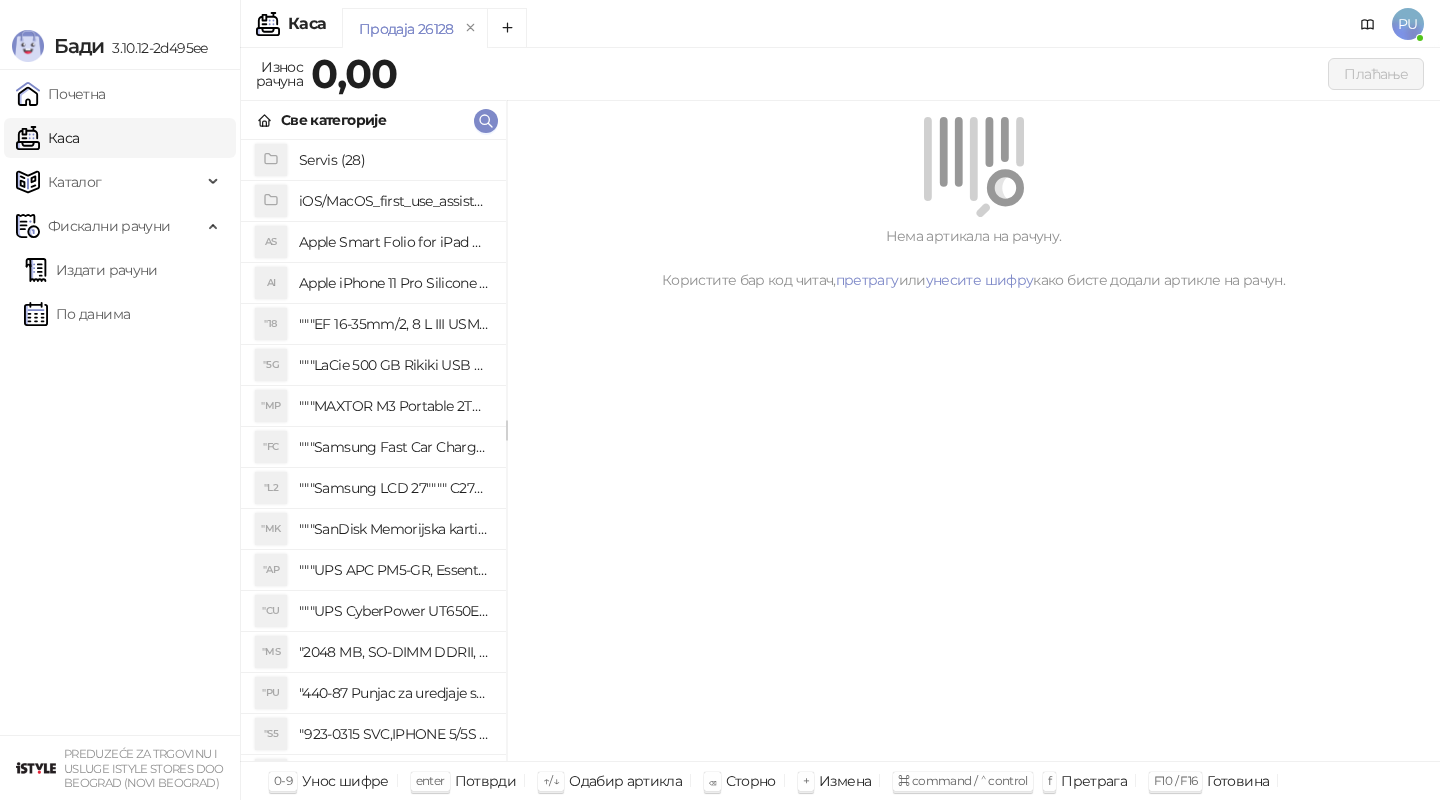 click on "Нема артикала на рачуну.  Користите бар код читач,  претрагу  или  унесите шифру  како бисте додали артикле на рачун." at bounding box center [973, 431] 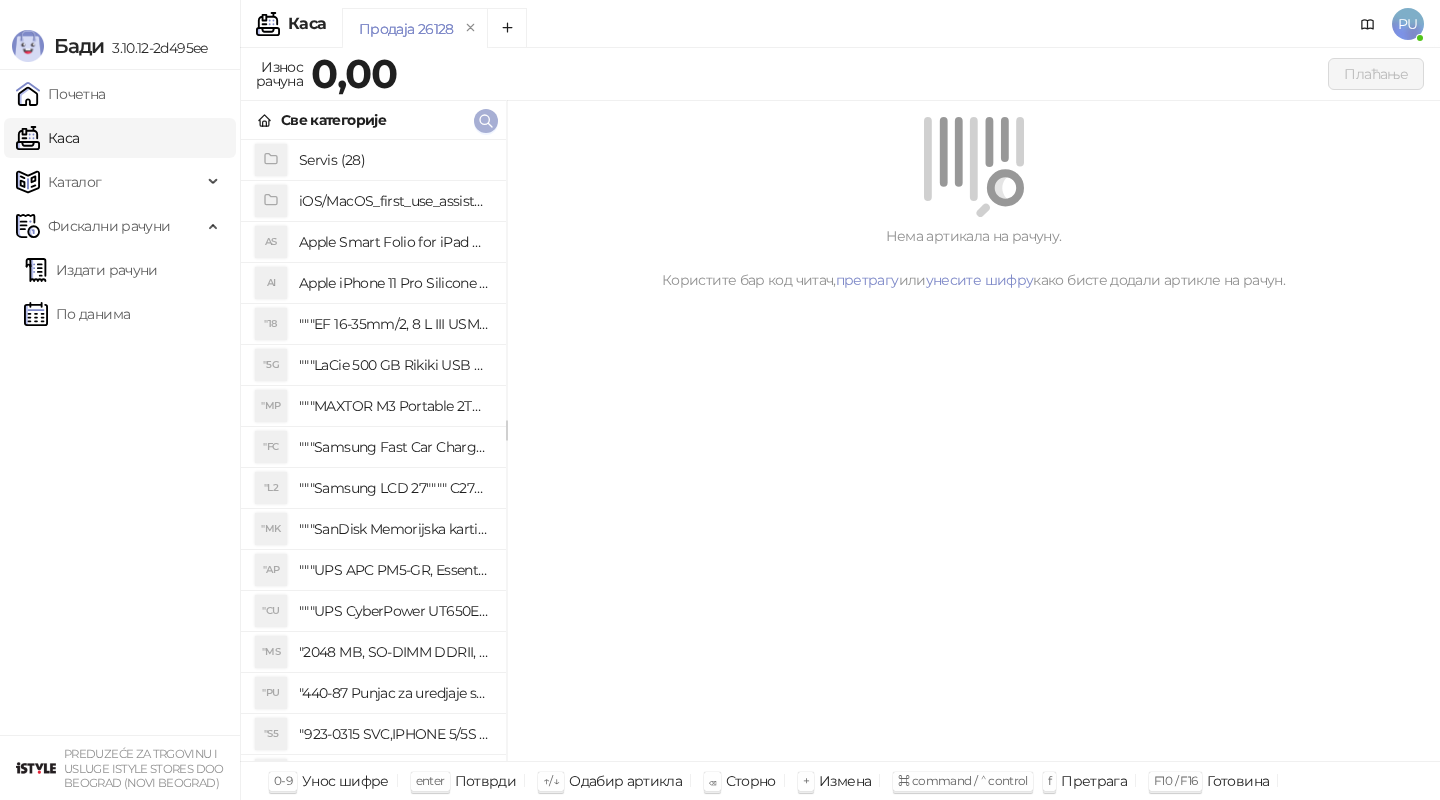 click 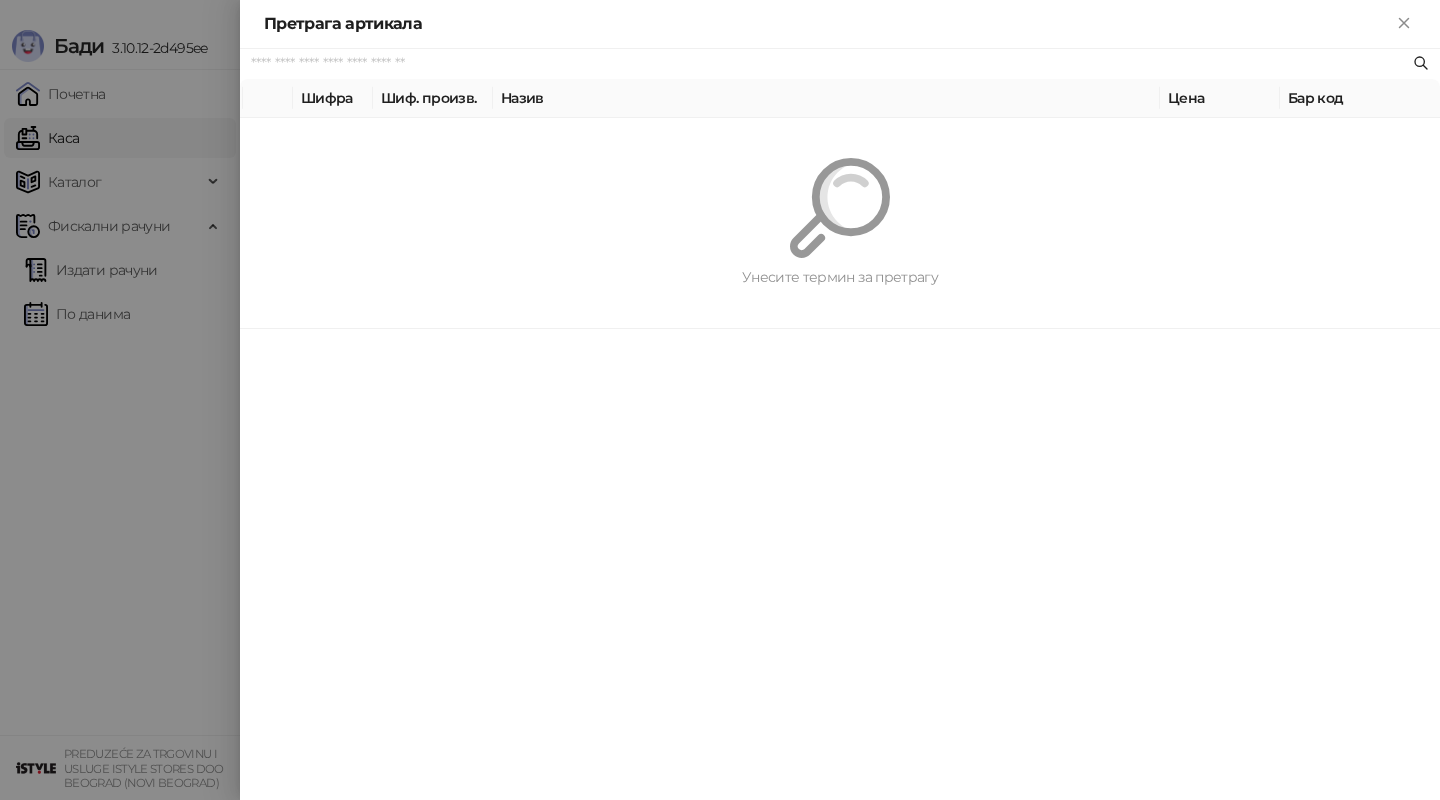 paste on "*********" 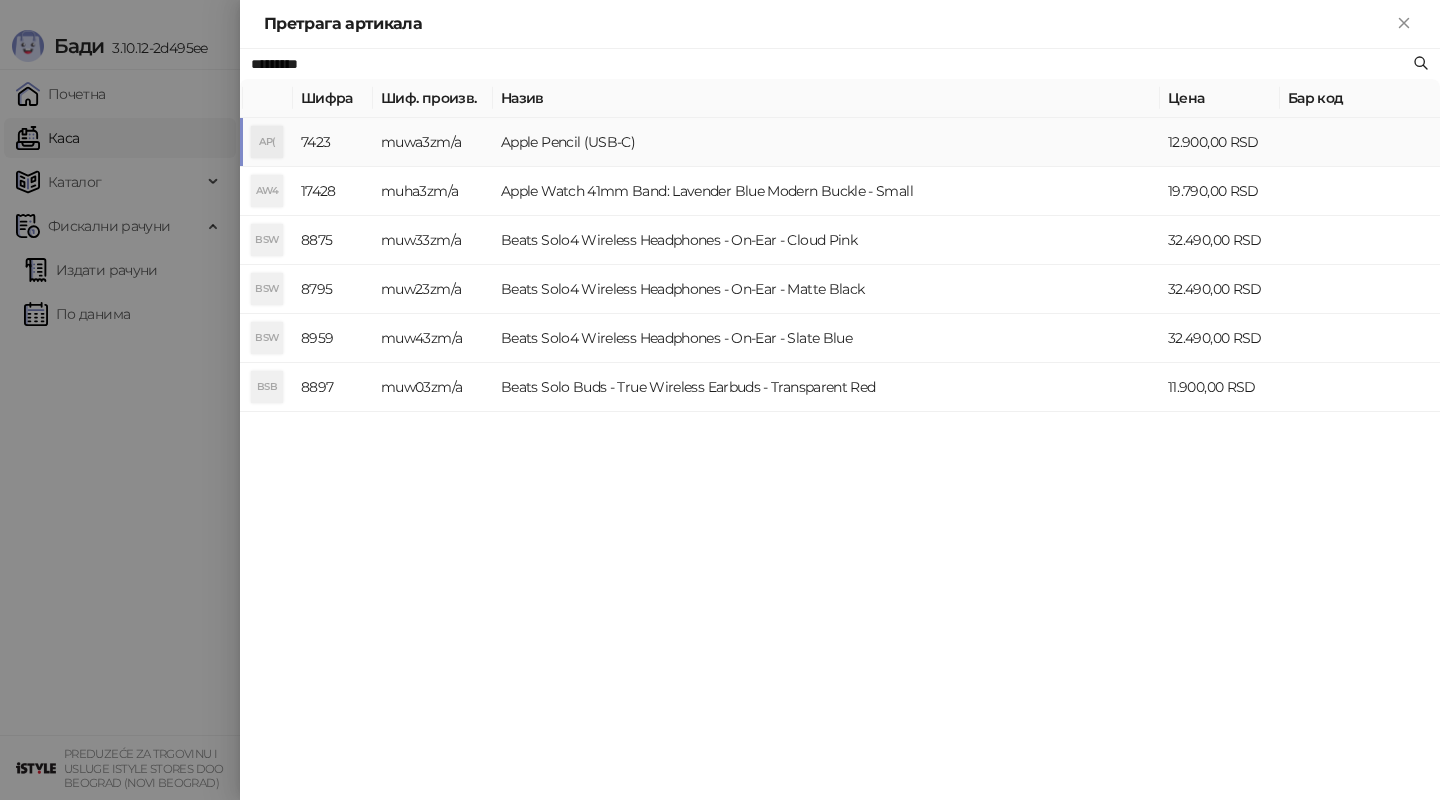 click on "Apple Pencil (USB-C)" at bounding box center [826, 142] 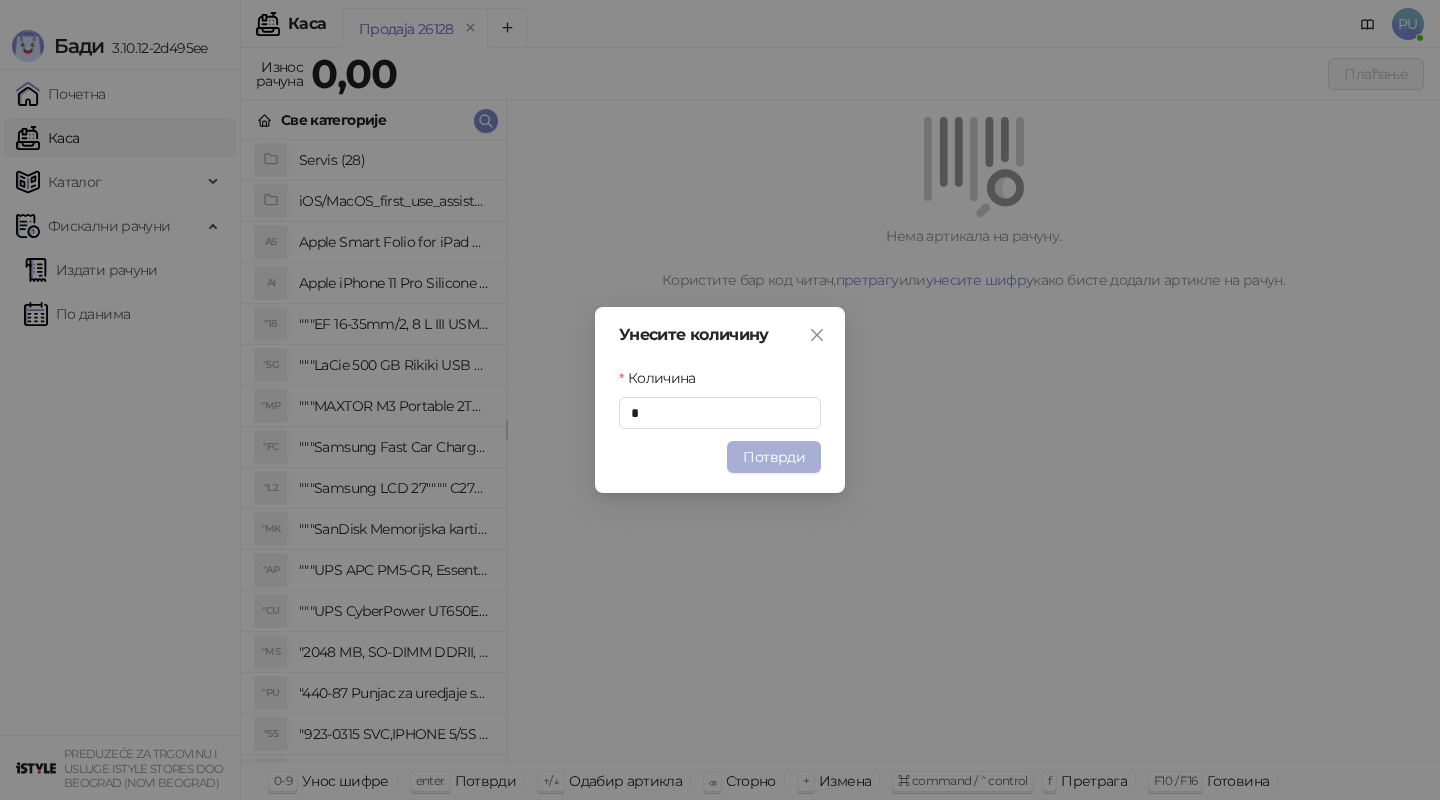 click on "Потврди" at bounding box center (774, 457) 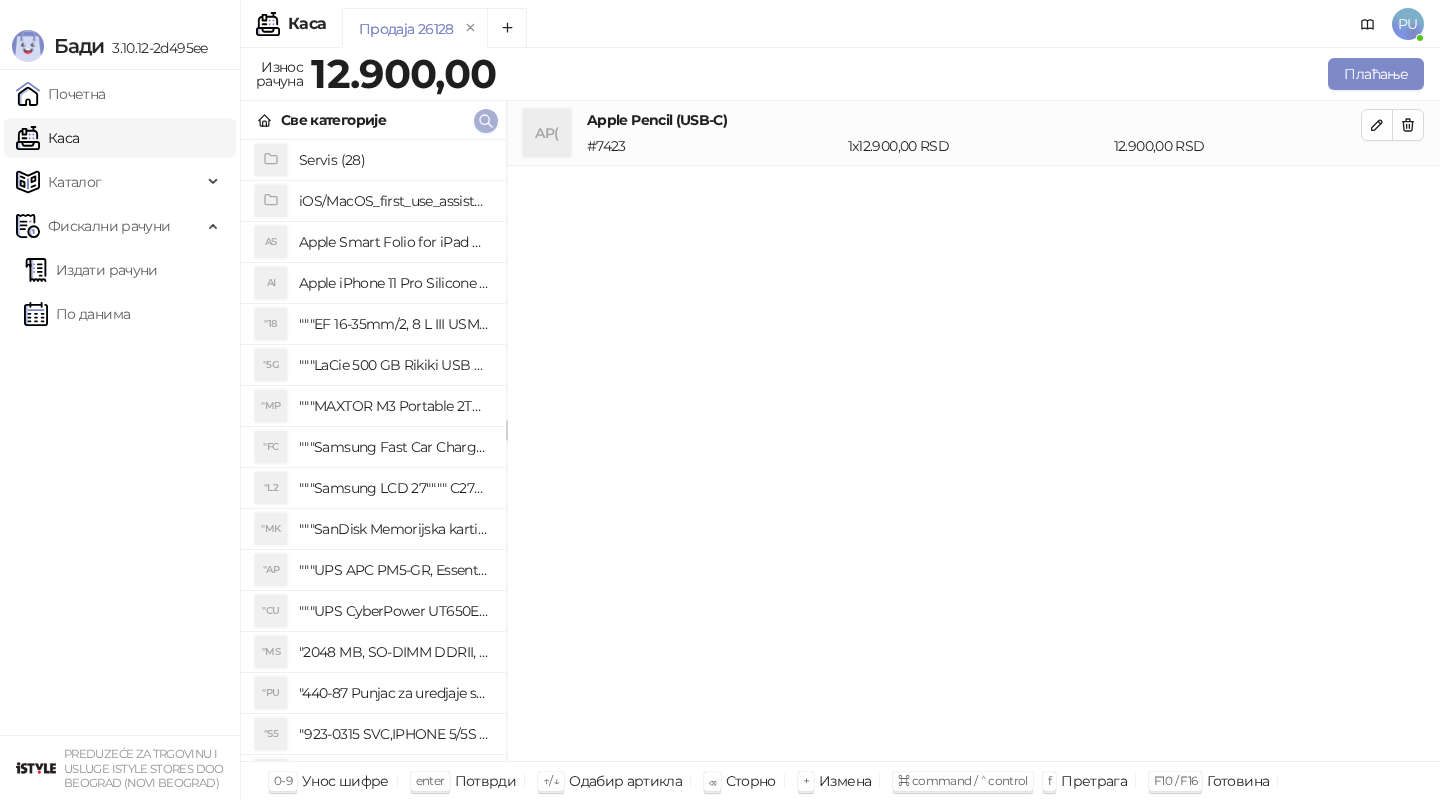 click 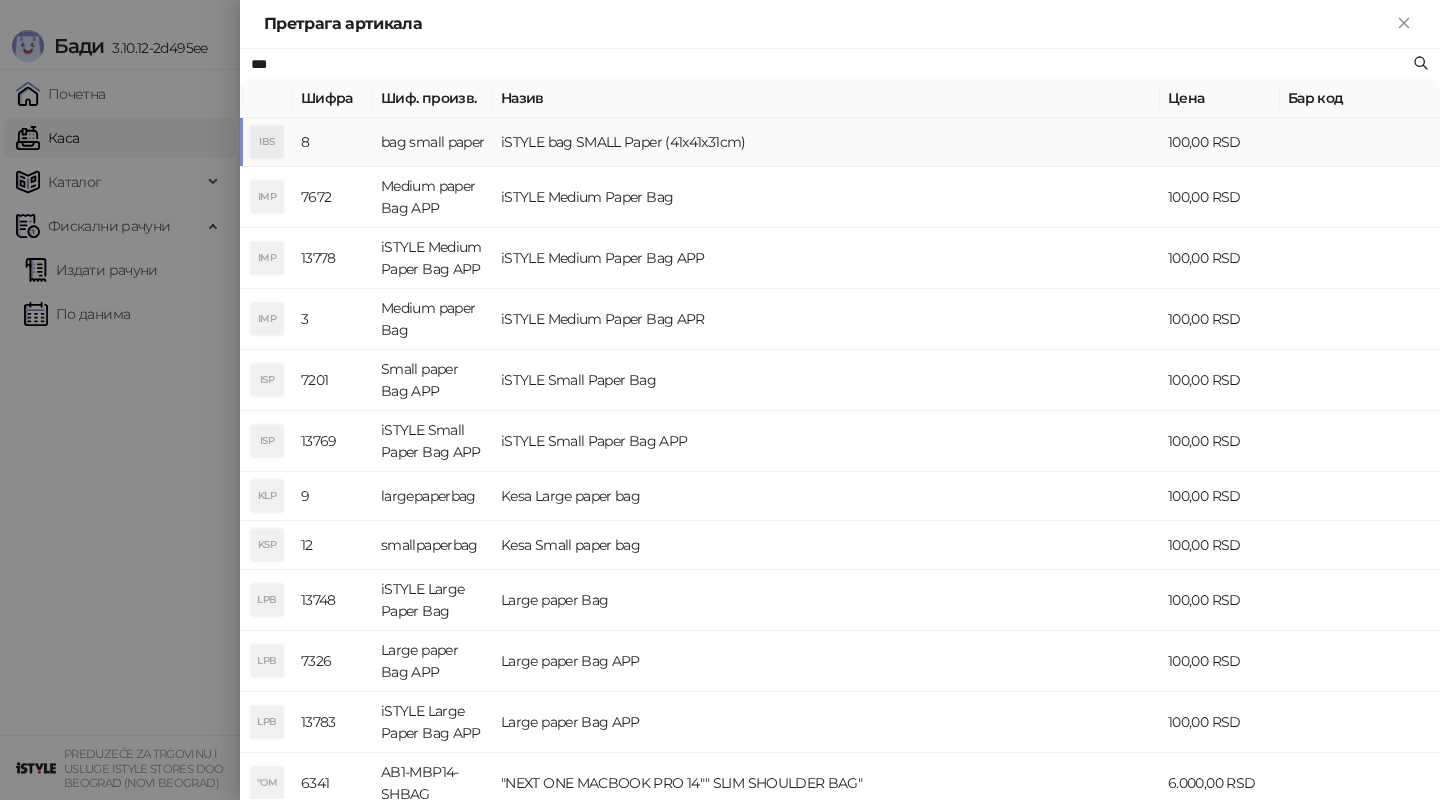 type on "***" 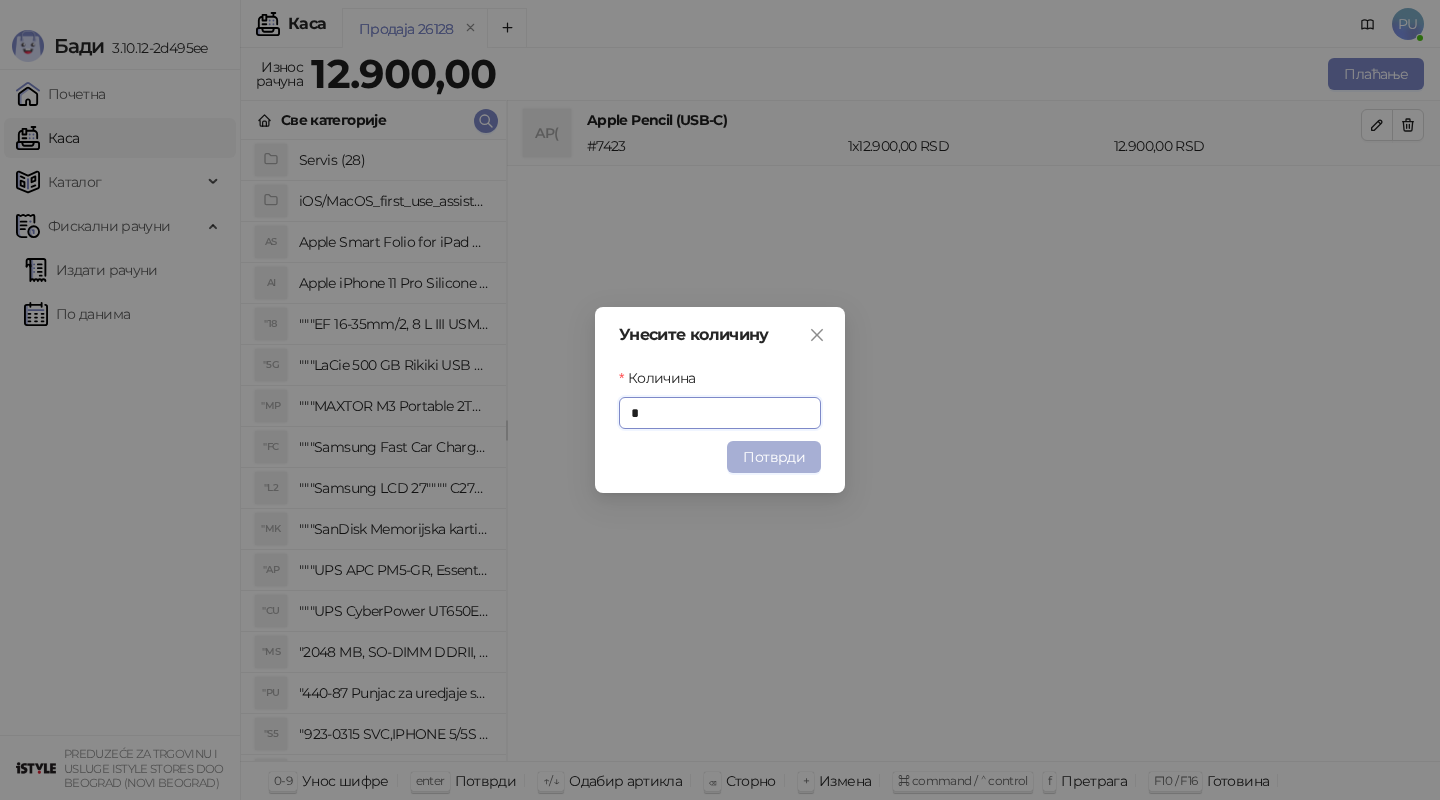 click on "Потврди" at bounding box center [774, 457] 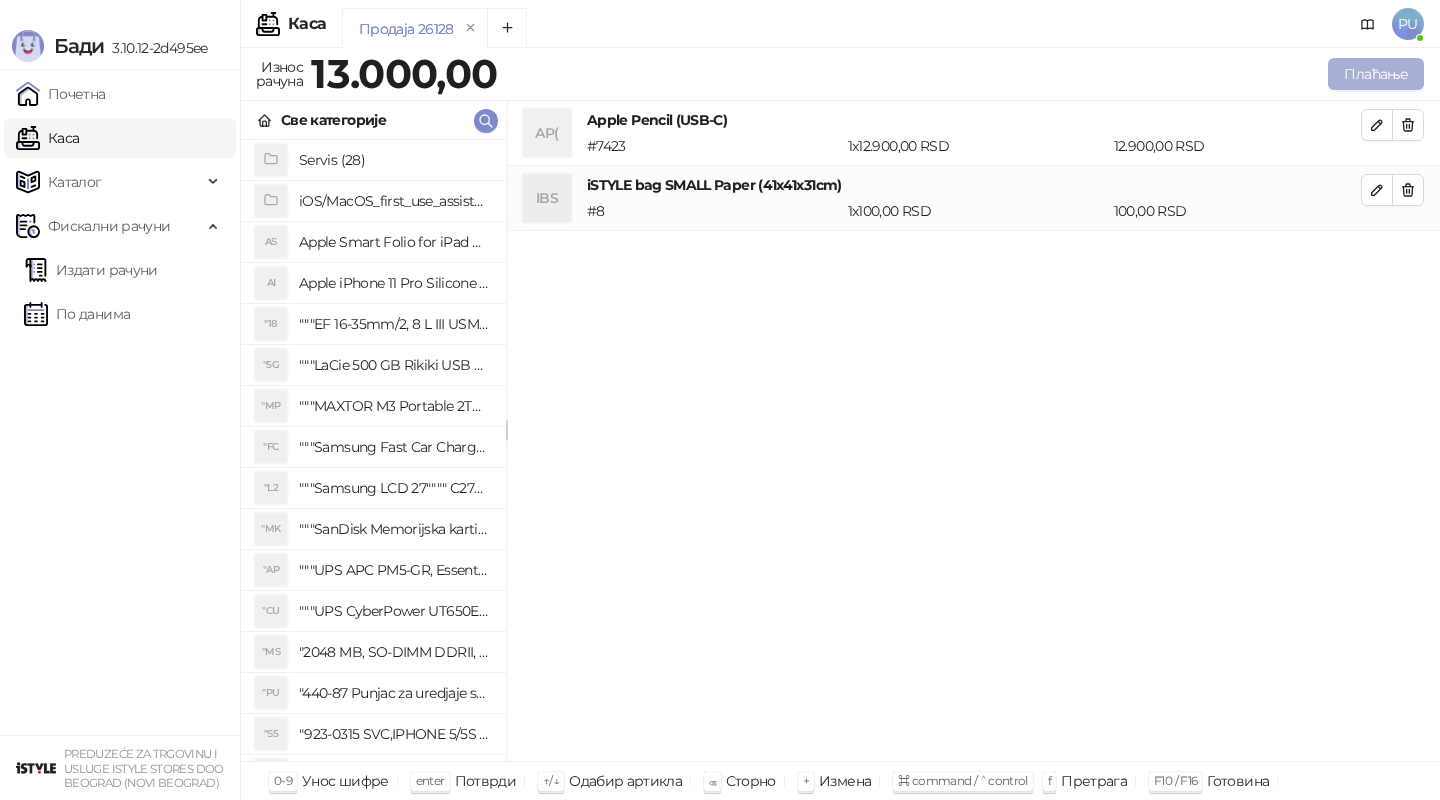 click on "Плаћање" at bounding box center [1376, 74] 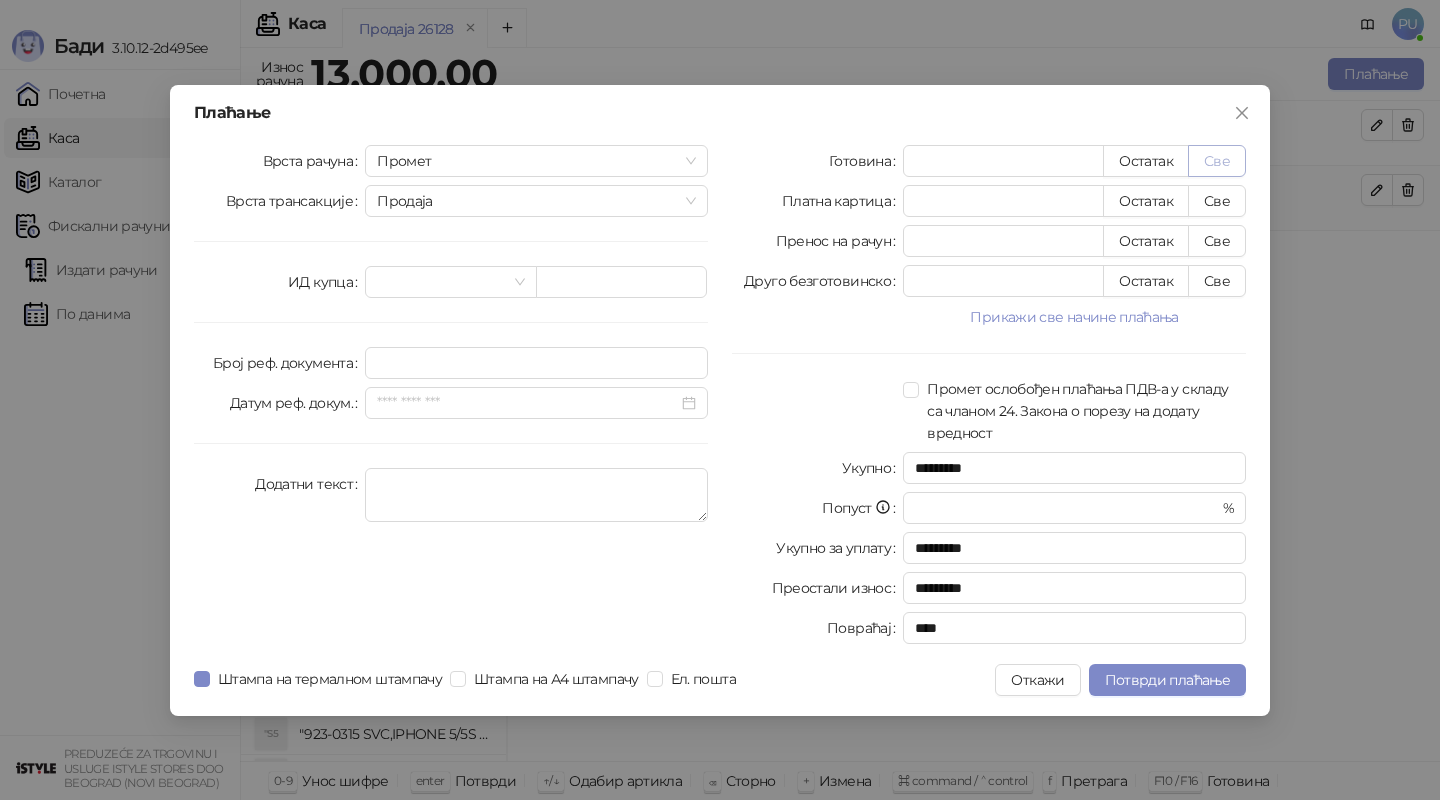 click on "Све" at bounding box center [1217, 161] 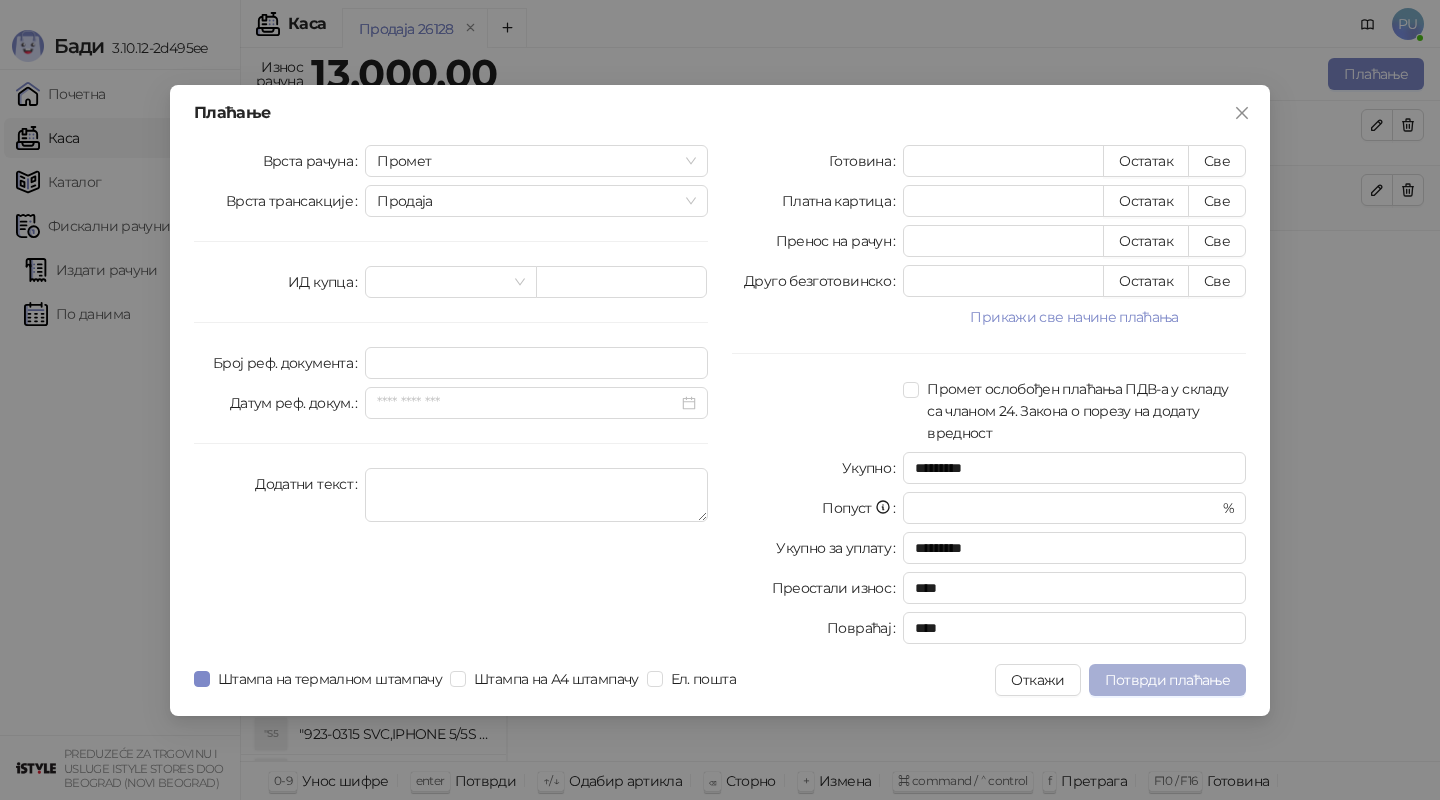 click on "Потврди плаћање" at bounding box center [1167, 680] 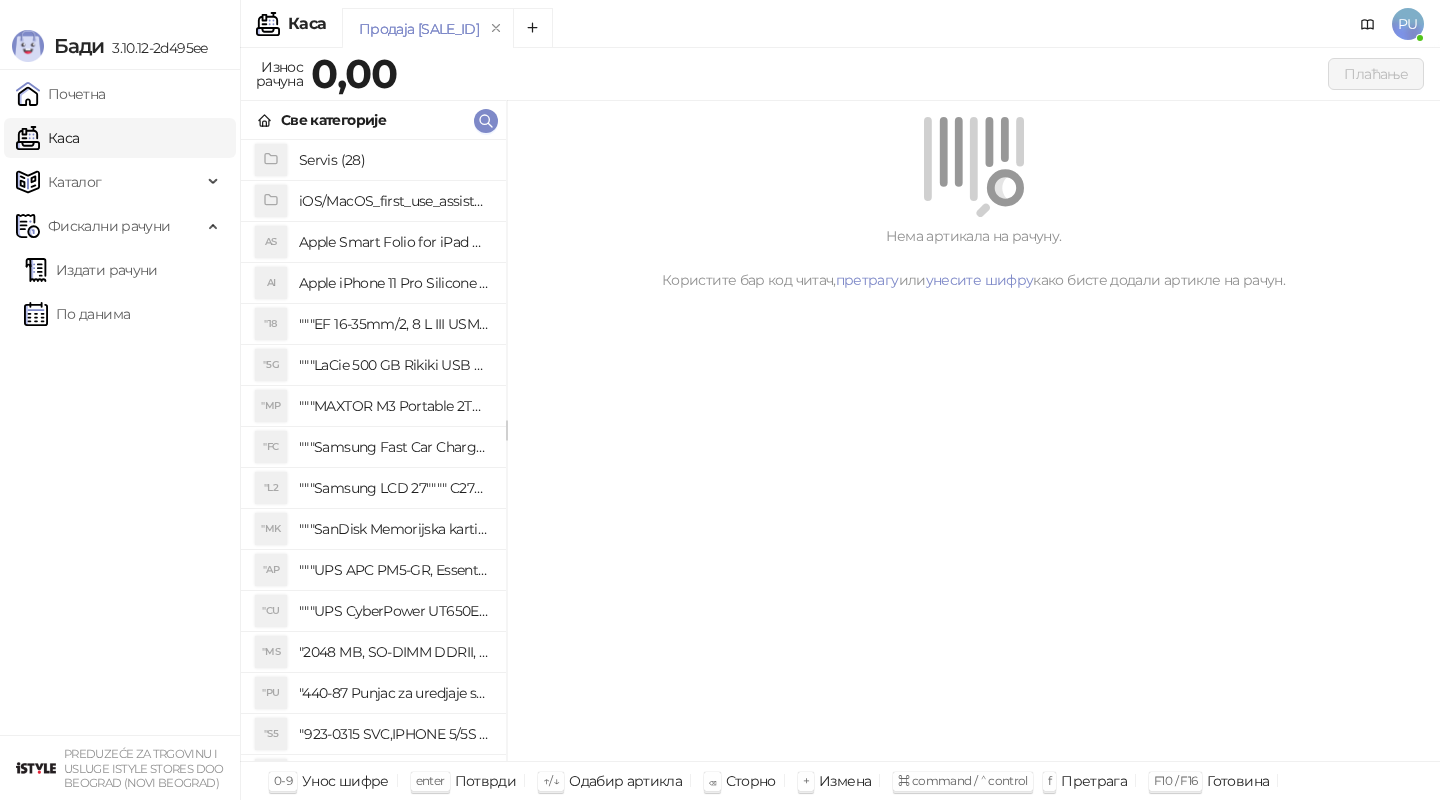 click on "Све категорије" at bounding box center (373, 120) 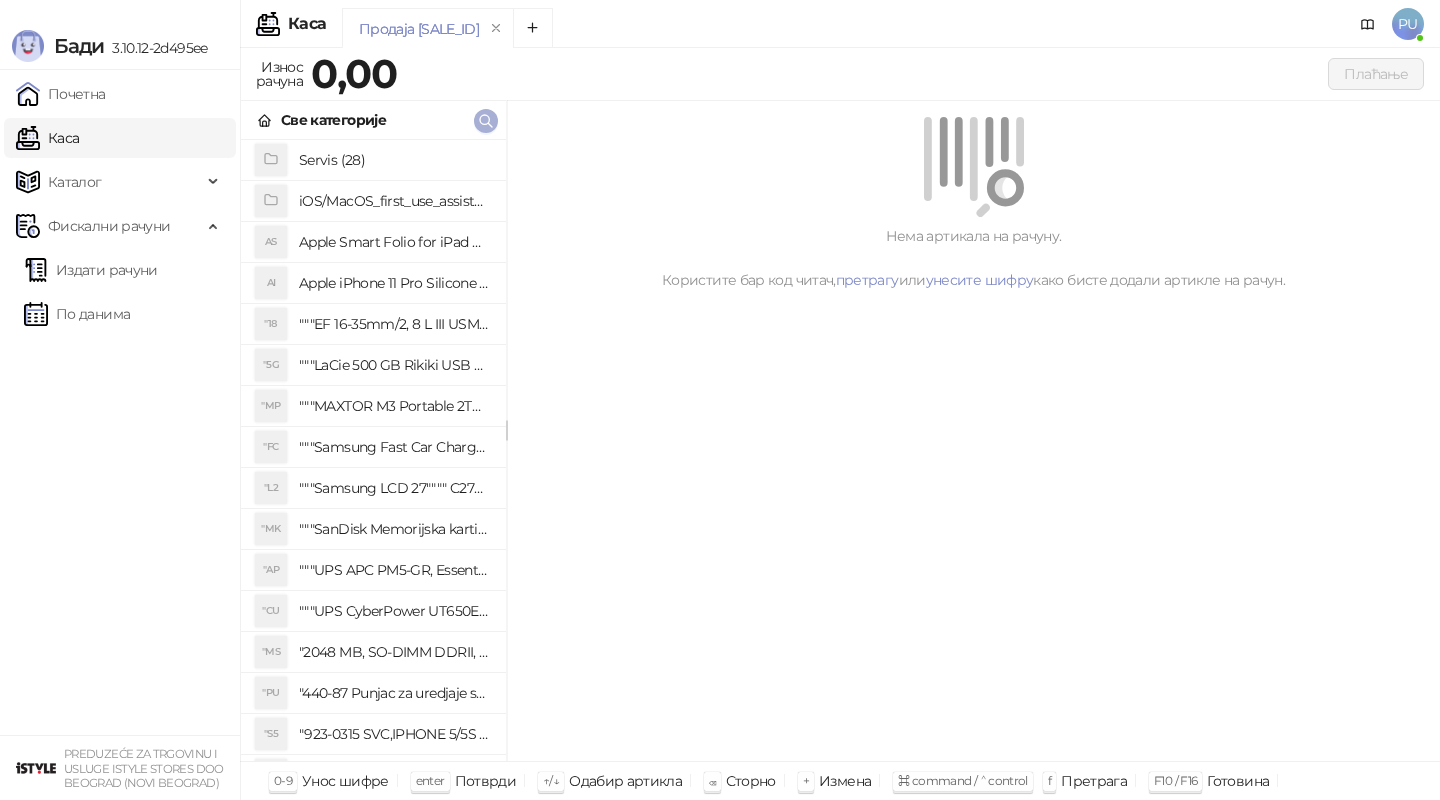 click 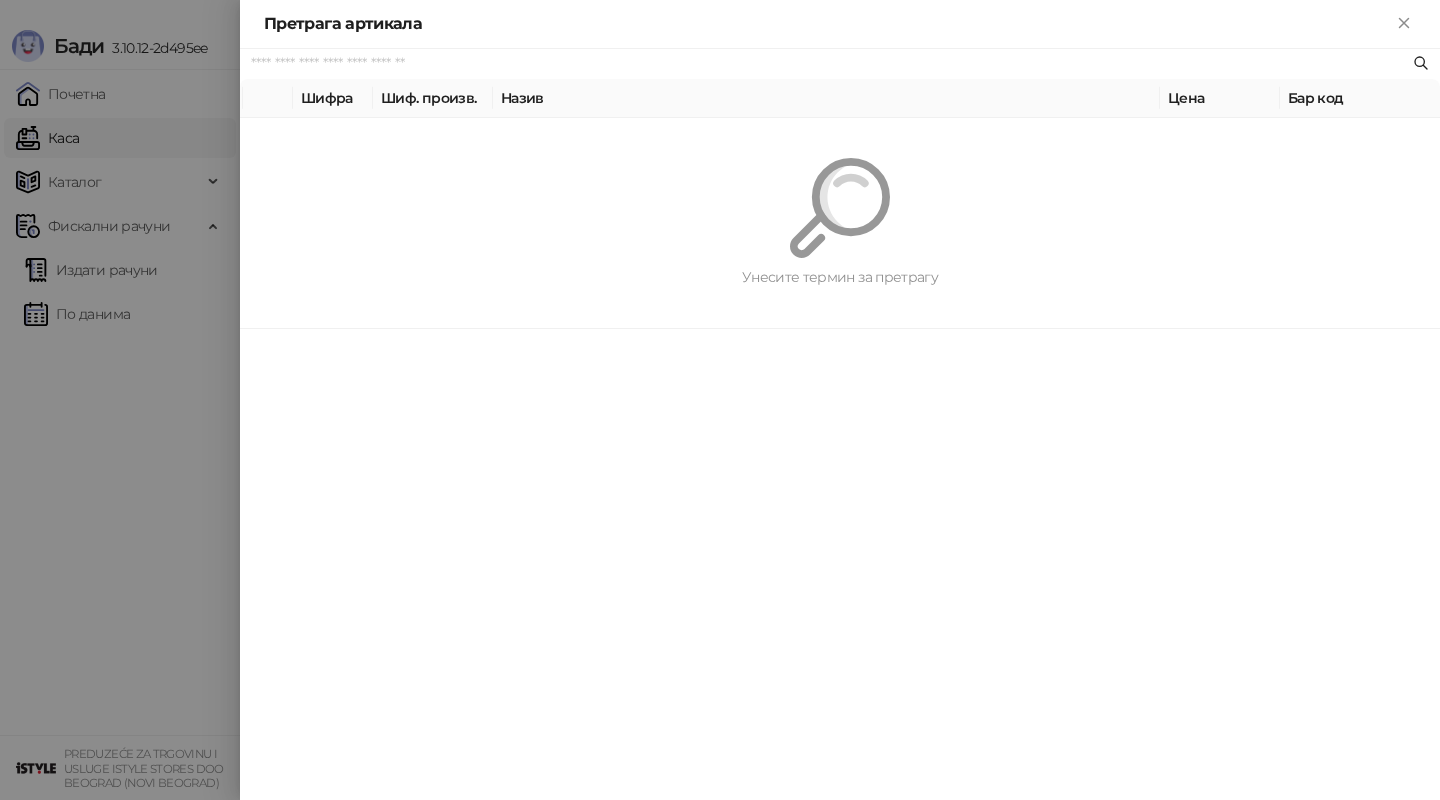 paste on "*********" 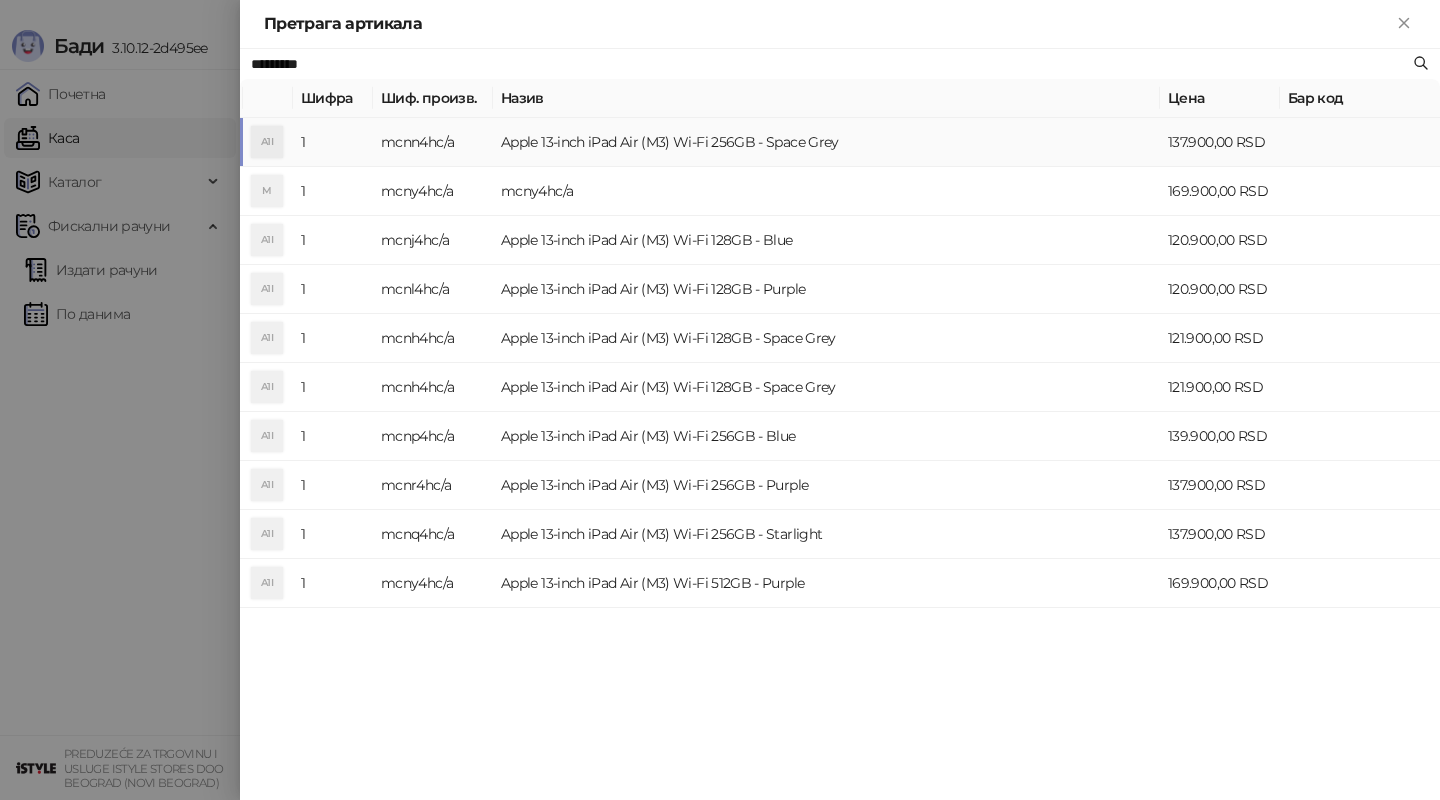 click on "Apple 13-inch iPad Air (M3) Wi-Fi 256GB - Space Grey" at bounding box center (826, 142) 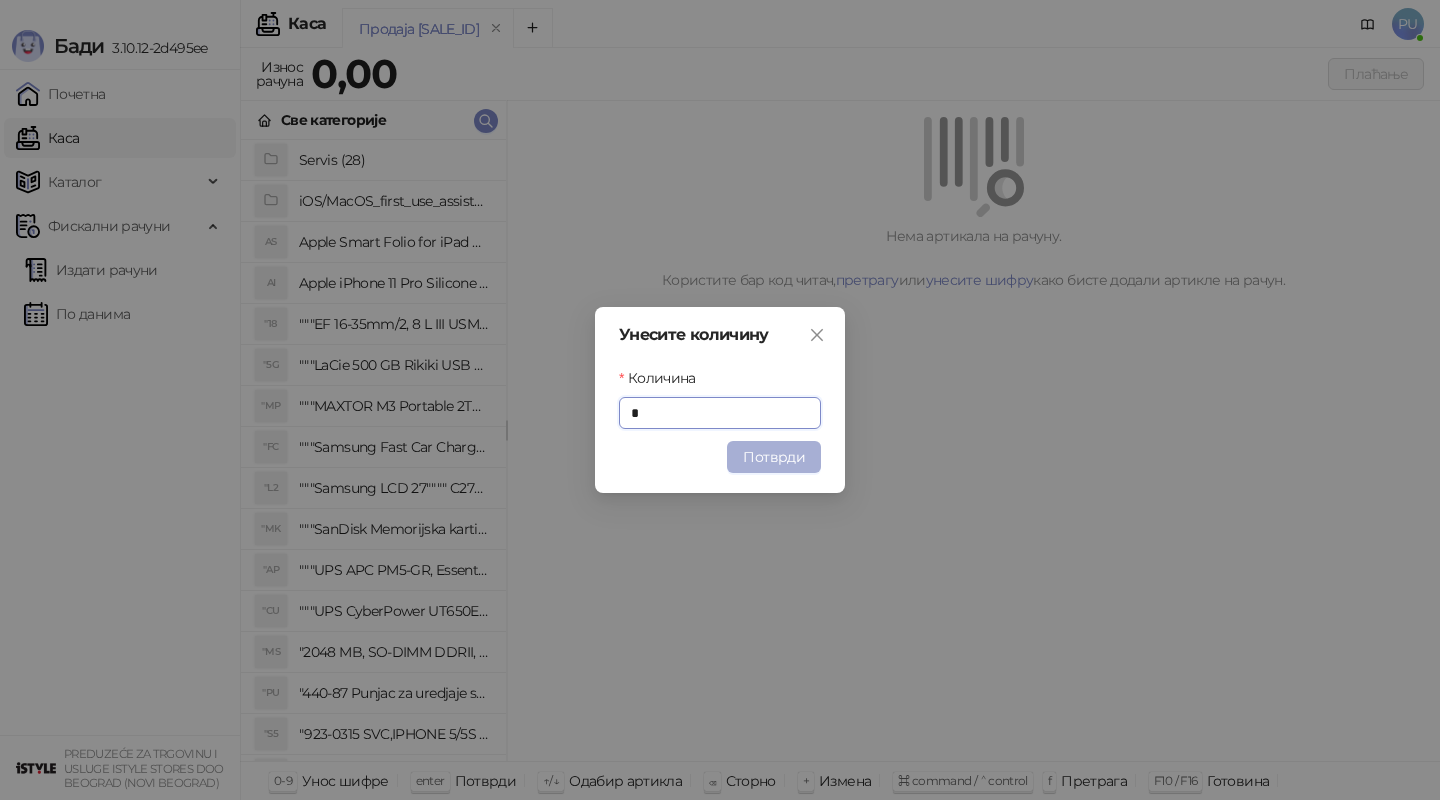 click on "Потврди" at bounding box center (774, 457) 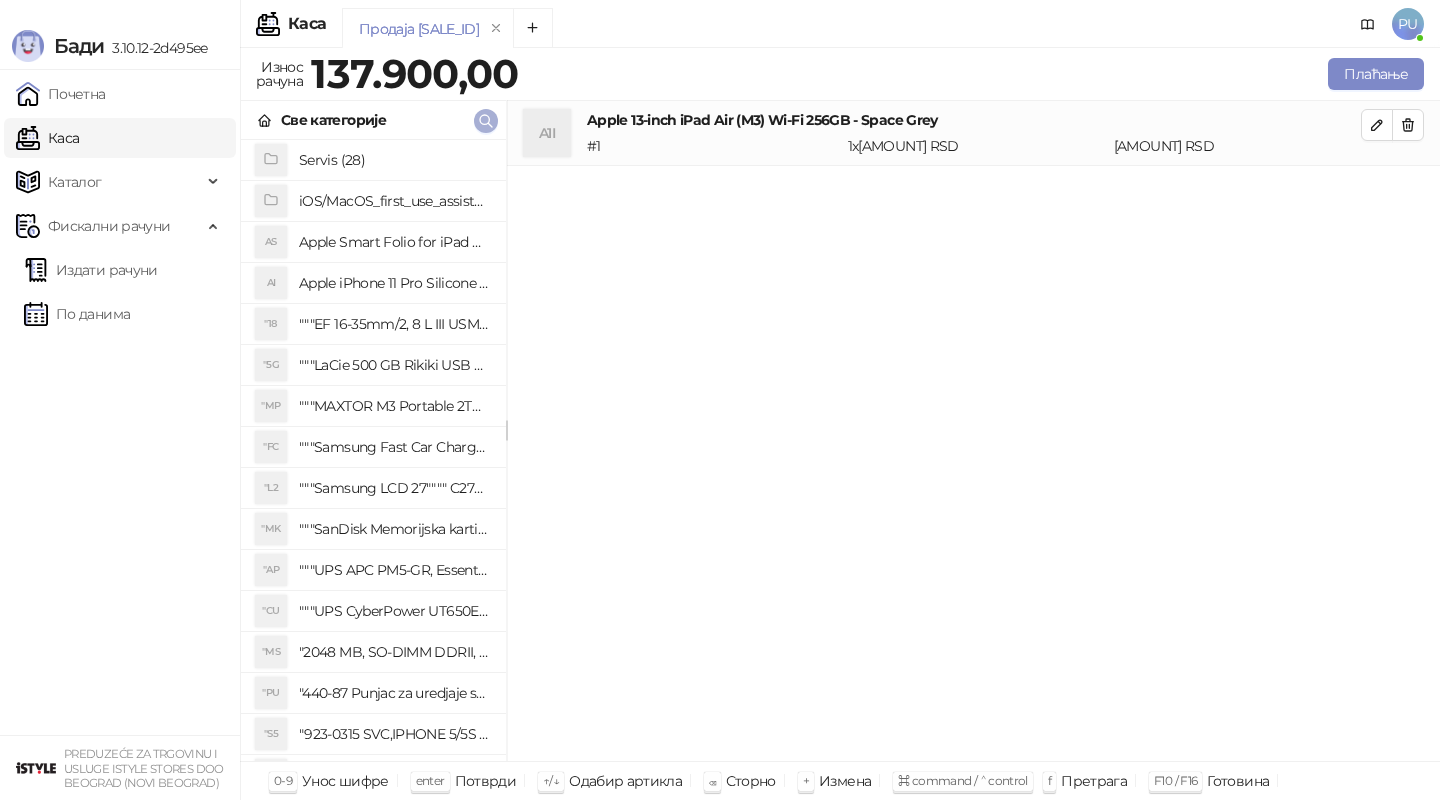 click 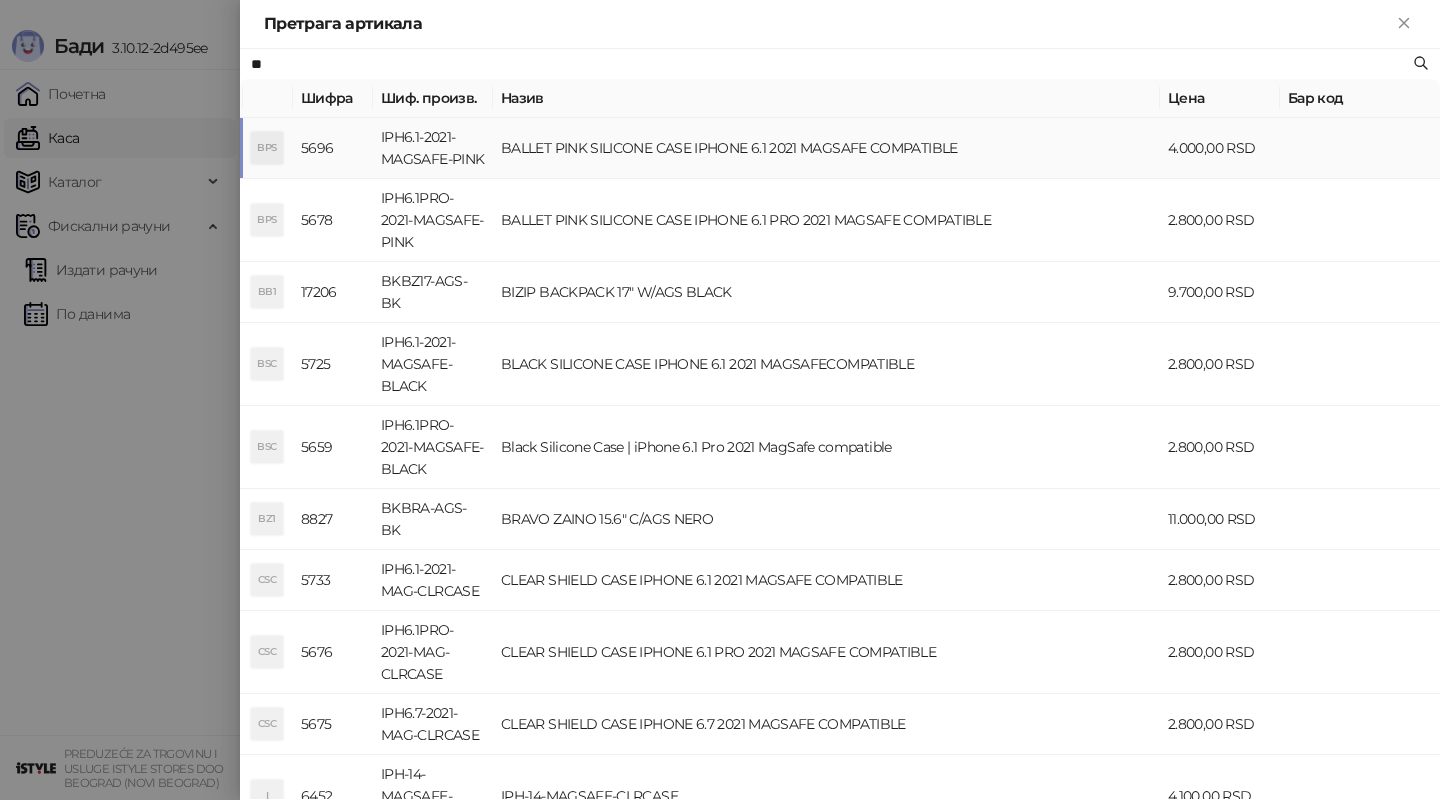 type on "*" 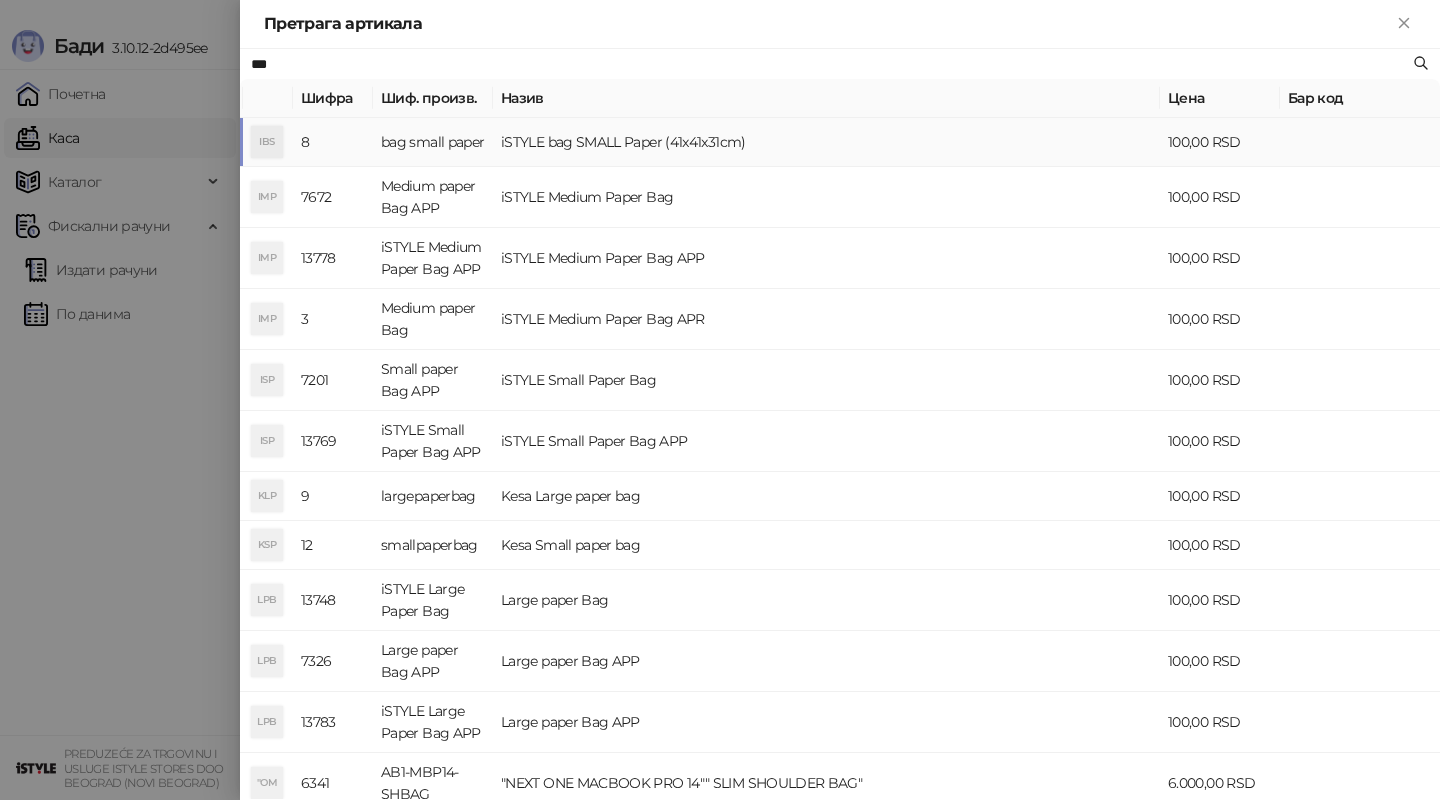 type on "***" 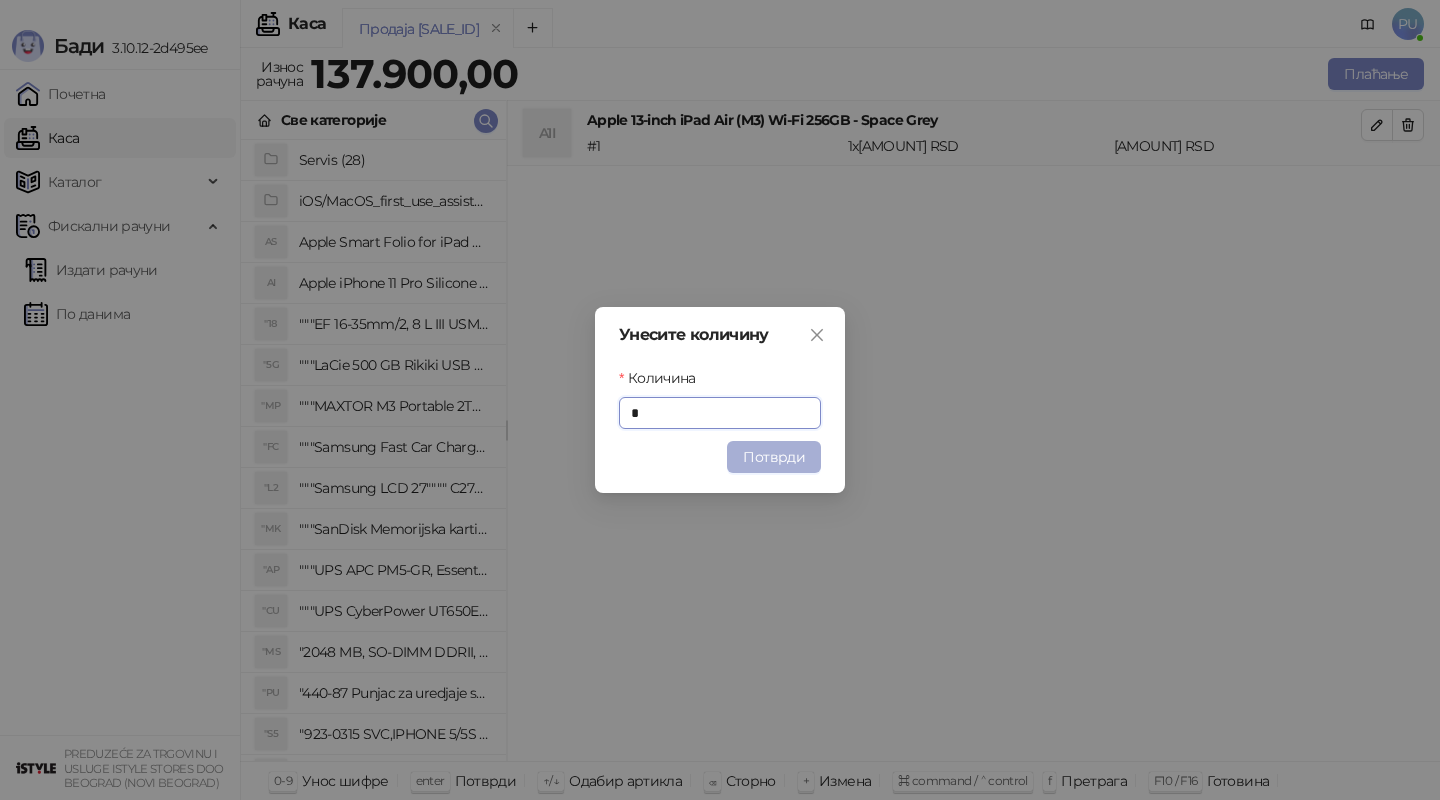 click on "Потврди" at bounding box center [774, 457] 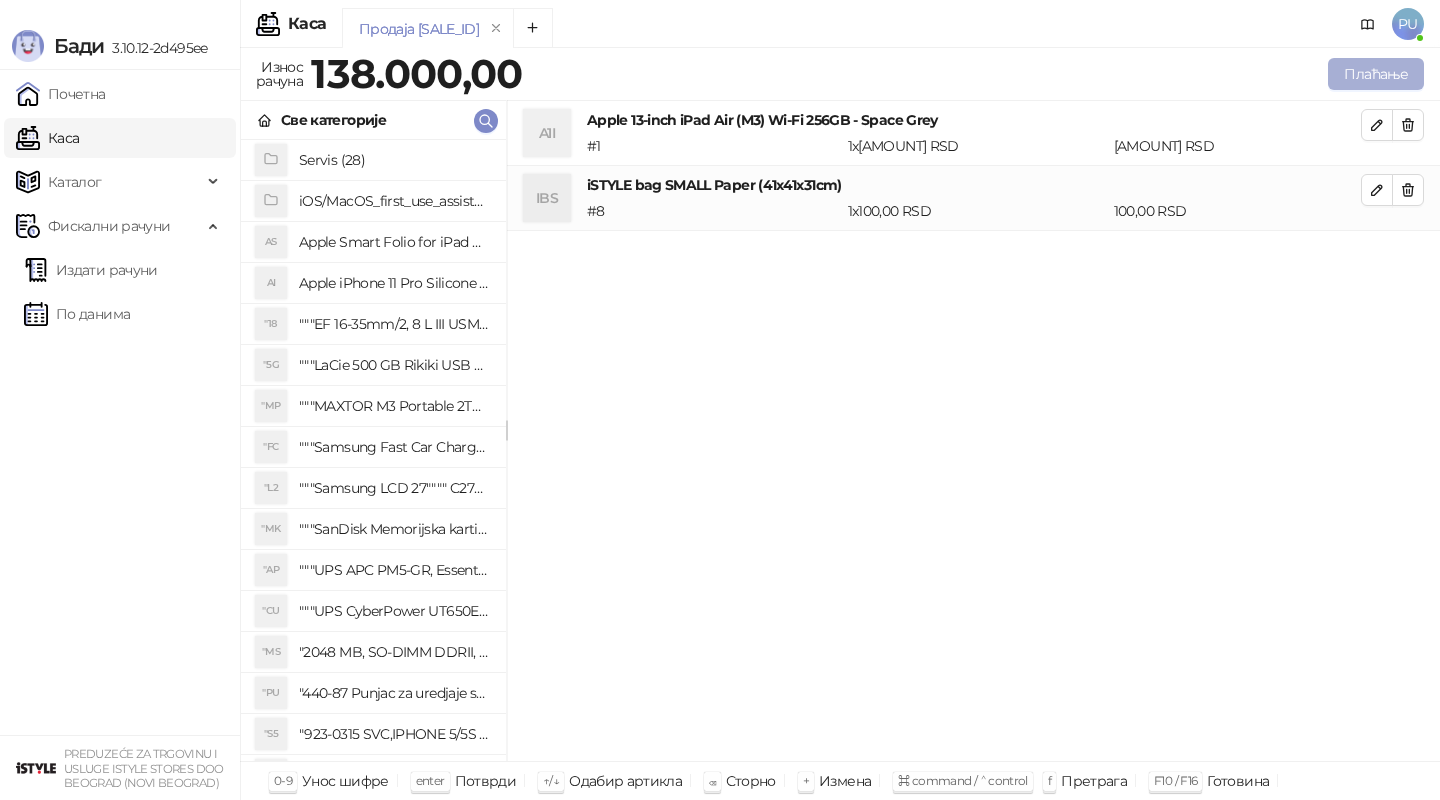 click on "Плаћање" at bounding box center (1376, 74) 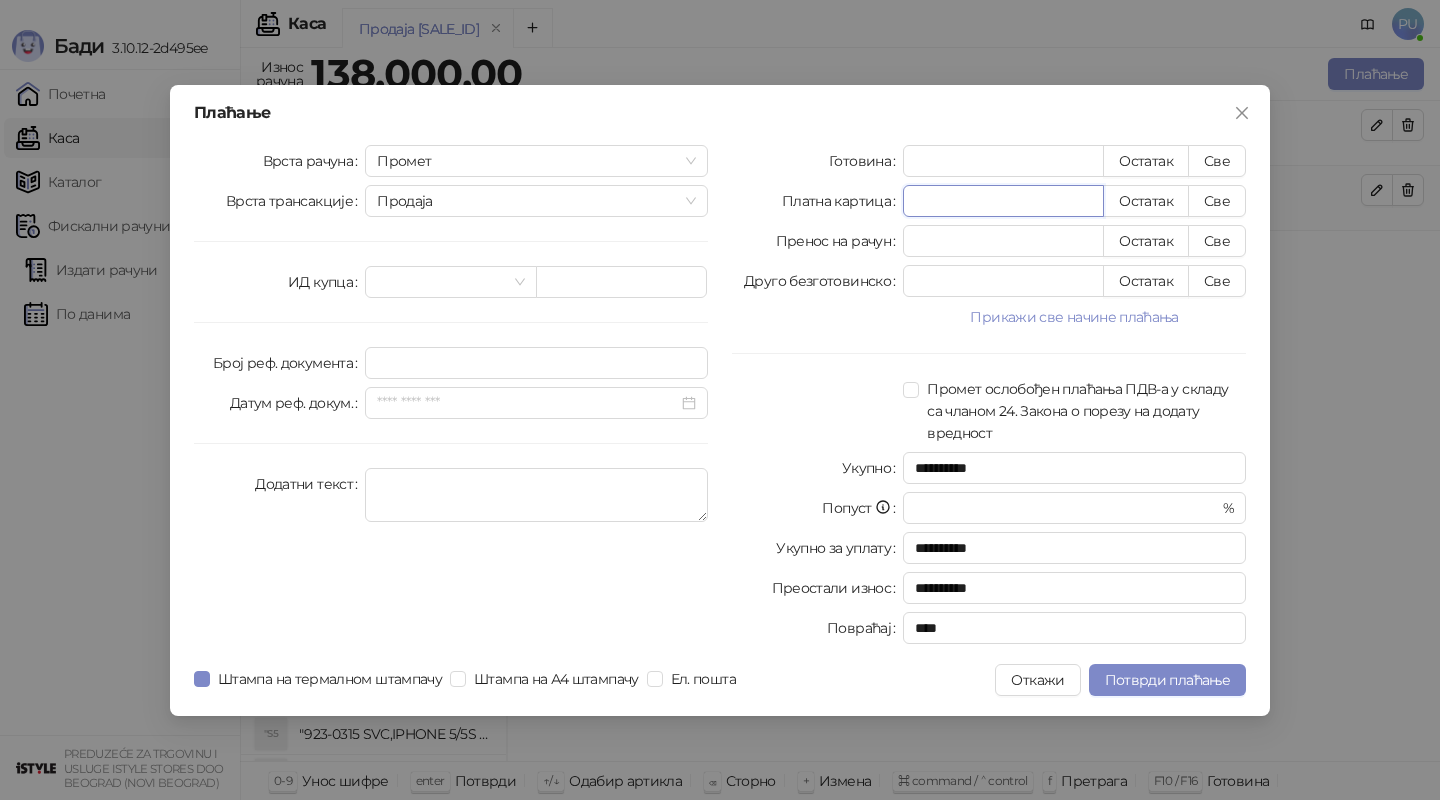 click on "*" at bounding box center (1003, 201) 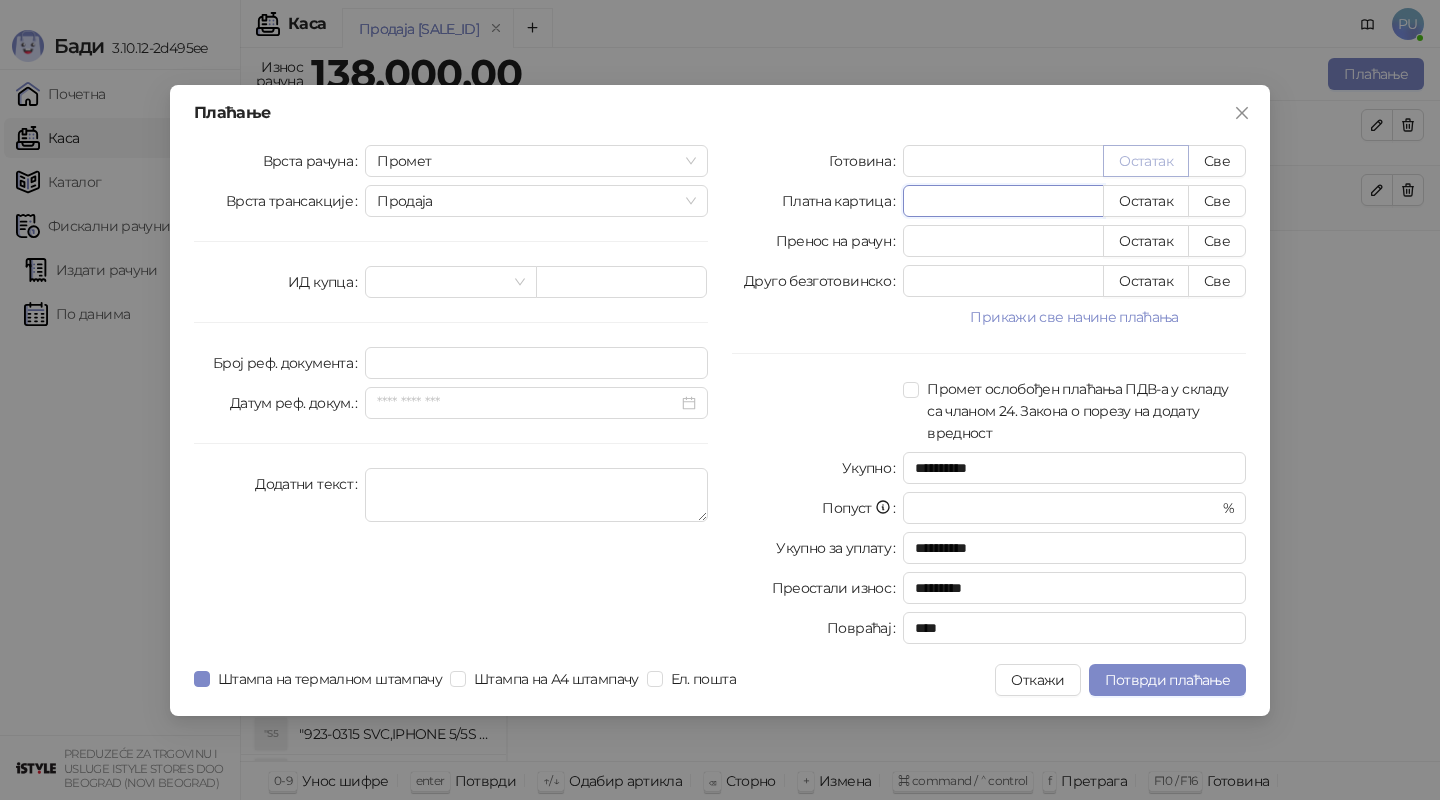 type on "******" 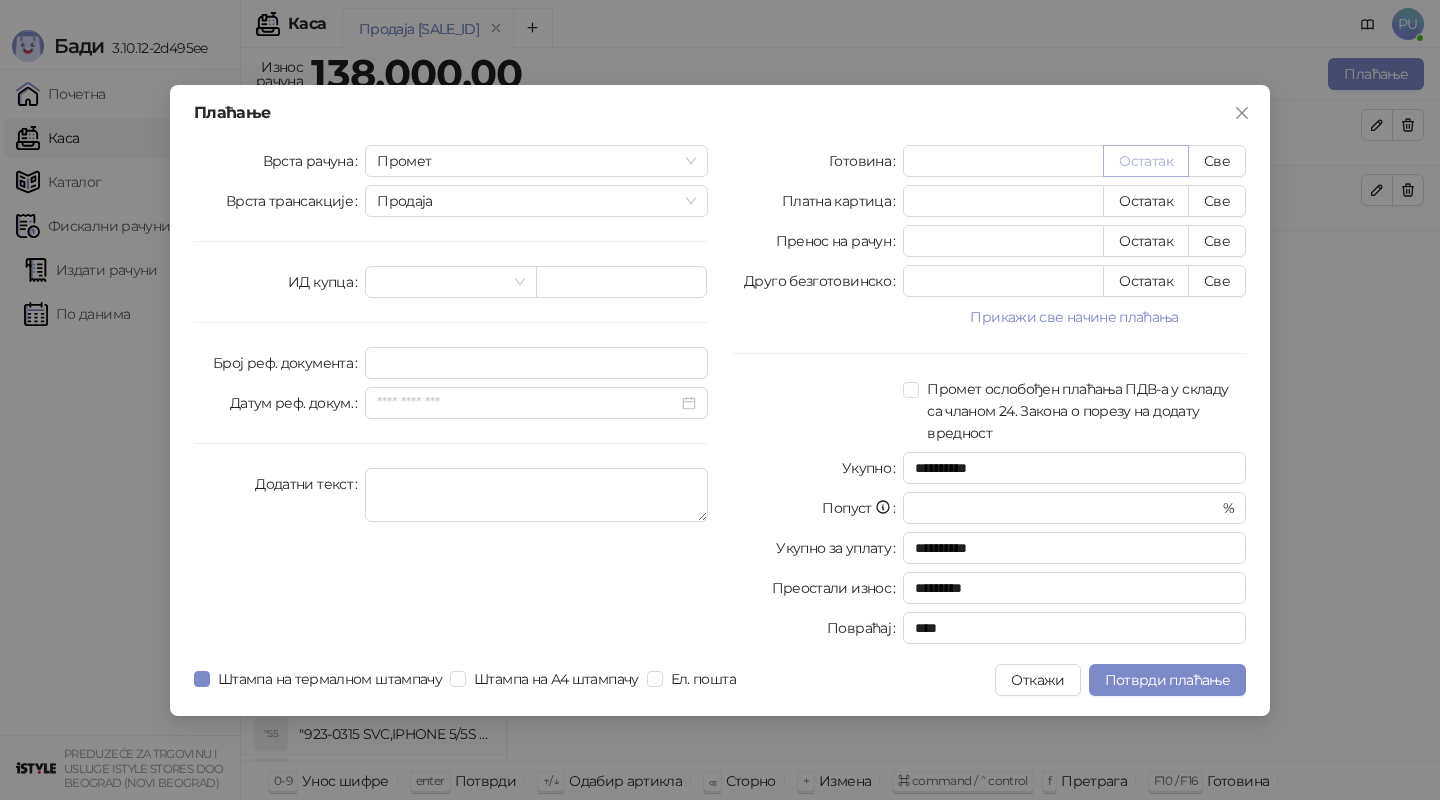 click on "Остатак" at bounding box center (1146, 161) 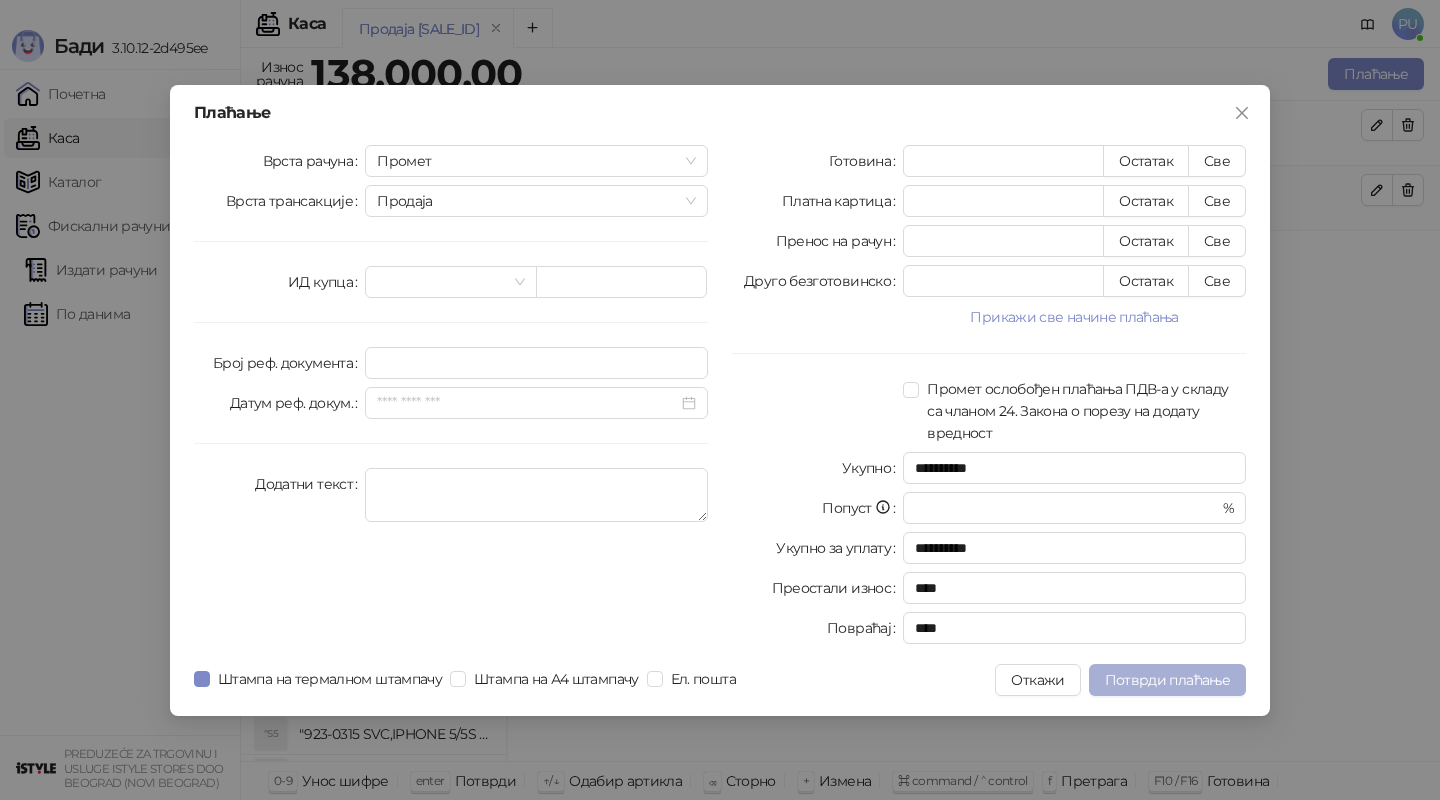 click on "Потврди плаћање" at bounding box center [1167, 680] 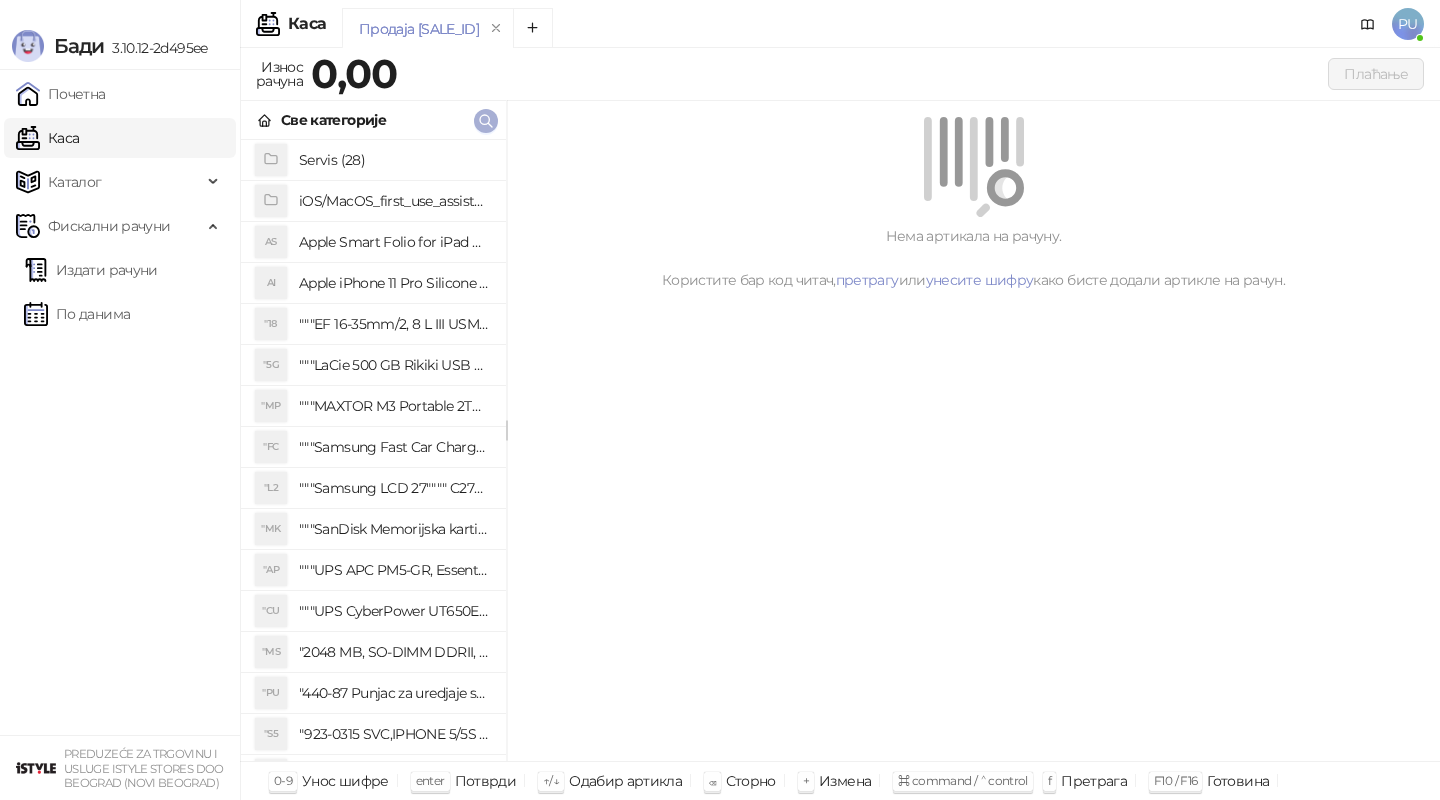 click 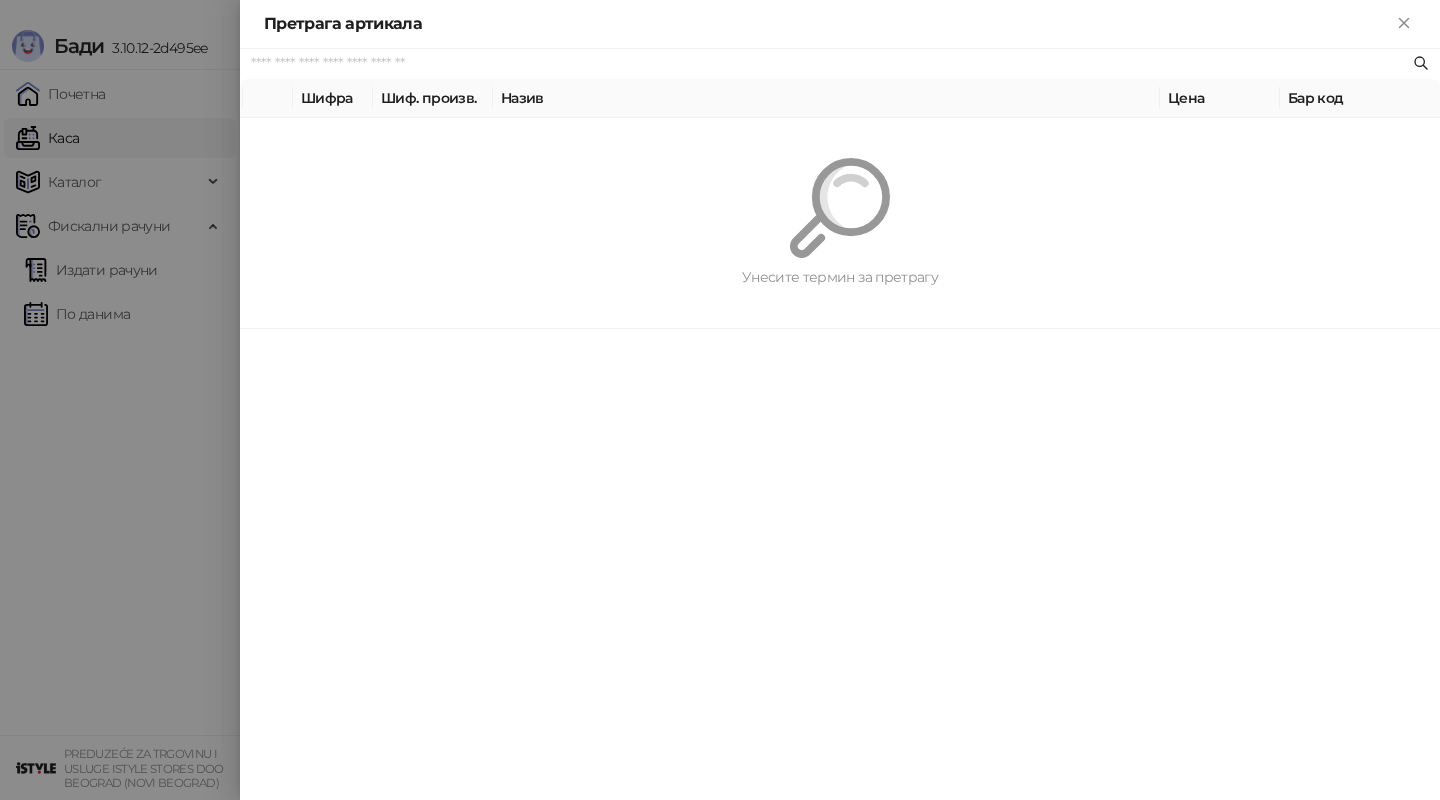 paste on "**********" 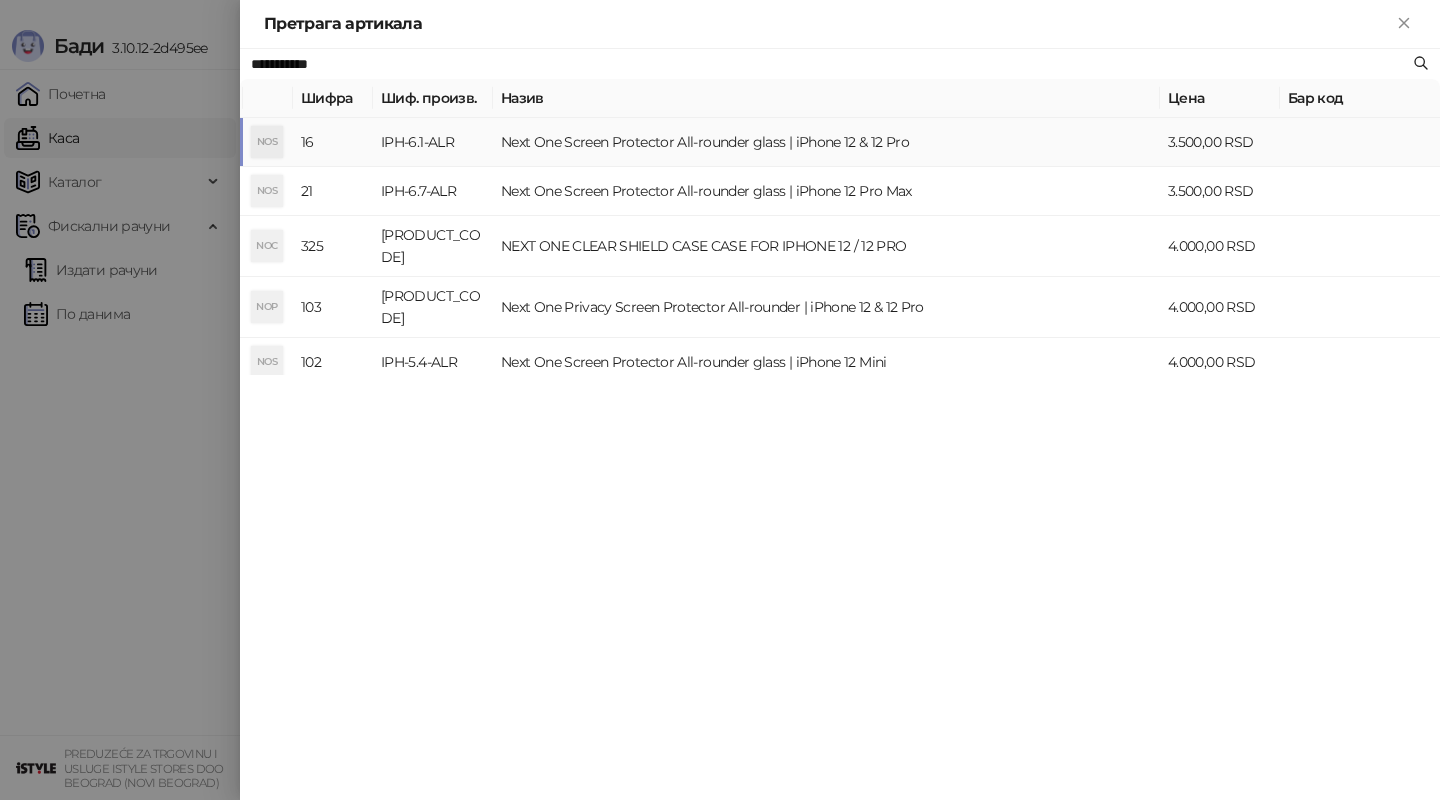 type on "**********" 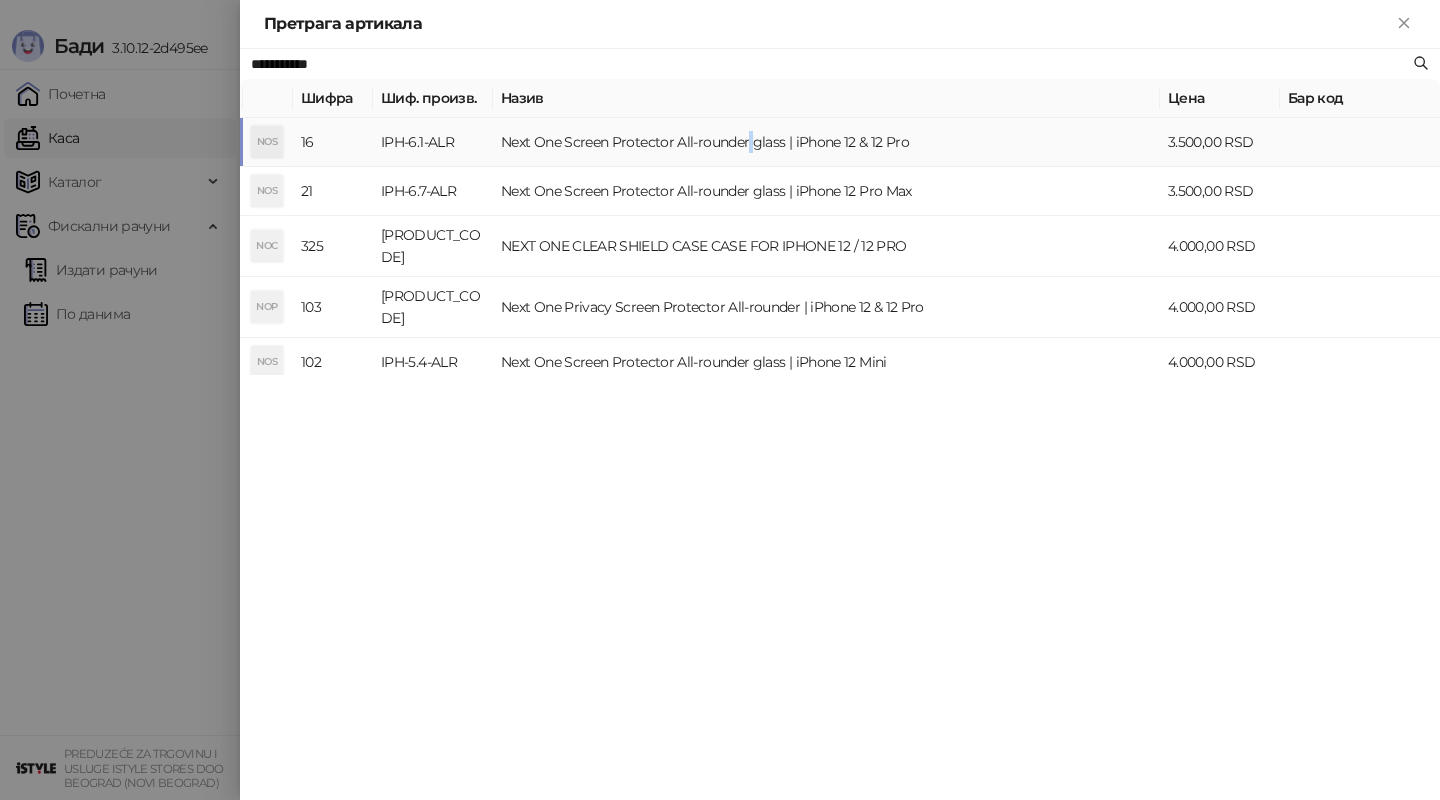 click on "Next One Screen Protector All-rounder glass | iPhone 12 & 12 Pro" at bounding box center [826, 142] 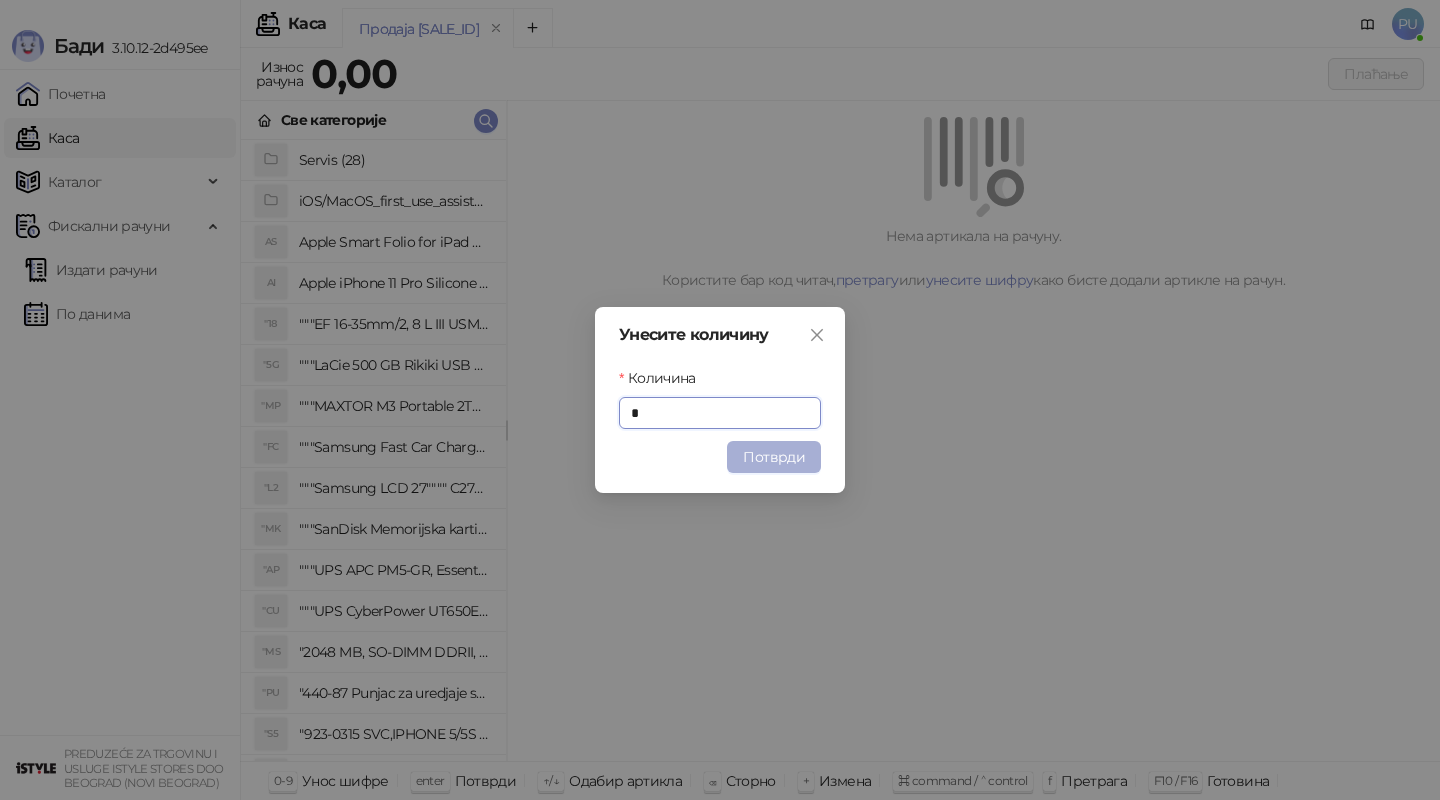 click on "Потврди" at bounding box center [774, 457] 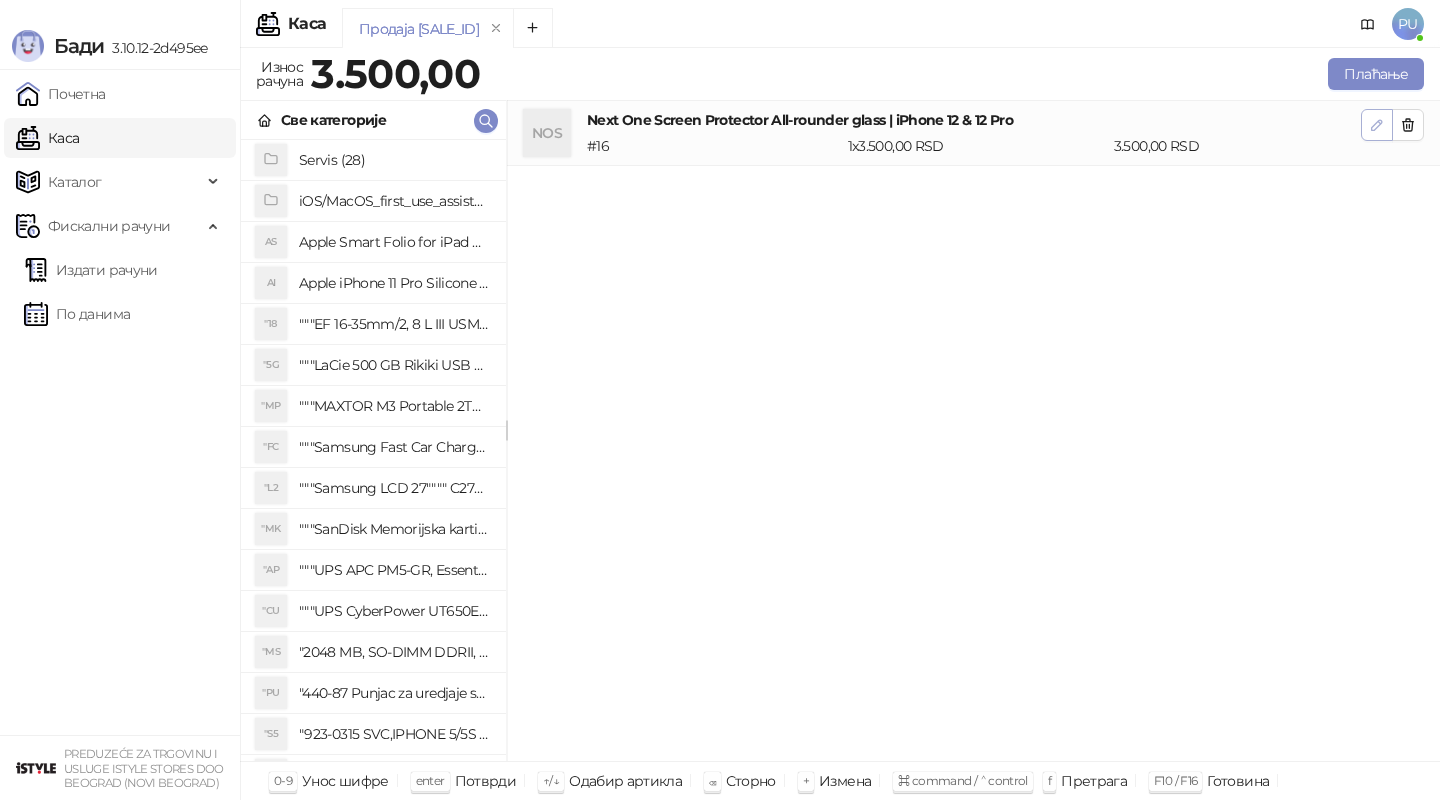 click 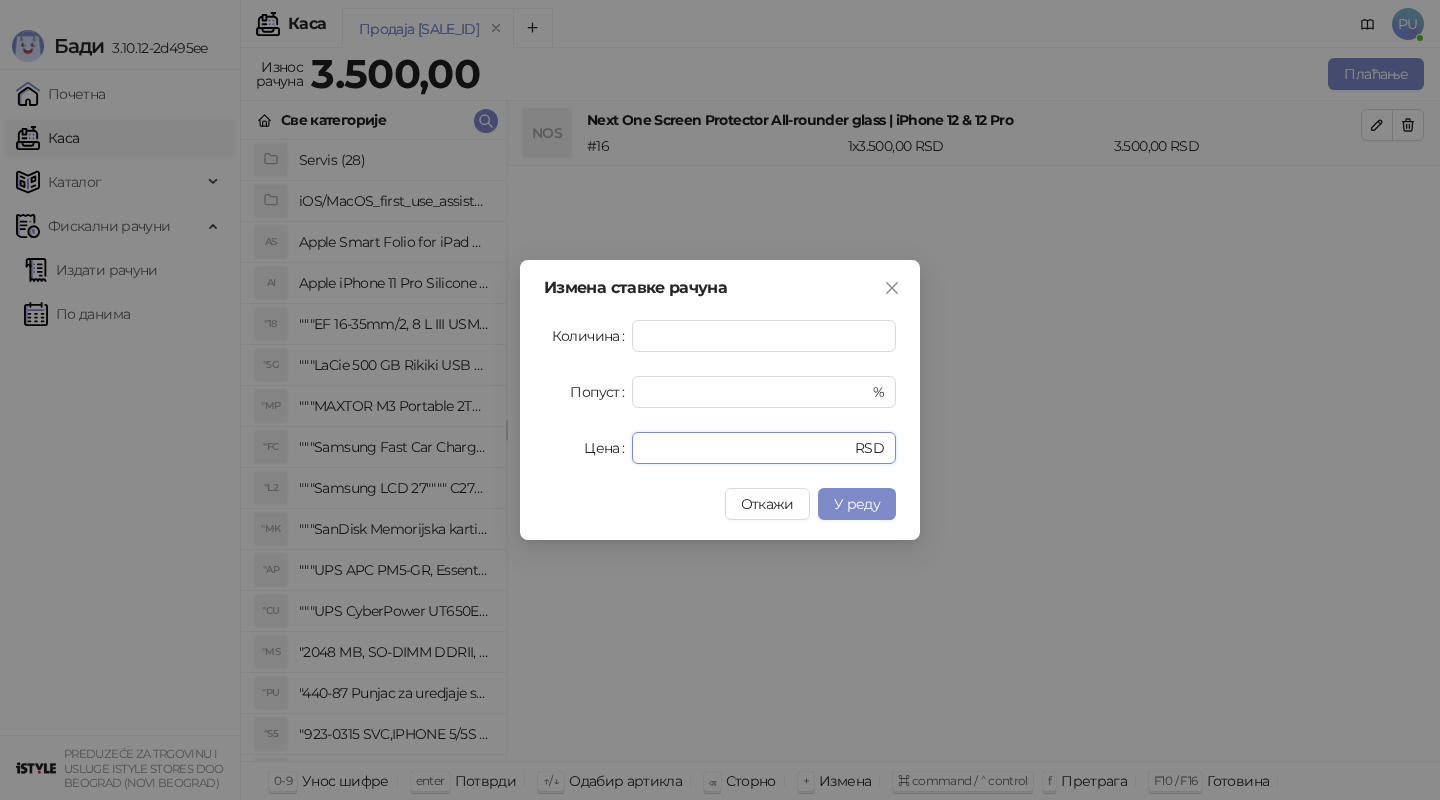 drag, startPoint x: 715, startPoint y: 440, endPoint x: 627, endPoint y: 440, distance: 88 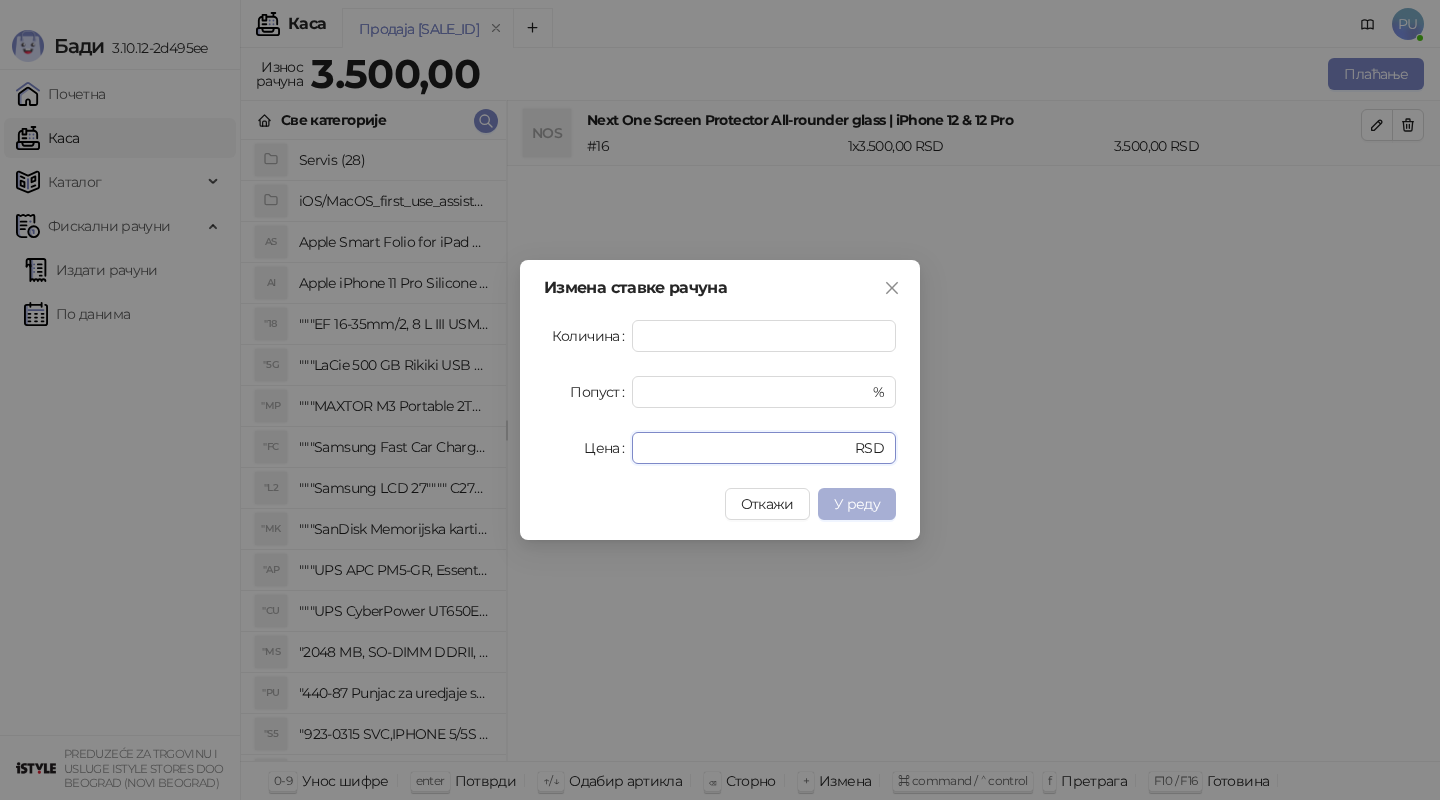 type on "****" 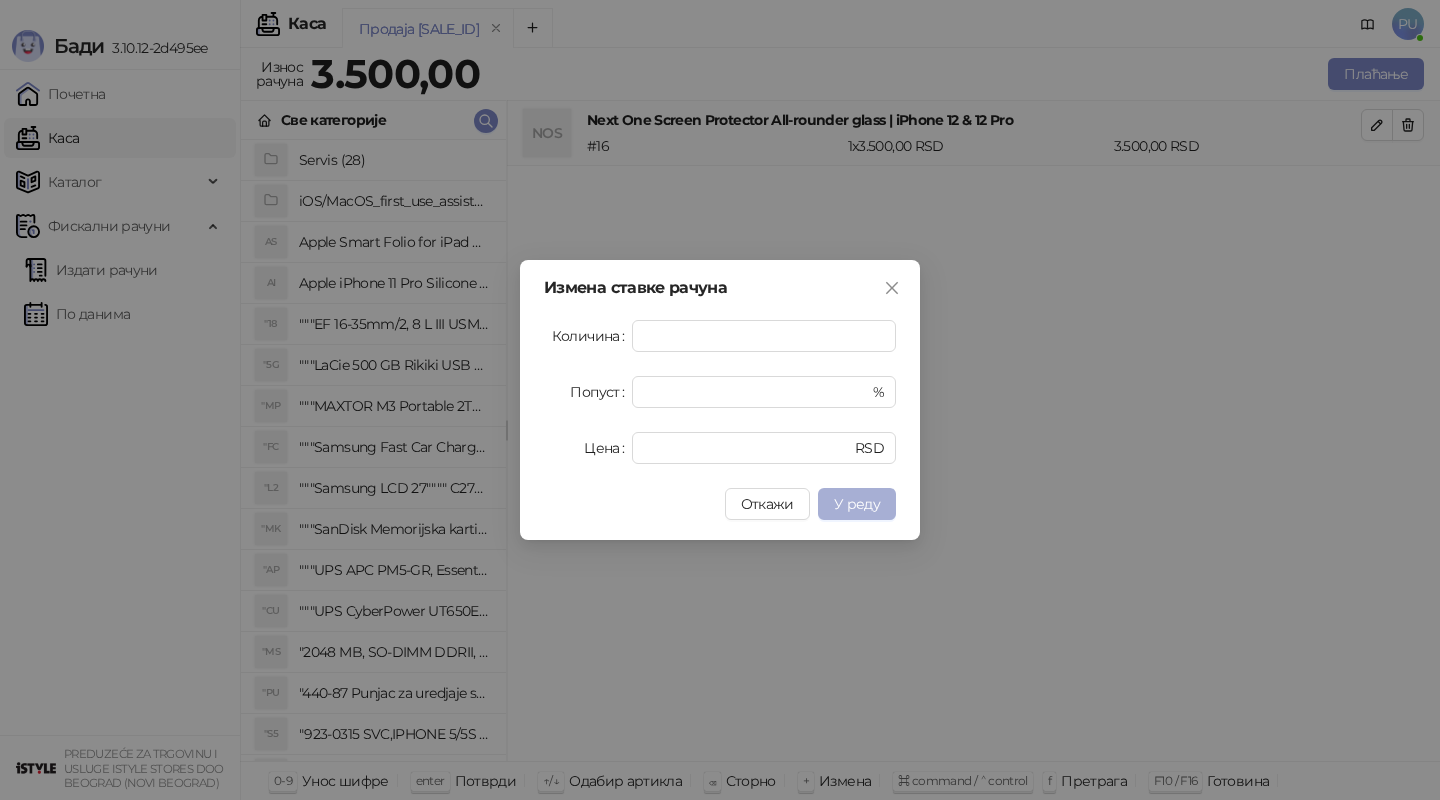 click on "У реду" at bounding box center (857, 504) 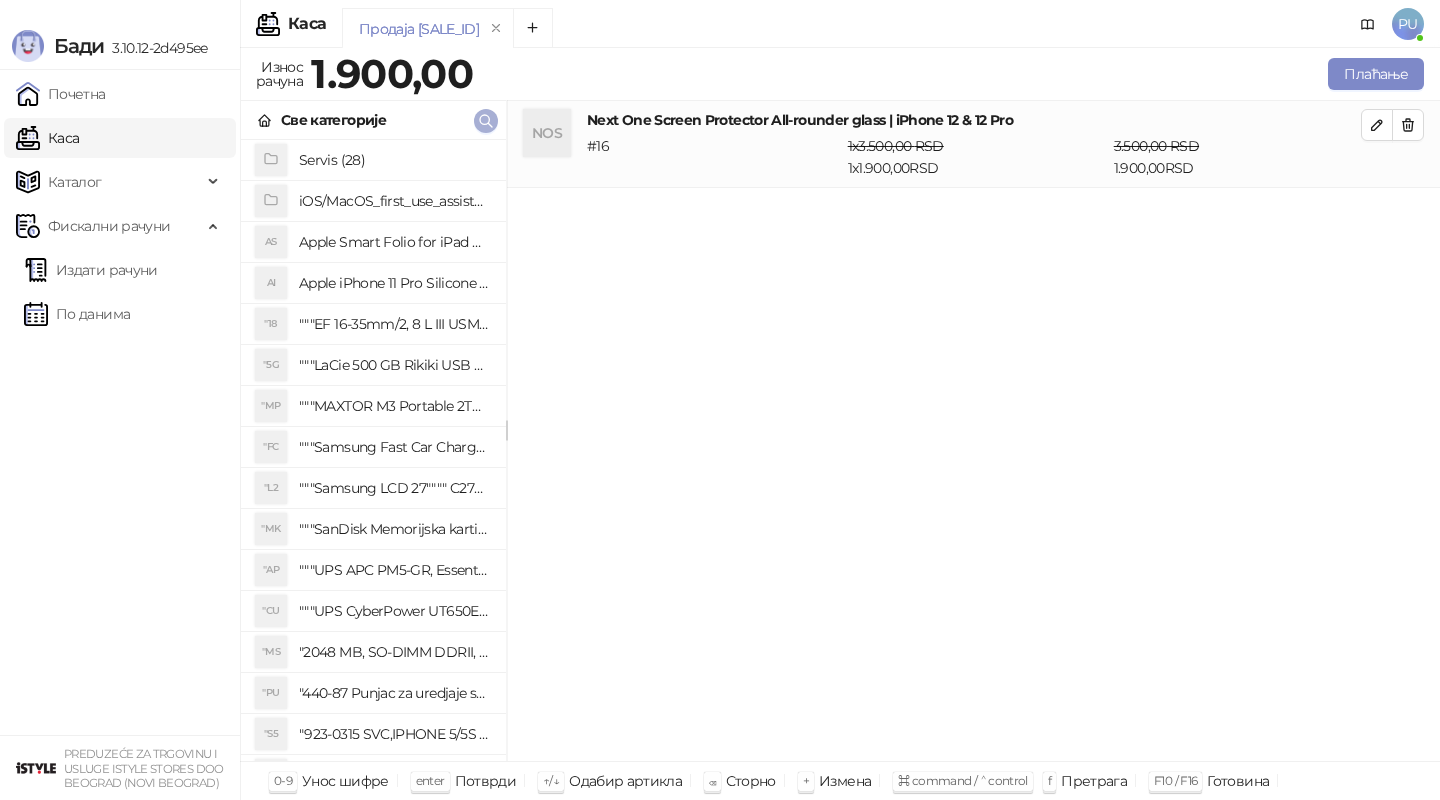 click 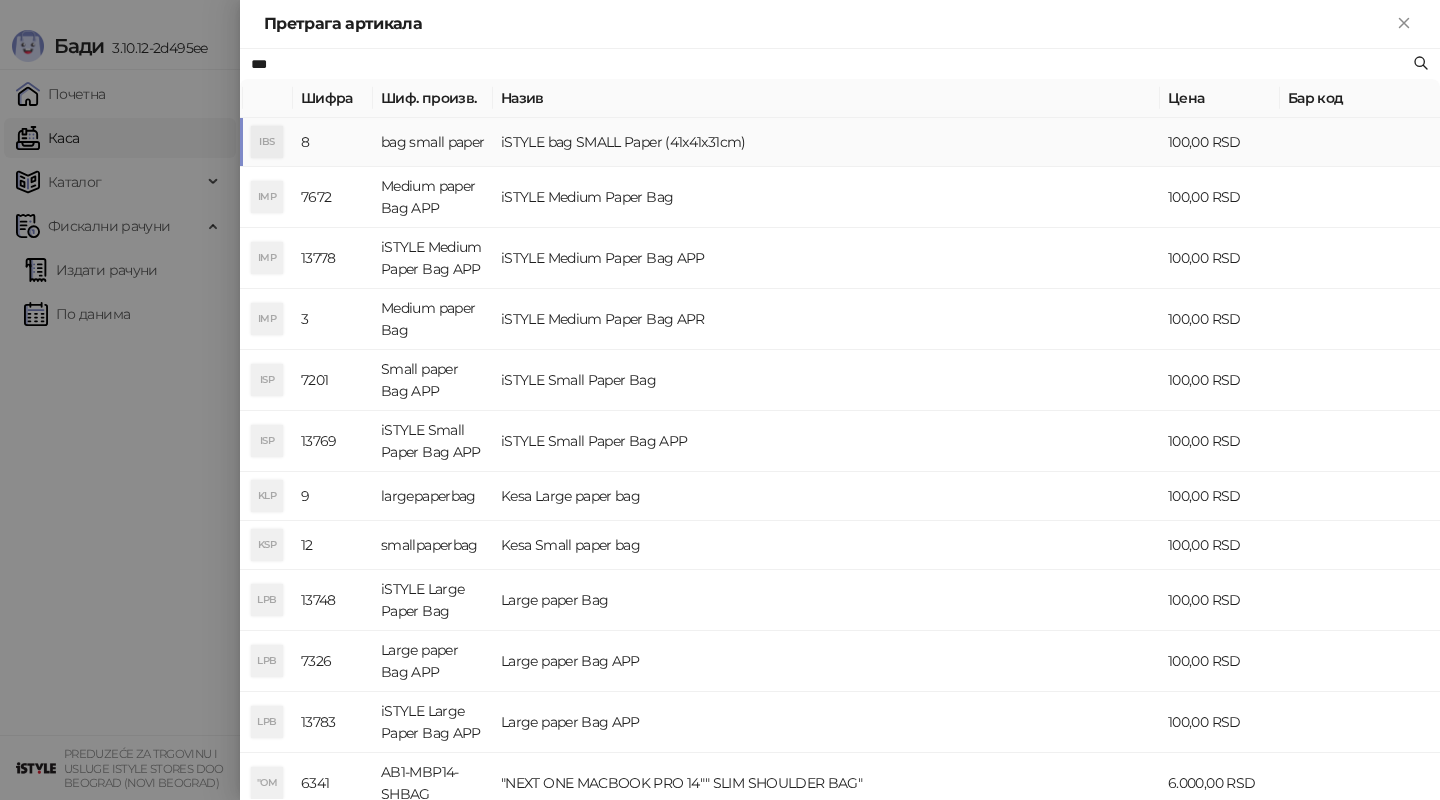 type on "***" 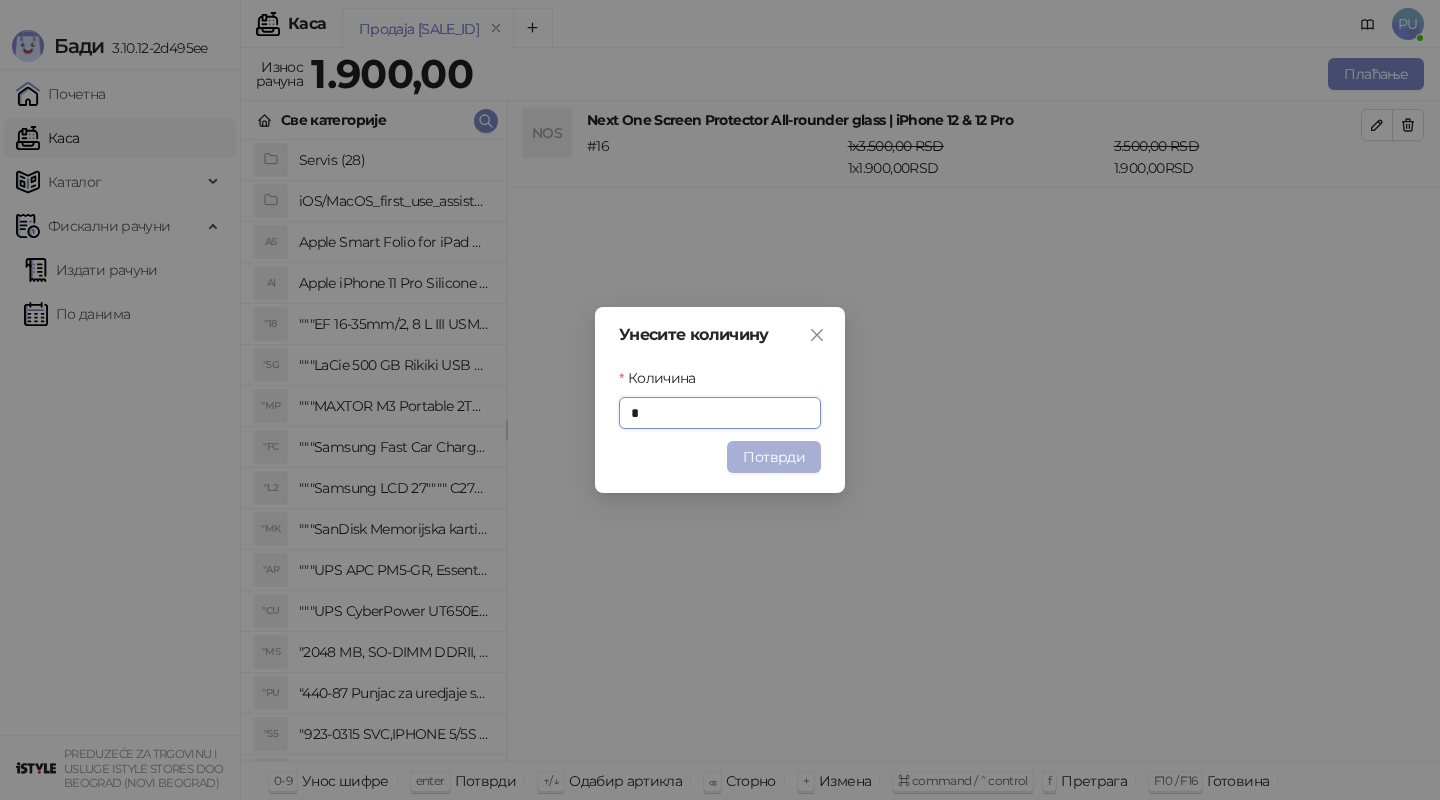 click on "Потврди" at bounding box center (774, 457) 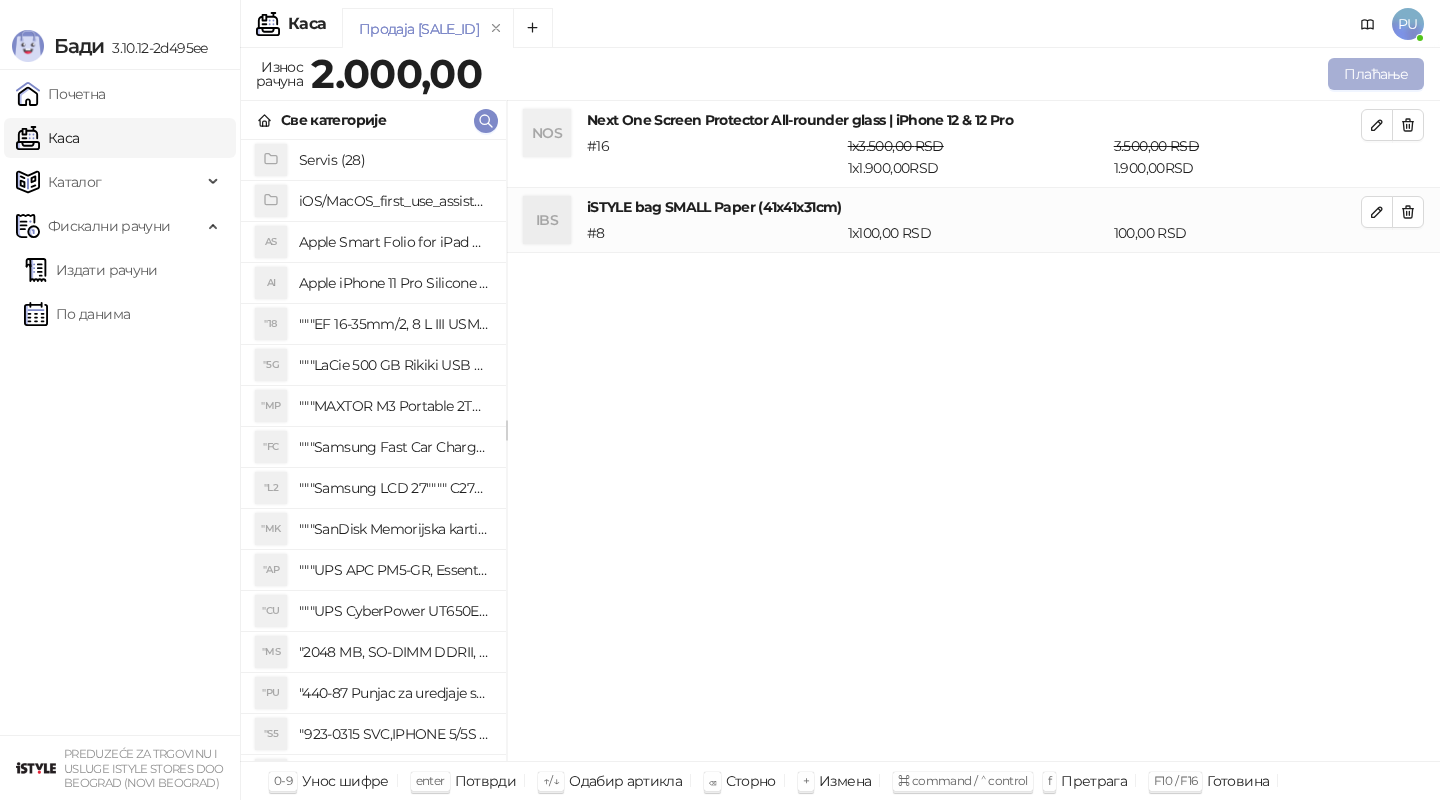 click on "Плаћање" at bounding box center (1376, 74) 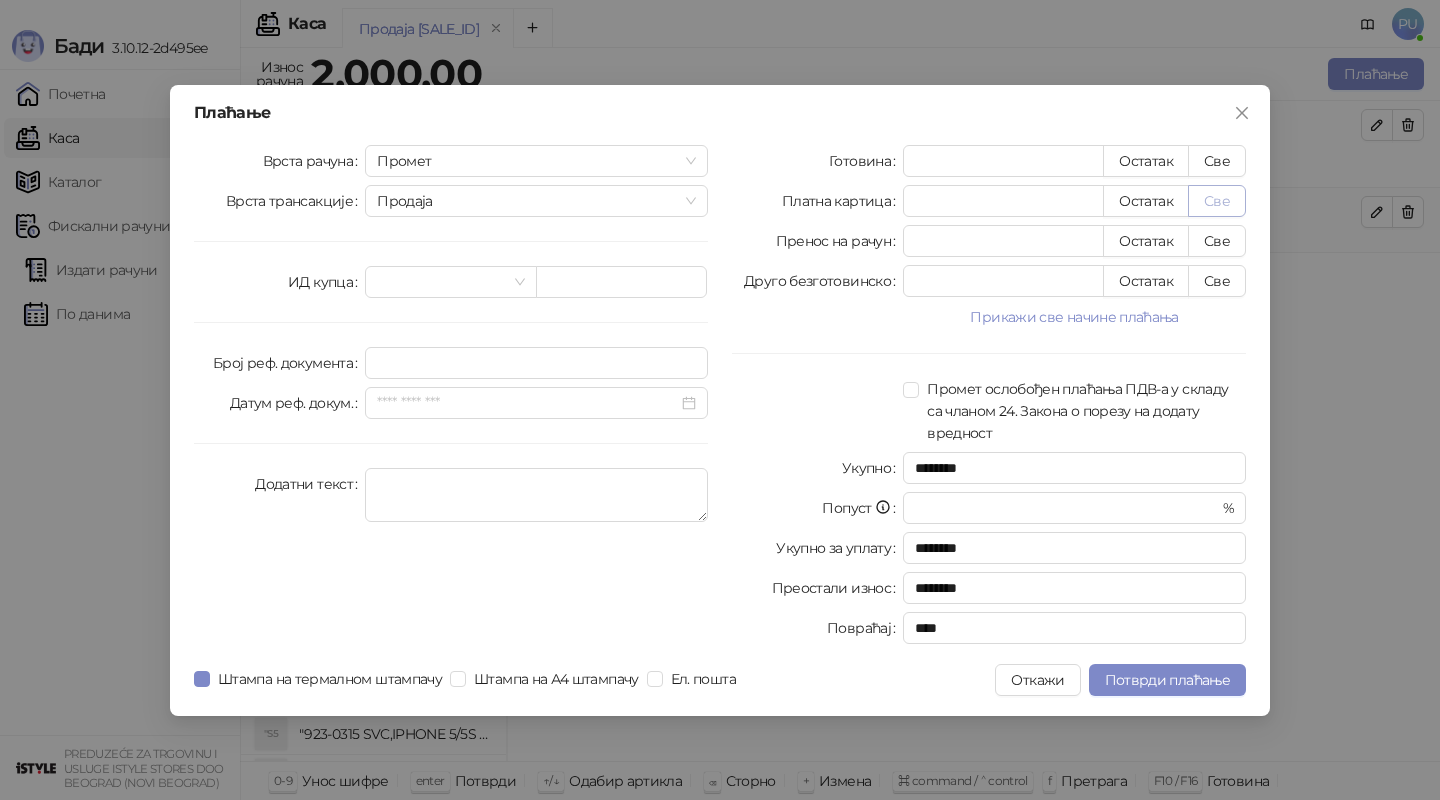 click on "Све" at bounding box center [1217, 201] 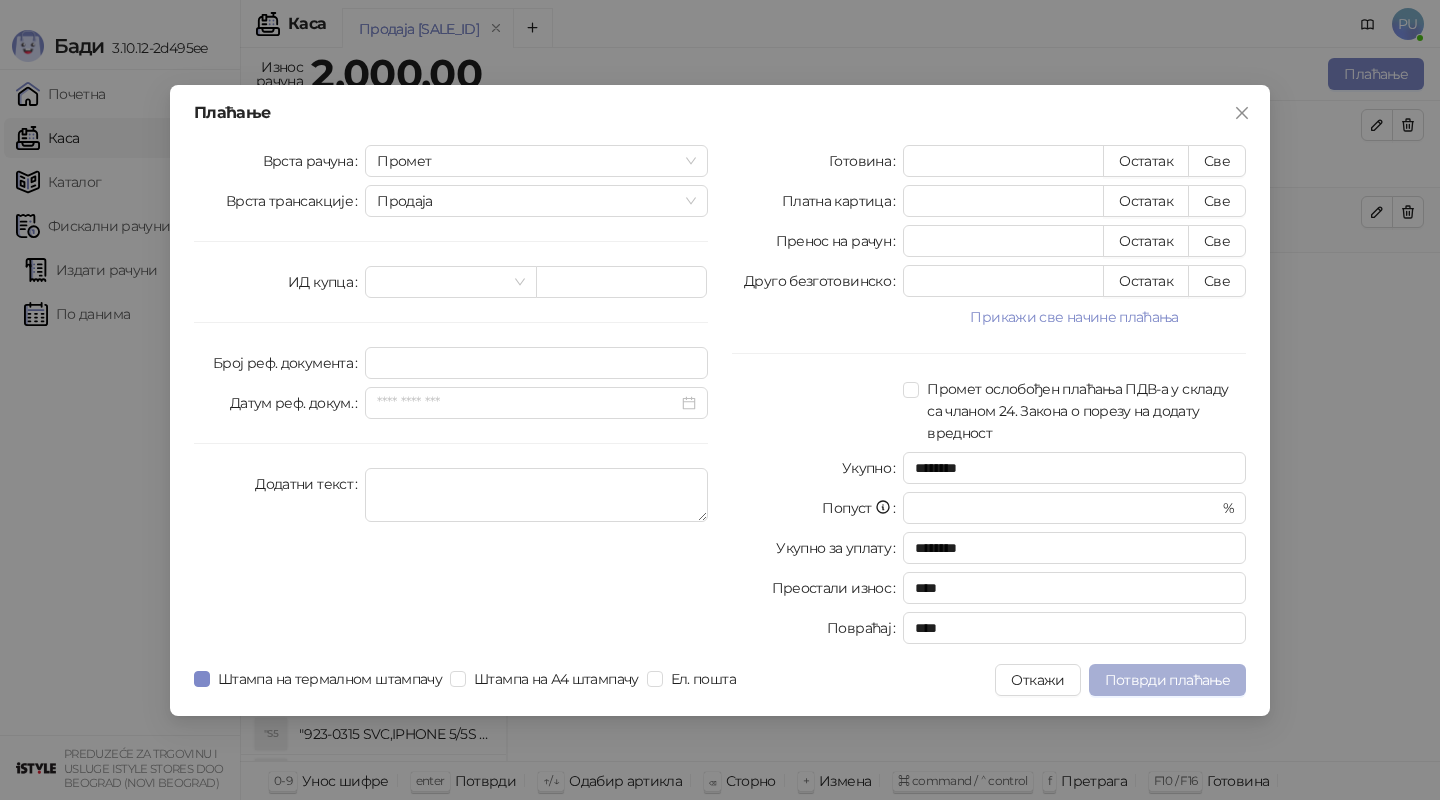 click on "Потврди плаћање" at bounding box center (1167, 680) 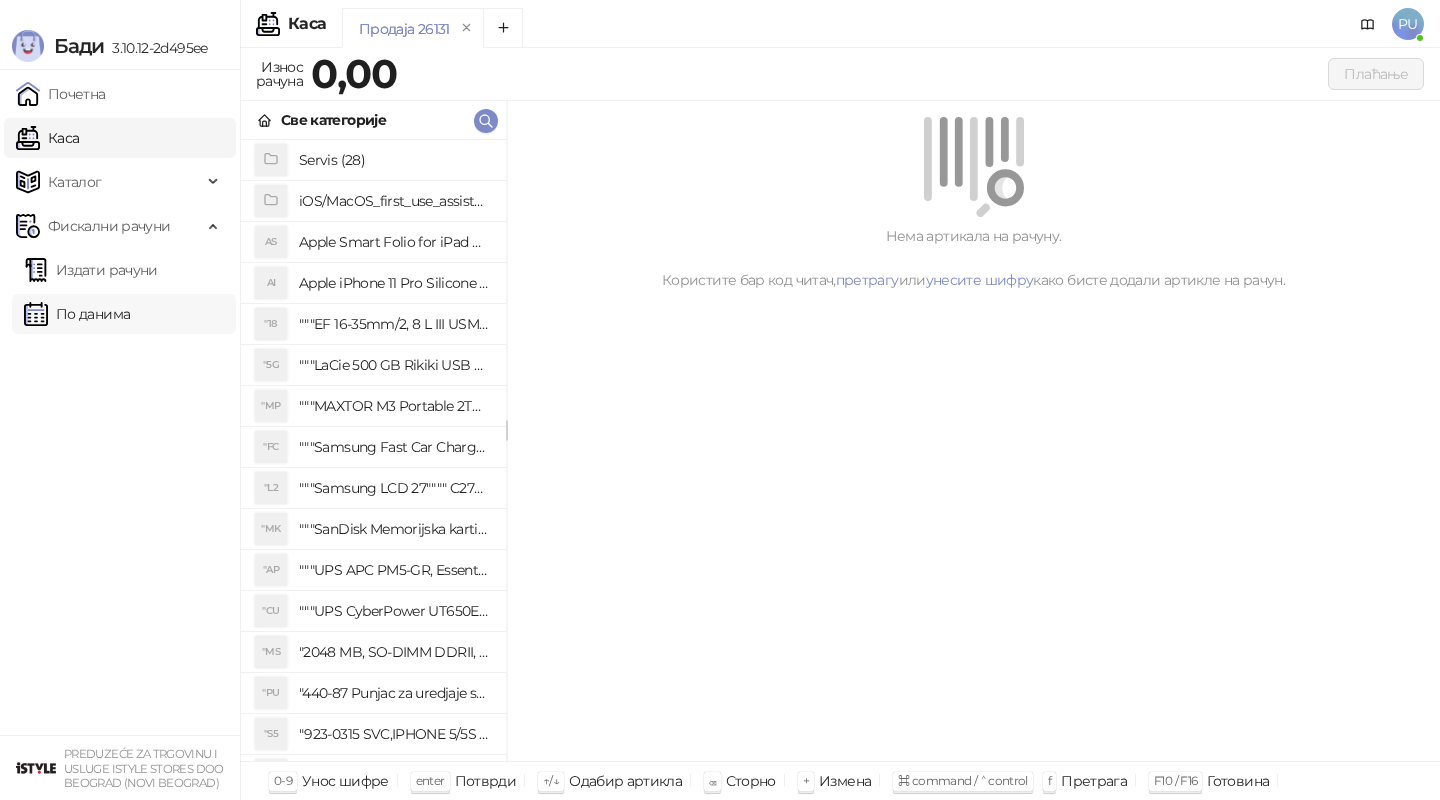 click on "По данима" at bounding box center [77, 314] 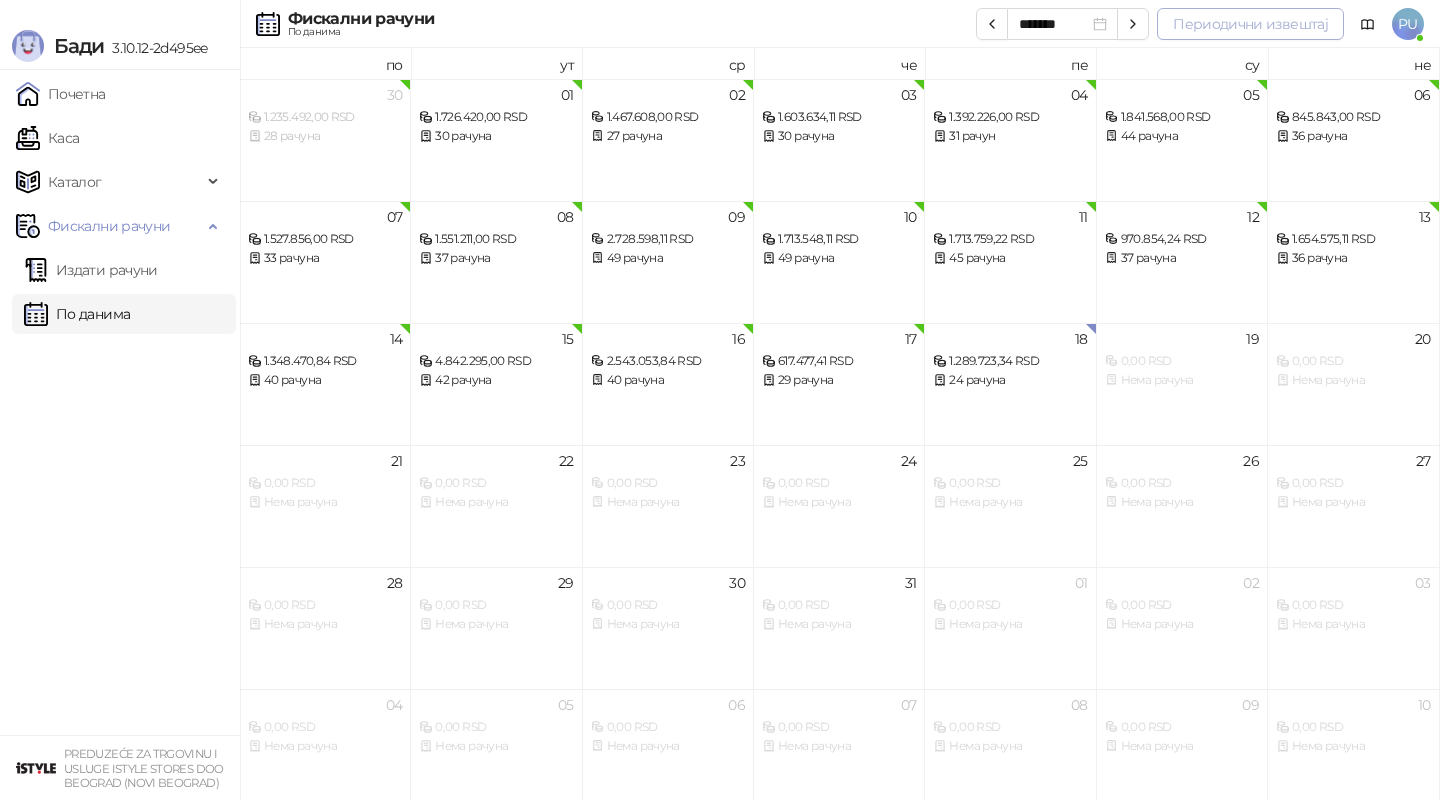 click on "Периодични извештај" at bounding box center (1250, 24) 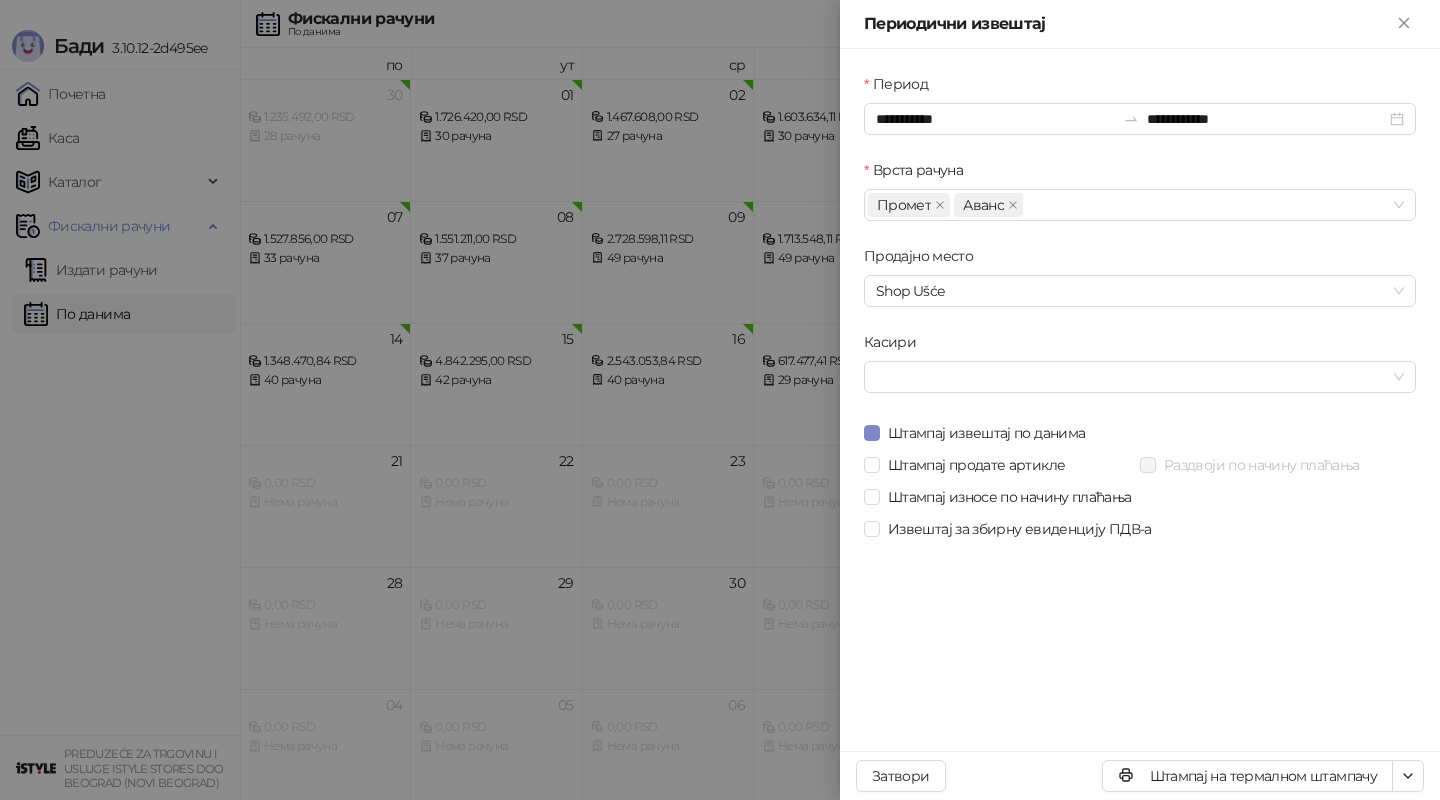 click on "Врста рачуна" at bounding box center (1140, 174) 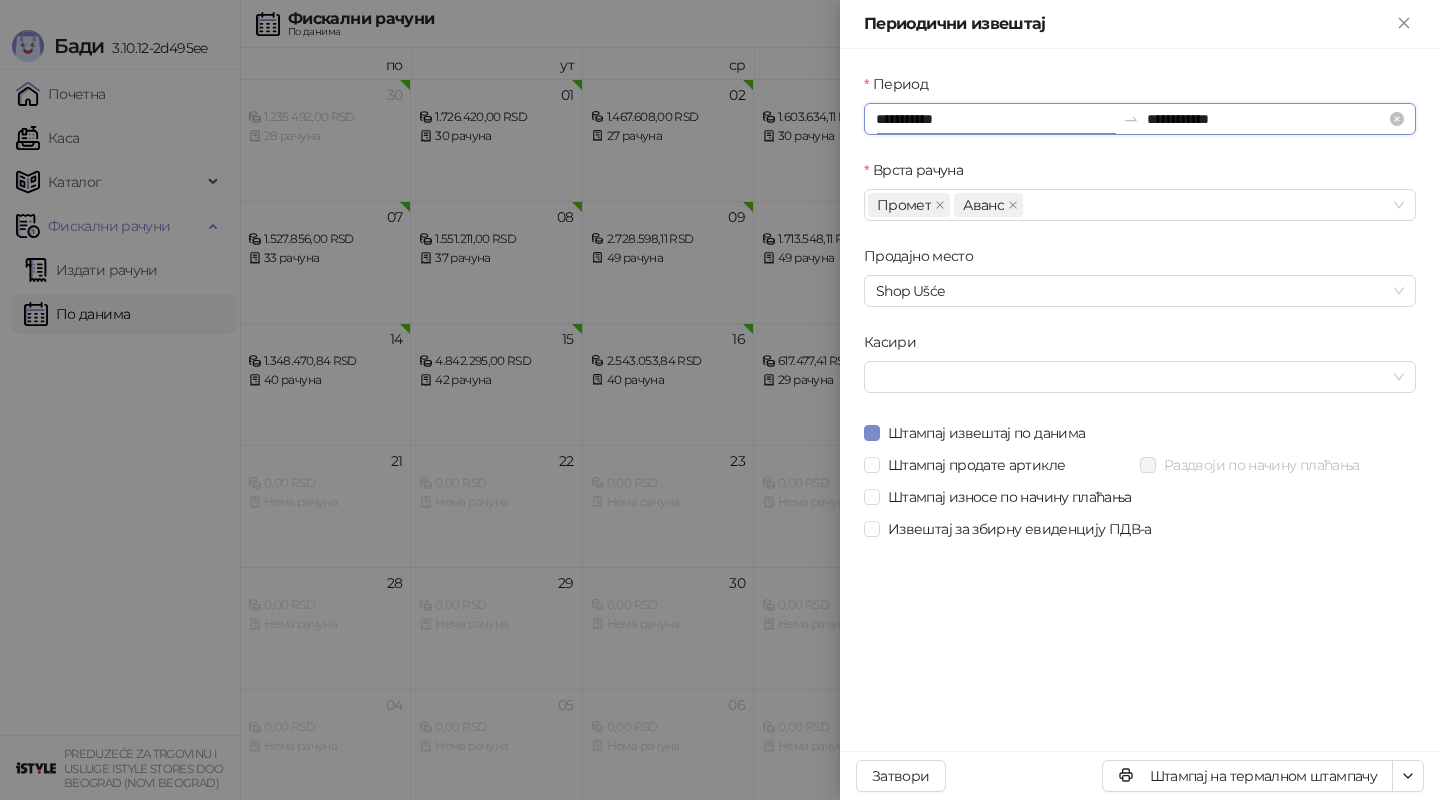 click on "**********" at bounding box center (995, 119) 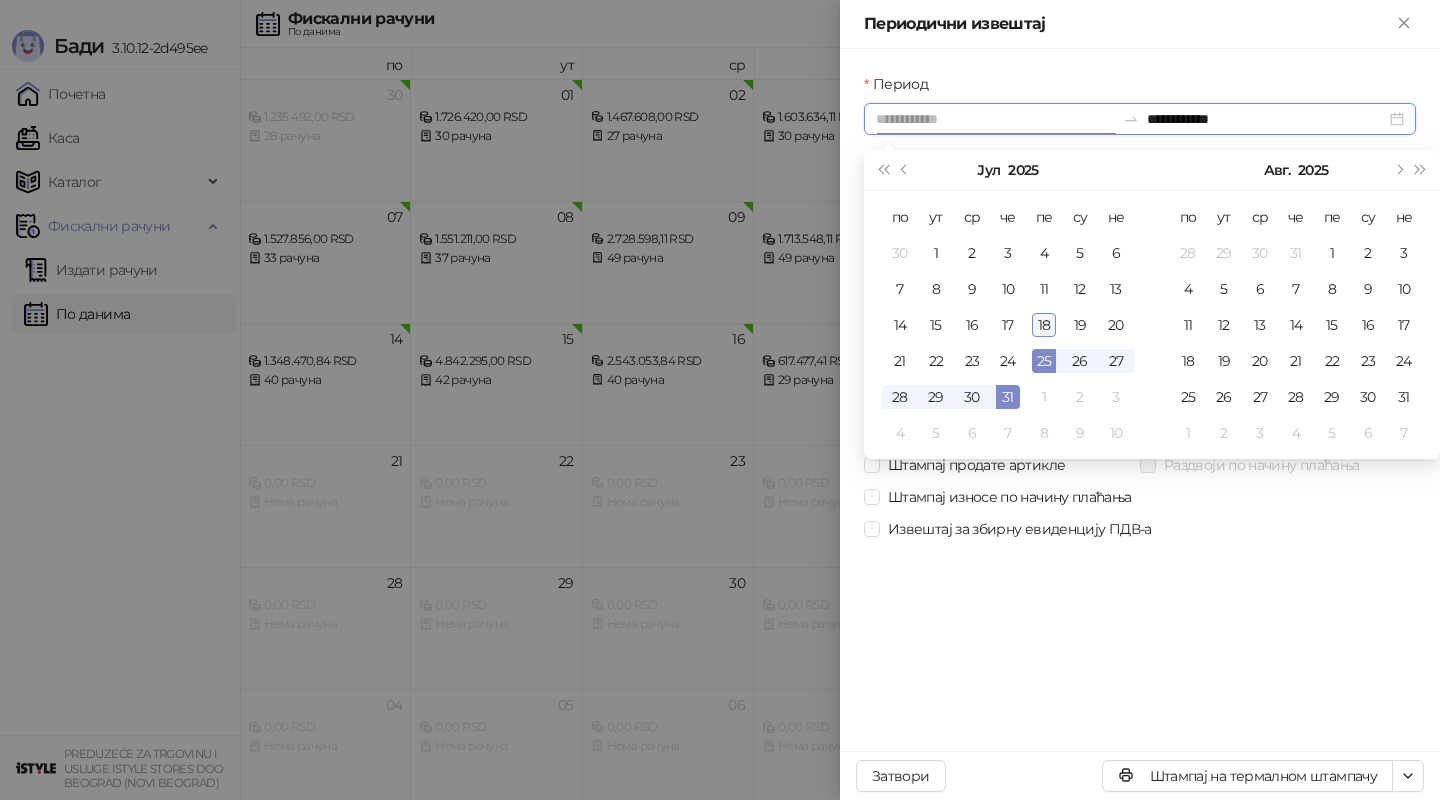 type on "**********" 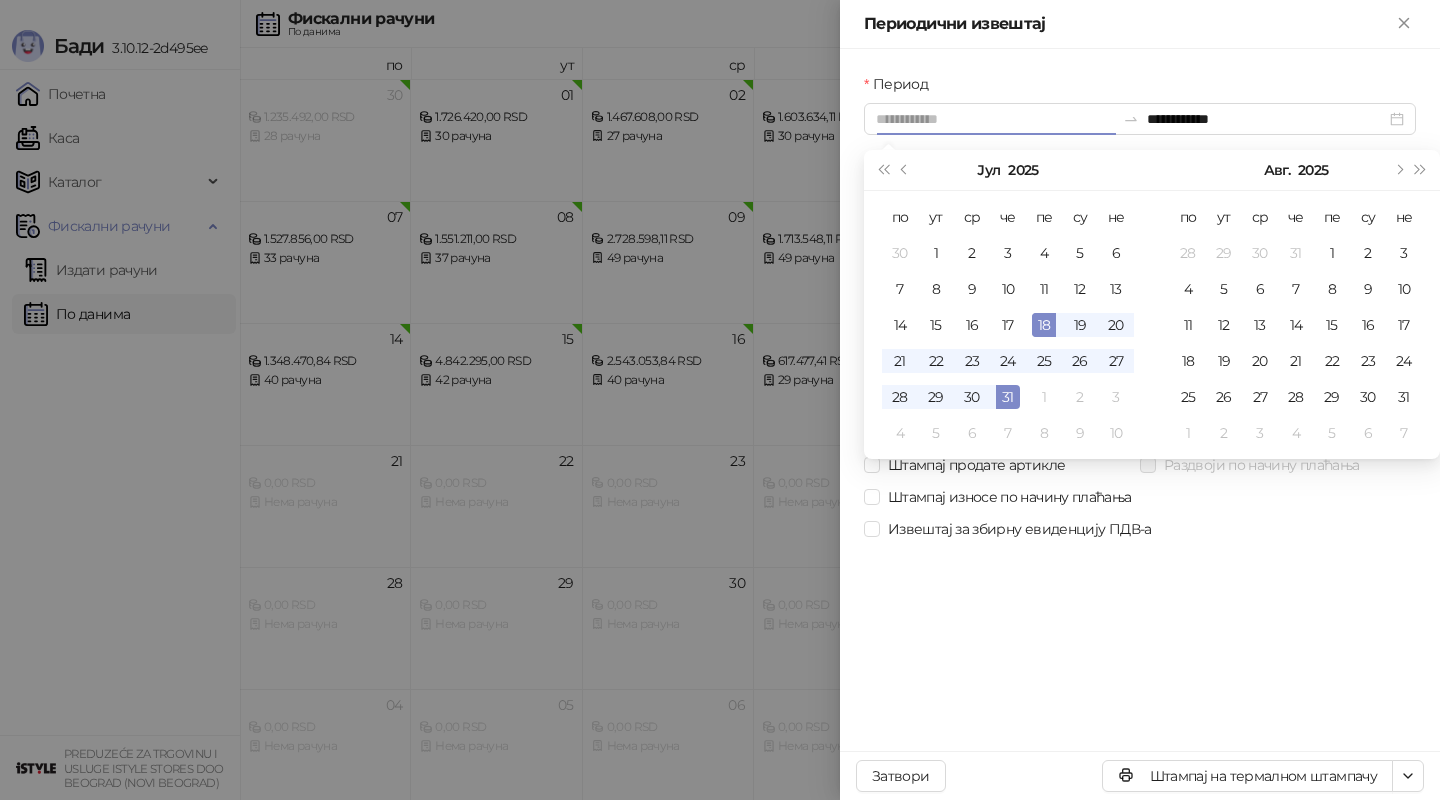 click on "18" at bounding box center (1044, 325) 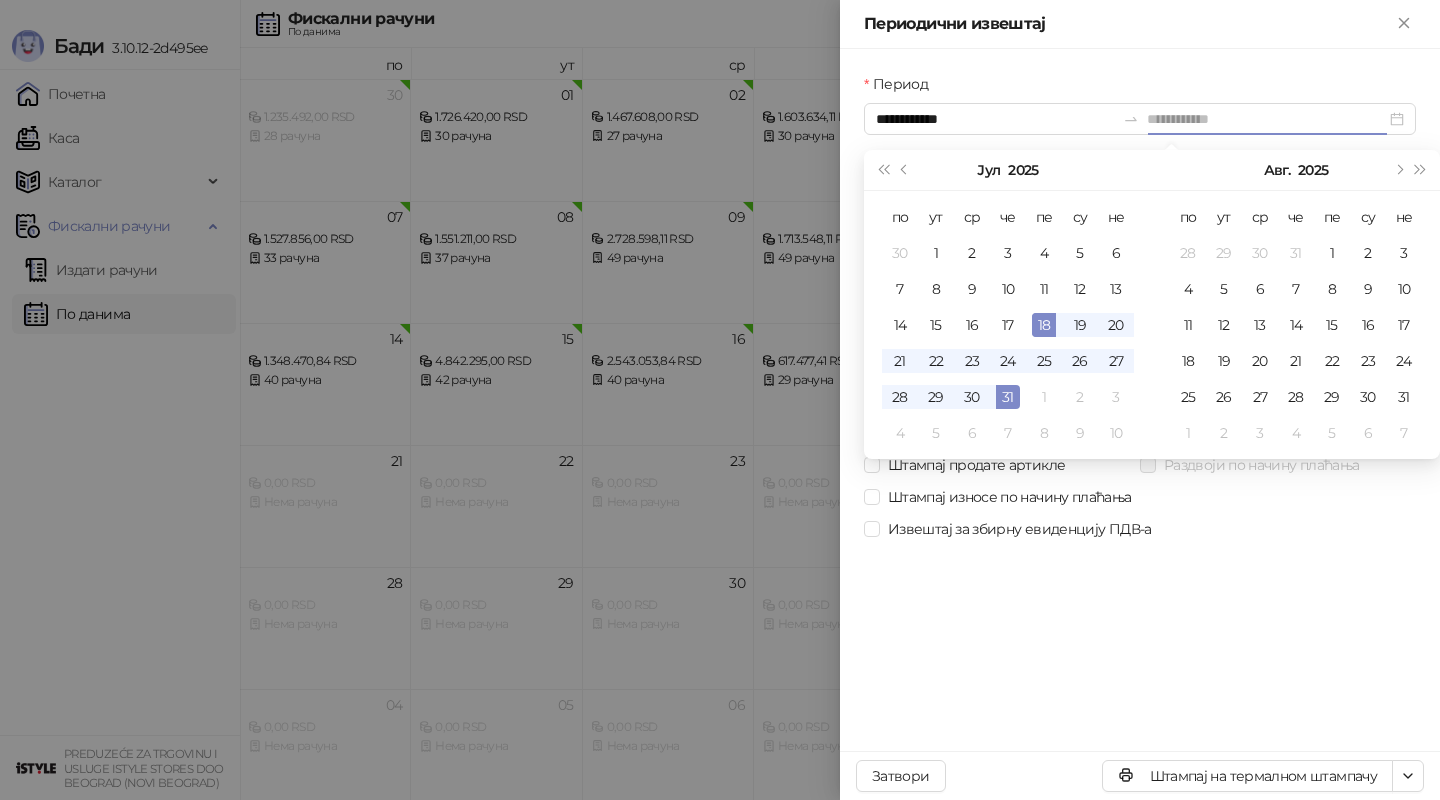click on "18" at bounding box center (1044, 325) 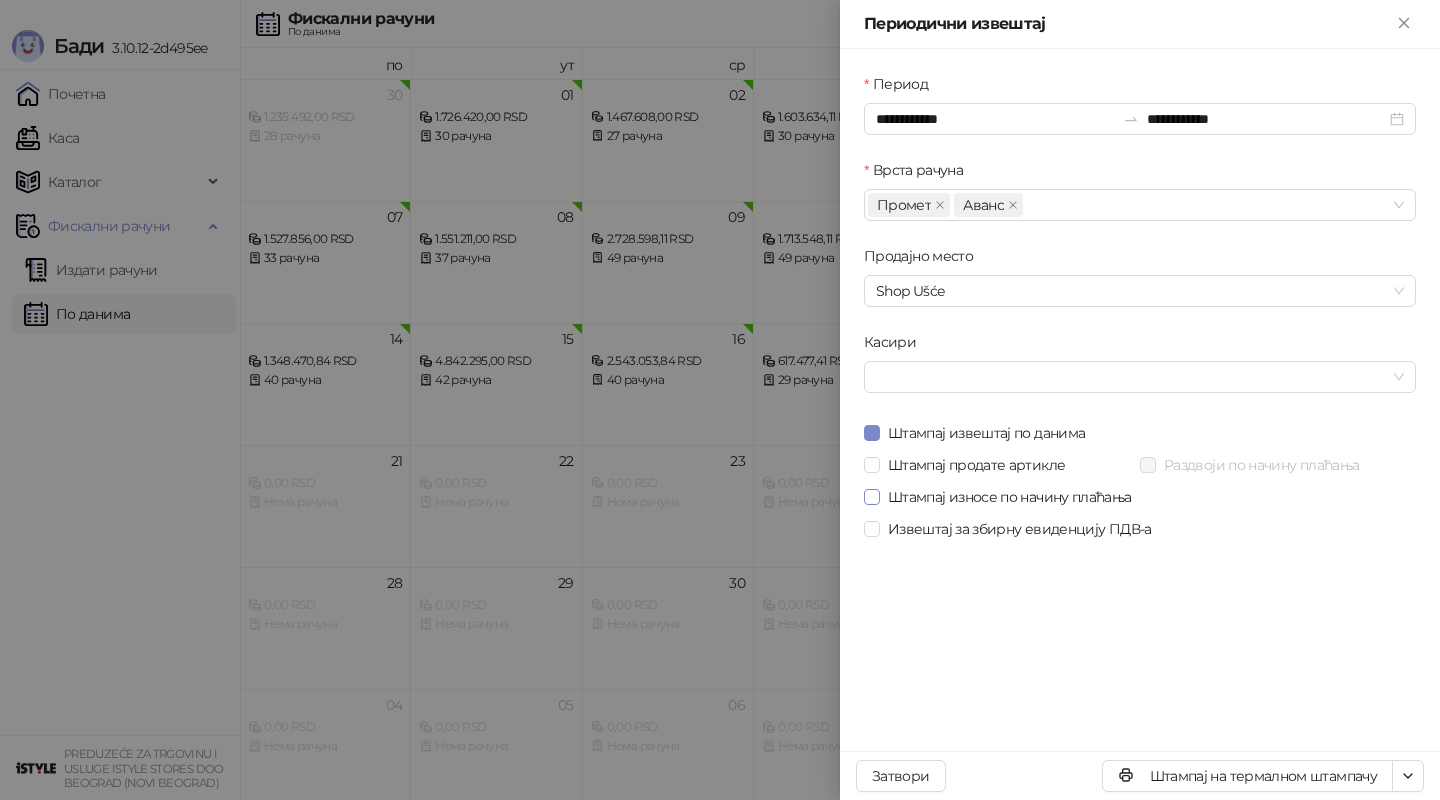 click on "Штампај износе по начину плаћања" at bounding box center [1010, 497] 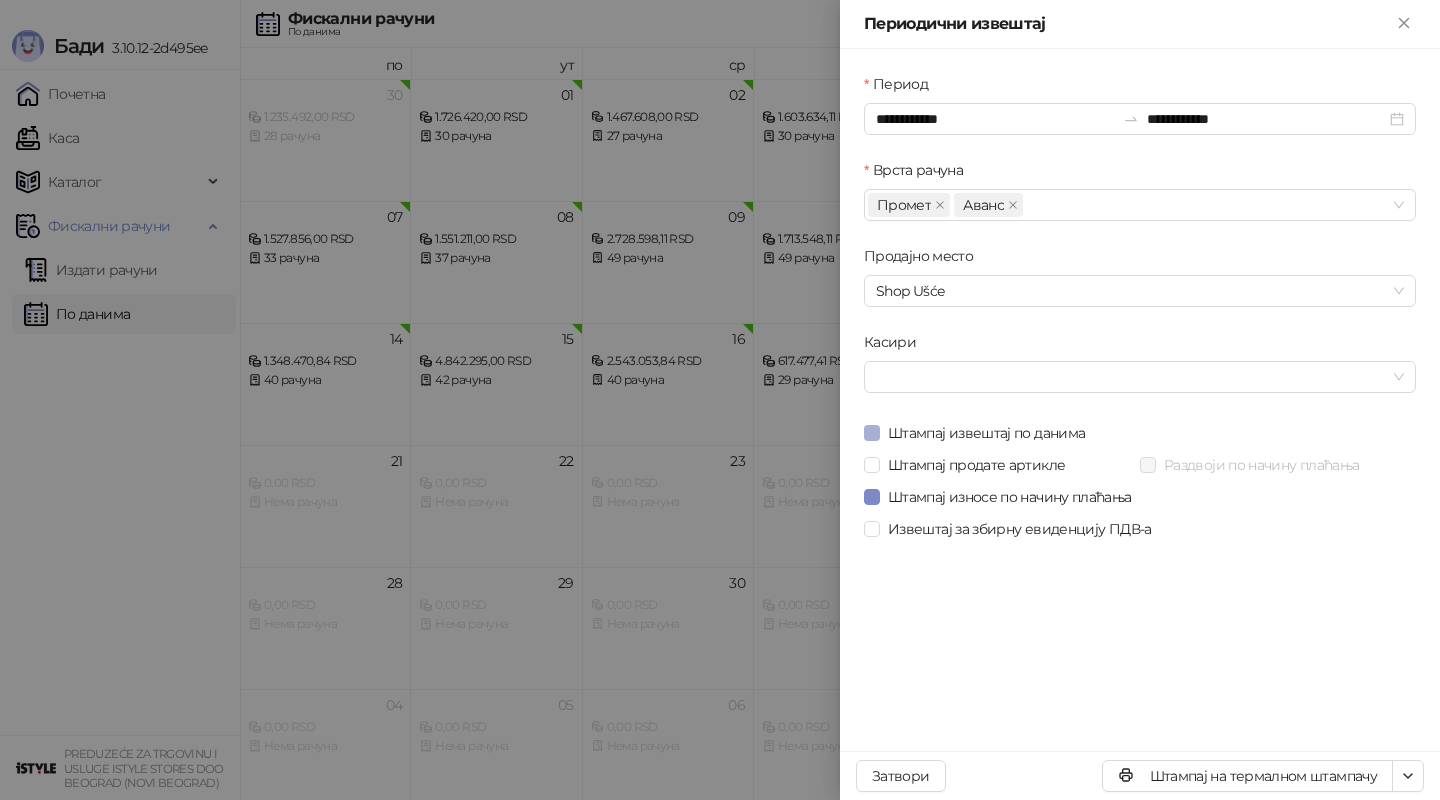 click on "Штампај извештај по данима" at bounding box center (986, 433) 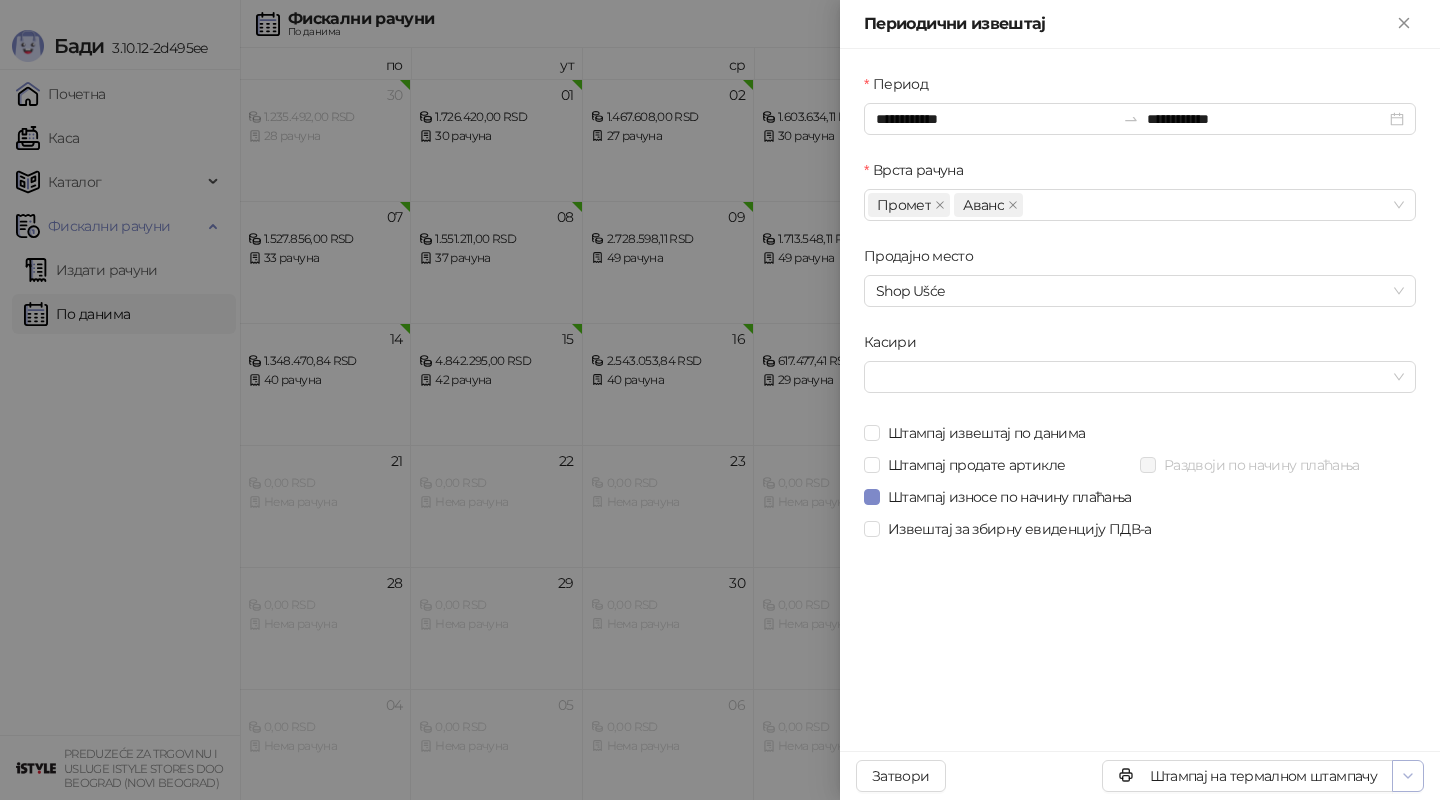 click at bounding box center [1408, 776] 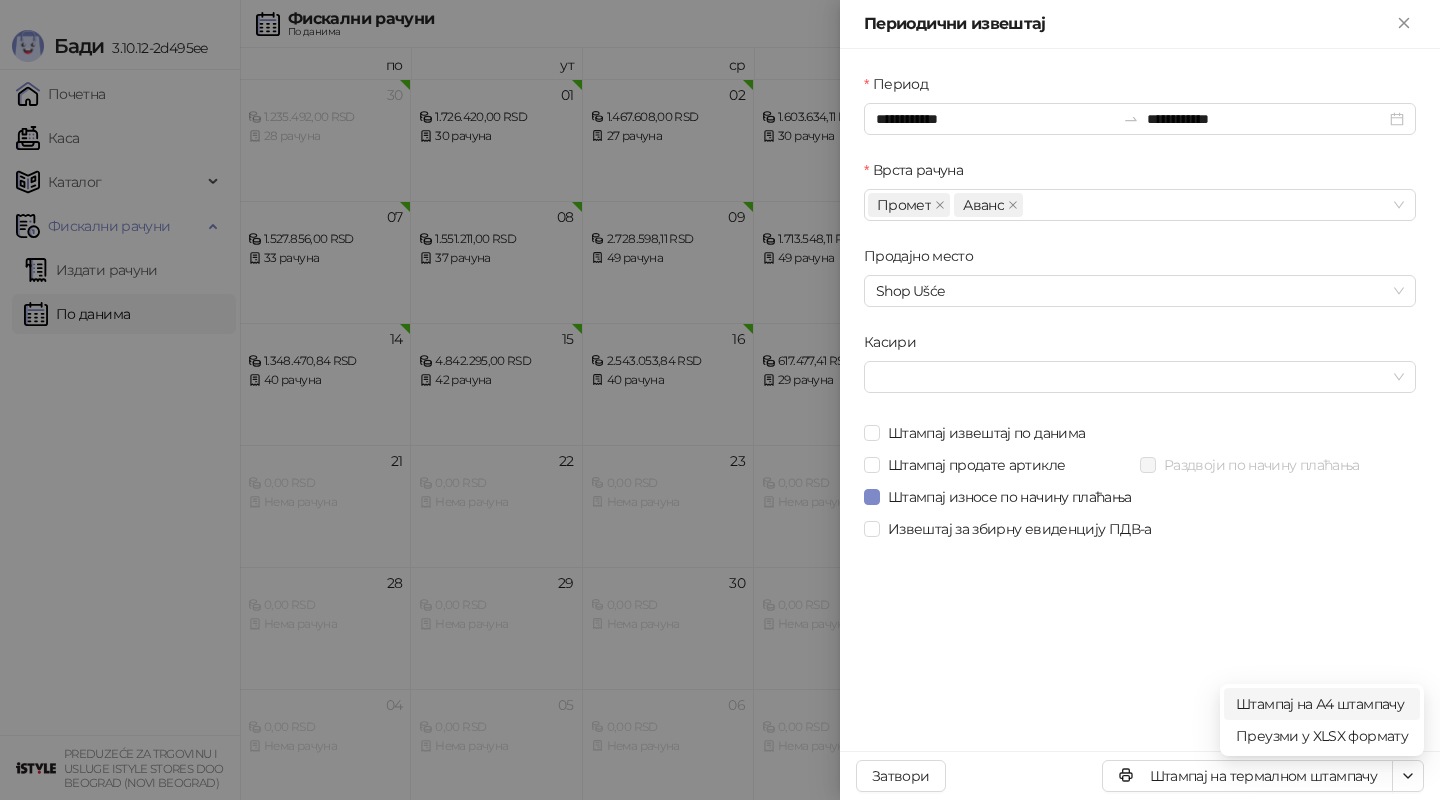 click on "Штампај на А4 штампачу" at bounding box center [1322, 704] 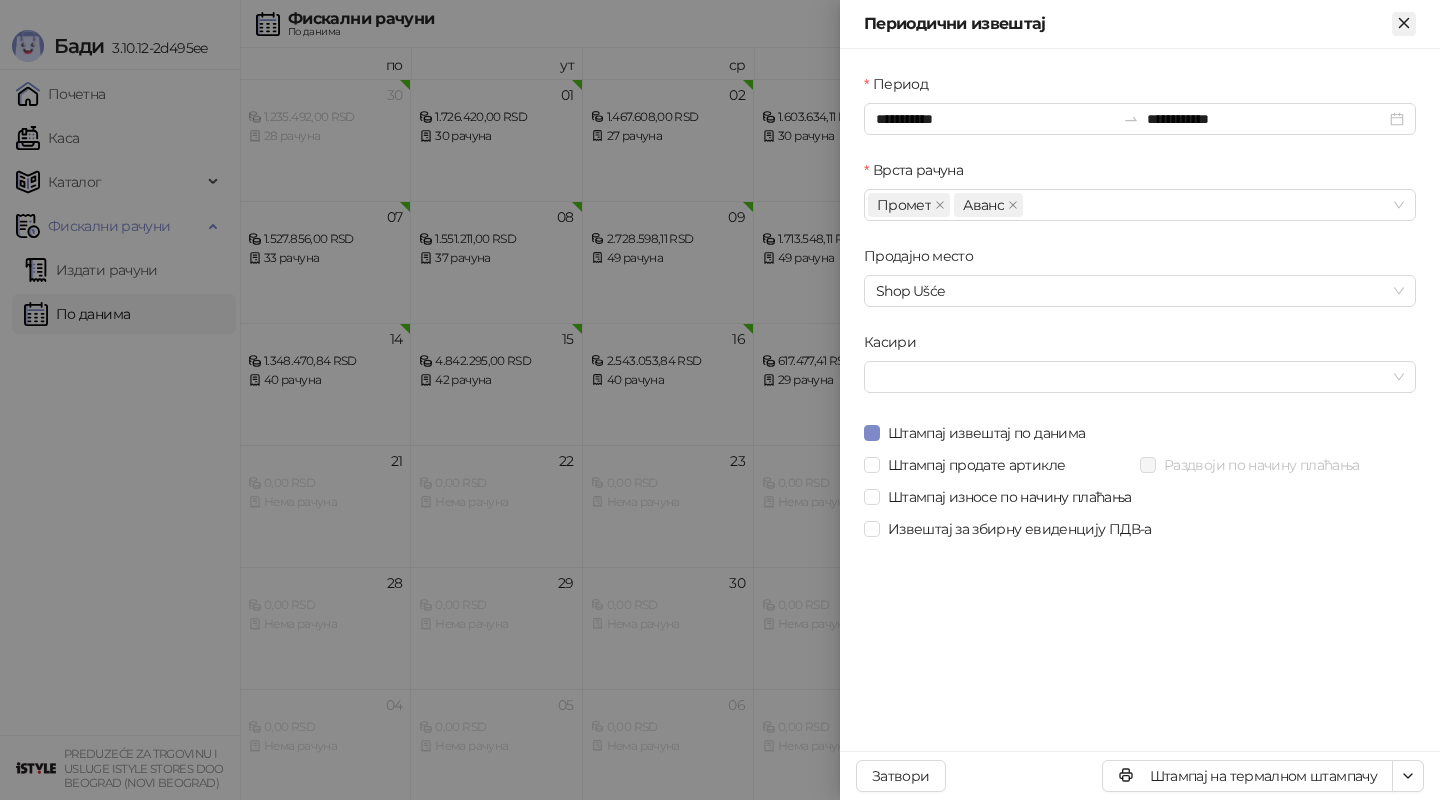 click at bounding box center (1404, 24) 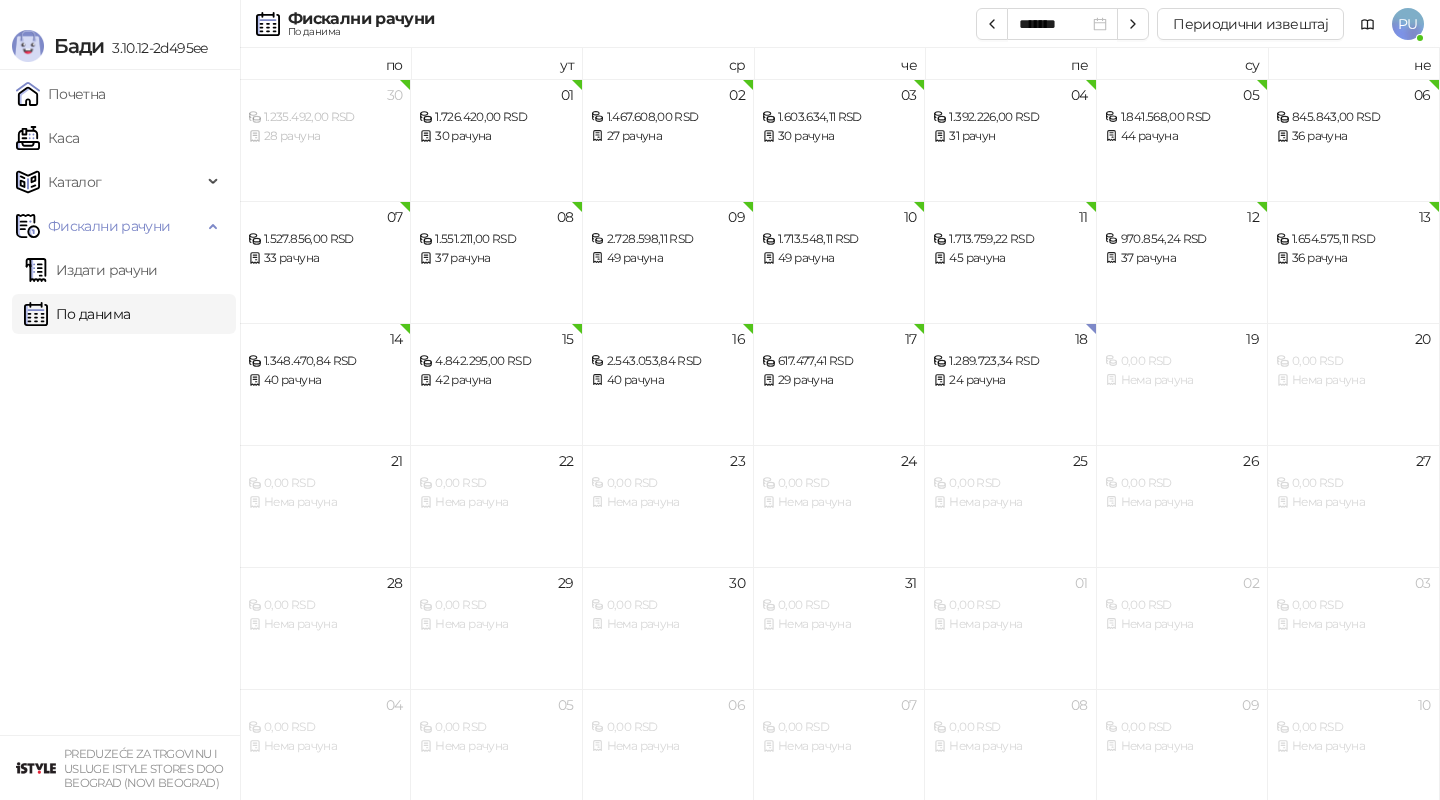 click on "По данима" at bounding box center [77, 314] 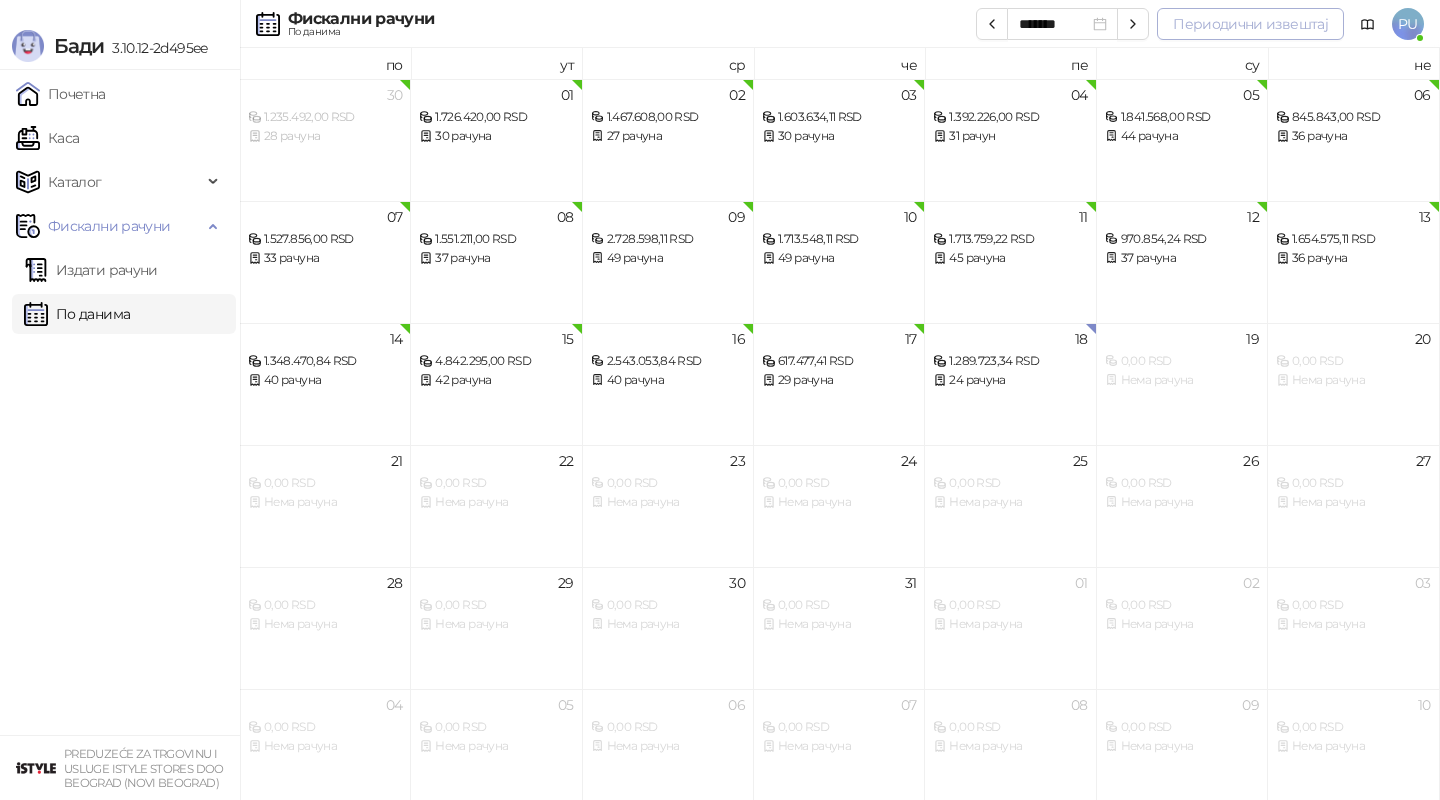 click on "Периодични извештај" at bounding box center [1250, 24] 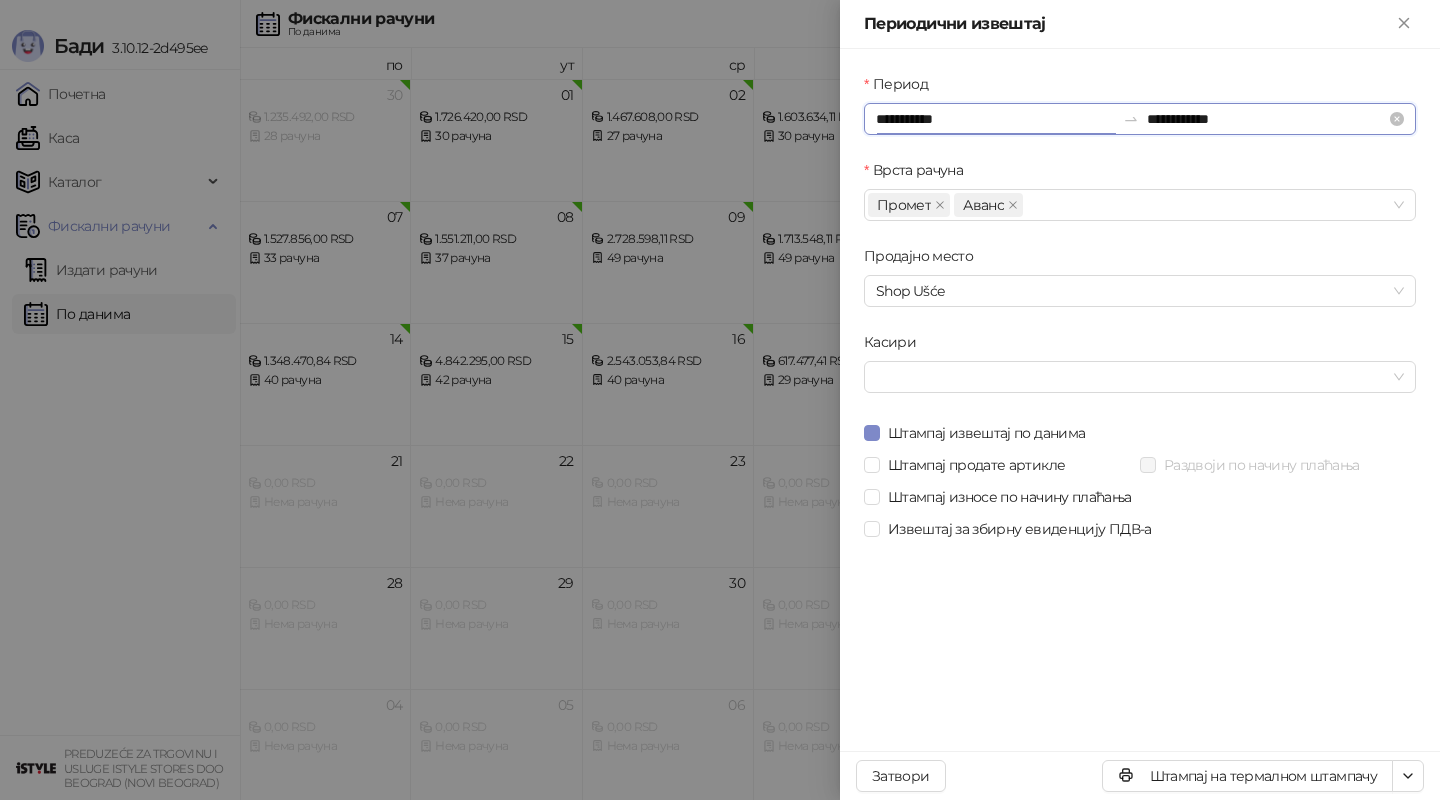 click on "**********" at bounding box center [995, 119] 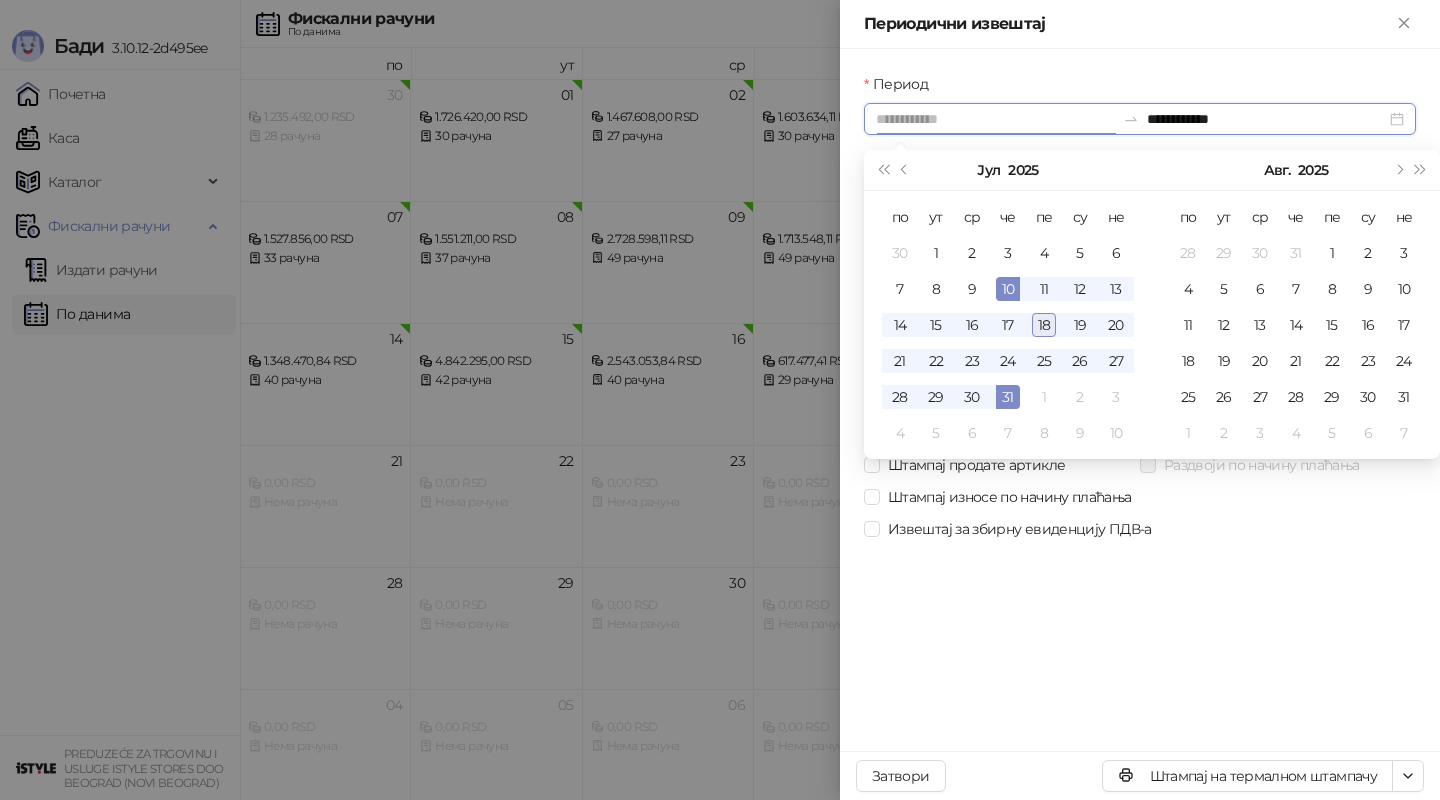 type on "**********" 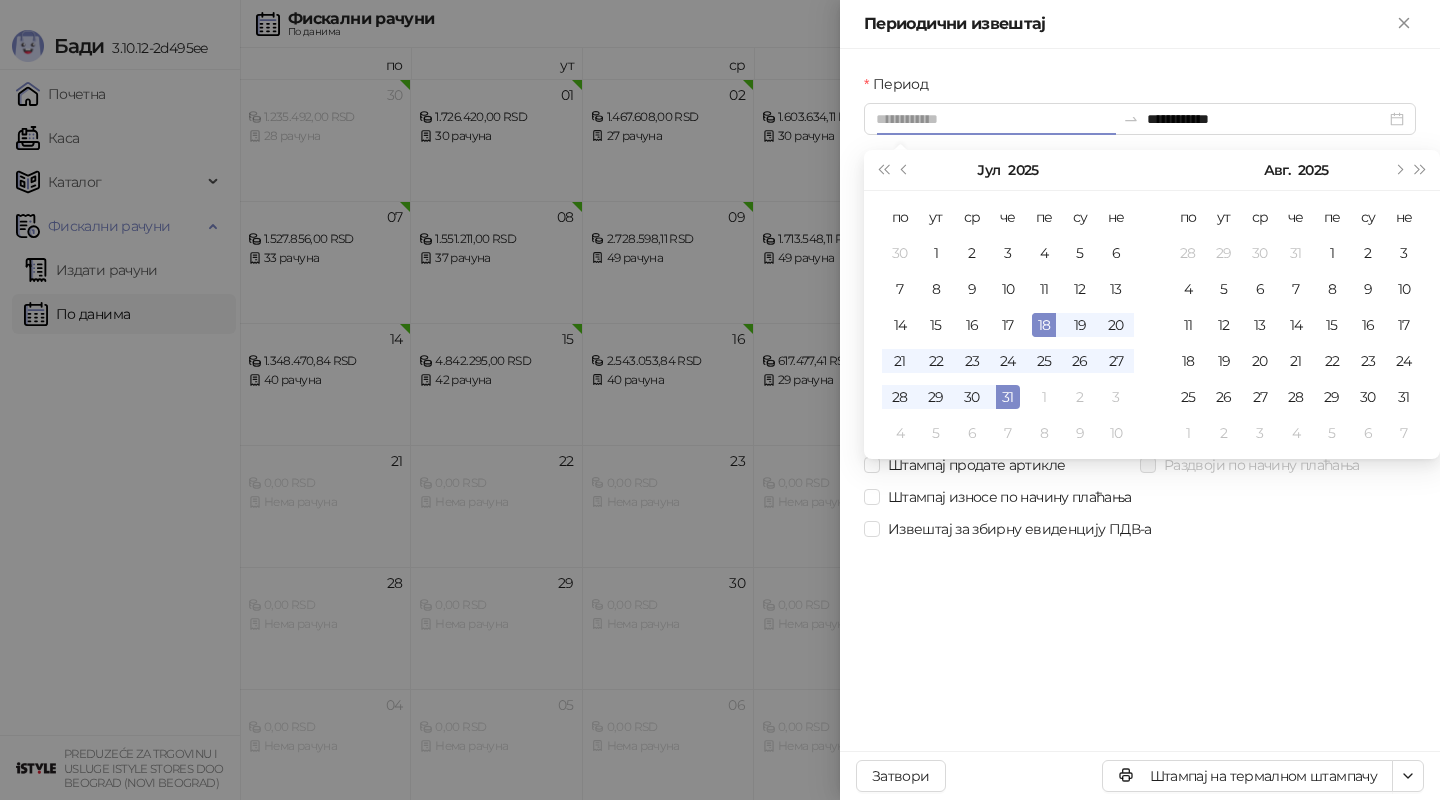 click on "18" at bounding box center [1044, 325] 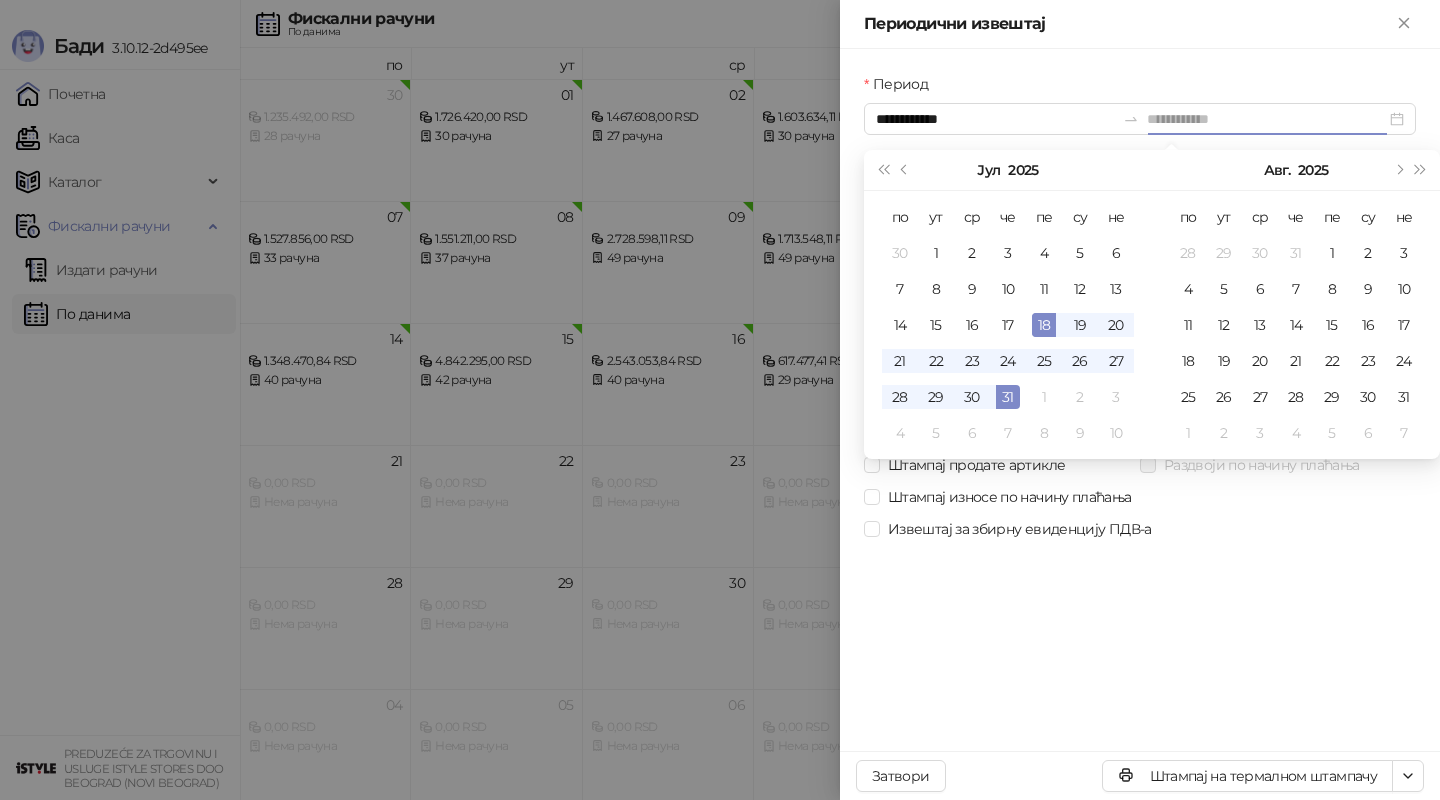 click on "18" at bounding box center (1044, 325) 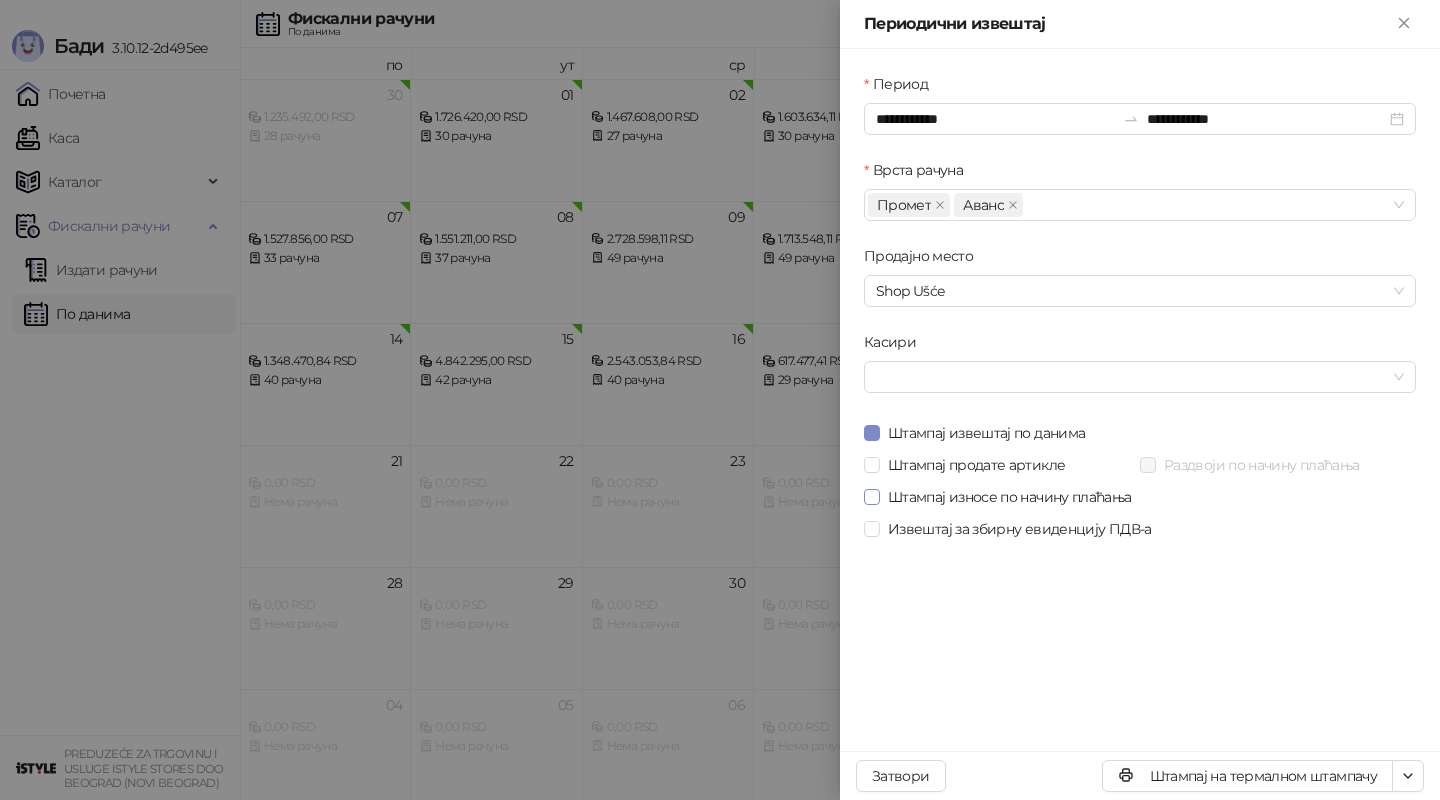 click on "Штампај износе по начину плаћања" at bounding box center (1010, 497) 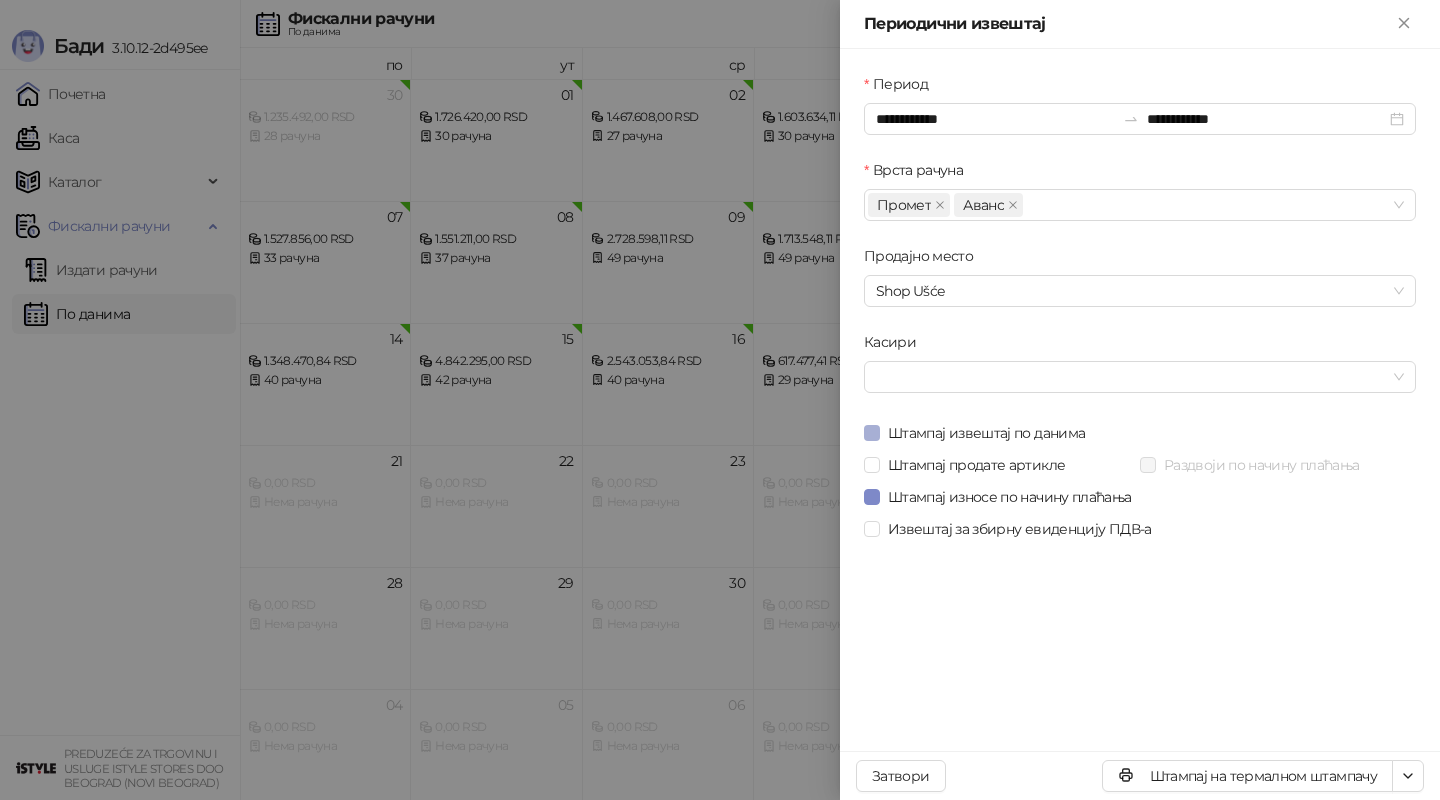 click on "Штампај извештај по данима" at bounding box center (986, 433) 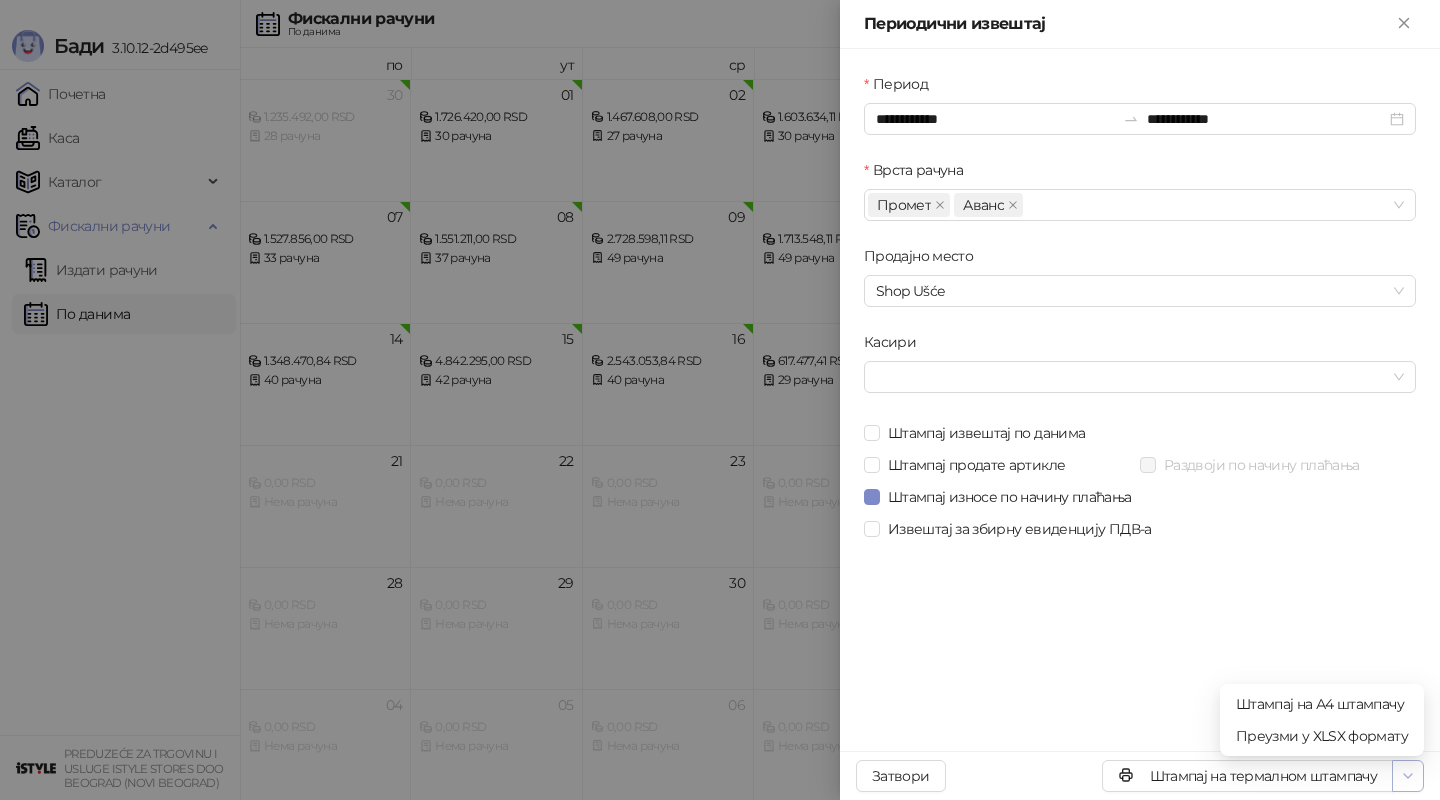 click 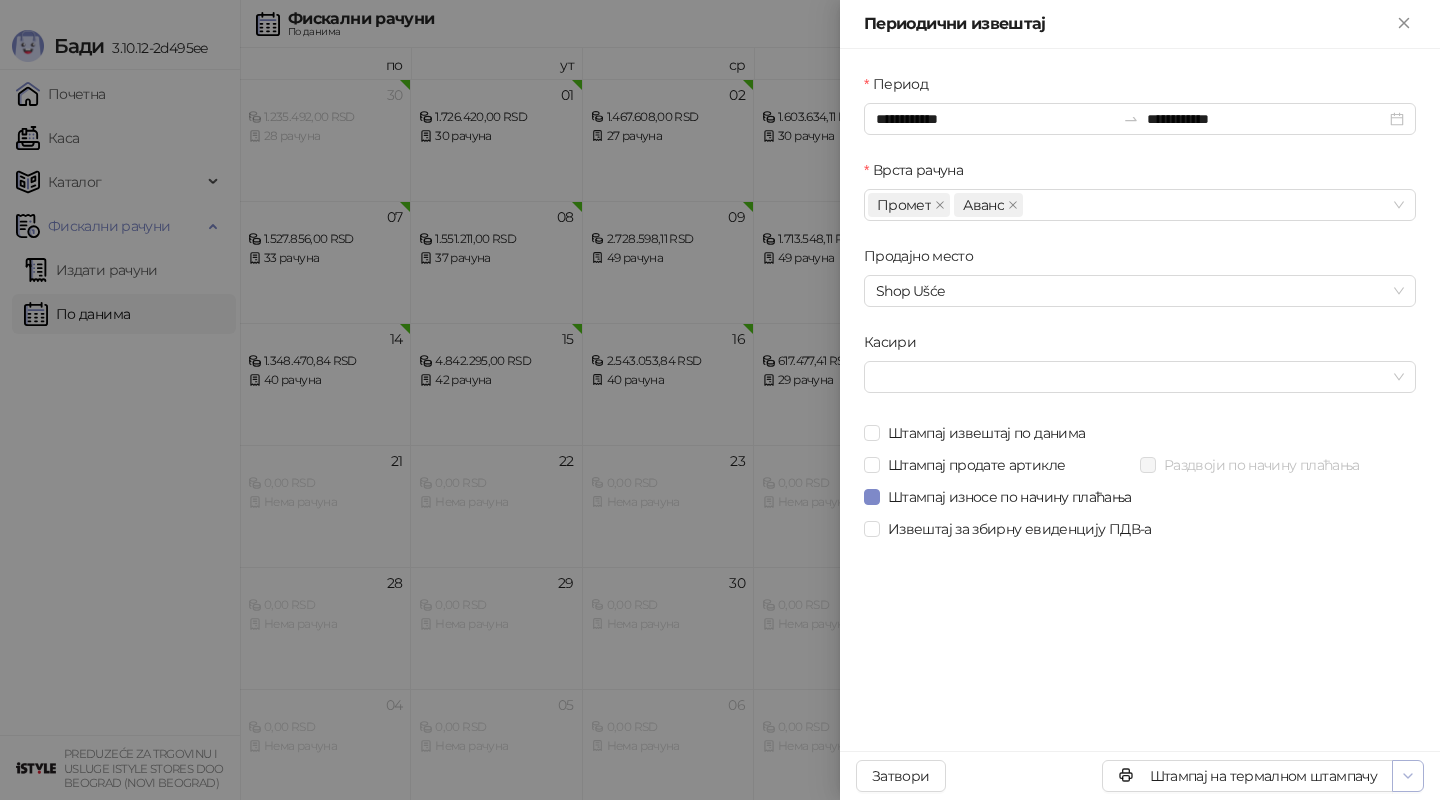 click at bounding box center (1408, 776) 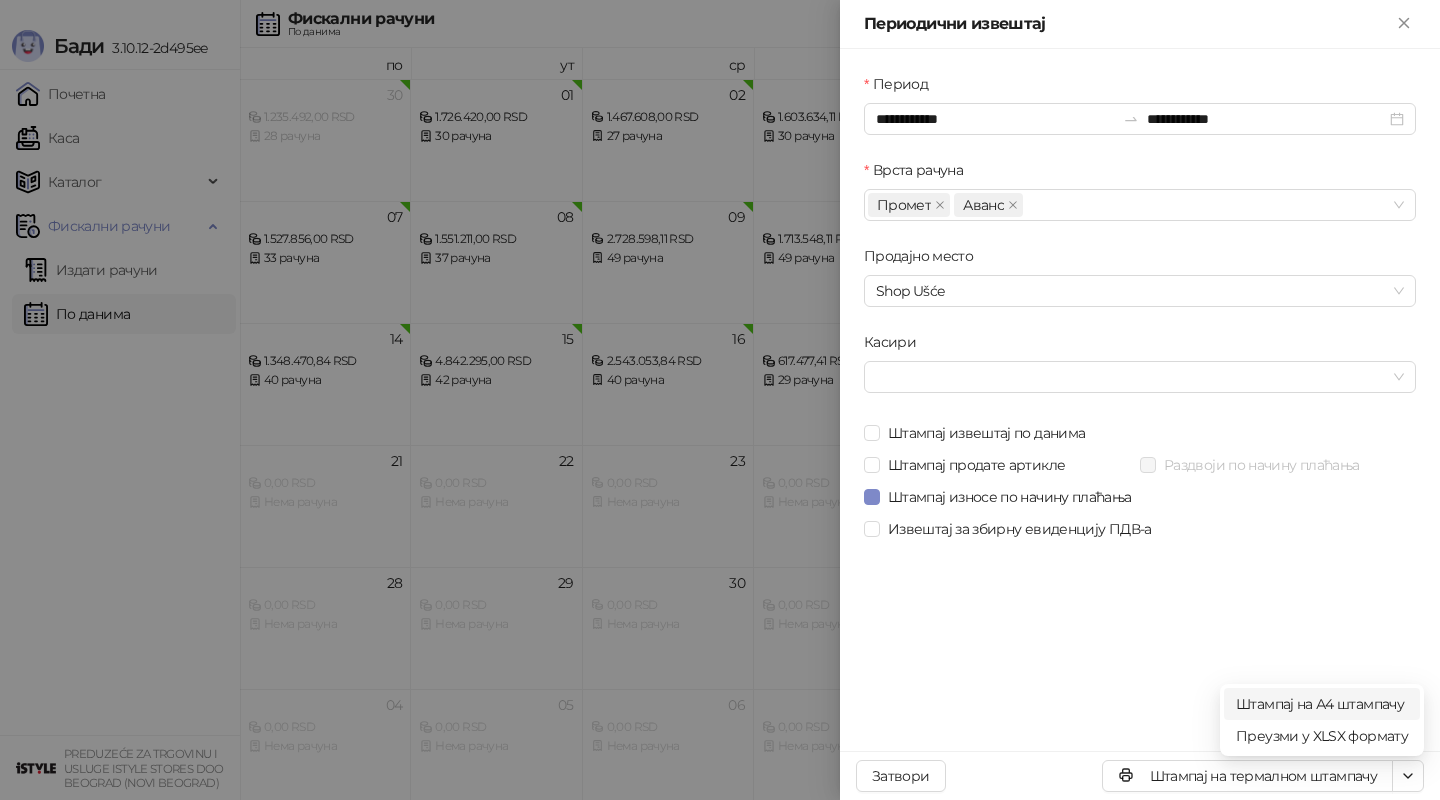 click on "Штампај на А4 штампачу" at bounding box center (1322, 704) 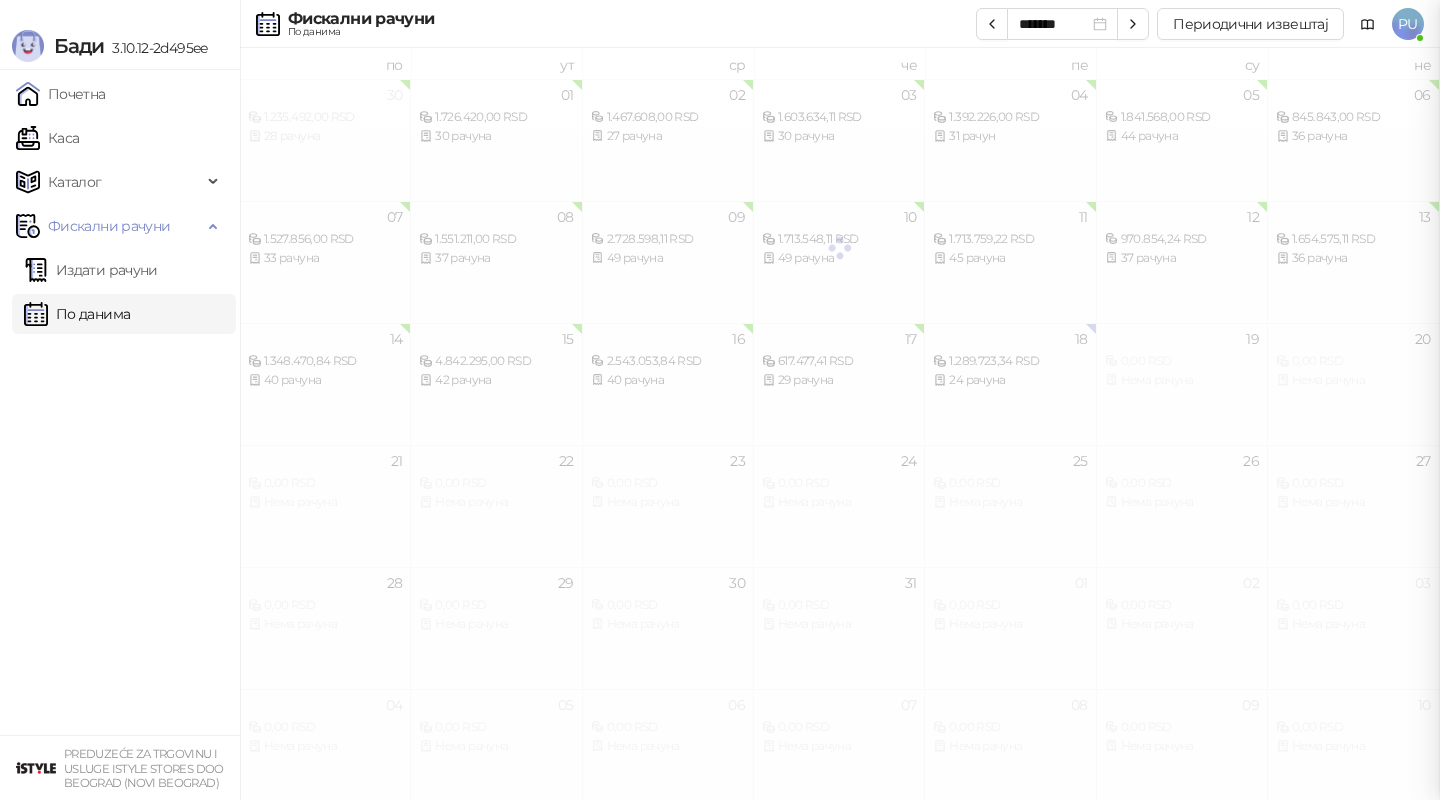 click at bounding box center [720, 400] 